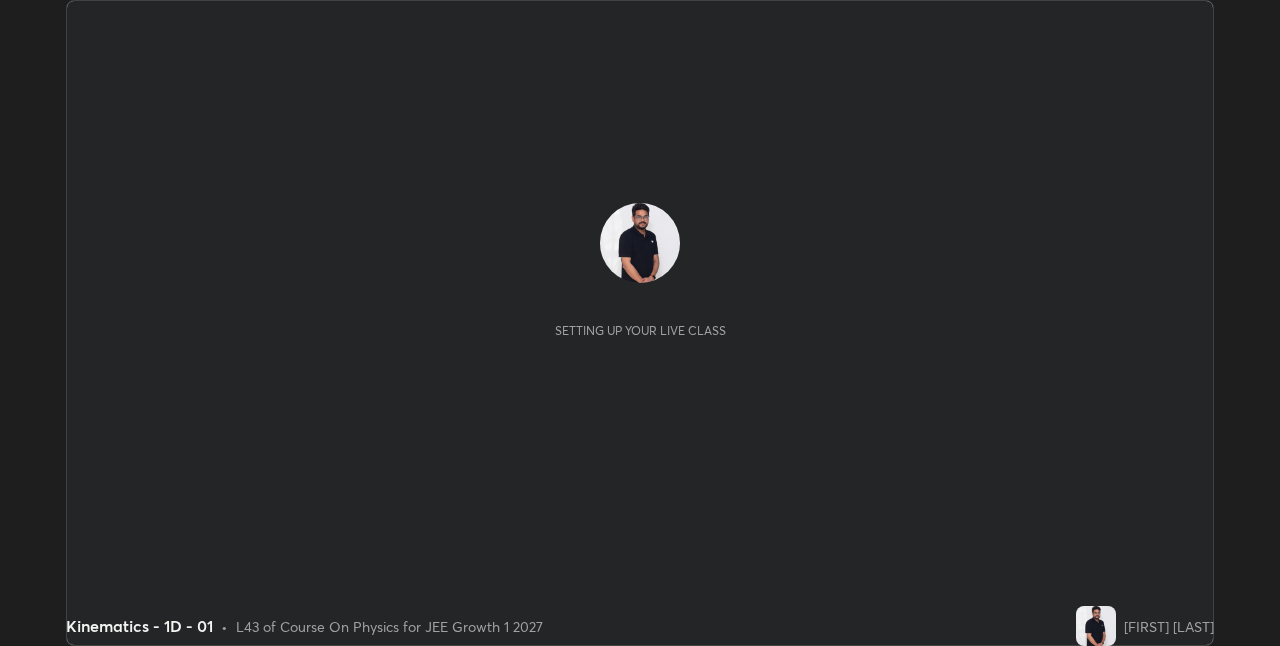 scroll, scrollTop: 0, scrollLeft: 0, axis: both 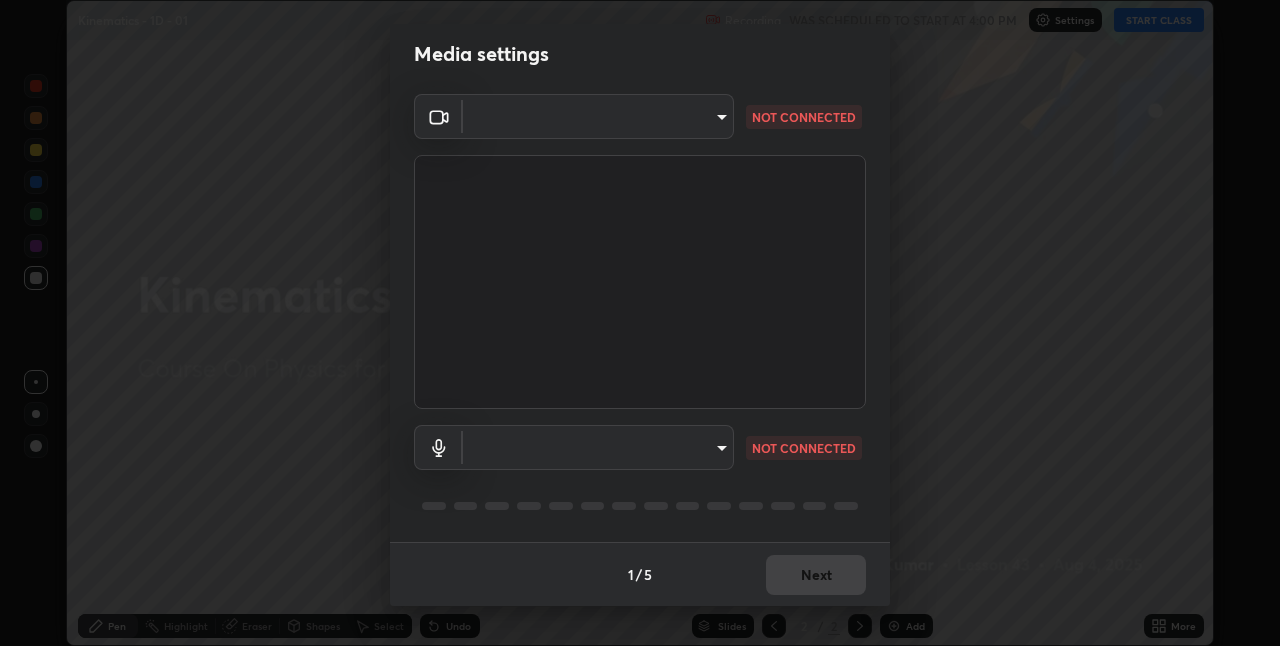 type on "028e6636b9c1bc203e9b8b979946ed412555754adccde9980a10a4eaffcc1ffb" 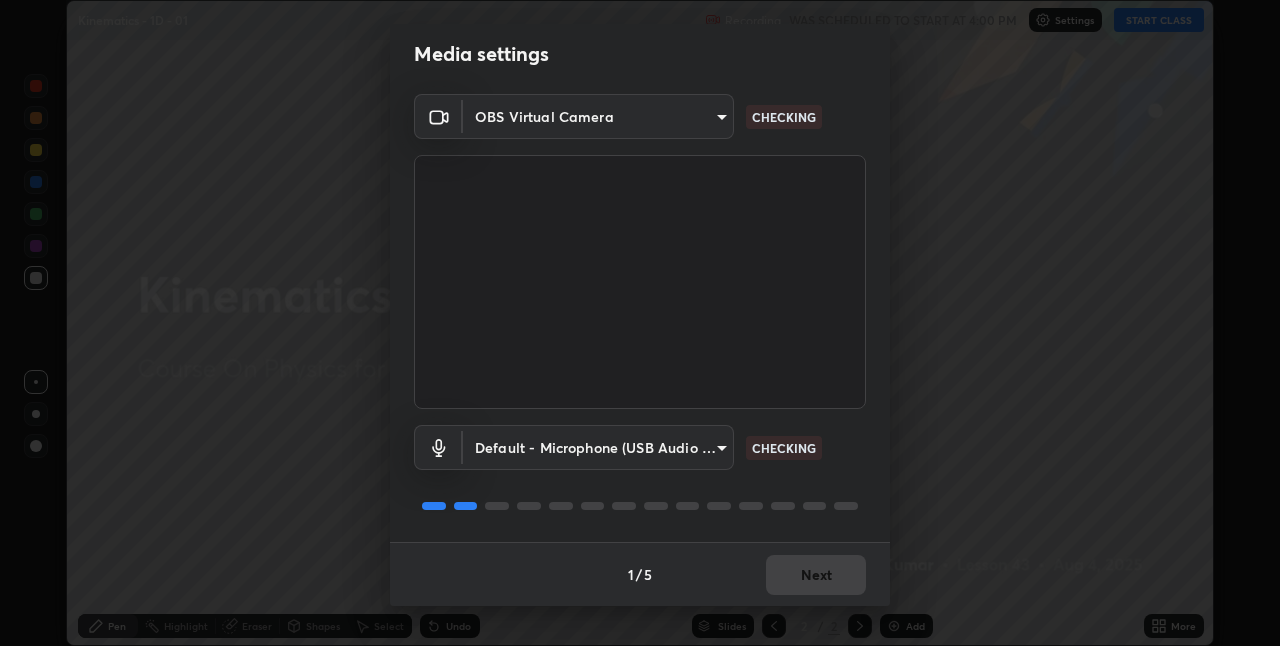 click on "Erase all Kinematics - 1D - 01 Recording WAS SCHEDULED TO START AT  4:00 PM Settings START CLASS Setting up your live class Kinematics - 1D - 01 • L43 of Course On Physics for JEE Growth 1 2027 [FIRST] [LAST] Pen Highlight Eraser Shapes Select Undo Slides 2 / 2 Add More No doubts shared Encourage your learners to ask a doubt for better clarity Report an issue Reason for reporting Buffering Chat not working Audio - Video sync issue Educator video quality low ​ Attach an image Report Media settings OBS Virtual Camera [HASH] CHECKING Default - Microphone (USB Audio Device) default CHECKING 1 / 5 Next" at bounding box center (640, 323) 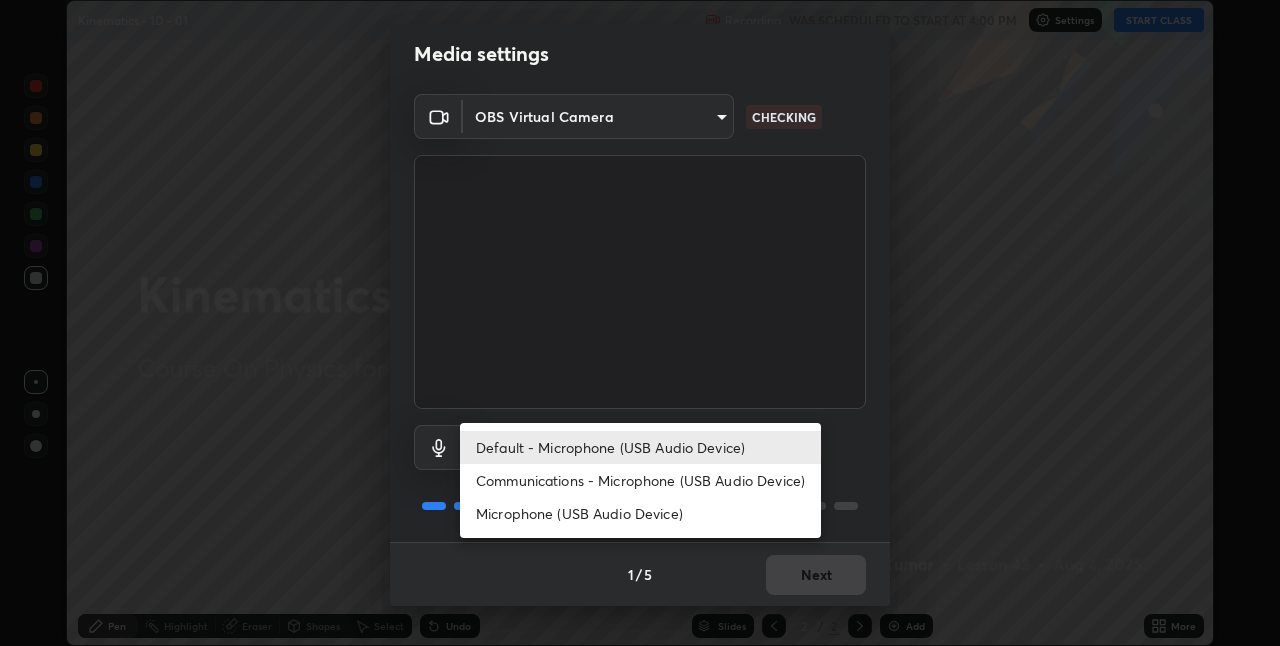 click on "Communications - Microphone (USB Audio Device)" at bounding box center (640, 480) 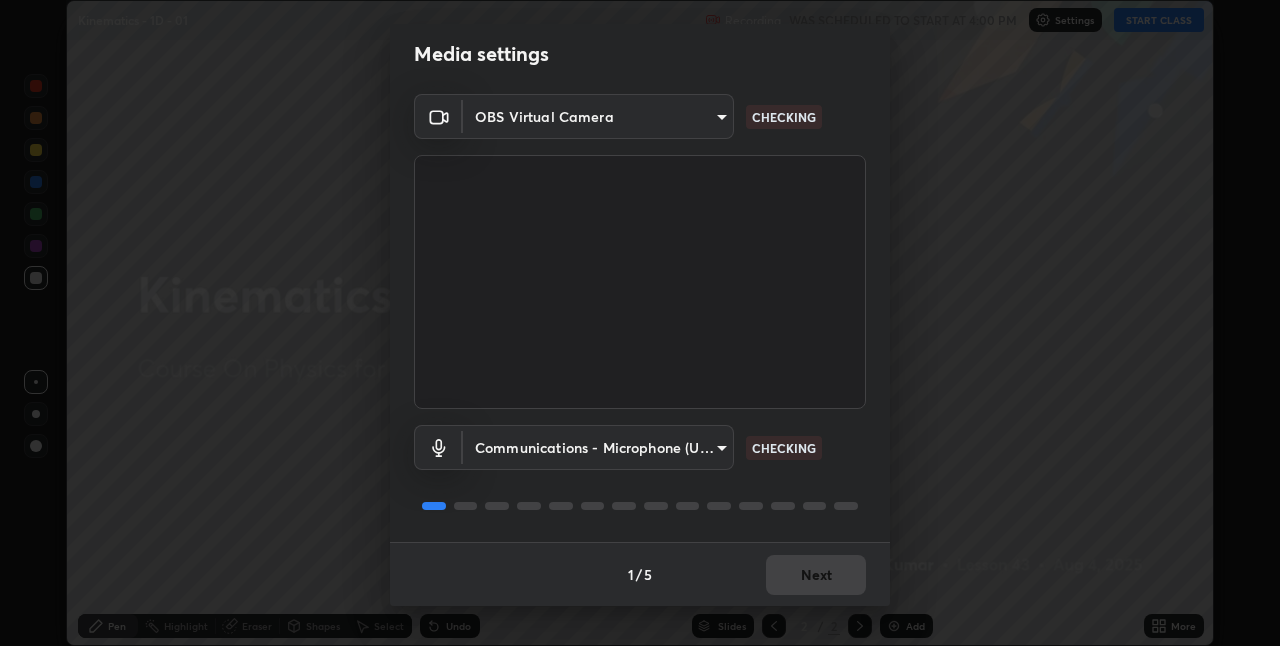 click on "Erase all Kinematics - 1D - 01 Recording WAS SCHEDULED TO START AT  4:00 PM Settings START CLASS Setting up your live class Kinematics - 1D - 01 • L43 of Course On Physics for JEE Growth 1 2027 [FIRST] [LAST] Pen Highlight Eraser Shapes Select Undo Slides 2 / 2 Add More No doubts shared Encourage your learners to ask a doubt for better clarity Report an issue Reason for reporting Buffering Chat not working Audio - Video sync issue Educator video quality low ​ Attach an image Report Media settings OBS Virtual Camera [HASH] CHECKING Communications - Microphone (USB Audio Device) communications CHECKING 1 / 5 Next" at bounding box center [640, 323] 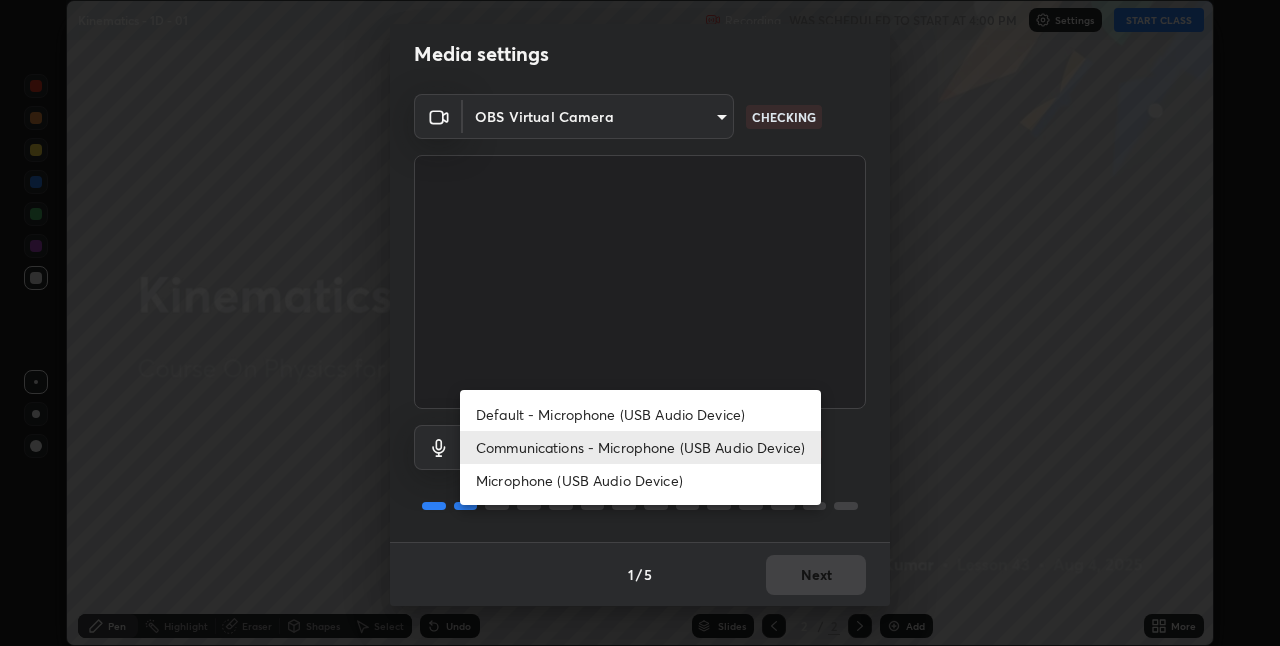 click on "Default - Microphone (USB Audio Device)" at bounding box center [640, 414] 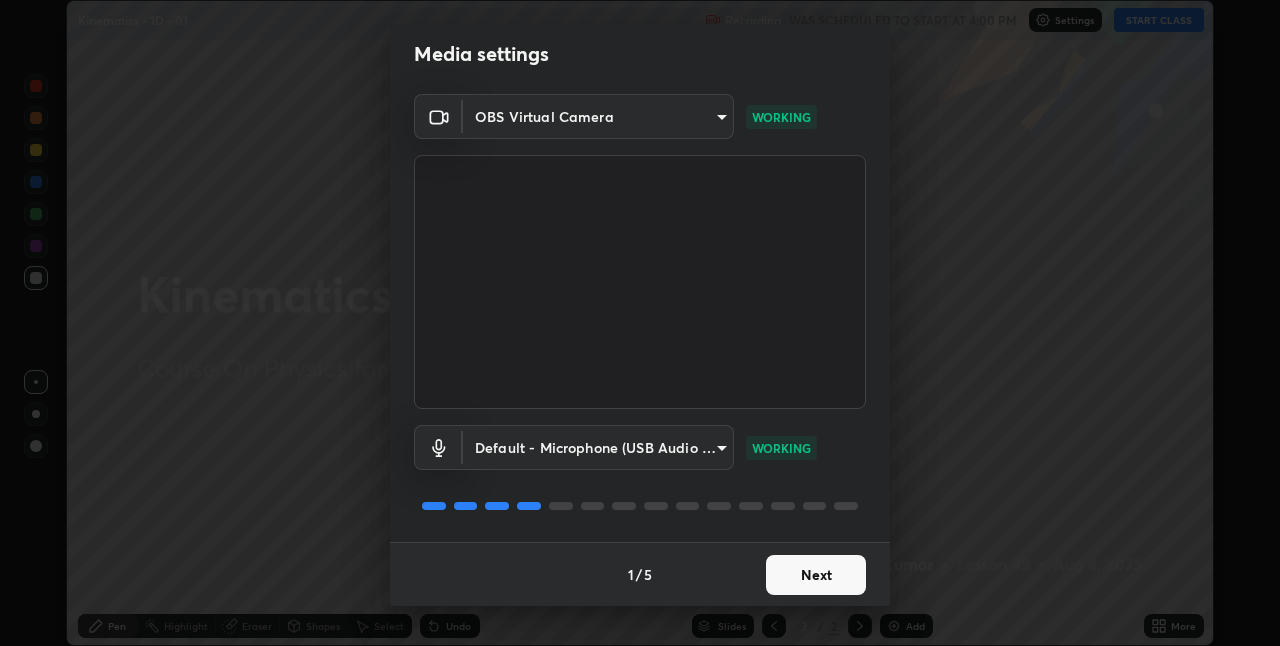 click on "Next" at bounding box center (816, 575) 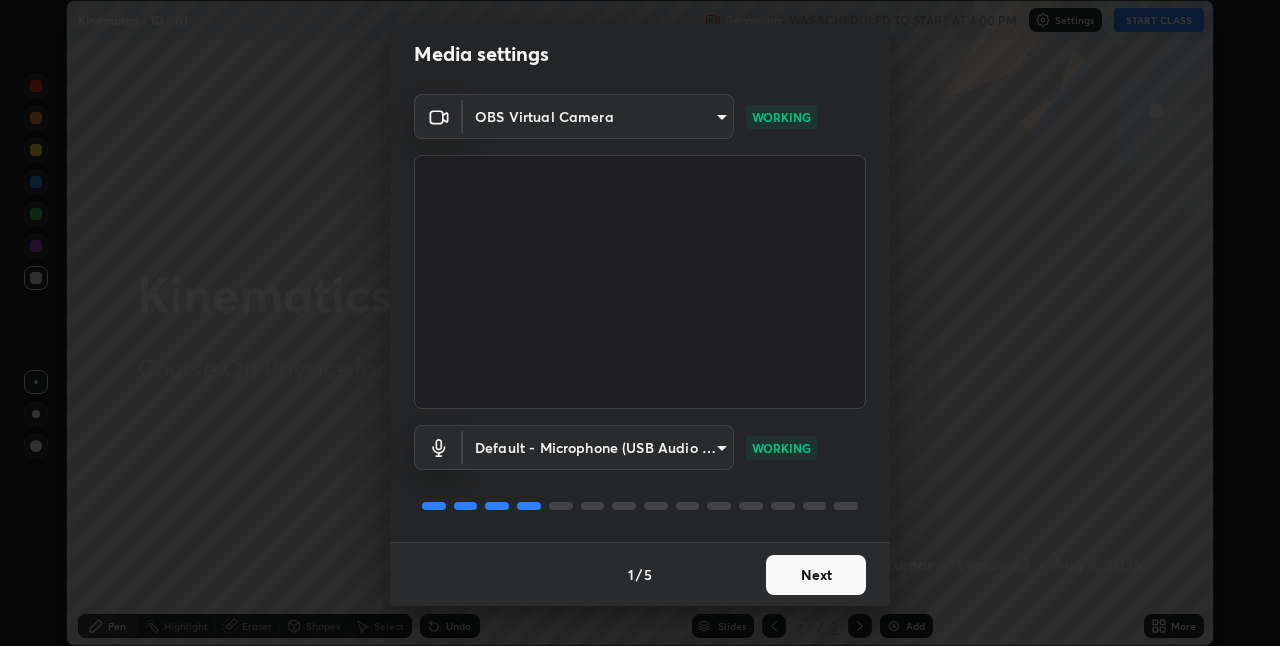 scroll, scrollTop: 0, scrollLeft: 0, axis: both 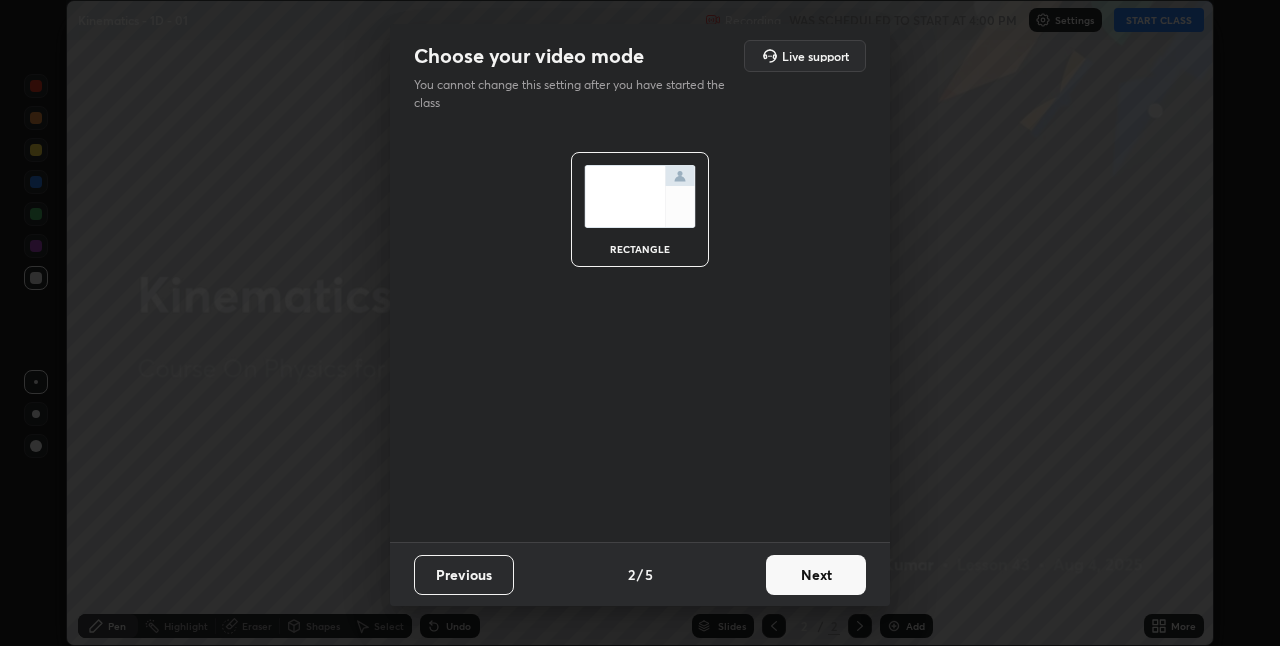 click on "Next" at bounding box center (816, 575) 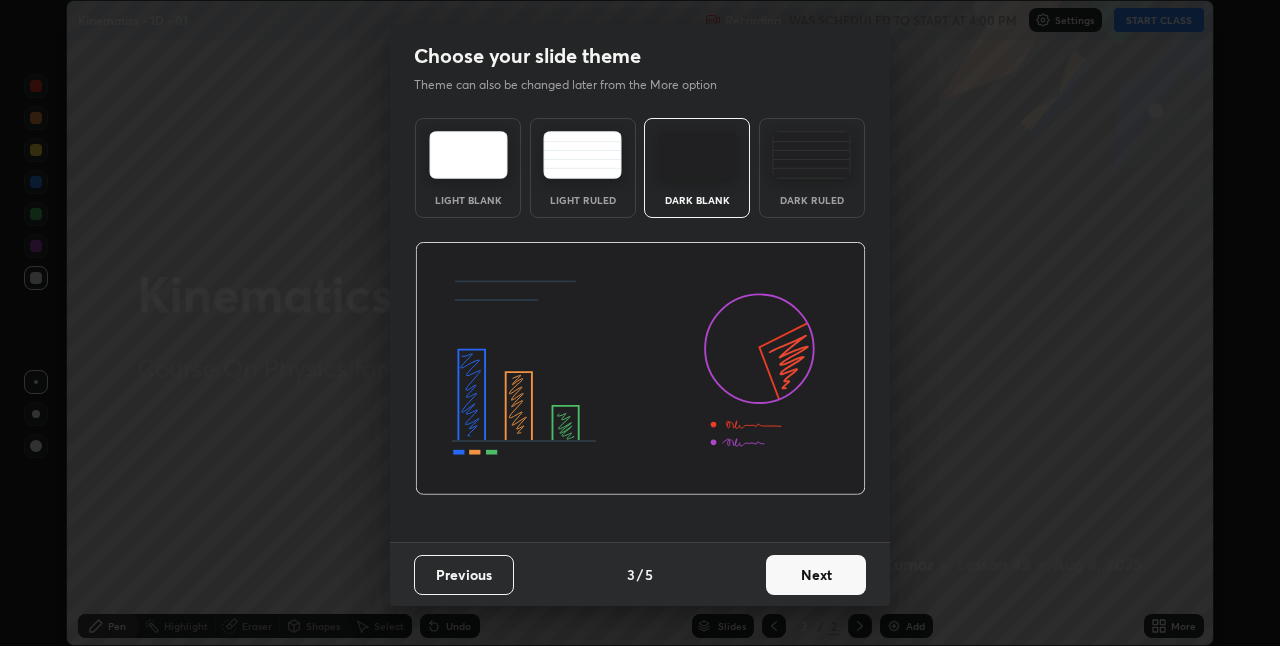 click on "Next" at bounding box center [816, 575] 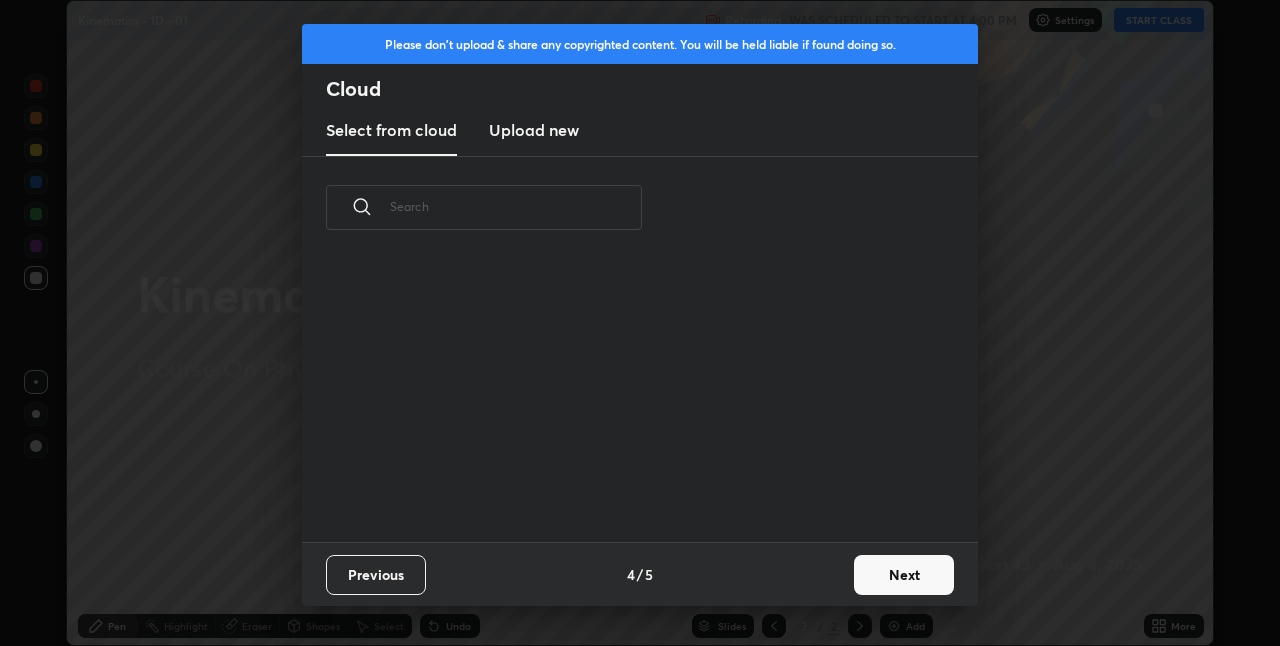 click on "Previous 4 / 5 Next" at bounding box center (640, 574) 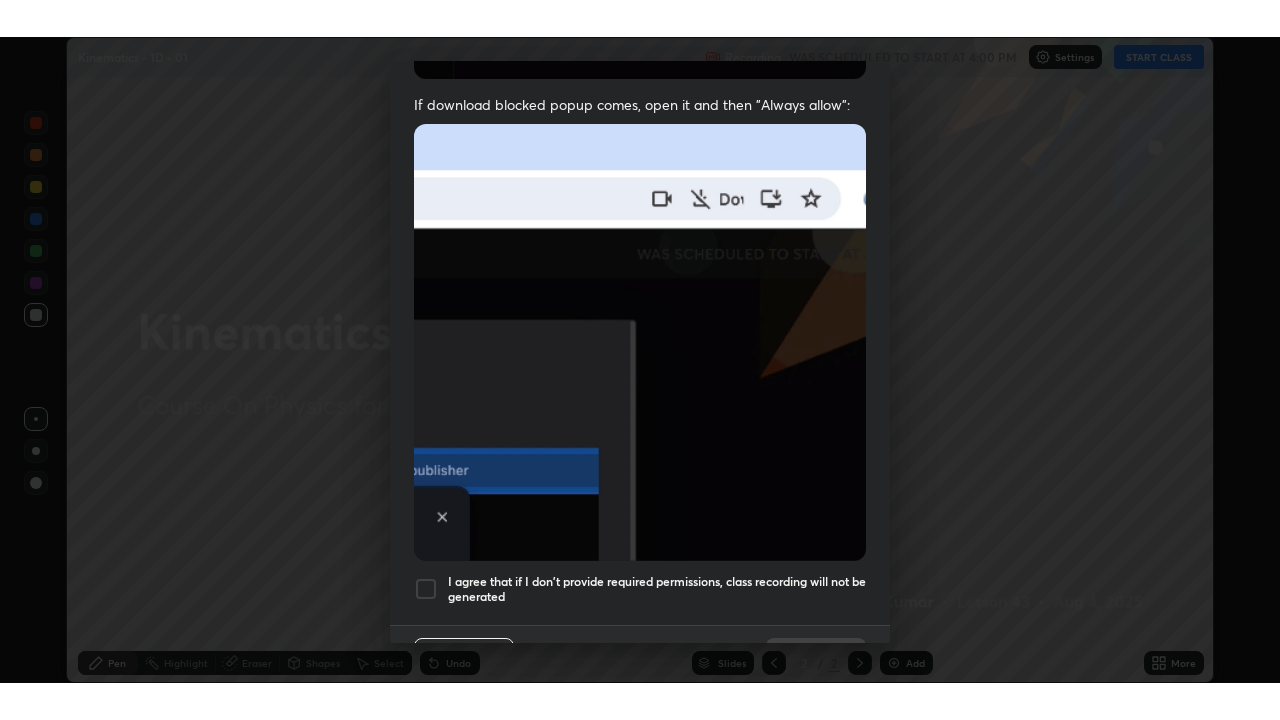 scroll, scrollTop: 418, scrollLeft: 0, axis: vertical 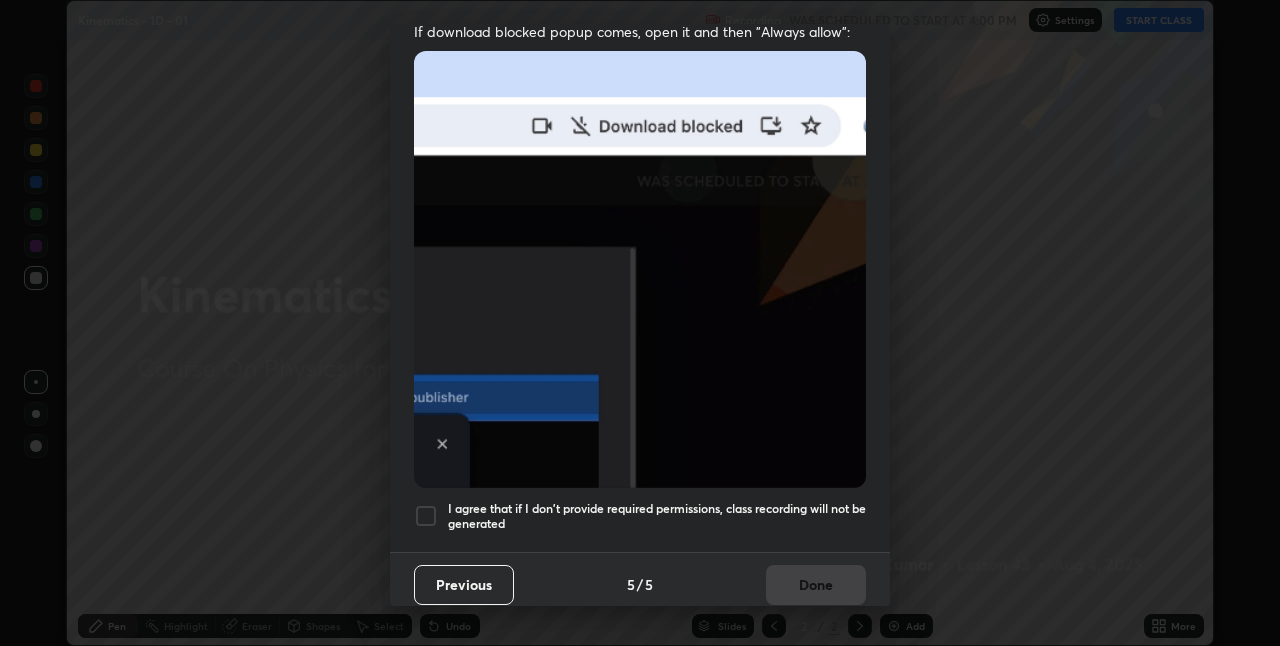 click on "I agree that if I don't provide required permissions, class recording will not be generated" at bounding box center (657, 516) 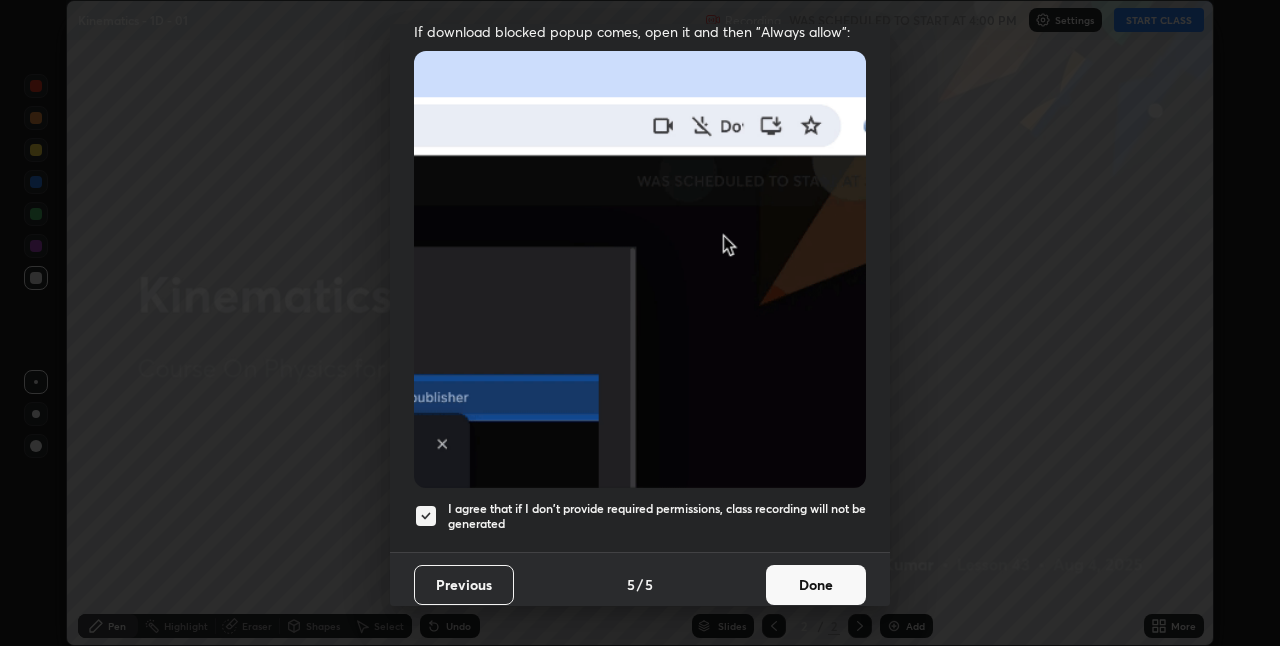 click on "Done" at bounding box center [816, 585] 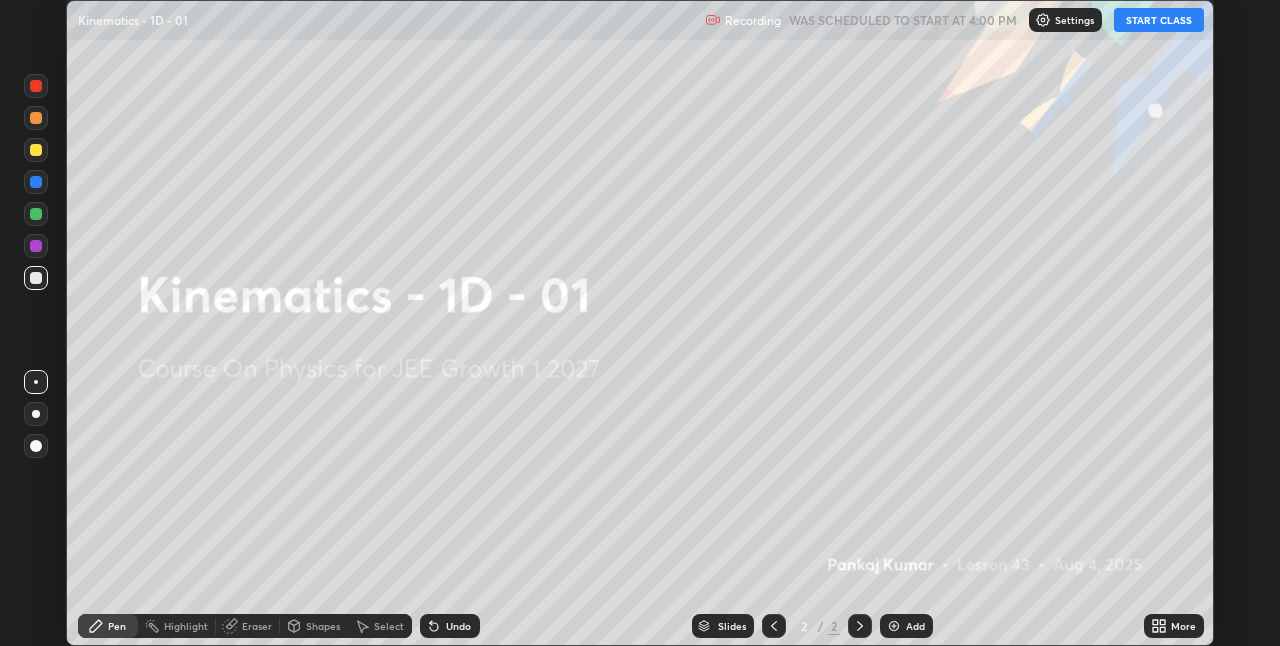 click on "Add" at bounding box center [915, 626] 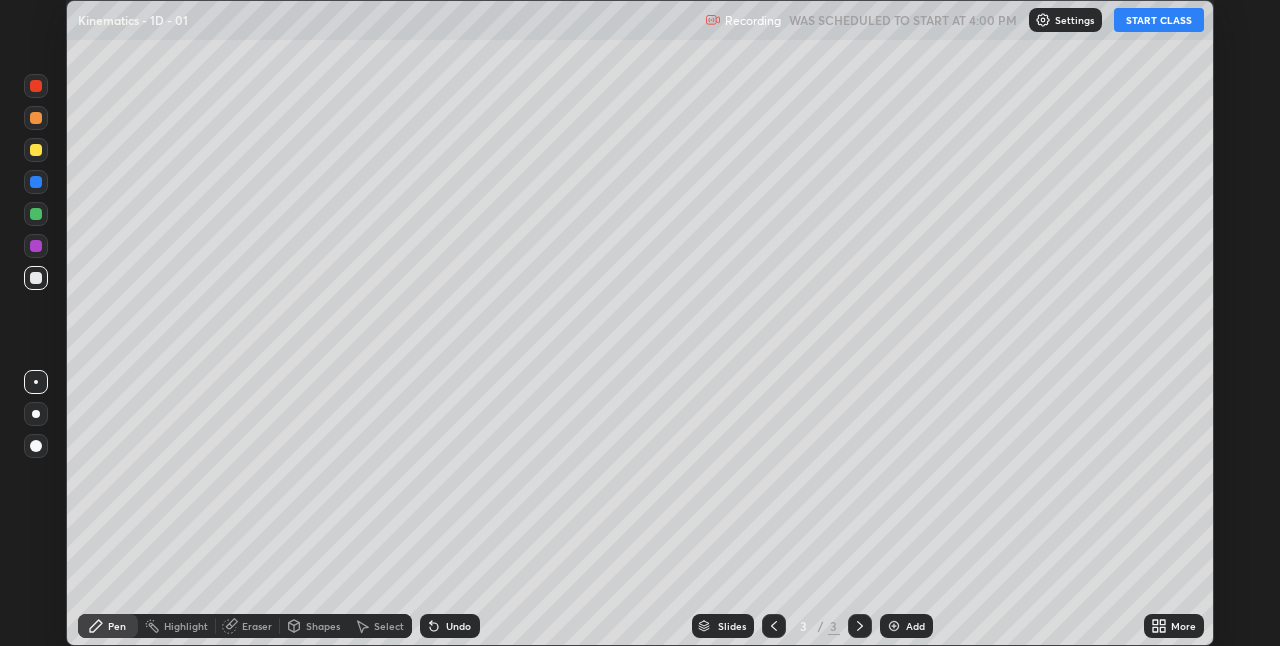 click on "START CLASS" at bounding box center (1159, 20) 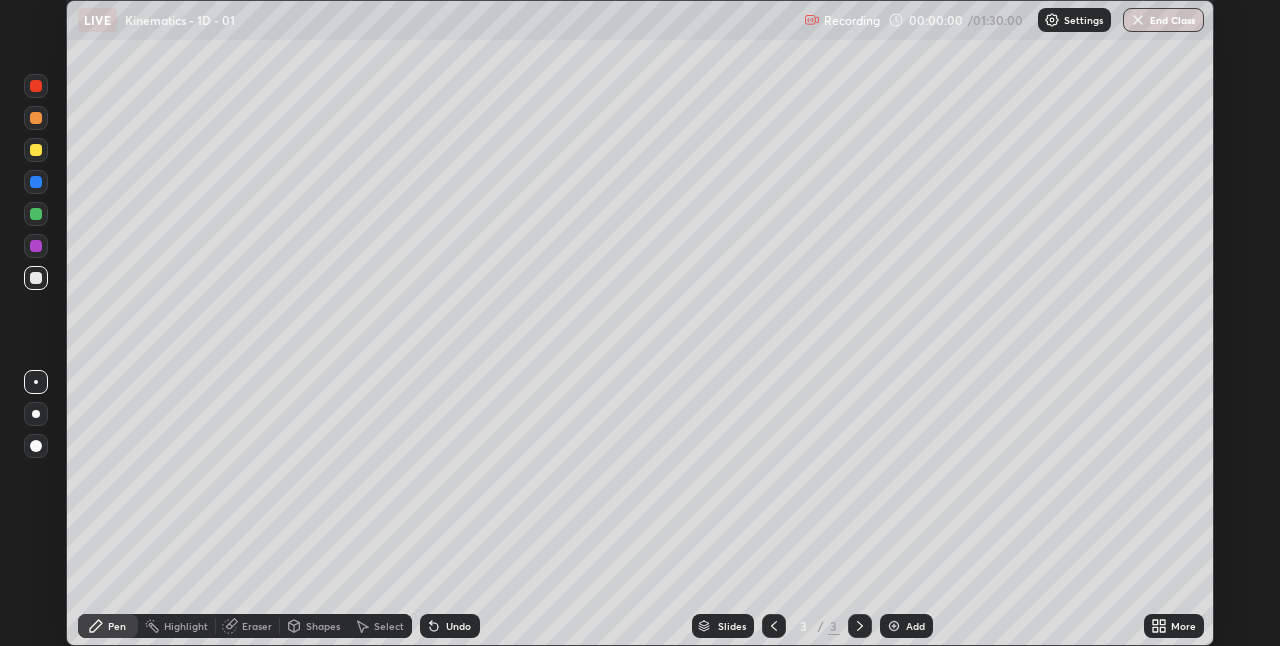 click on "More" at bounding box center (1174, 626) 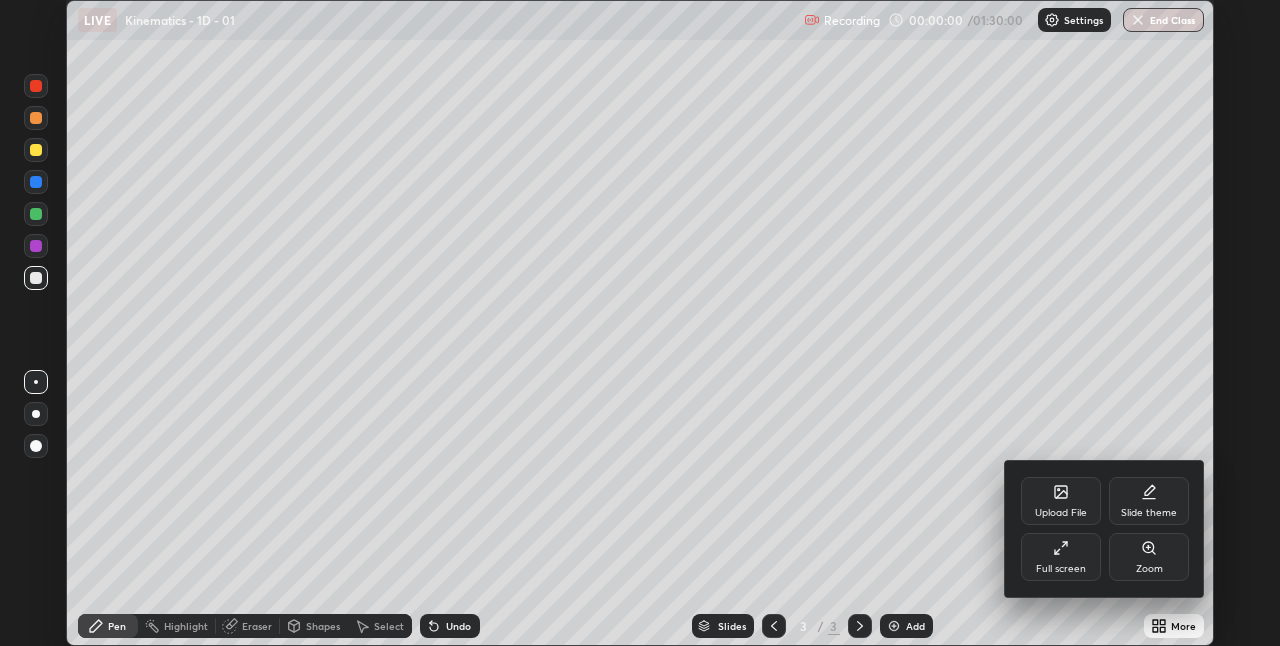 click on "Full screen" at bounding box center (1061, 557) 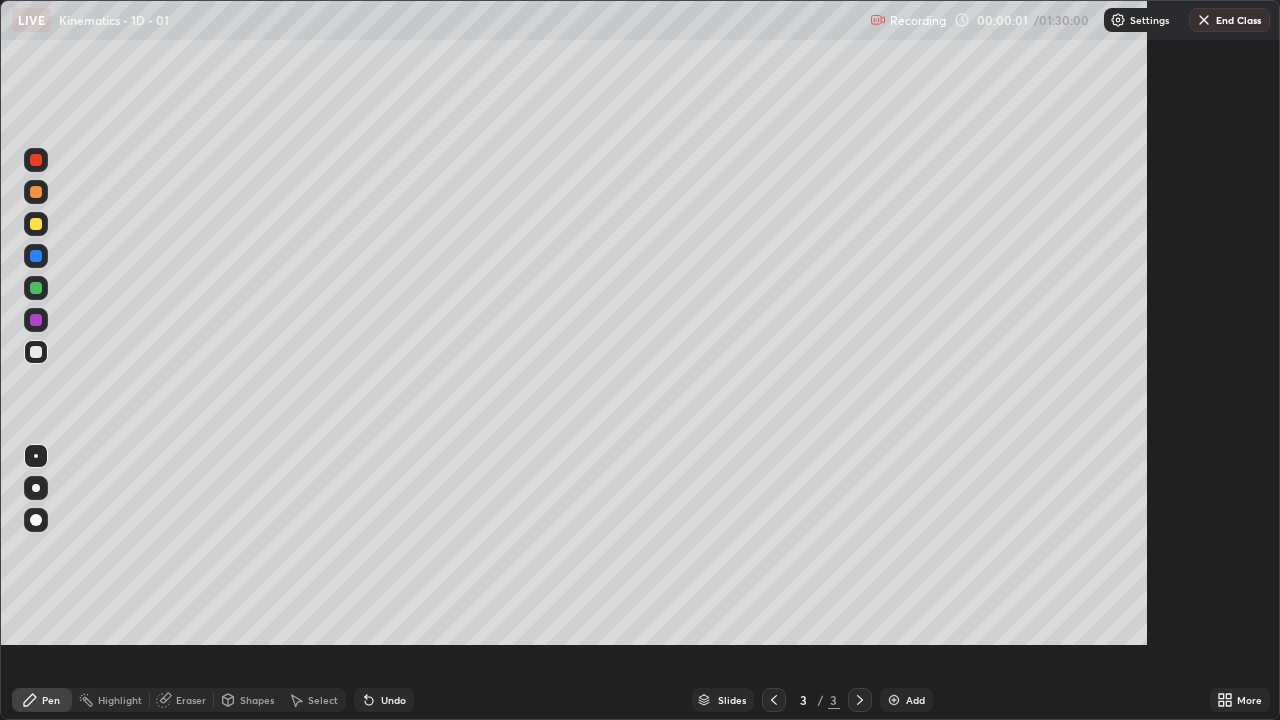 scroll, scrollTop: 99280, scrollLeft: 98720, axis: both 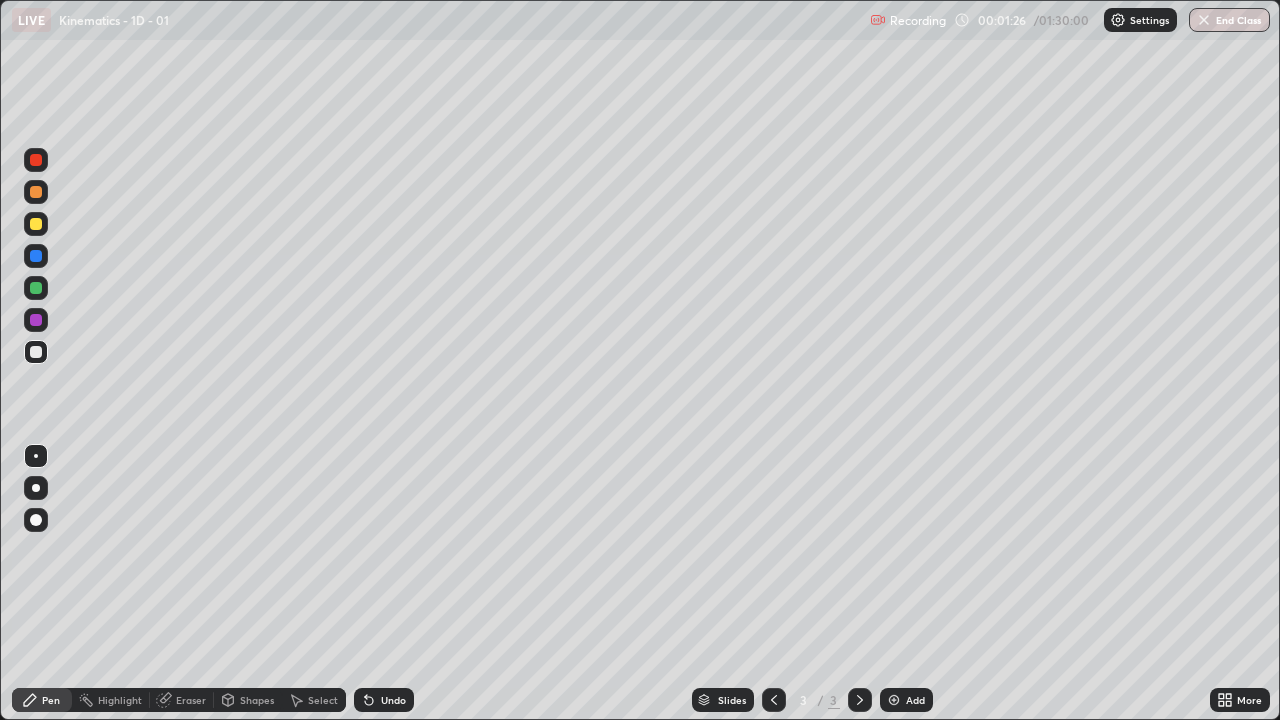 click on "Shapes" at bounding box center (257, 700) 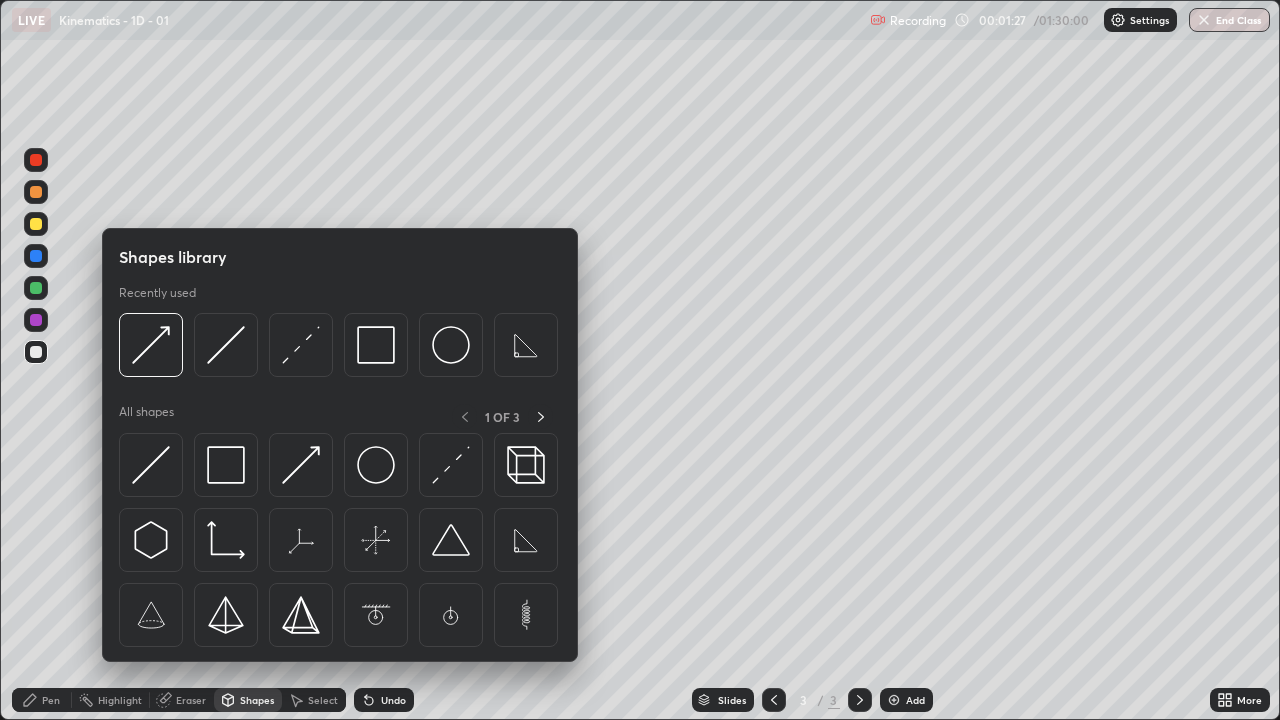 click at bounding box center [526, 540] 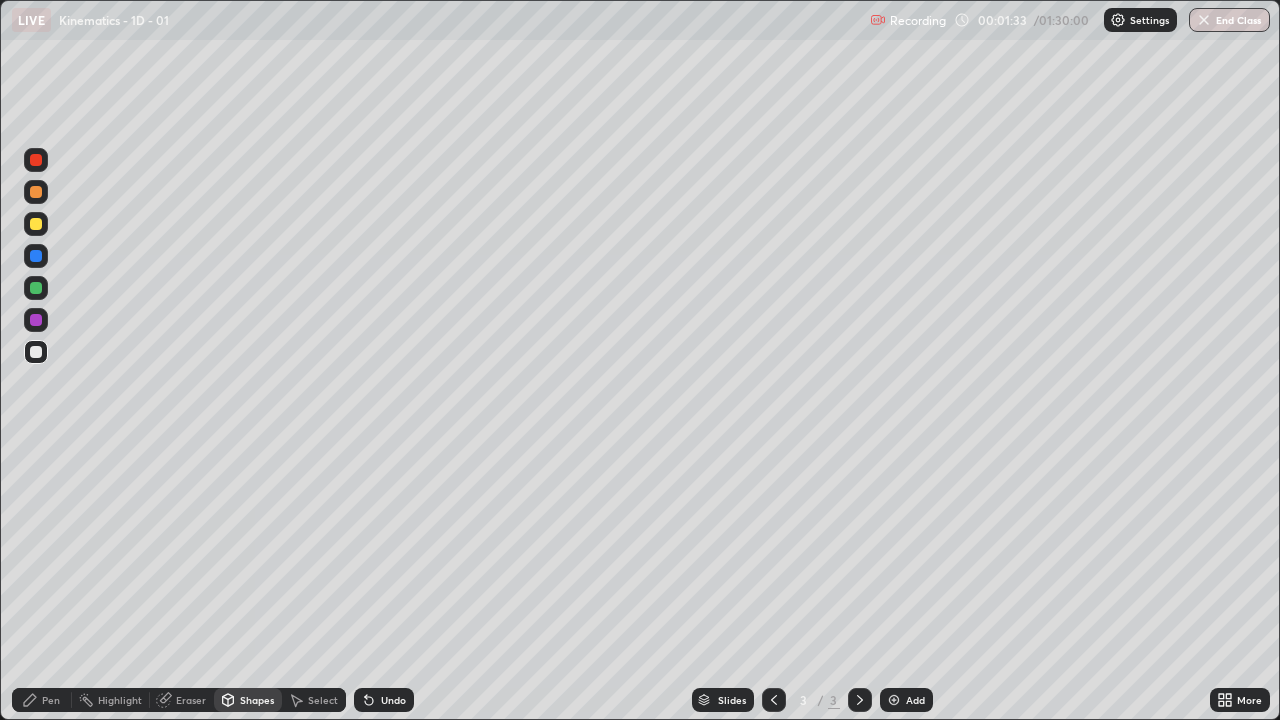 click on "Shapes" at bounding box center [248, 700] 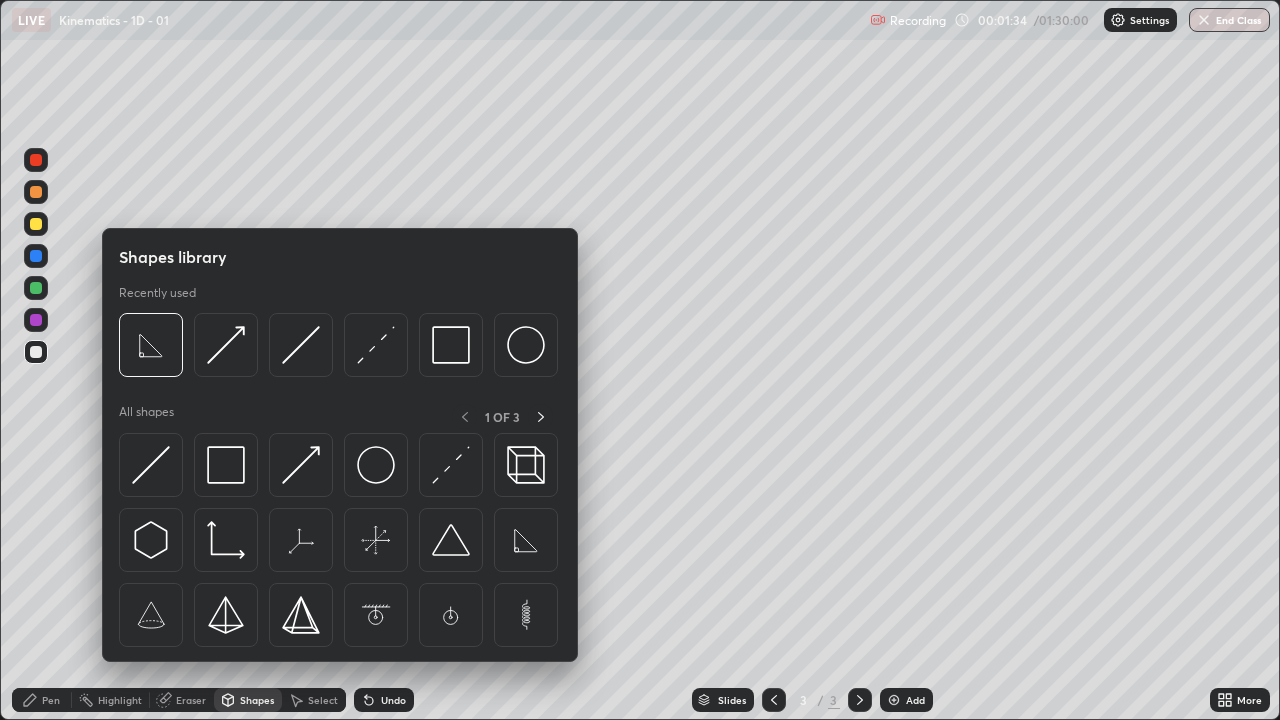 click at bounding box center [151, 465] 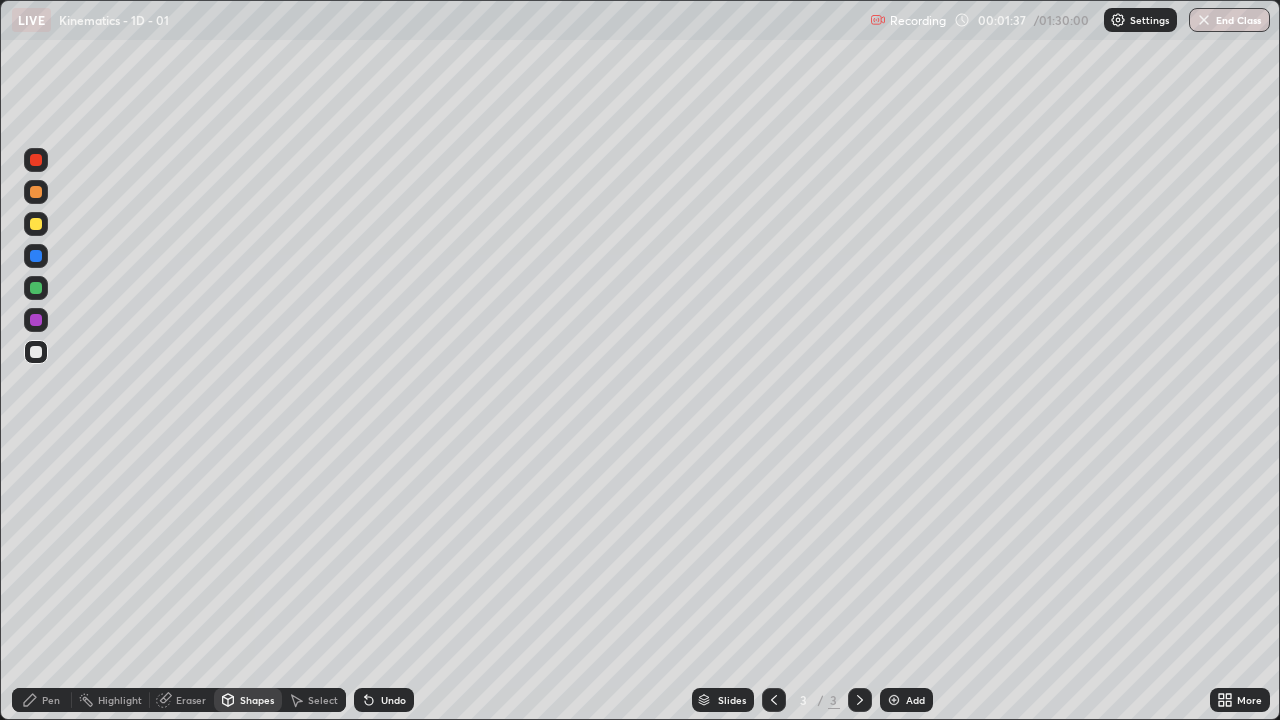 click on "Undo" at bounding box center [393, 700] 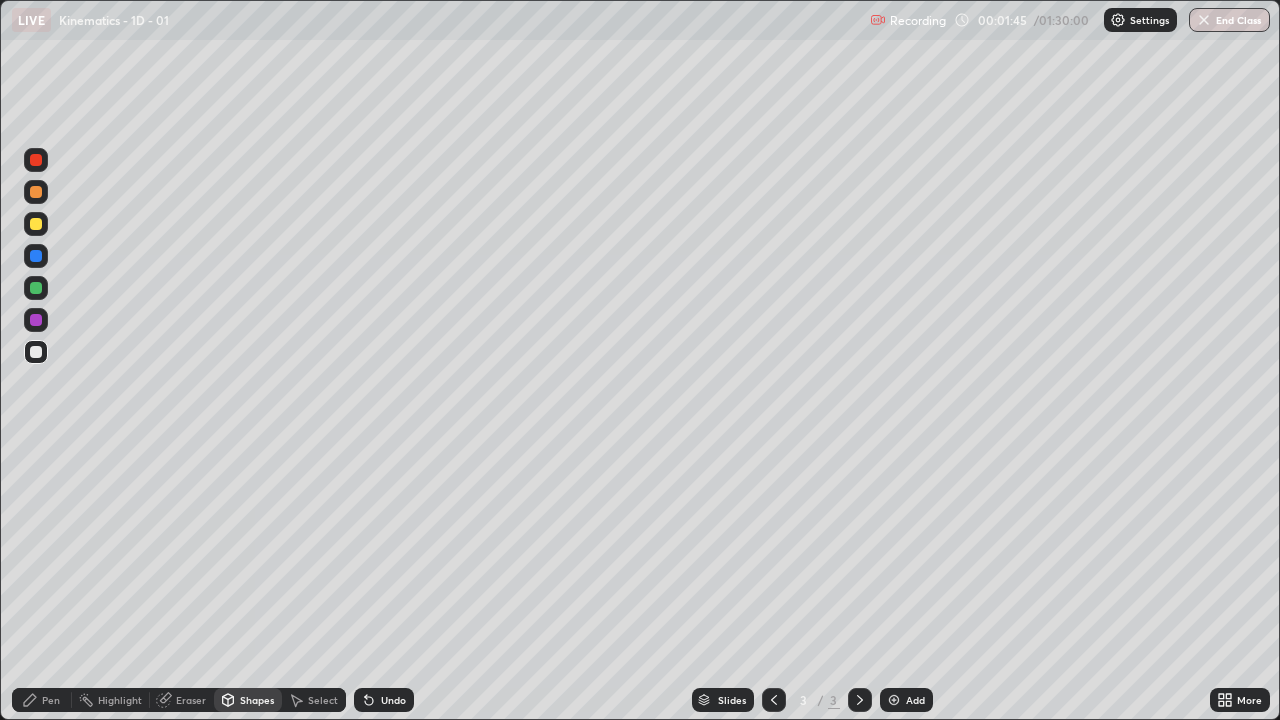click on "Shapes" at bounding box center (248, 700) 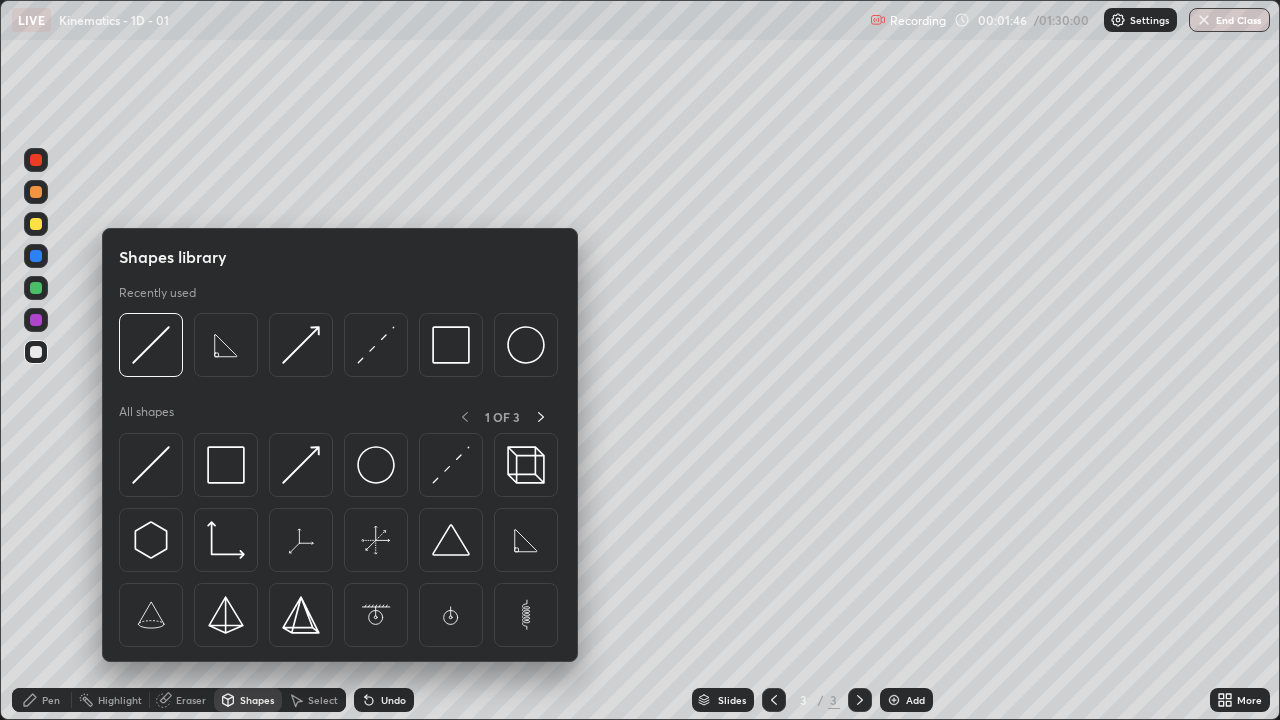 click at bounding box center [151, 465] 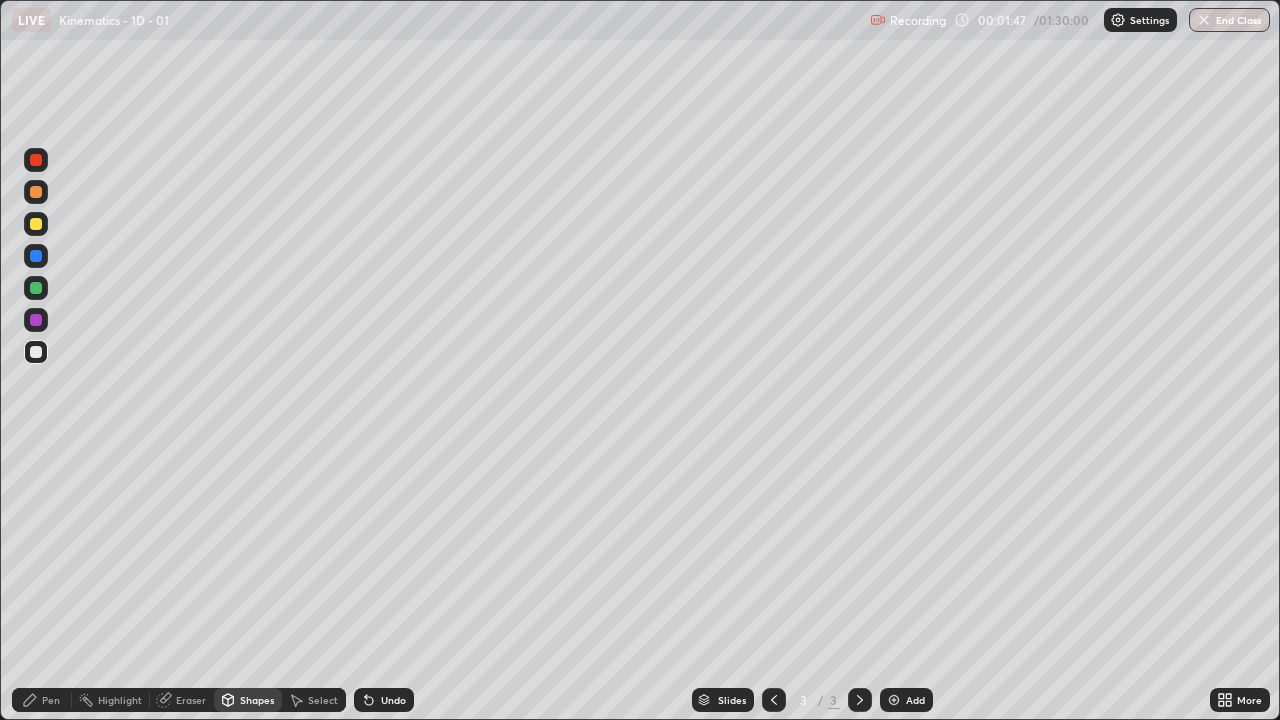 click at bounding box center [36, 320] 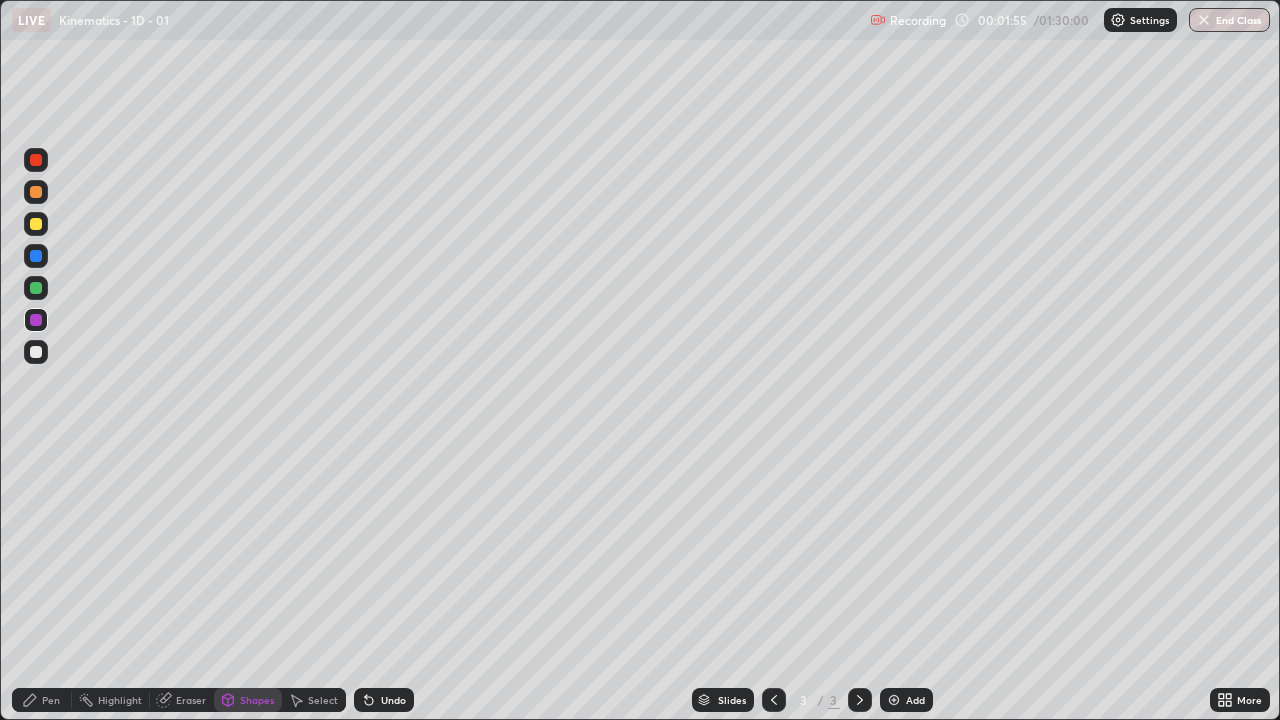 click on "Pen" at bounding box center [51, 700] 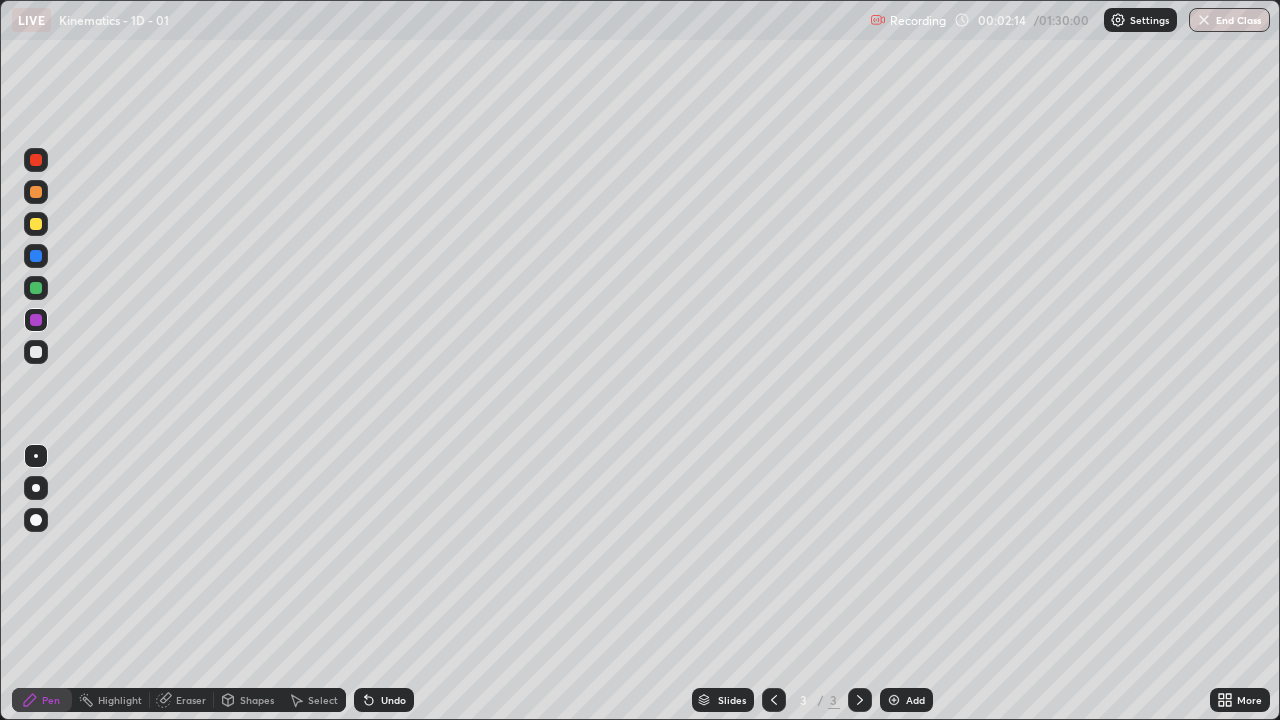 click at bounding box center (36, 352) 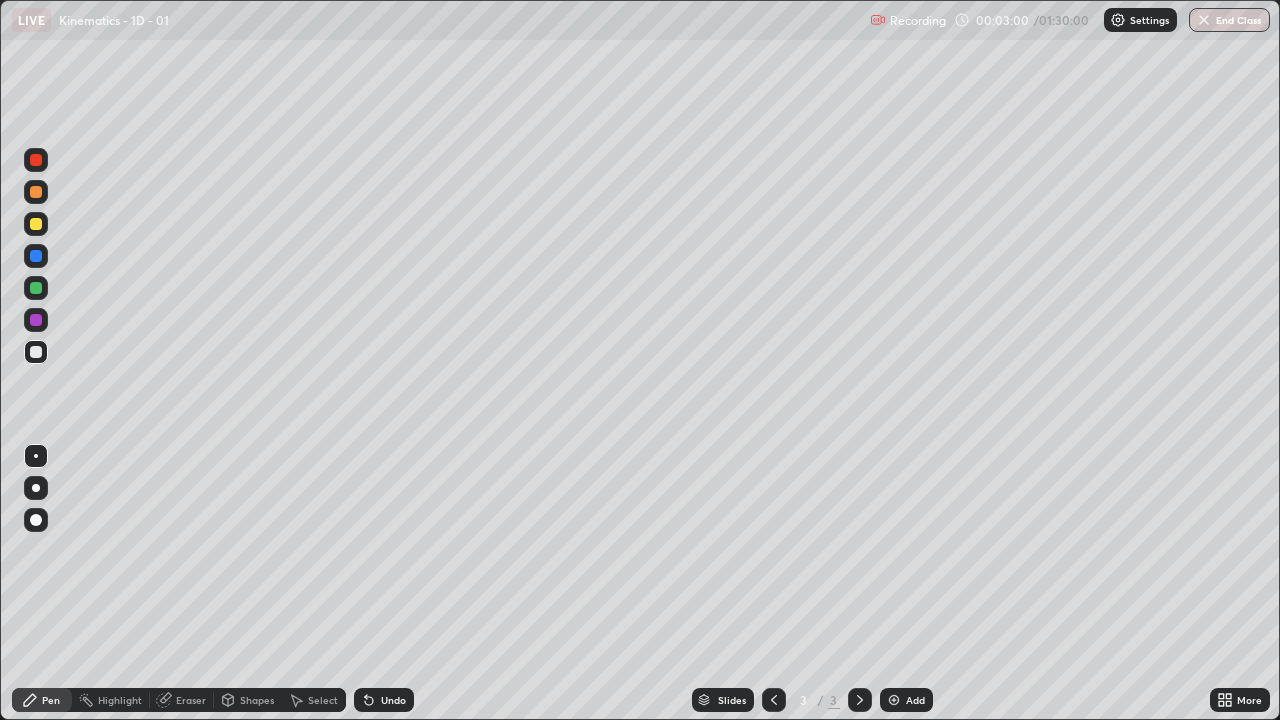 click on "Shapes" at bounding box center (257, 700) 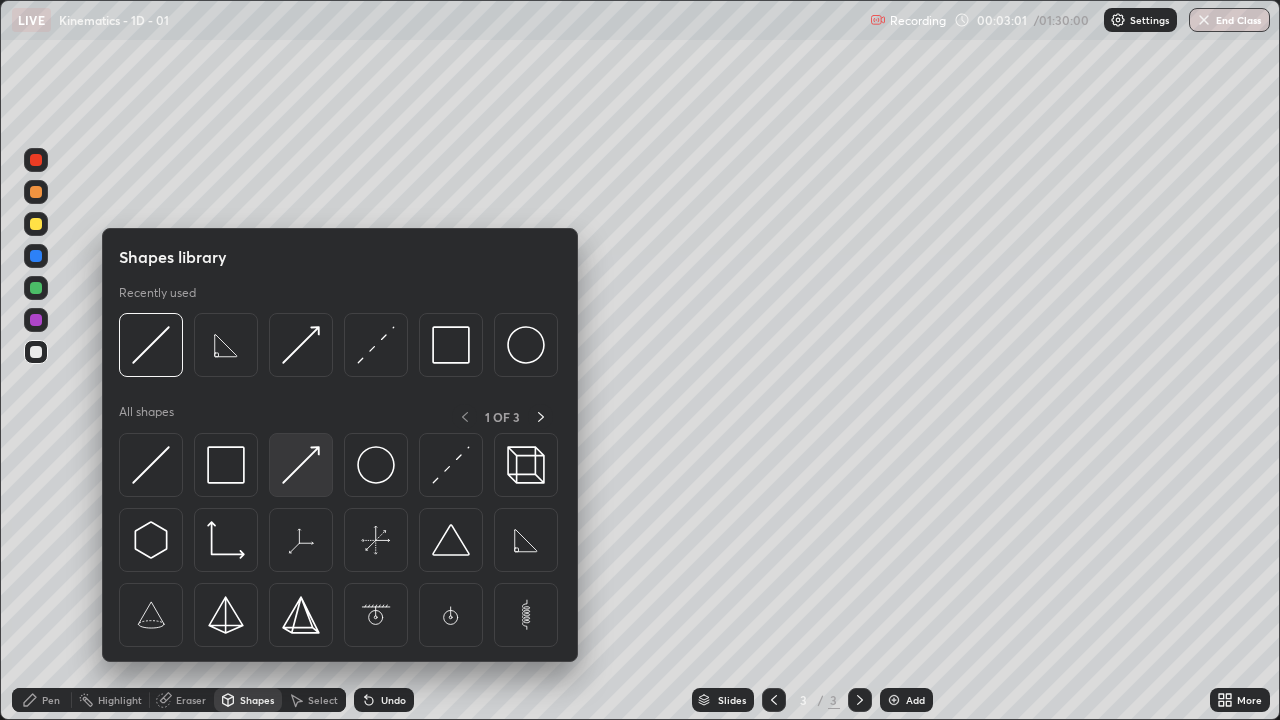 click at bounding box center [301, 465] 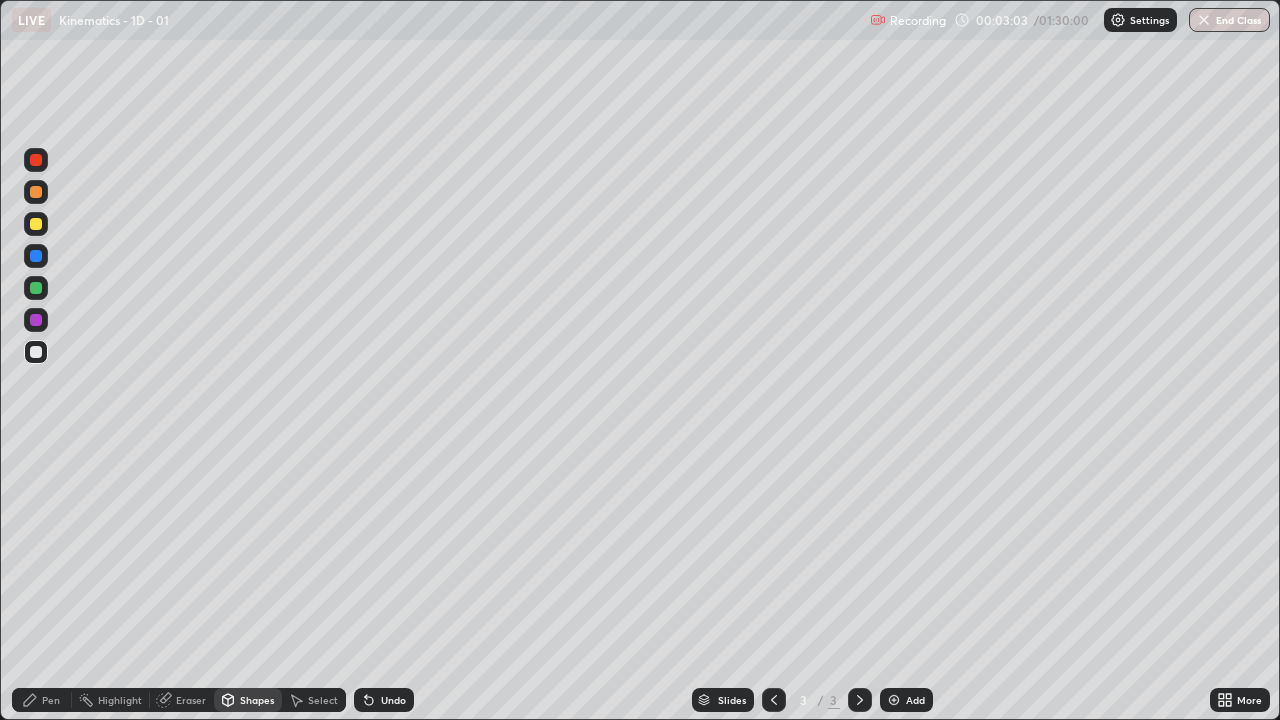 click at bounding box center (36, 224) 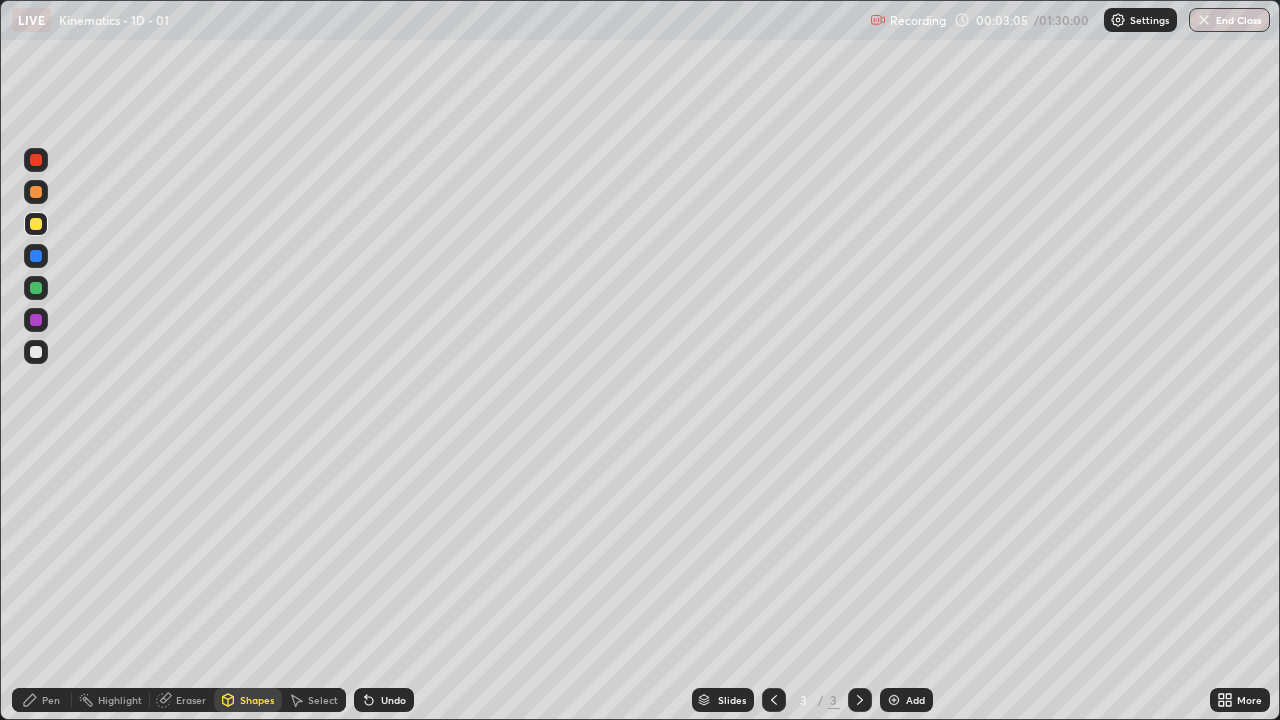 click 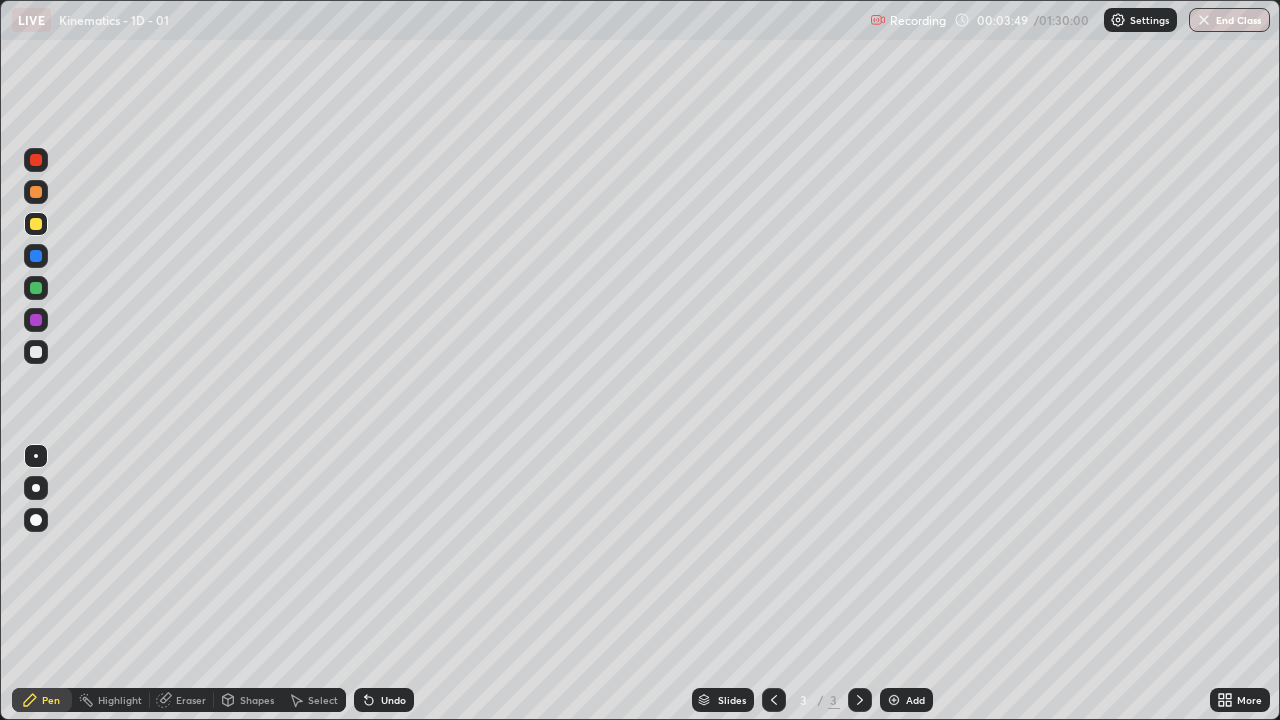 click on "Shapes" at bounding box center [257, 700] 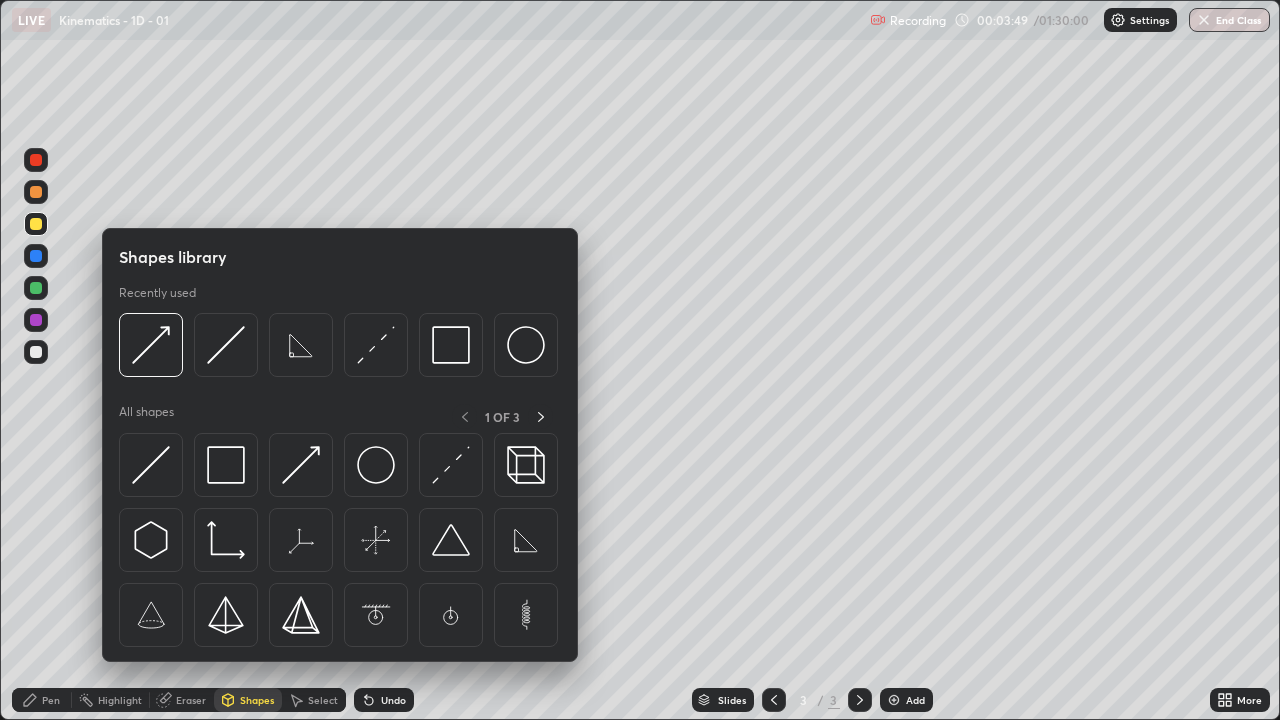 click at bounding box center [301, 465] 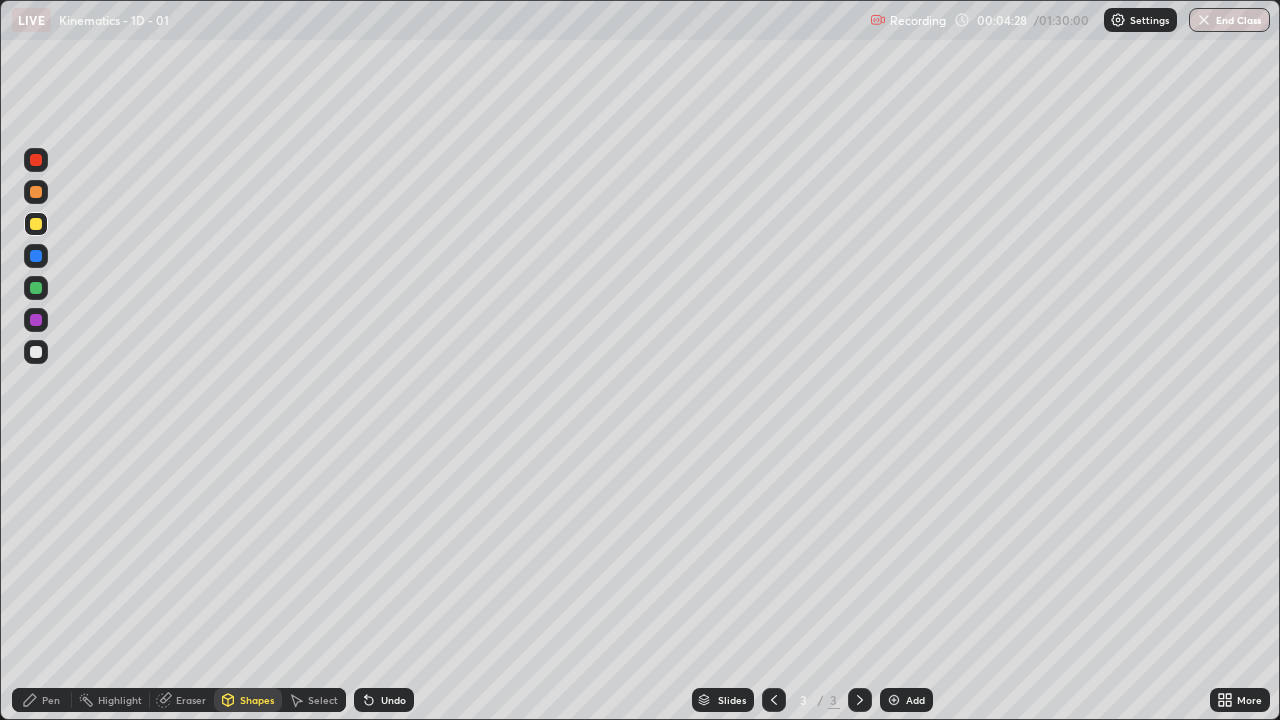 click on "Shapes" at bounding box center [257, 700] 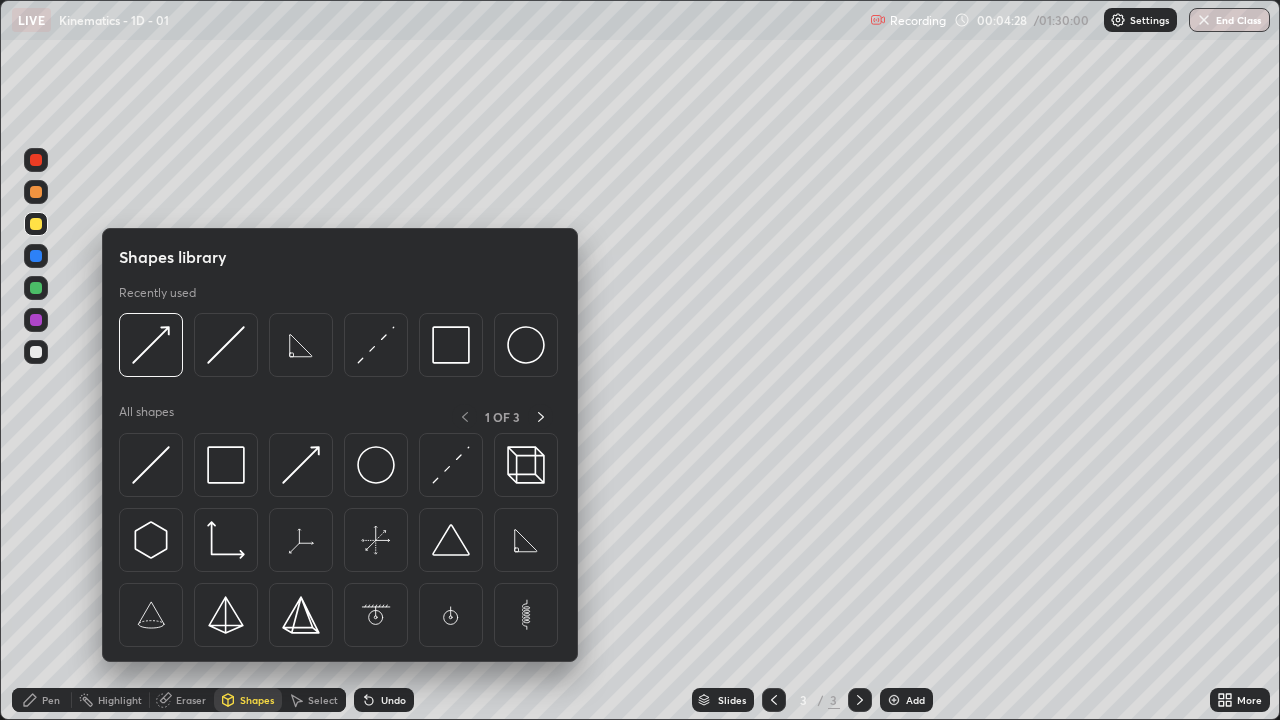 click at bounding box center [301, 465] 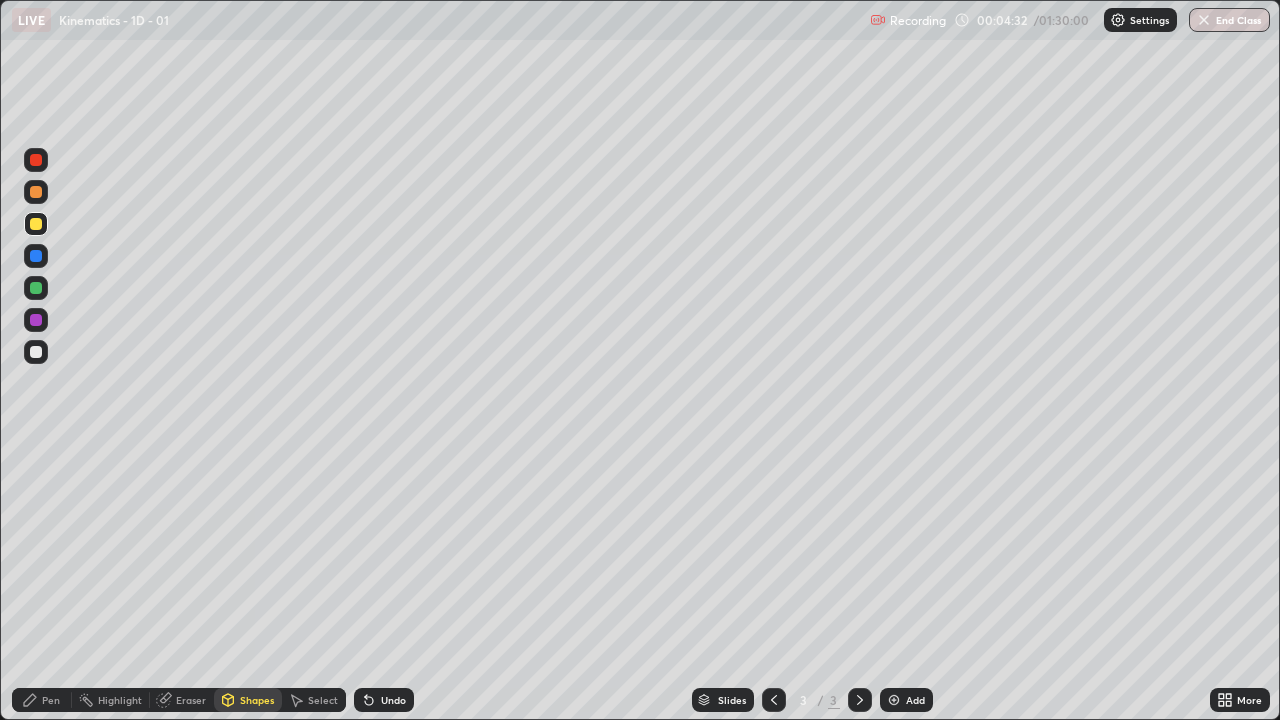 click on "Pen" at bounding box center (42, 700) 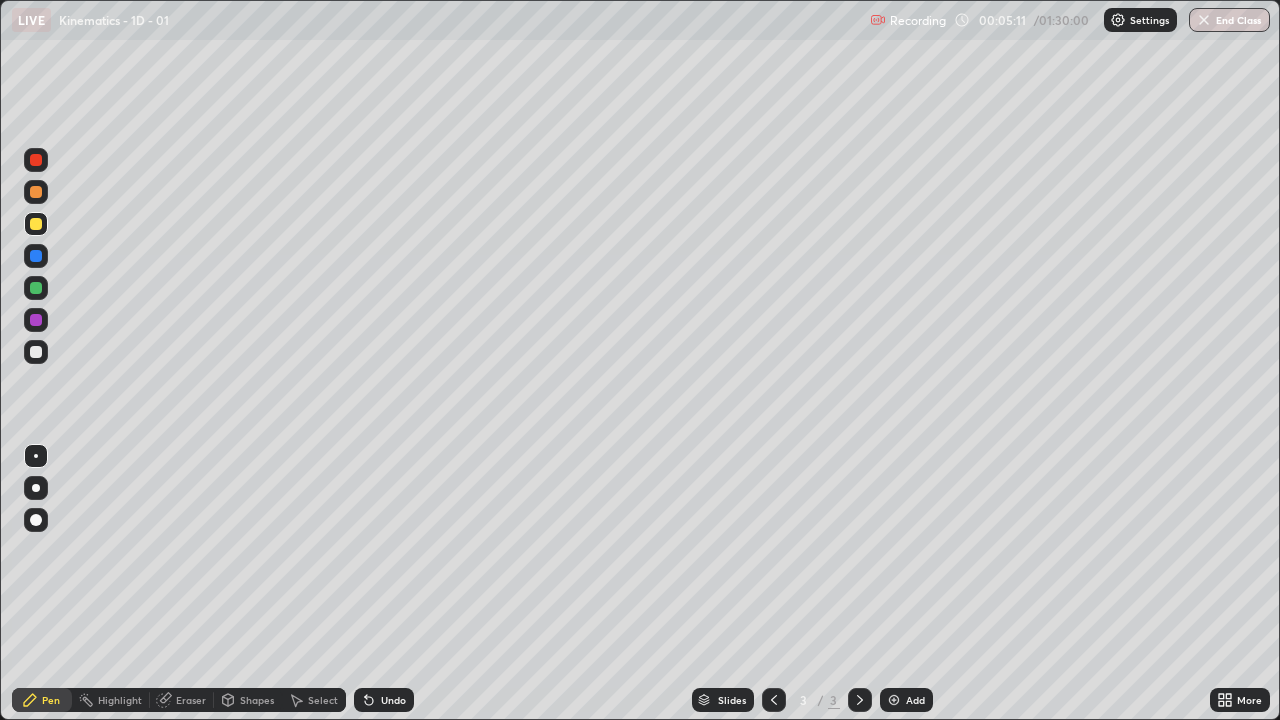 click on "Eraser" at bounding box center (191, 700) 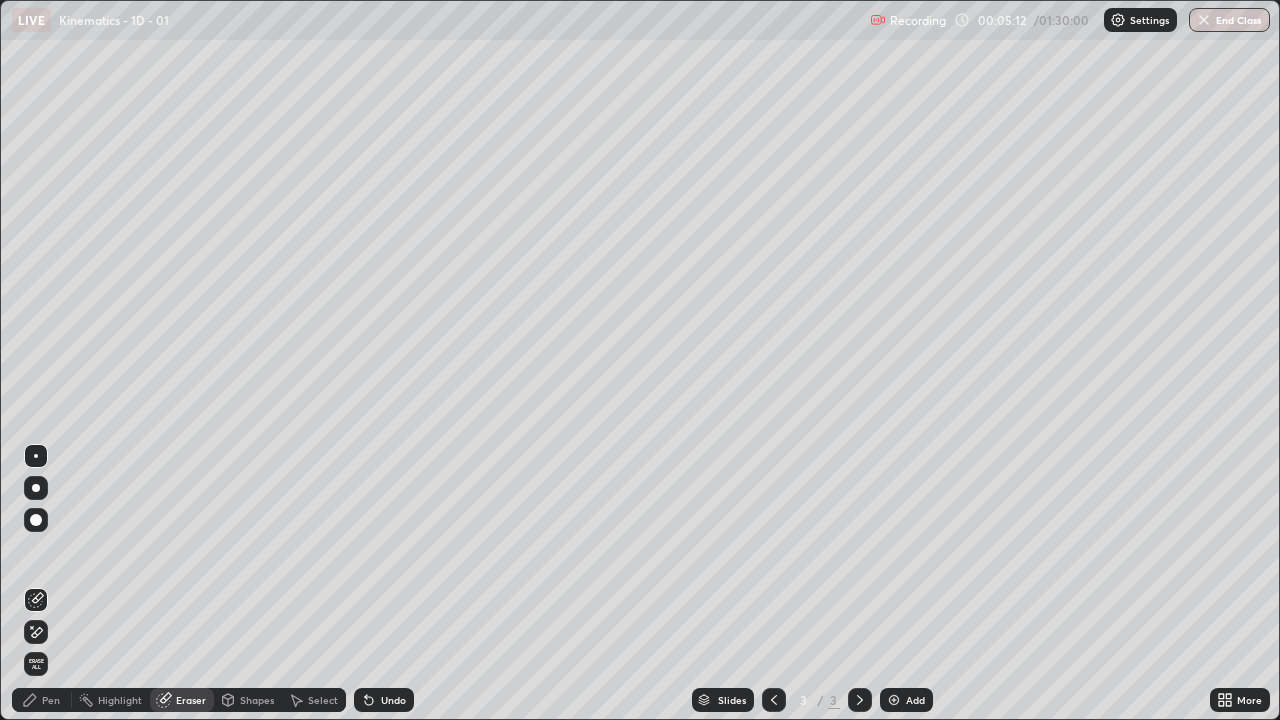 click 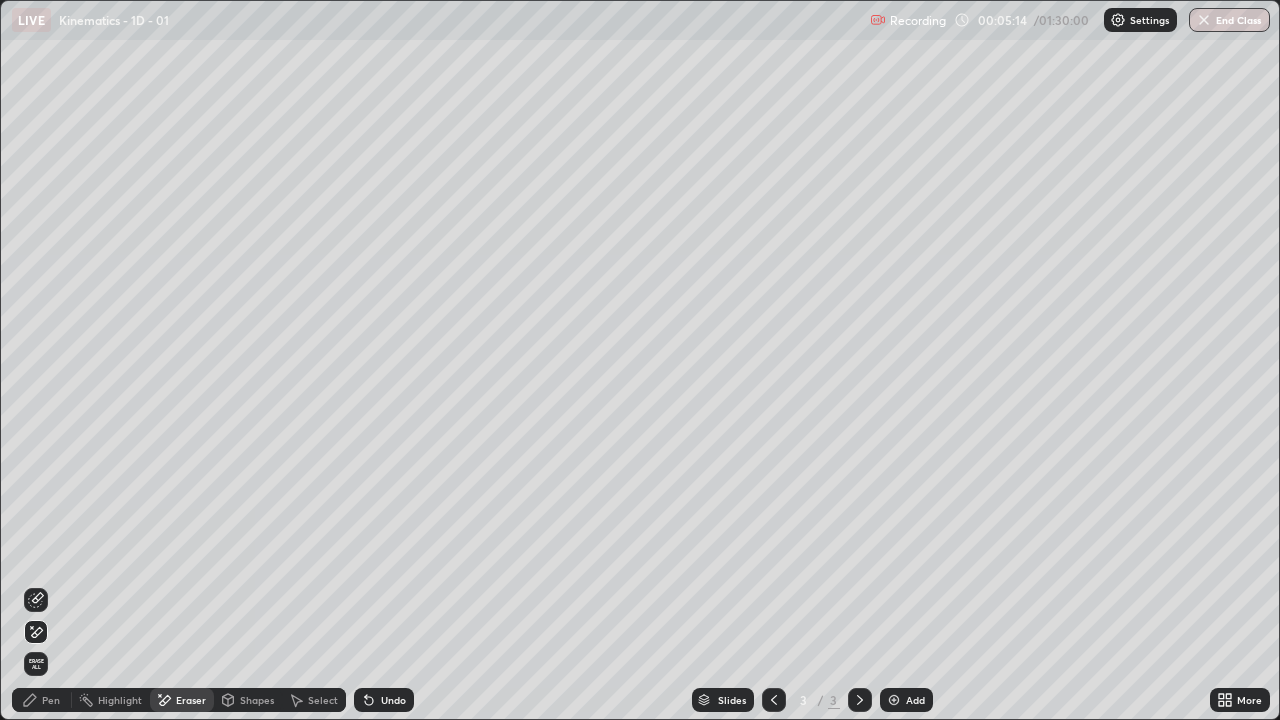 click 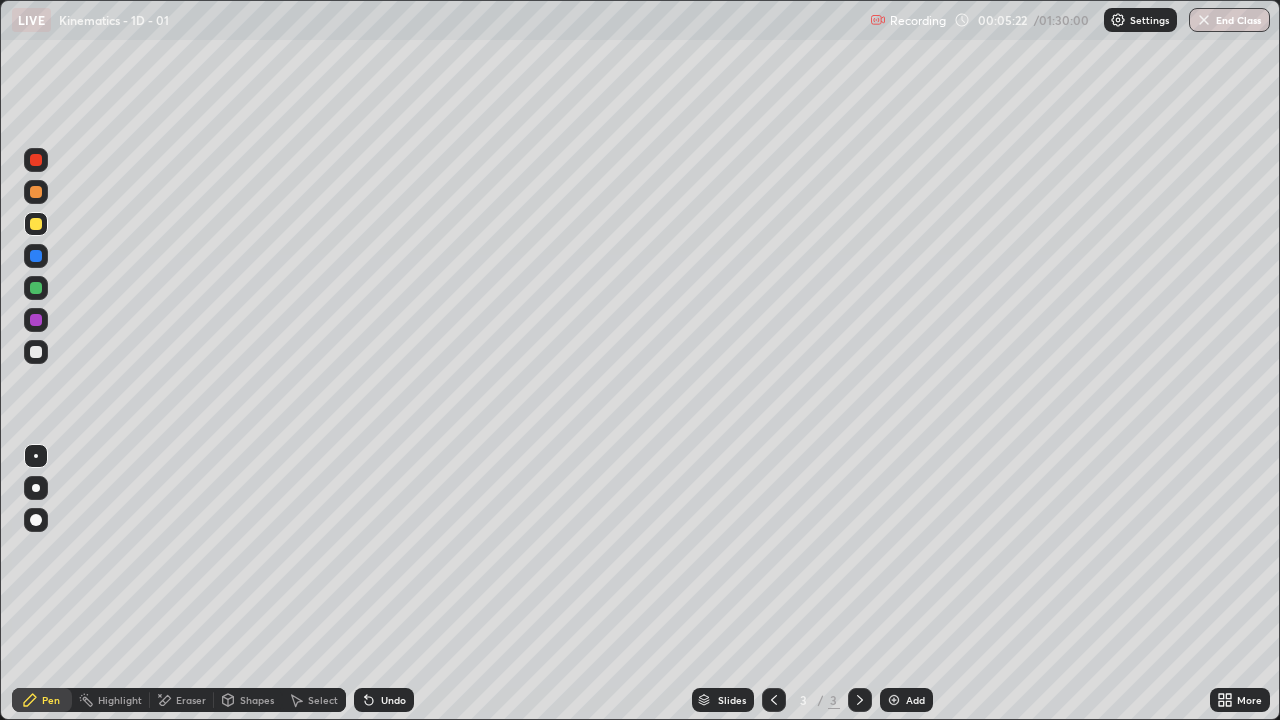 click on "Shapes" at bounding box center [248, 700] 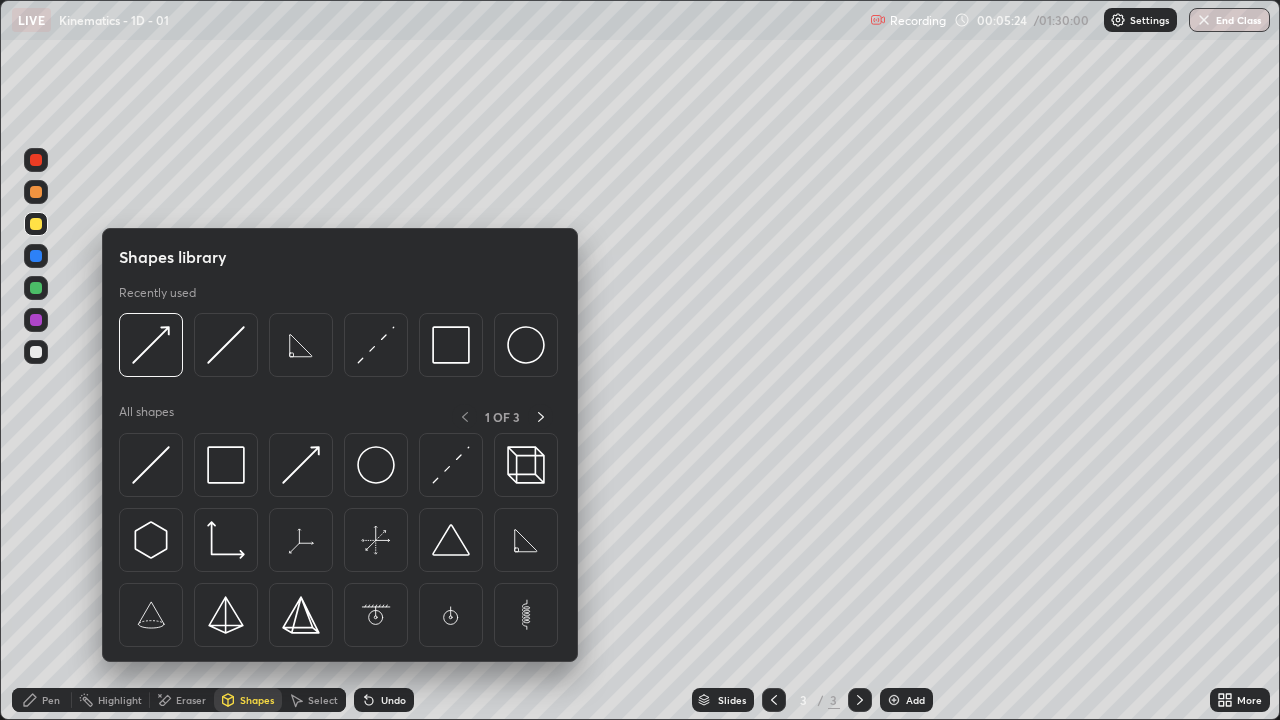 click at bounding box center [526, 540] 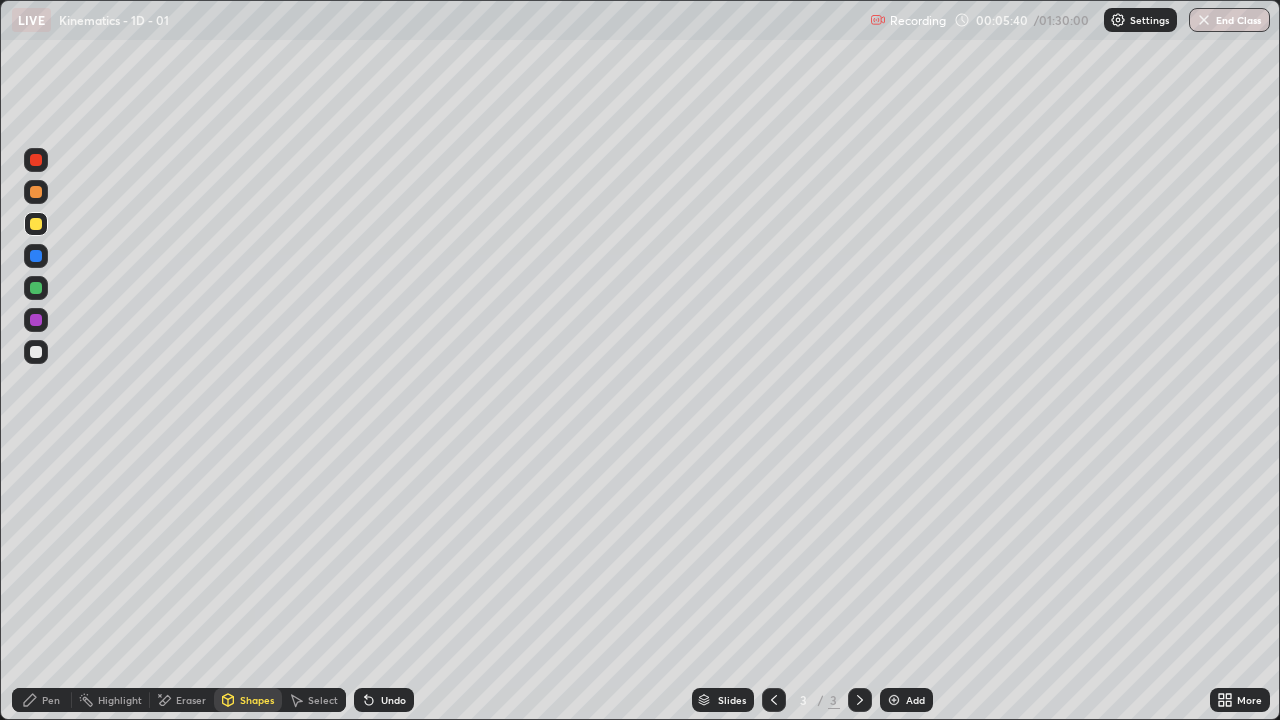 click on "Shapes" at bounding box center (257, 700) 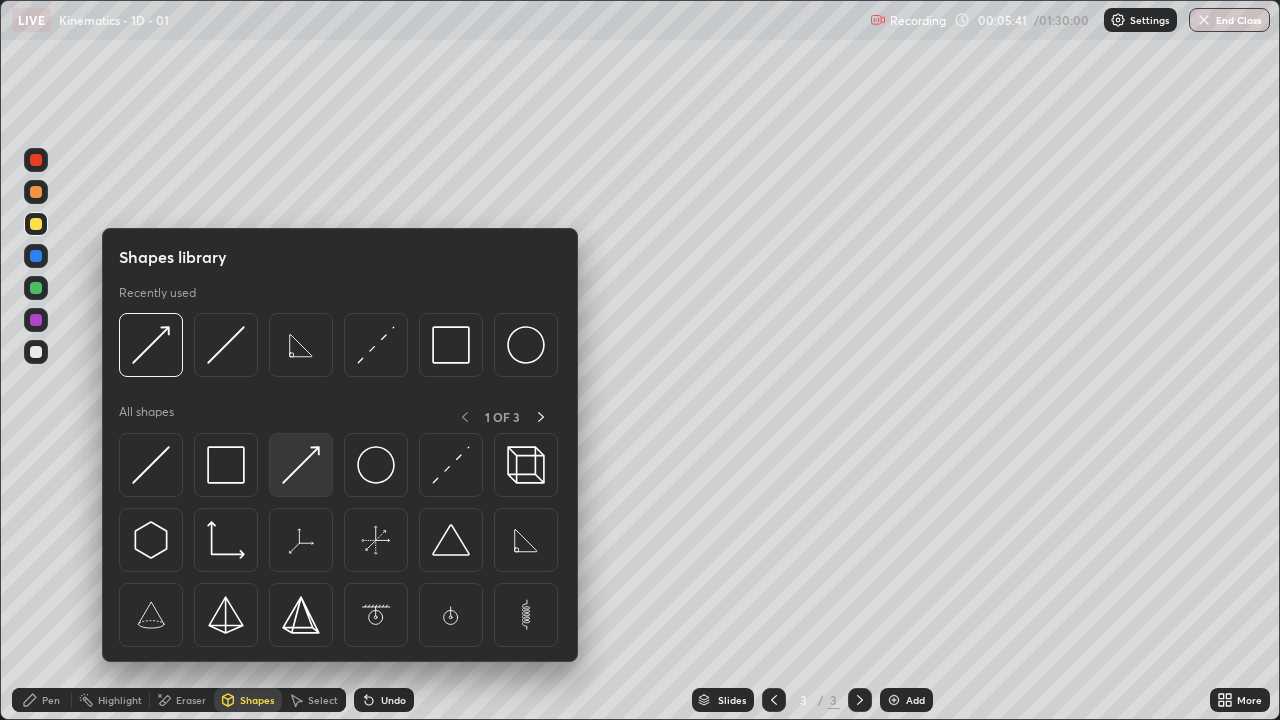 click at bounding box center [301, 465] 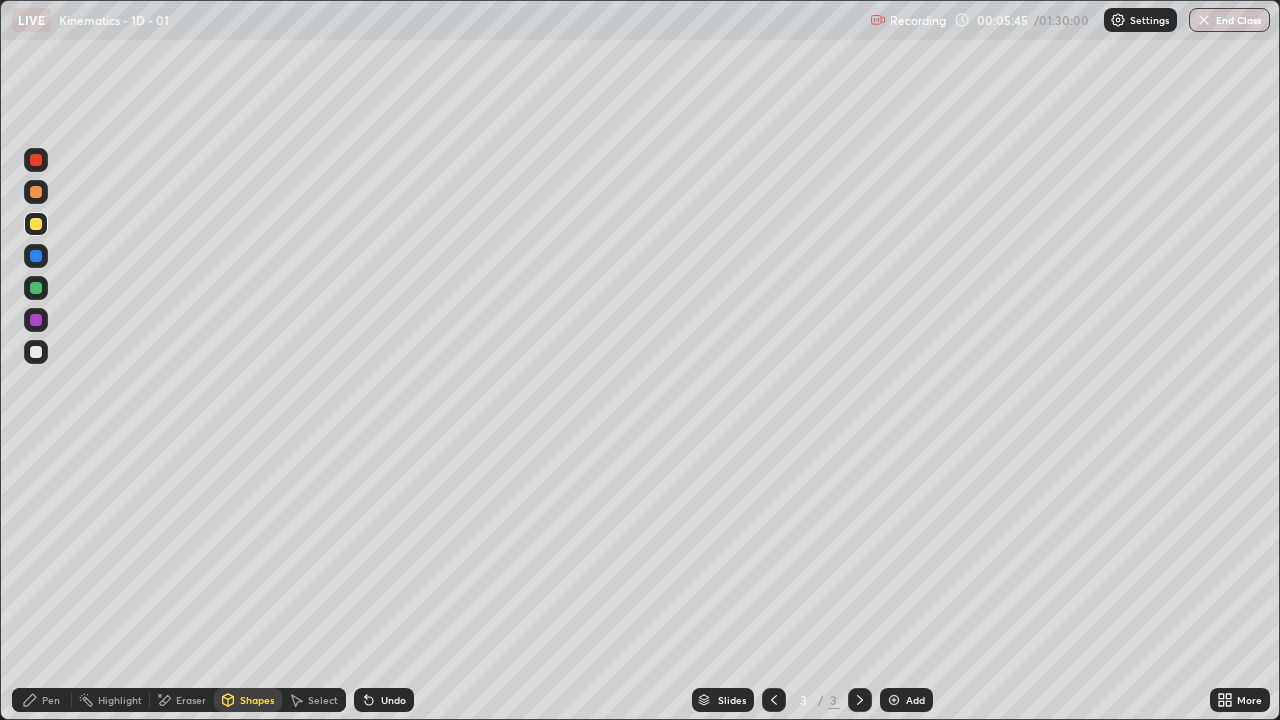 click on "Shapes" at bounding box center [248, 700] 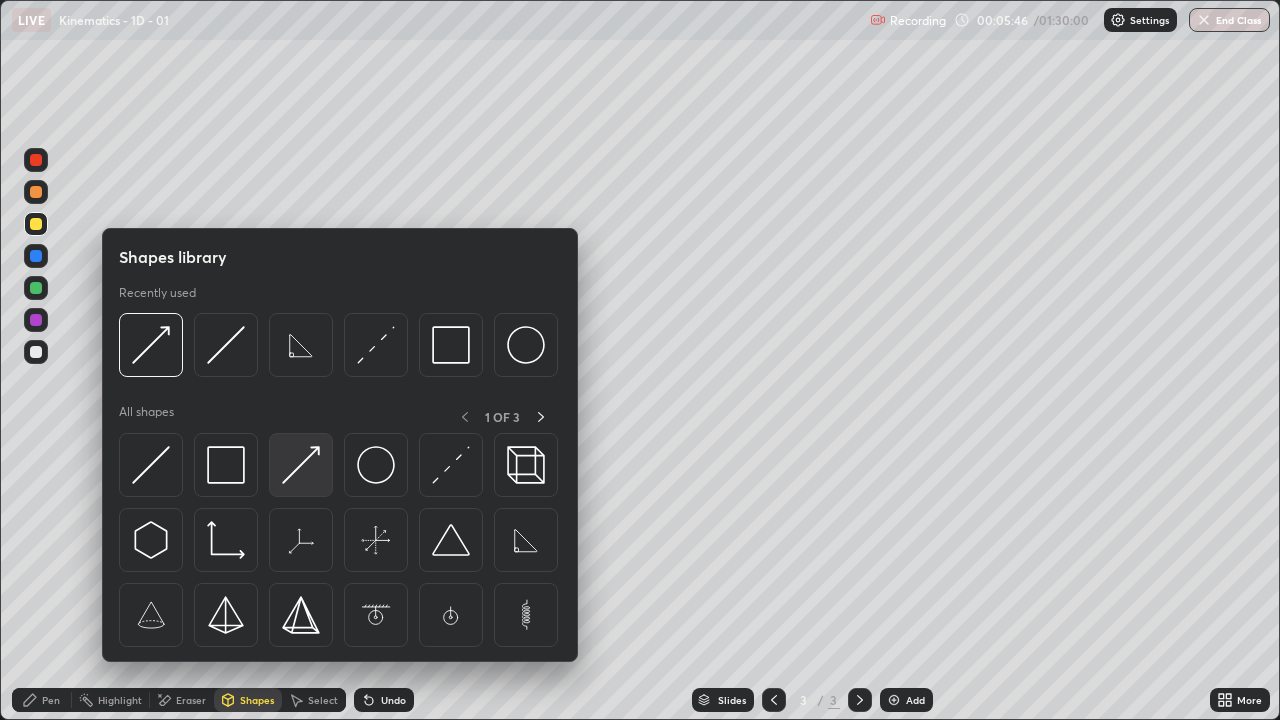 click at bounding box center (301, 465) 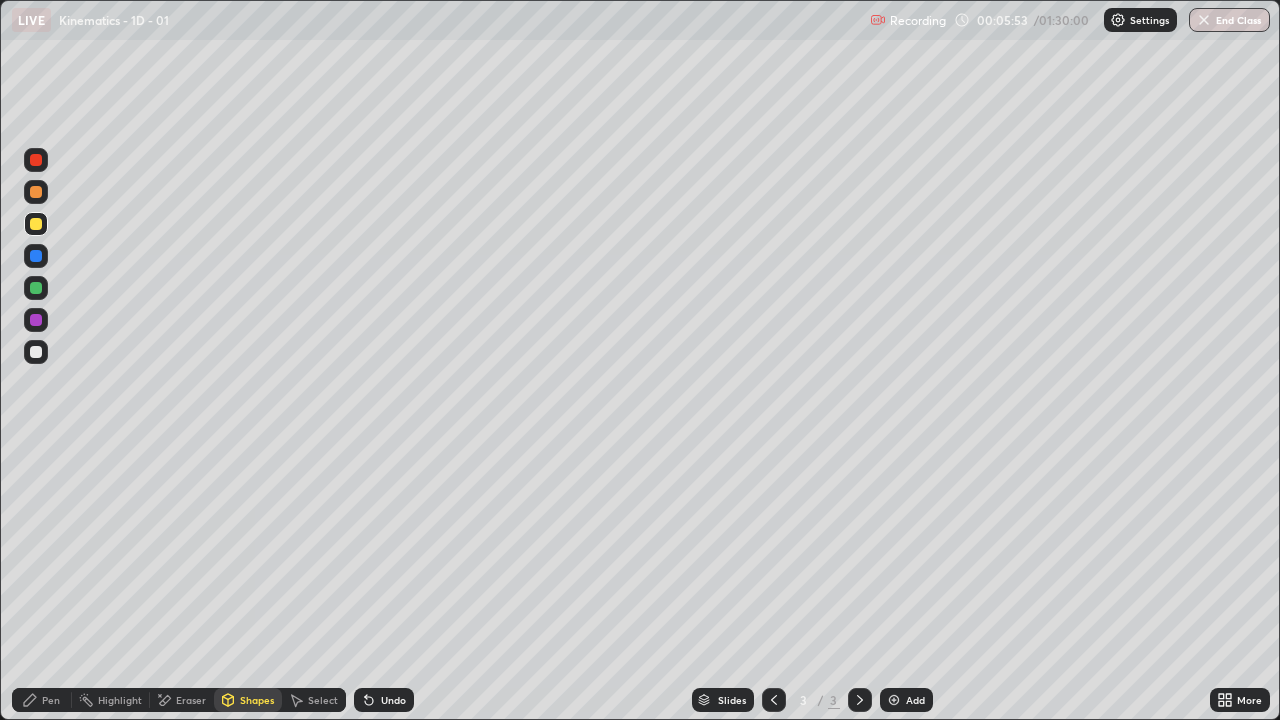 click on "Pen" at bounding box center [42, 700] 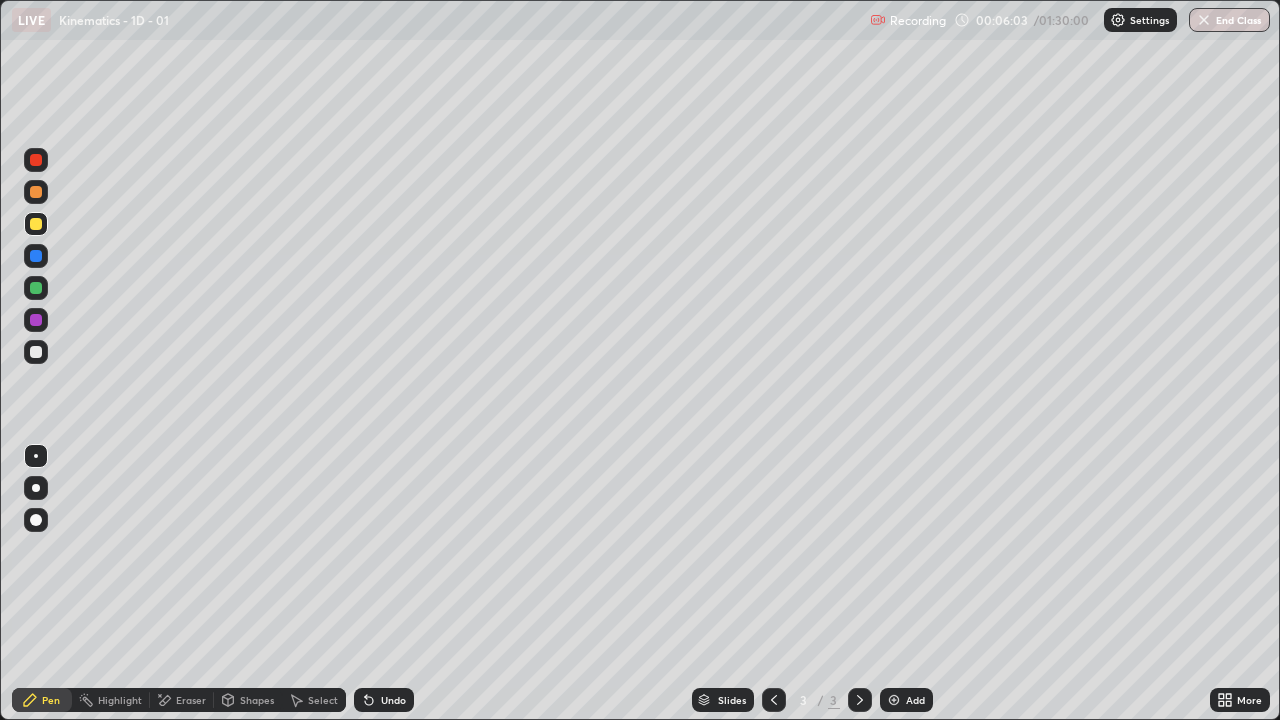 click on "Shapes" at bounding box center [257, 700] 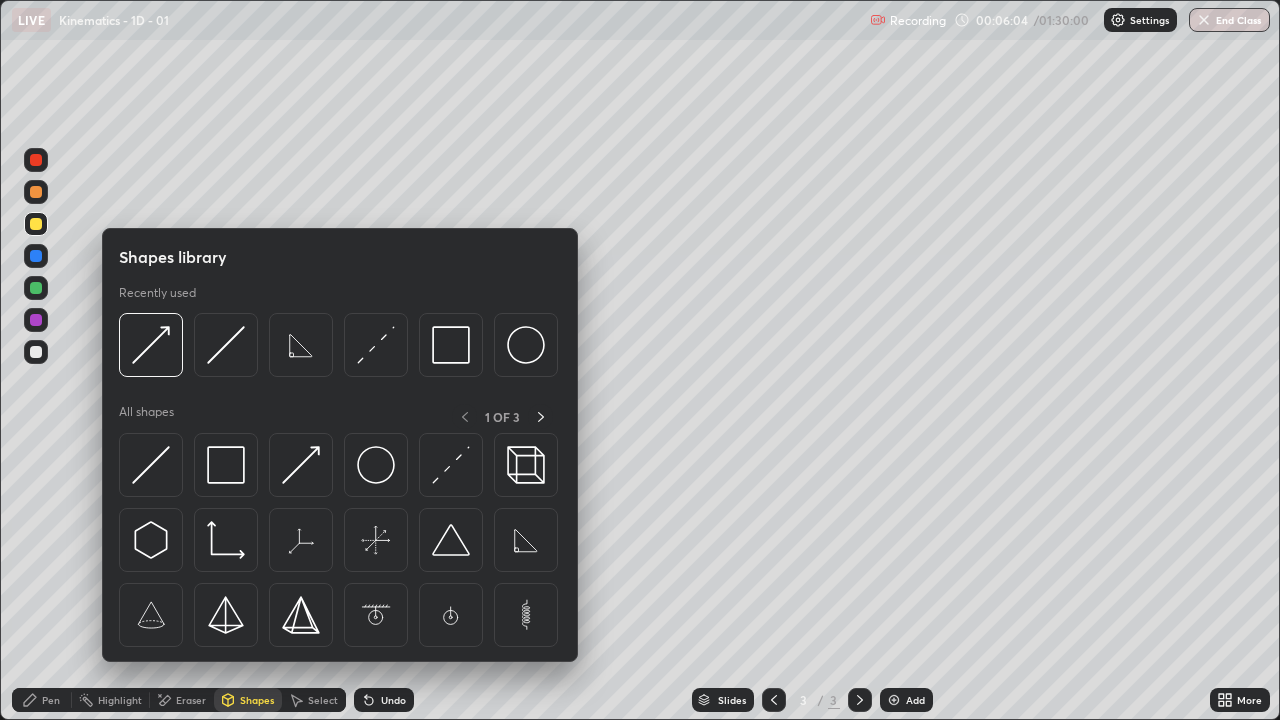 click at bounding box center (301, 465) 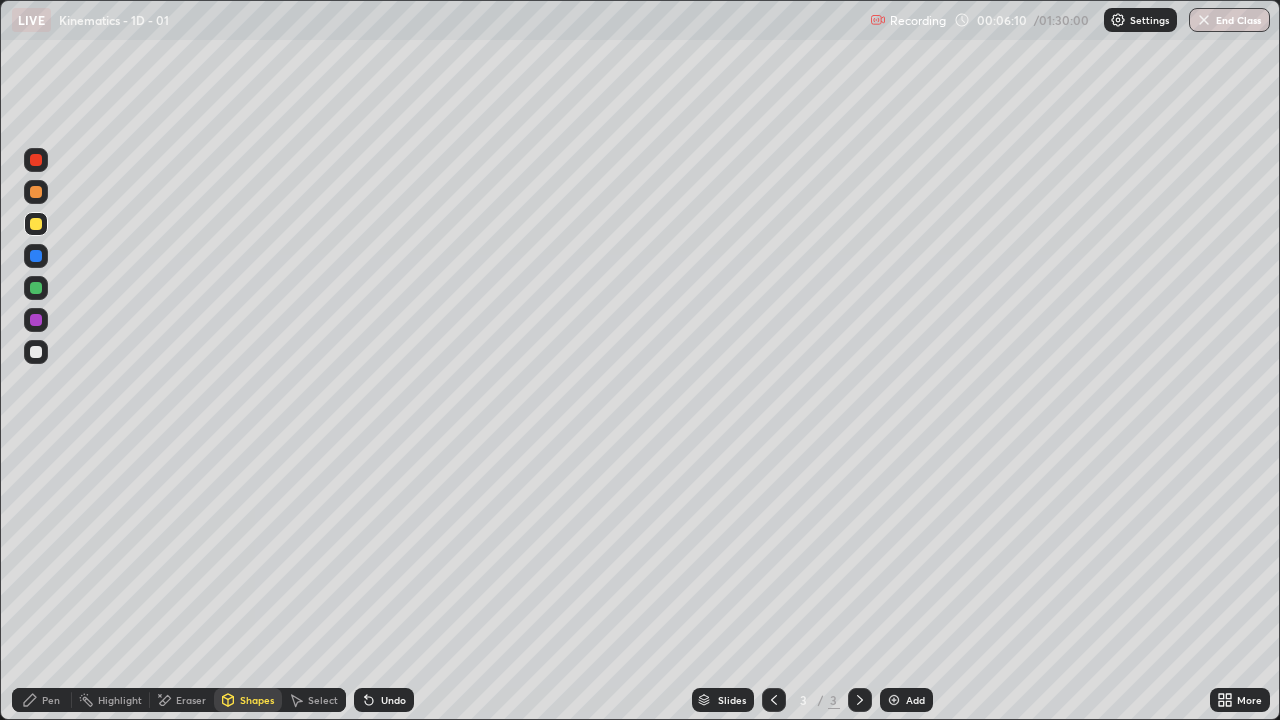 click on "Shapes" at bounding box center [248, 700] 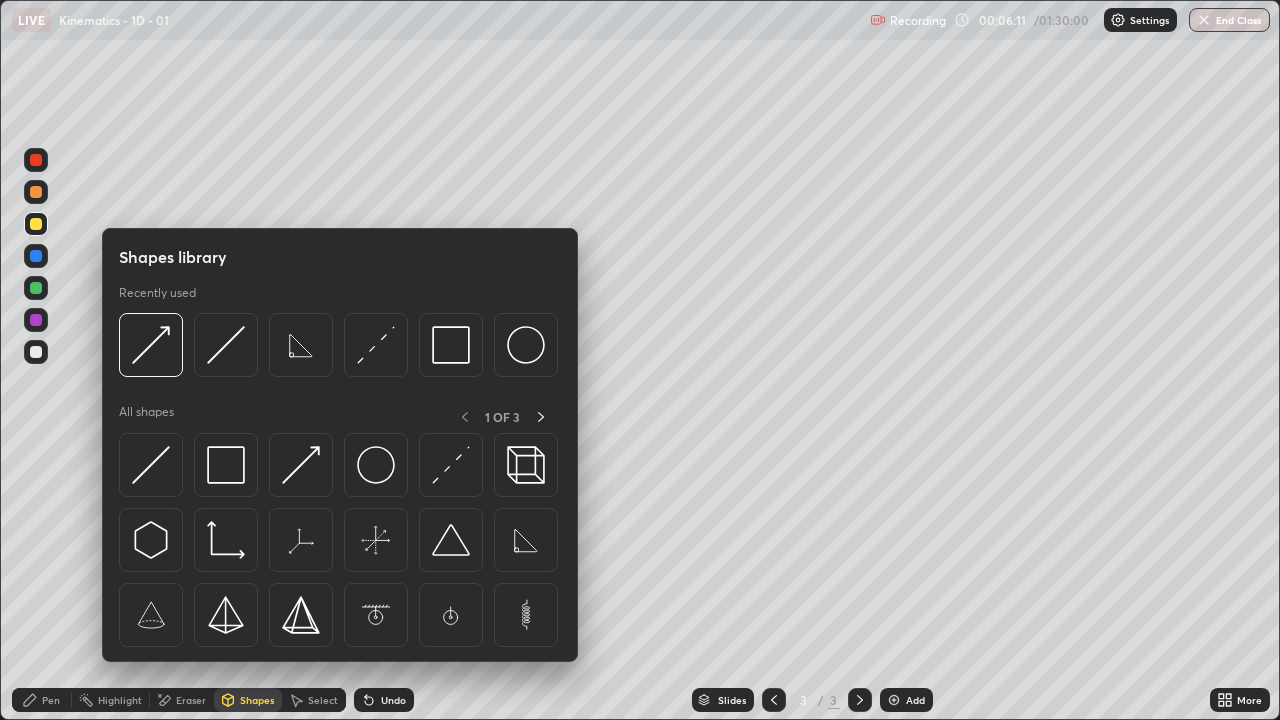 click at bounding box center [301, 465] 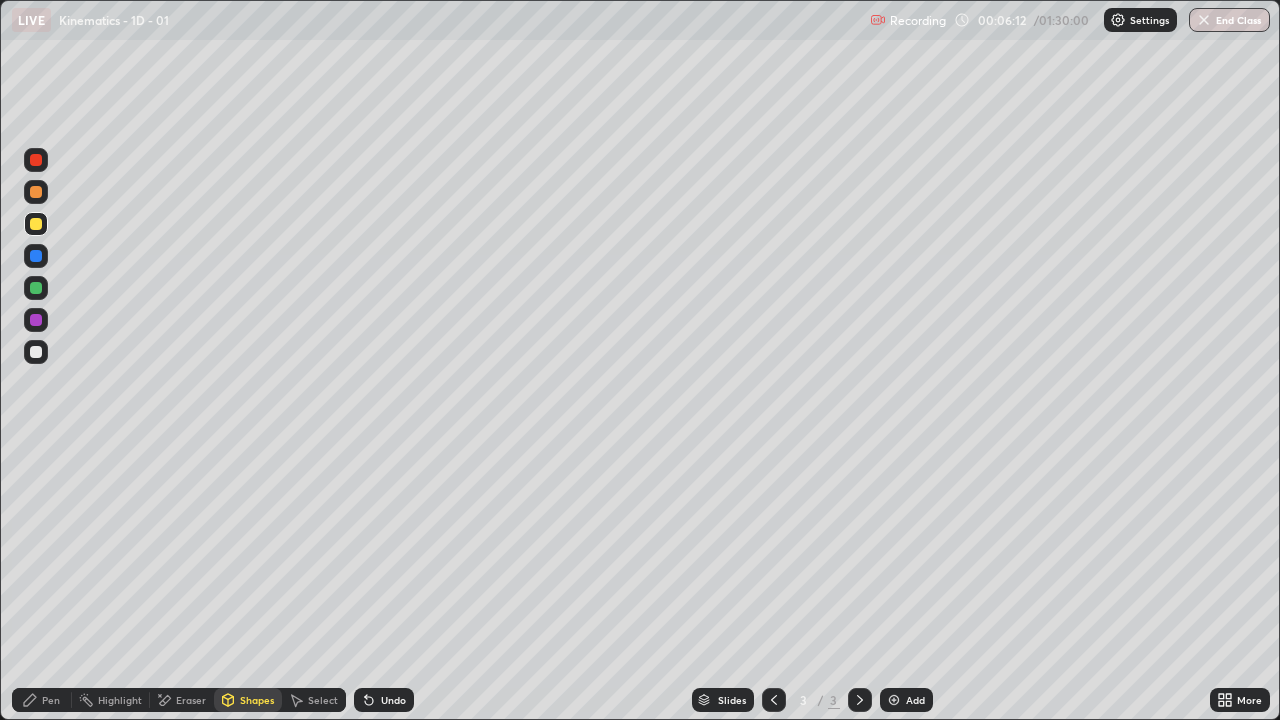click at bounding box center (36, 320) 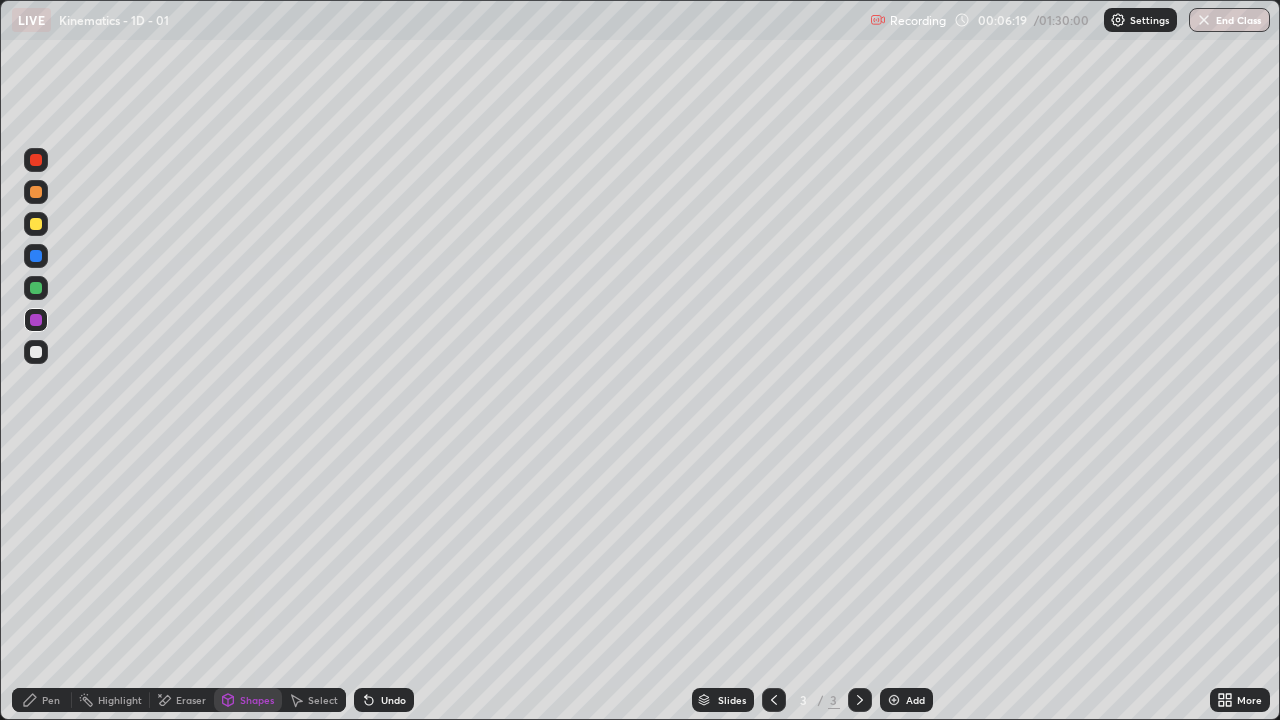 click on "Pen" at bounding box center [51, 700] 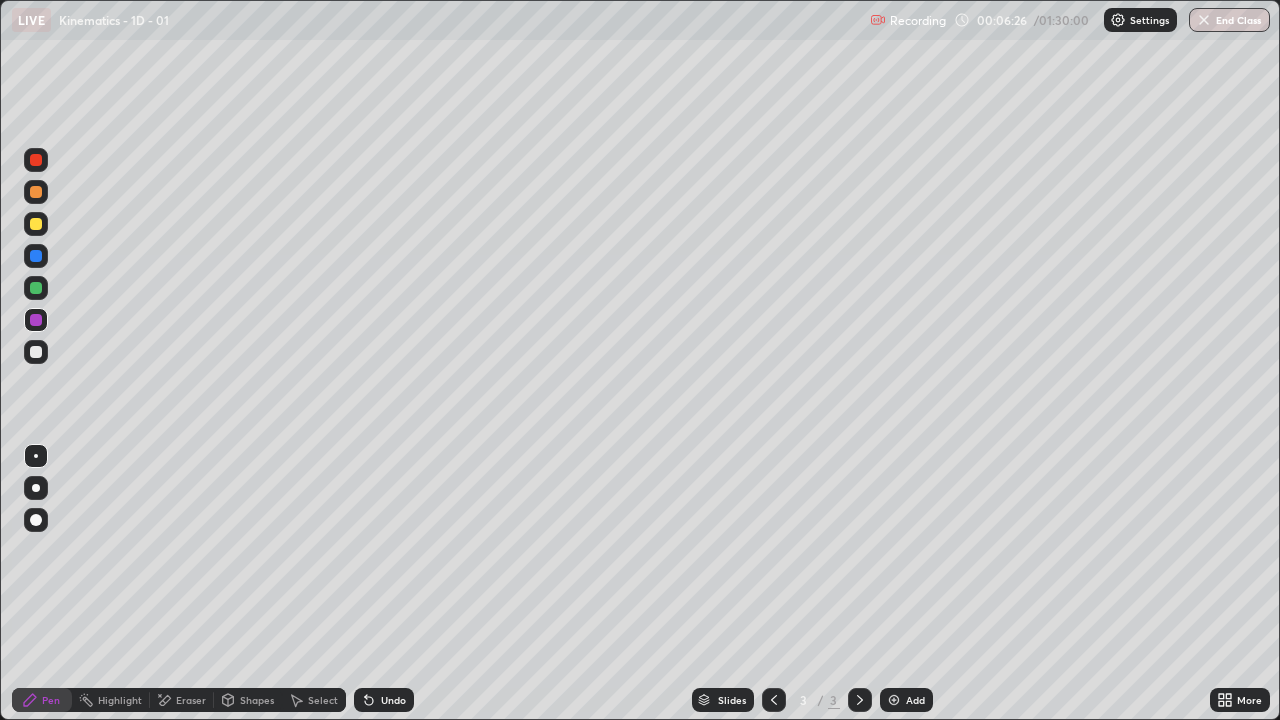 click on "Shapes" at bounding box center (248, 700) 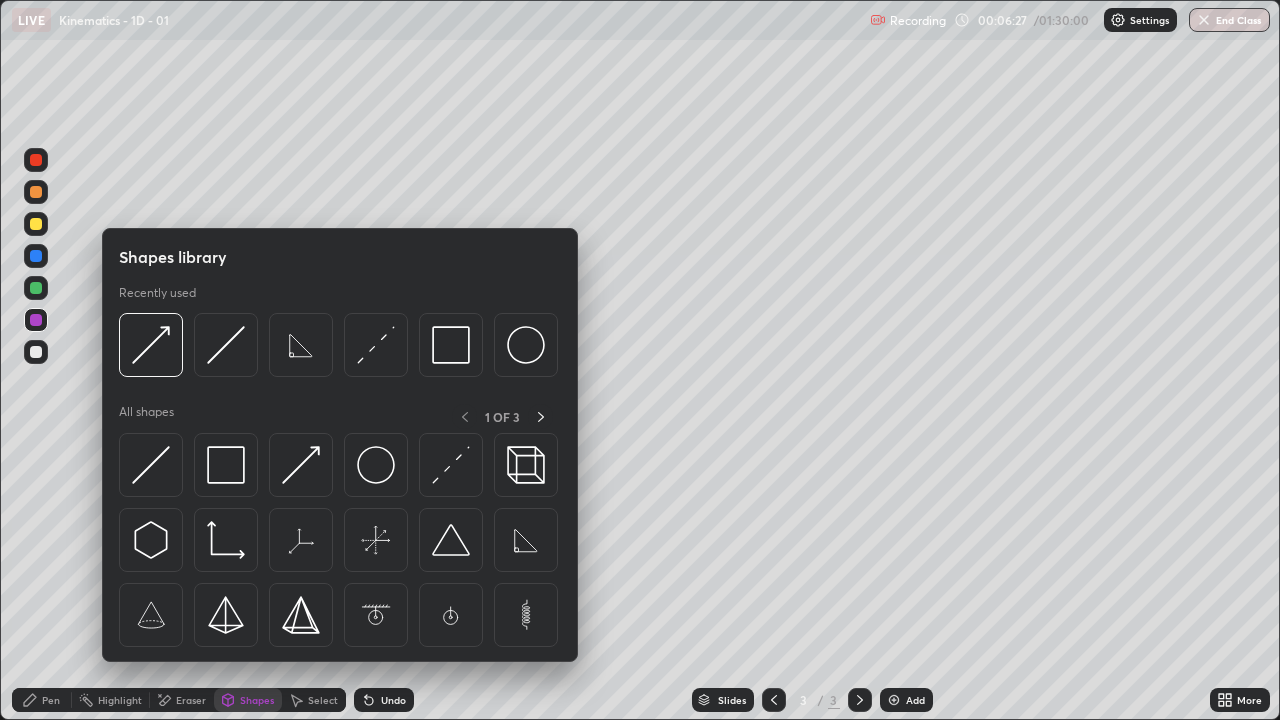 click at bounding box center [451, 465] 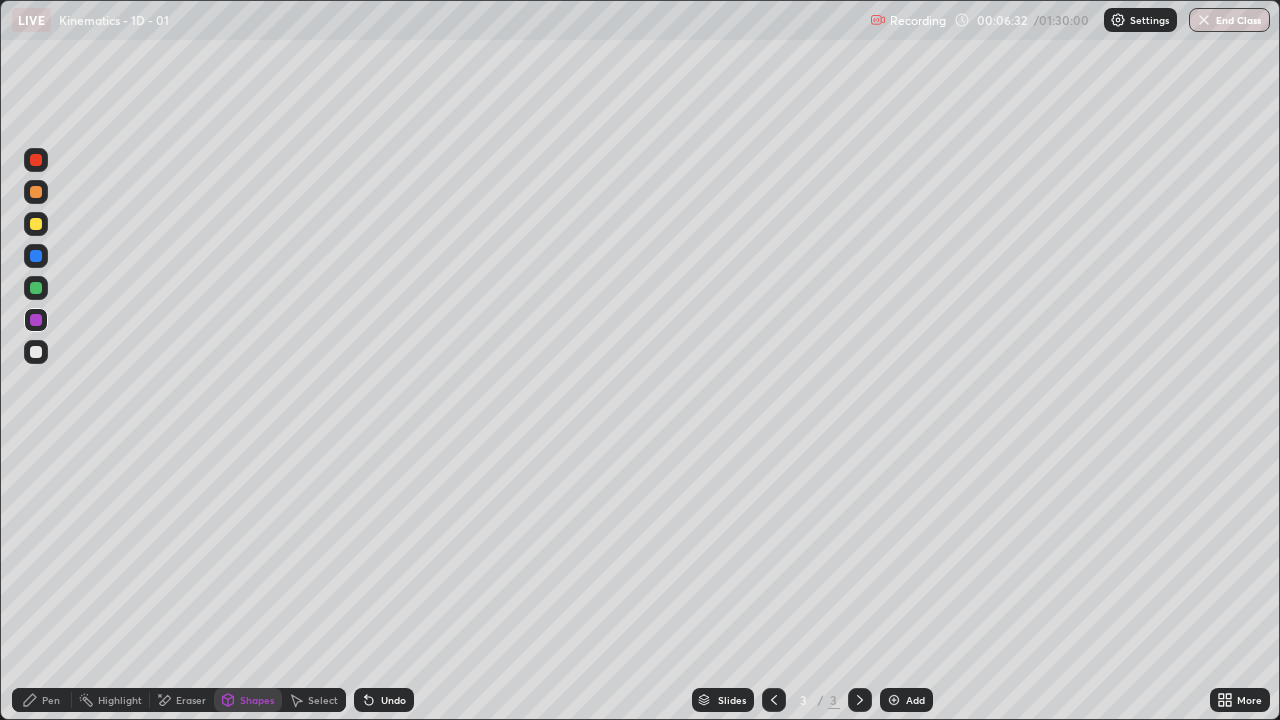 click on "Pen" at bounding box center [51, 700] 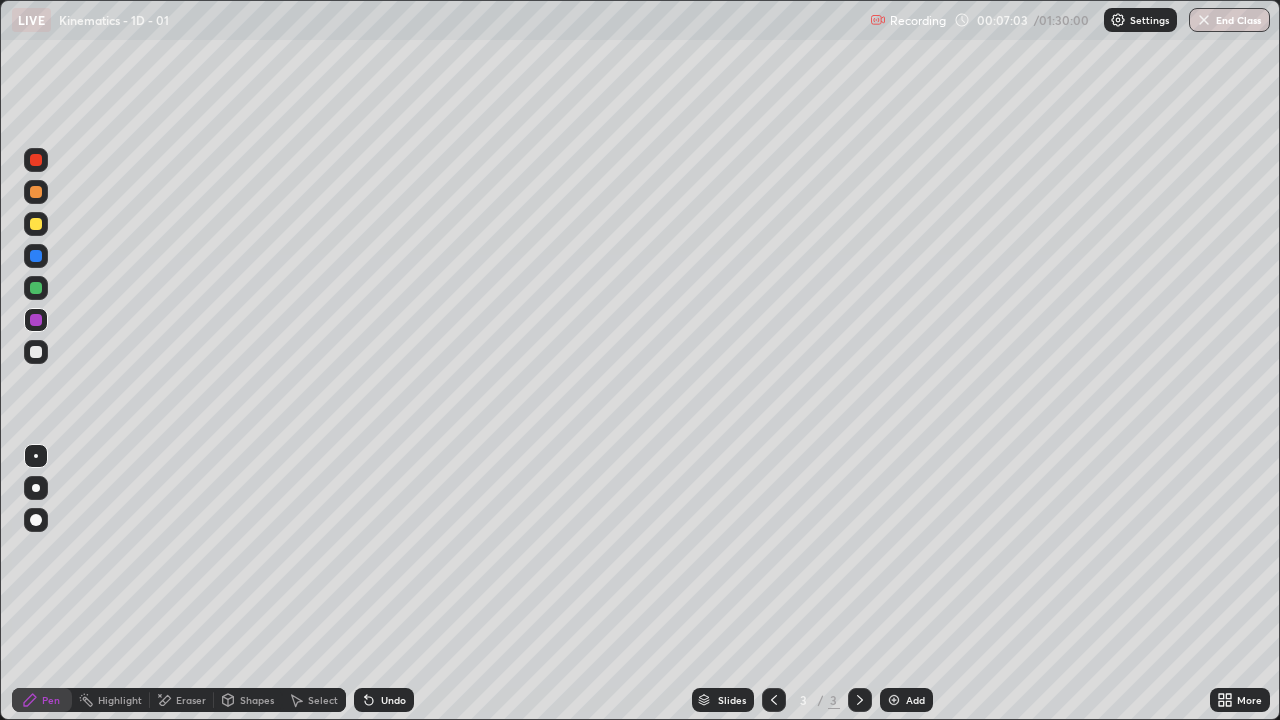 click at bounding box center (36, 352) 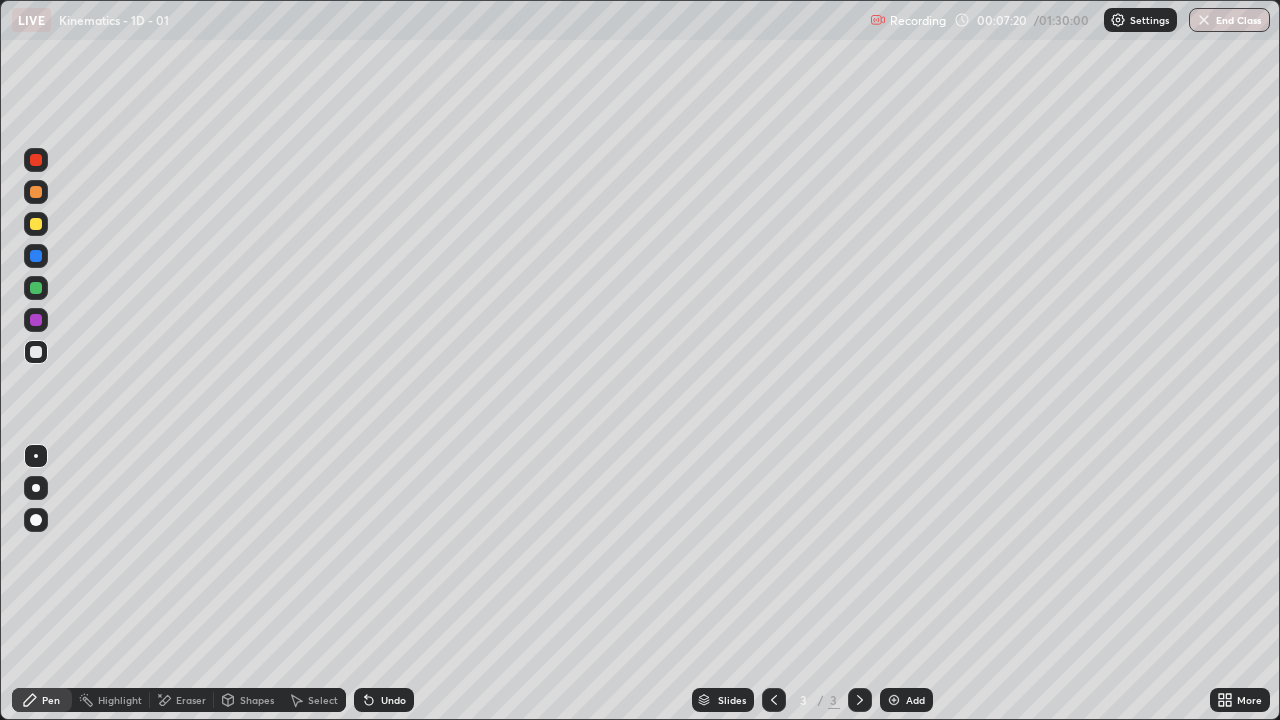 click 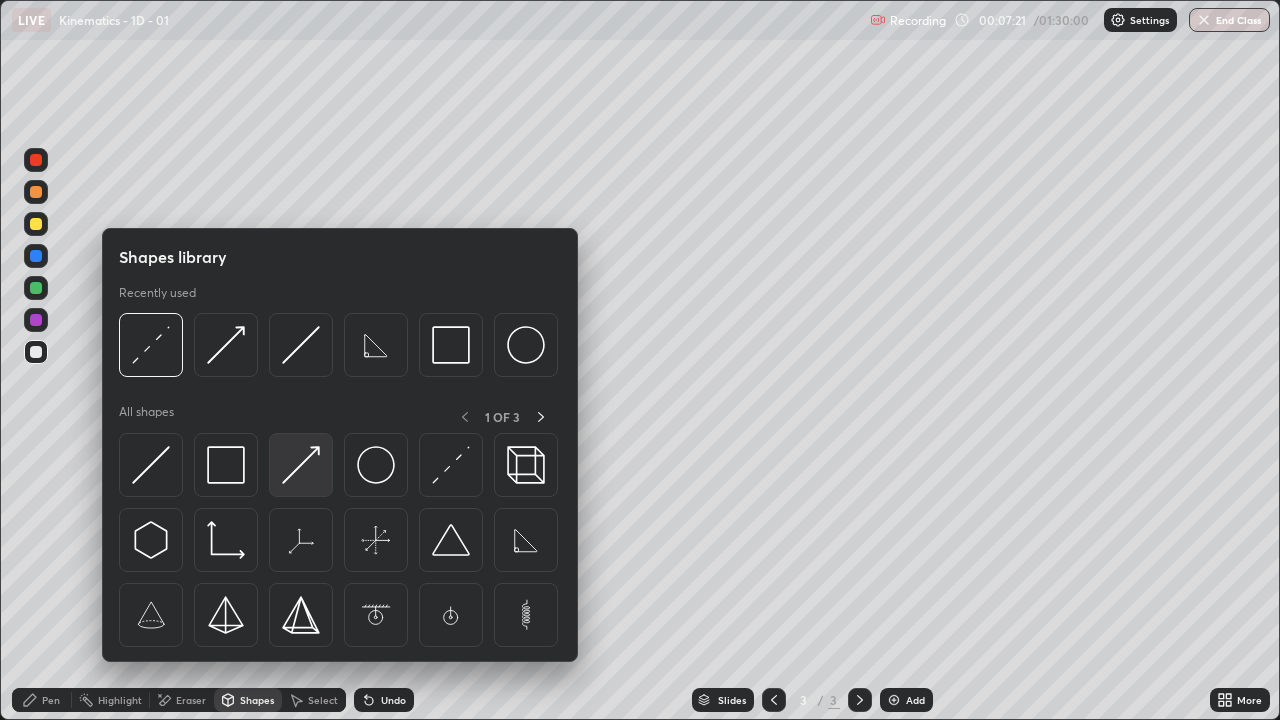 click at bounding box center [301, 465] 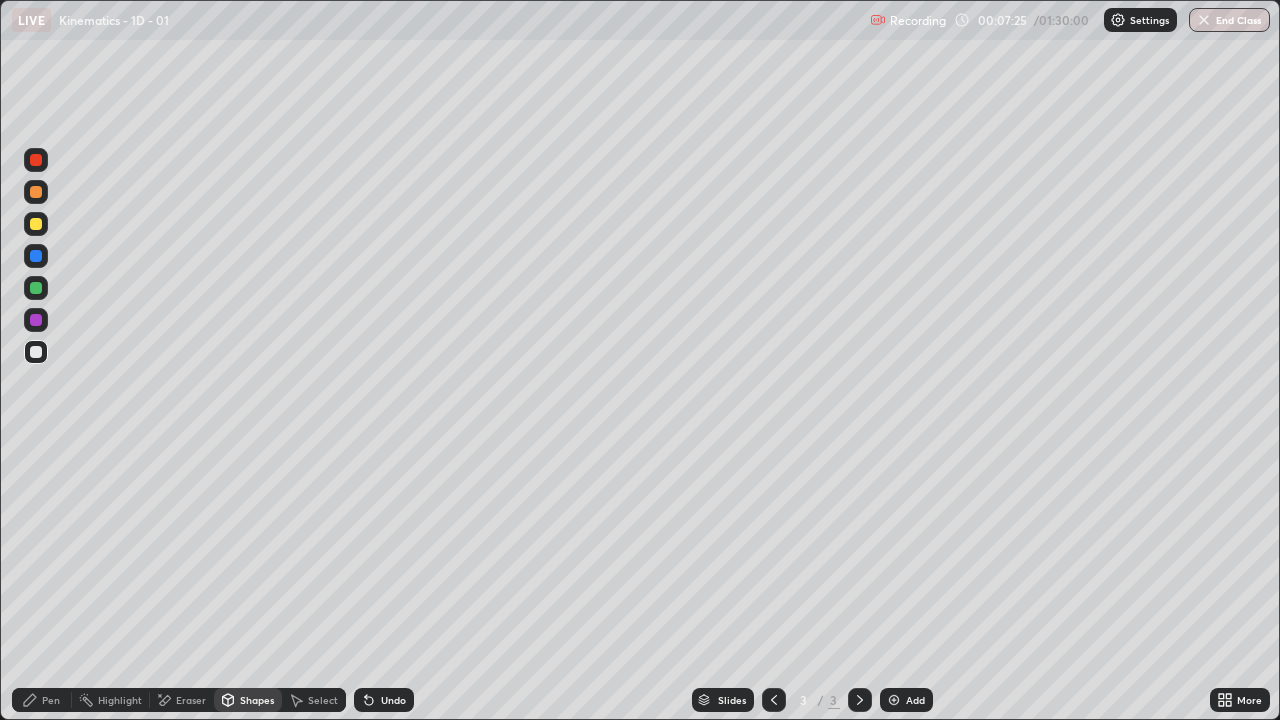 click on "Pen" at bounding box center [51, 700] 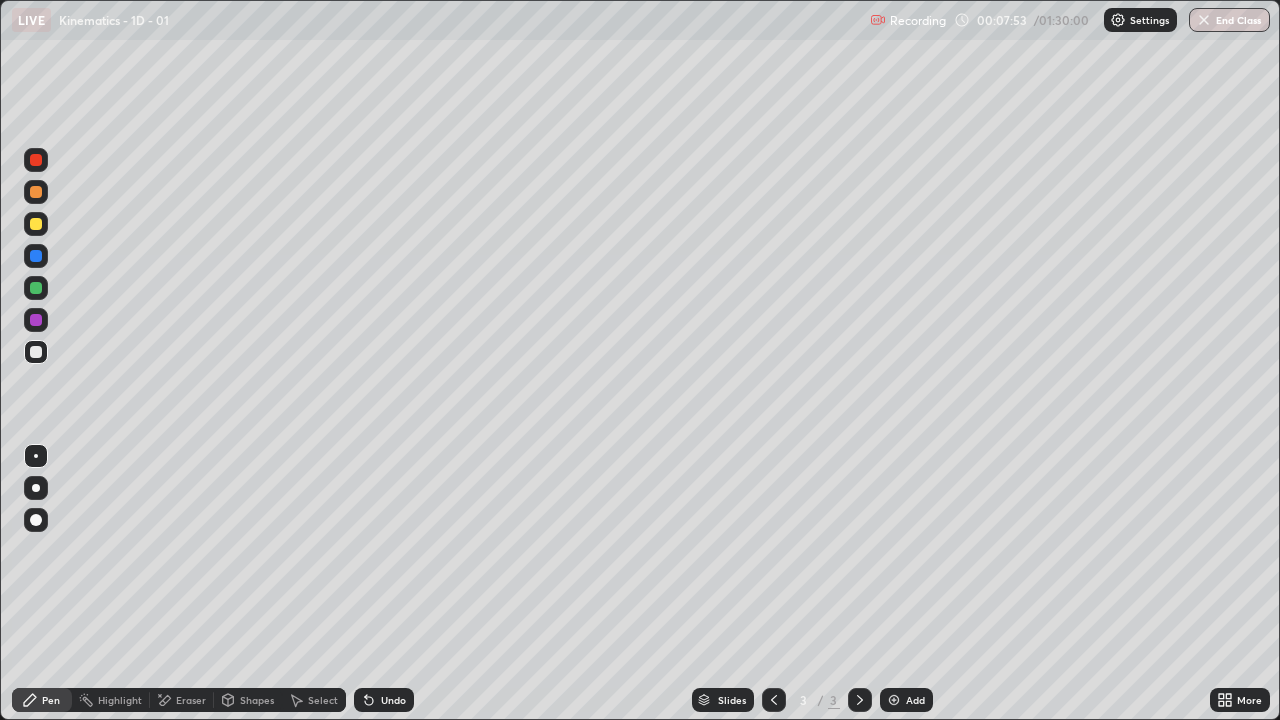 click on "Add" at bounding box center [906, 700] 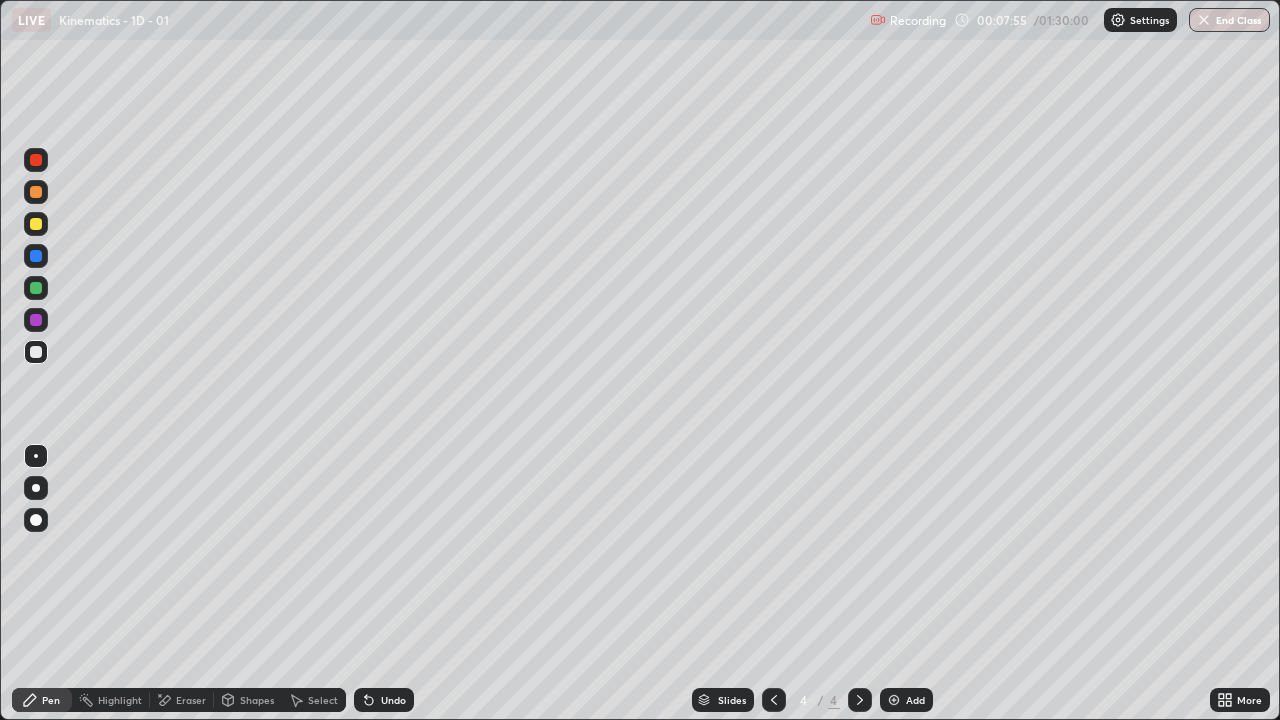 click on "Shapes" at bounding box center [248, 700] 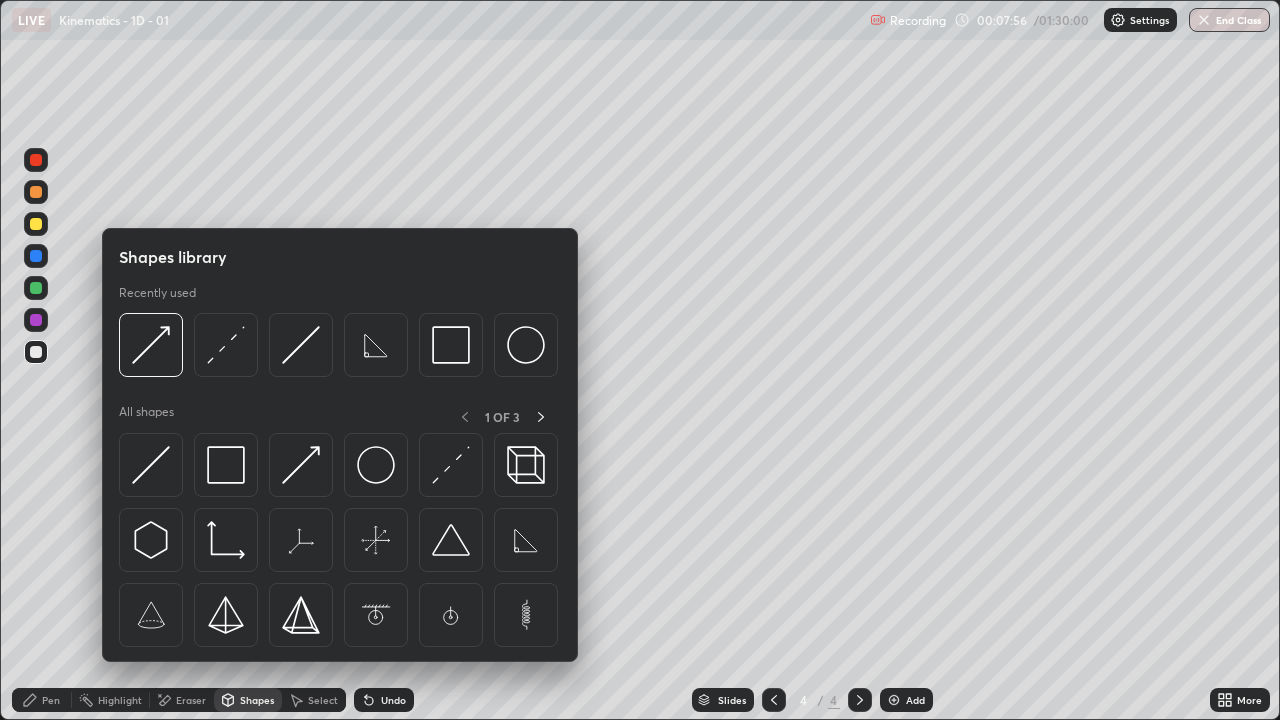 click at bounding box center [151, 465] 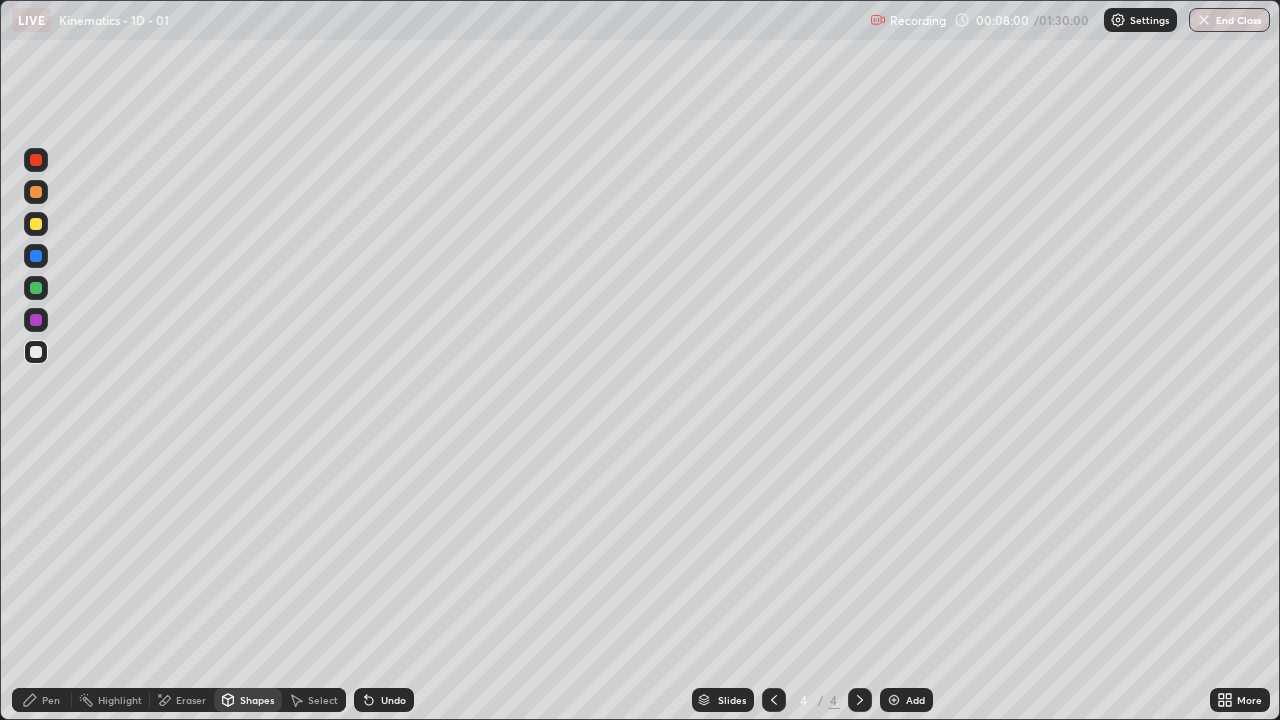 click on "Shapes" at bounding box center (248, 700) 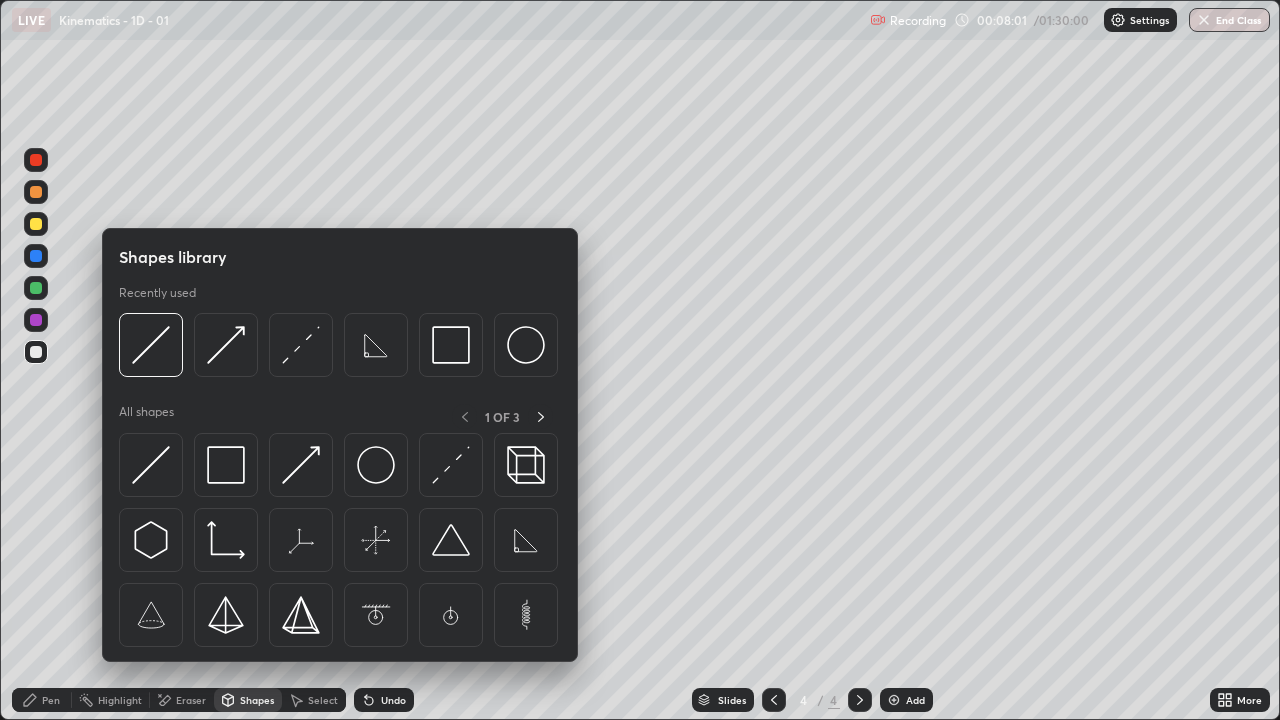 click at bounding box center (151, 465) 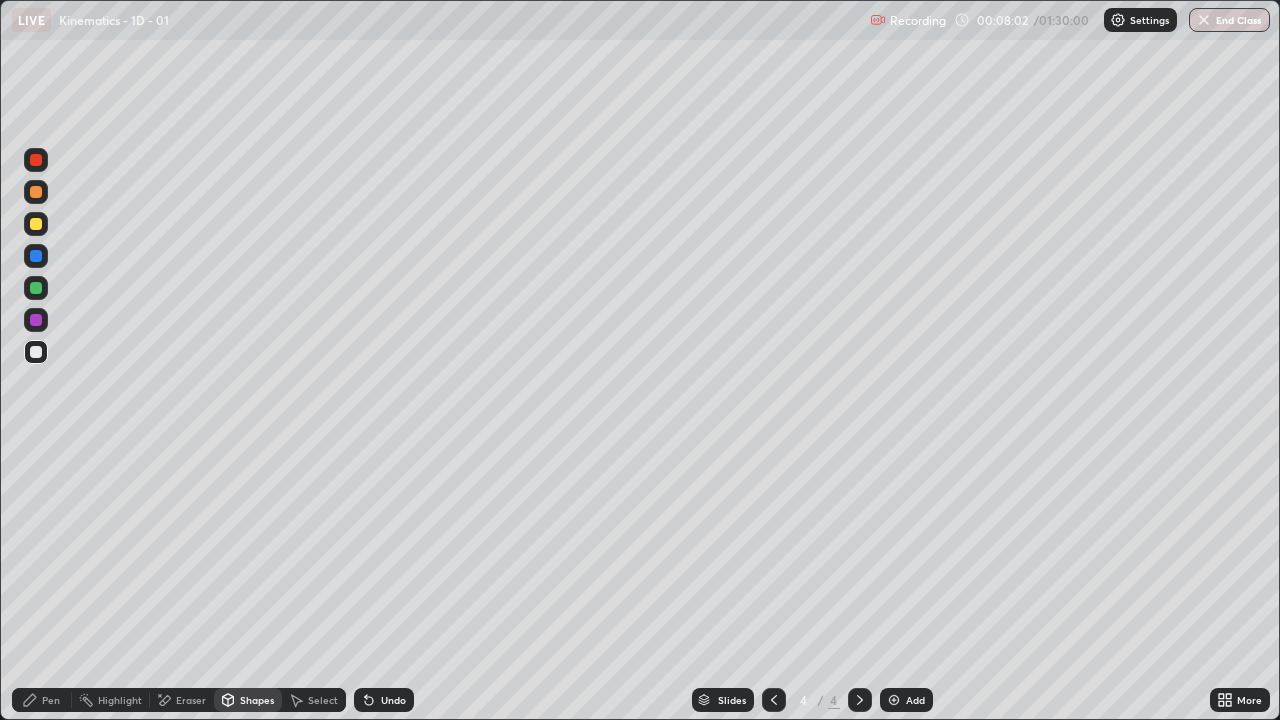 click at bounding box center [36, 288] 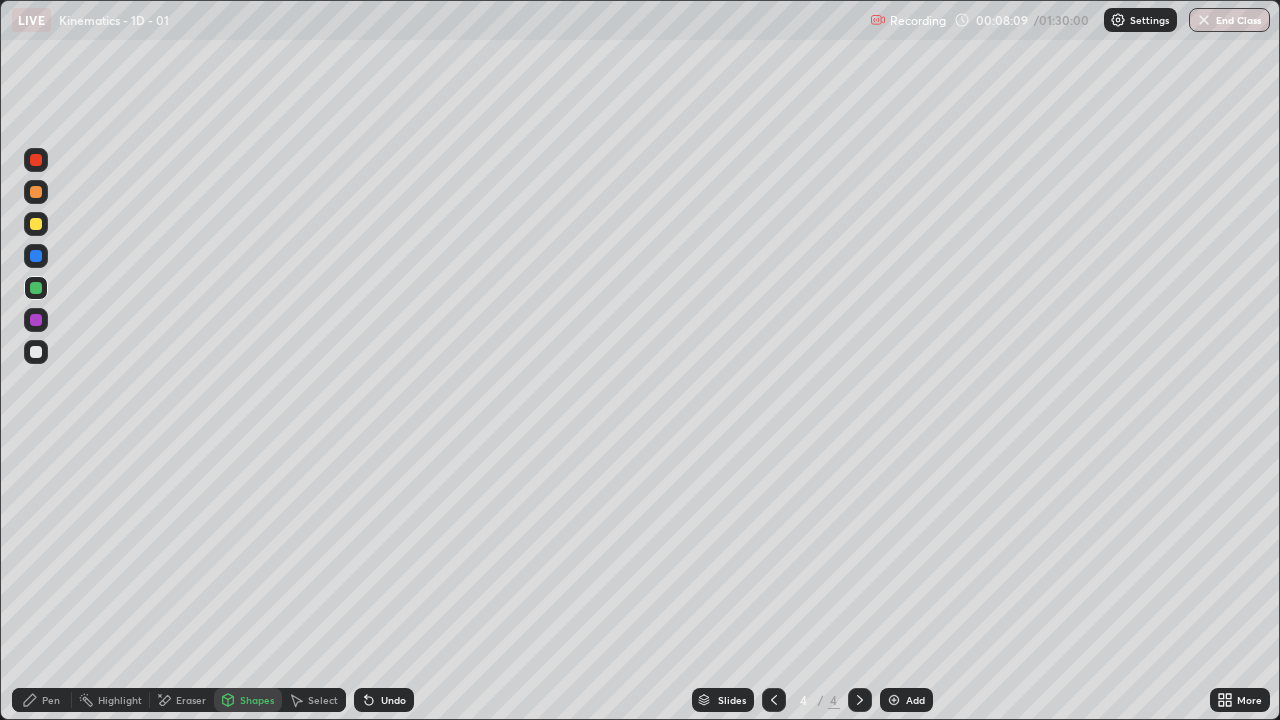 click 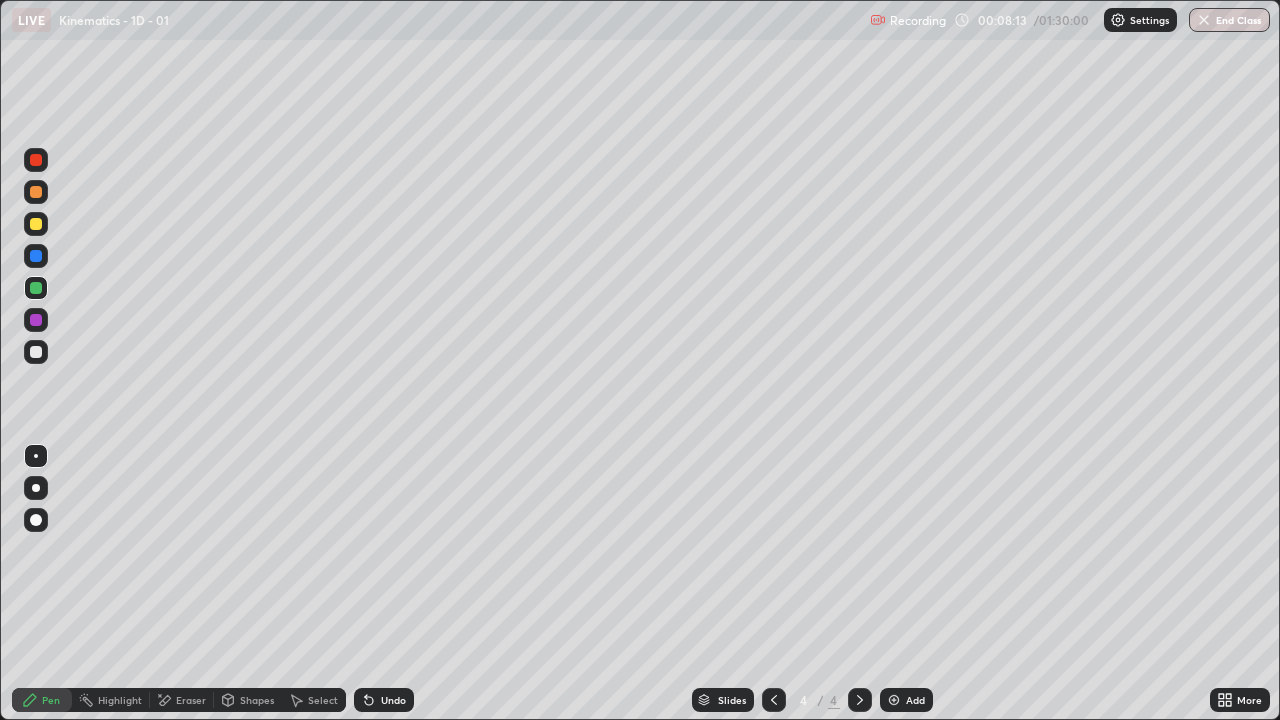 click on "Shapes" at bounding box center [257, 700] 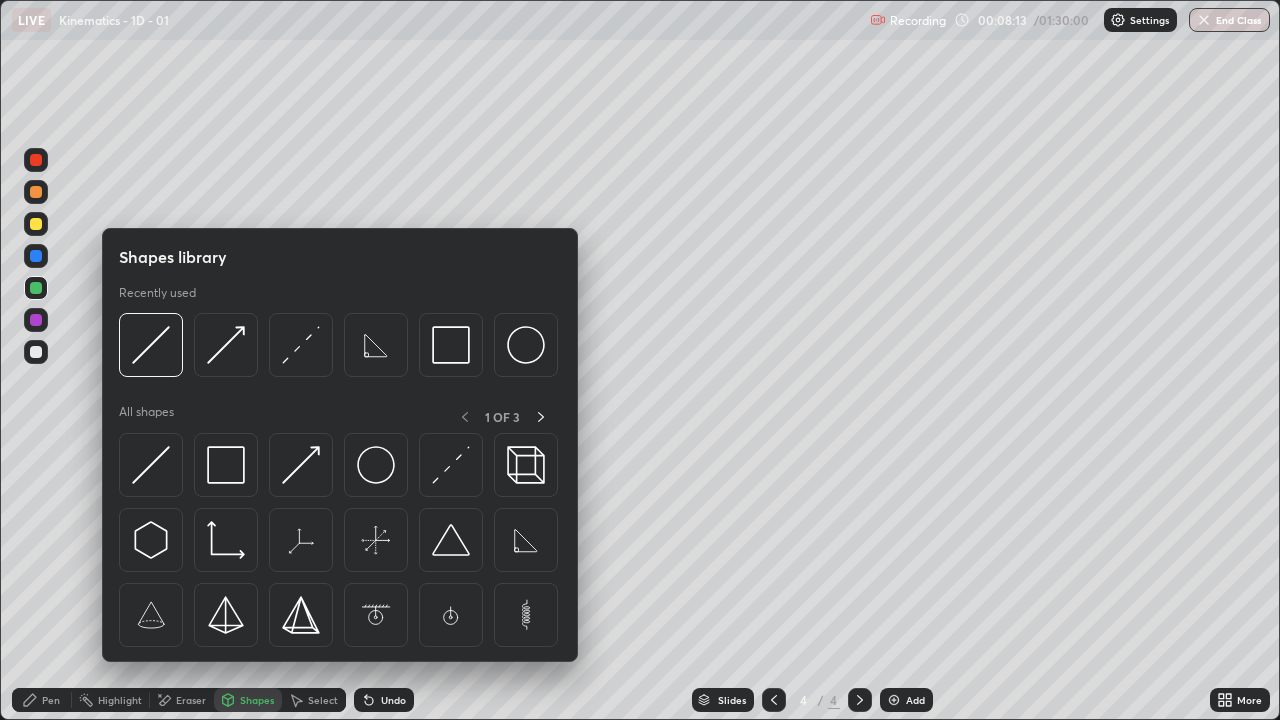 click at bounding box center (451, 465) 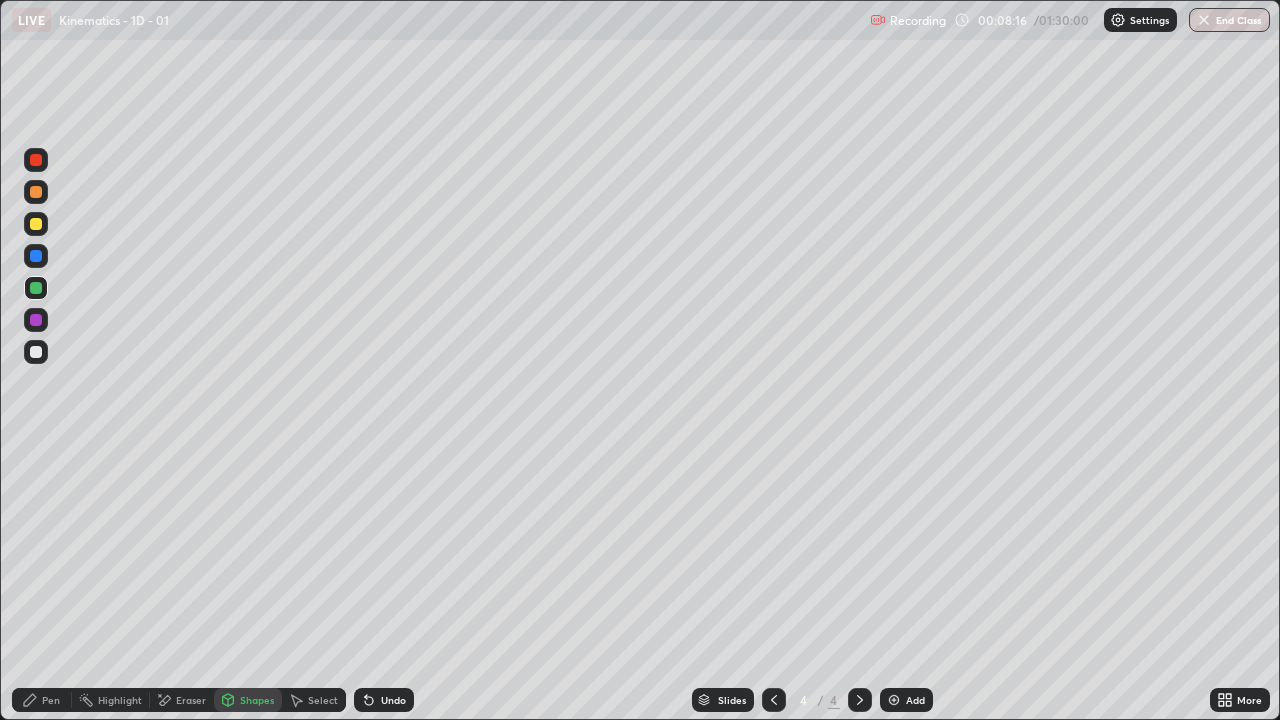 click on "Shapes" at bounding box center [248, 700] 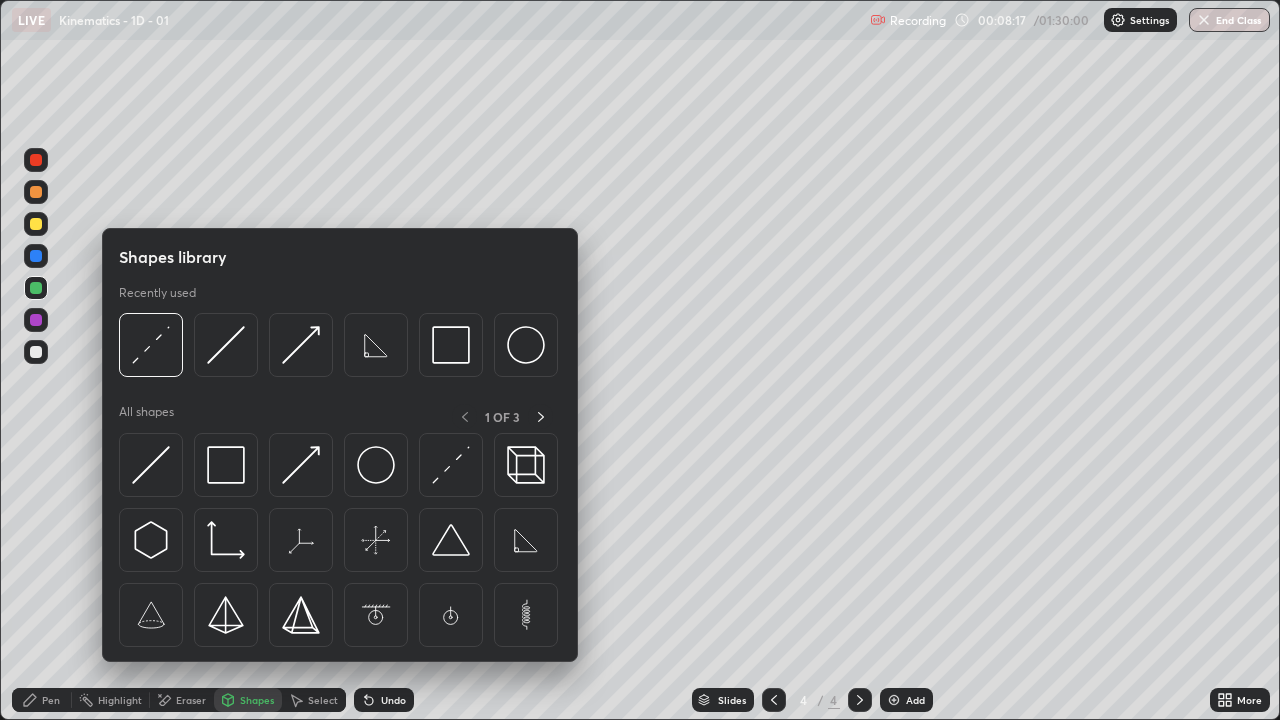 click at bounding box center (301, 465) 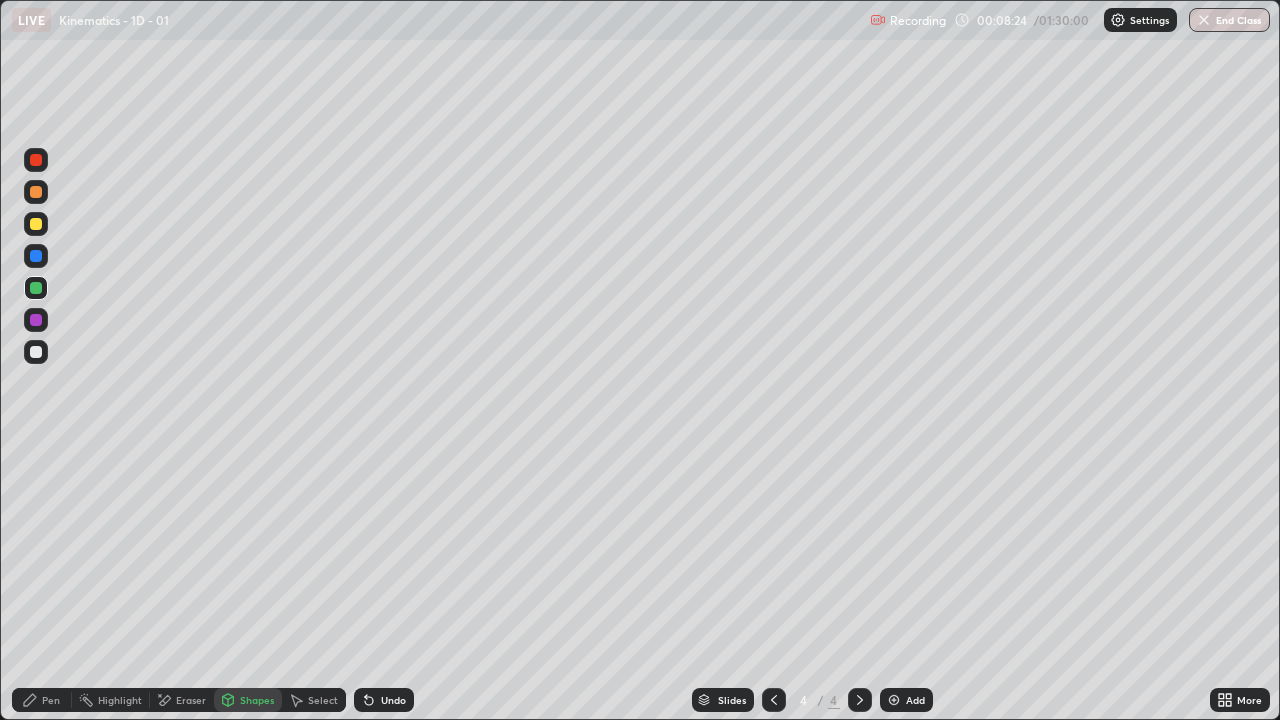 click on "Shapes" at bounding box center [257, 700] 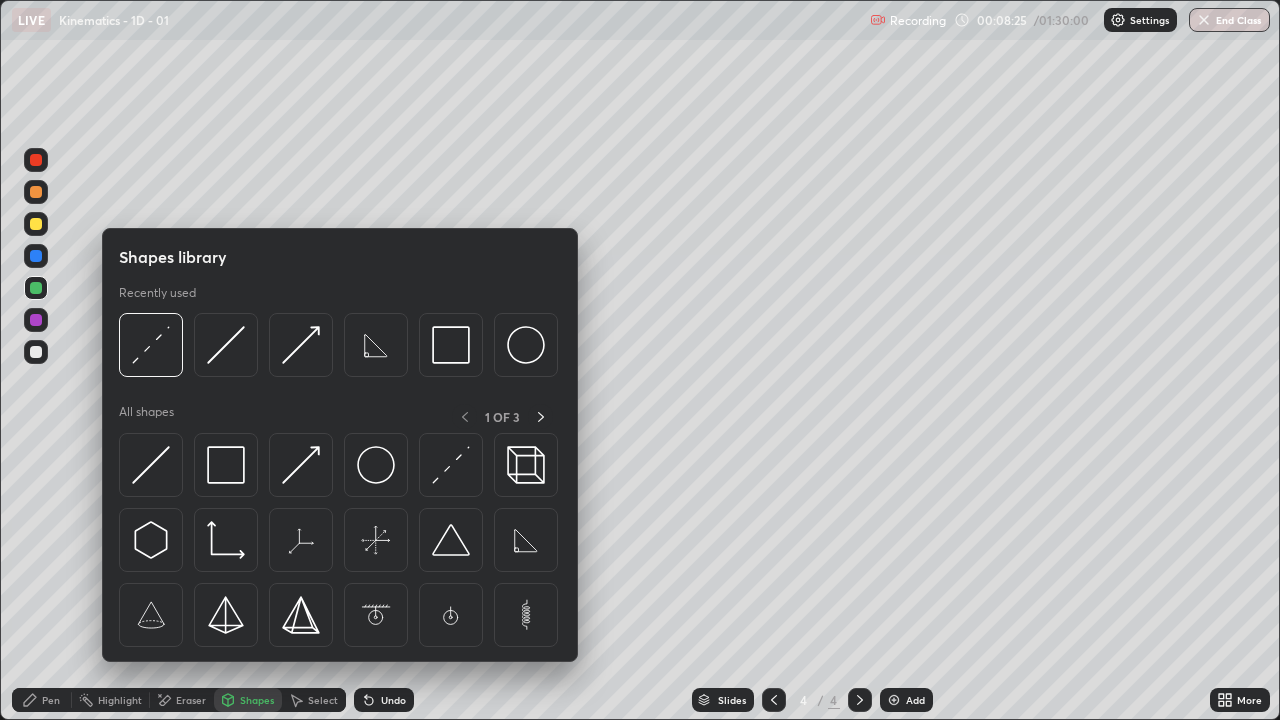 click at bounding box center [301, 465] 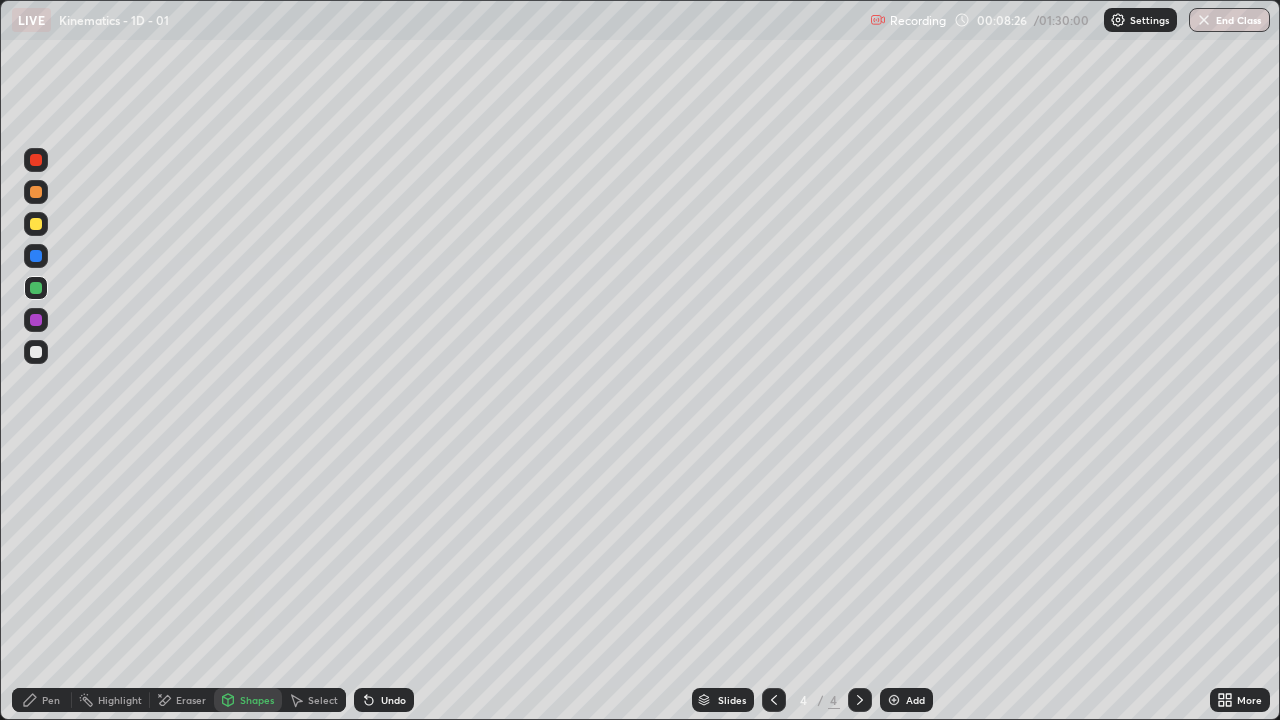 click at bounding box center [36, 224] 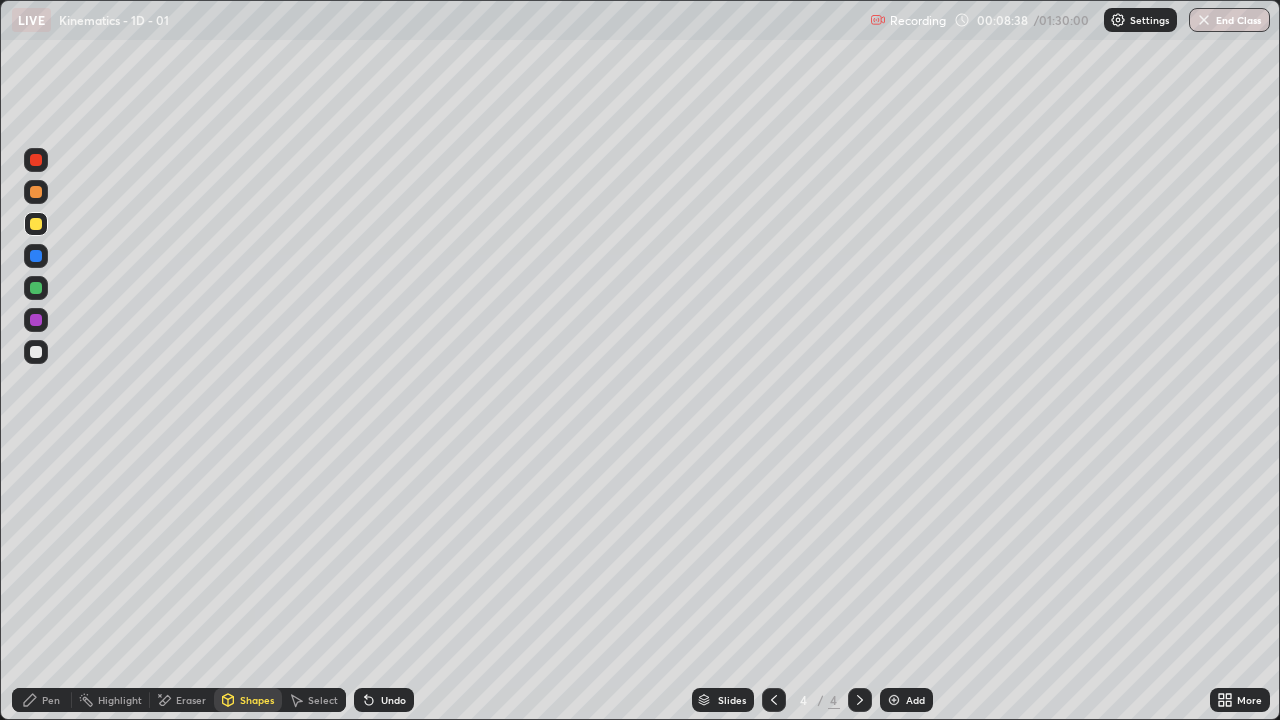 click 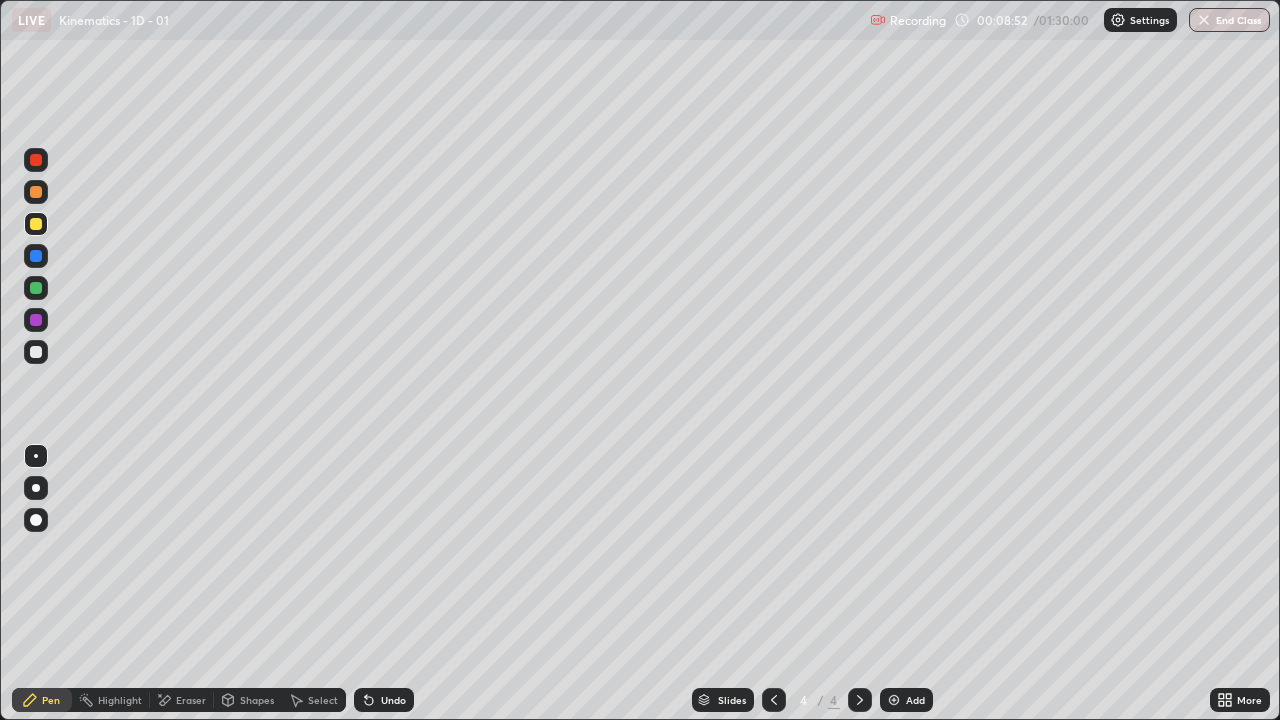 click 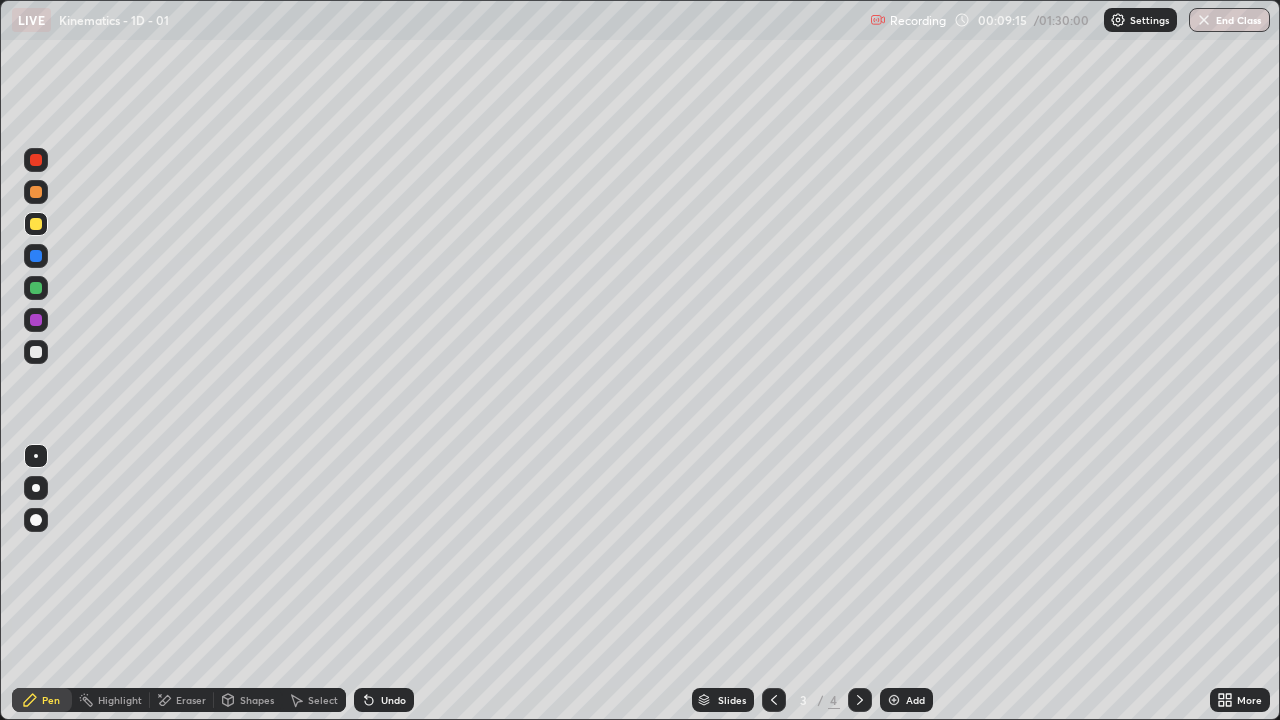 click 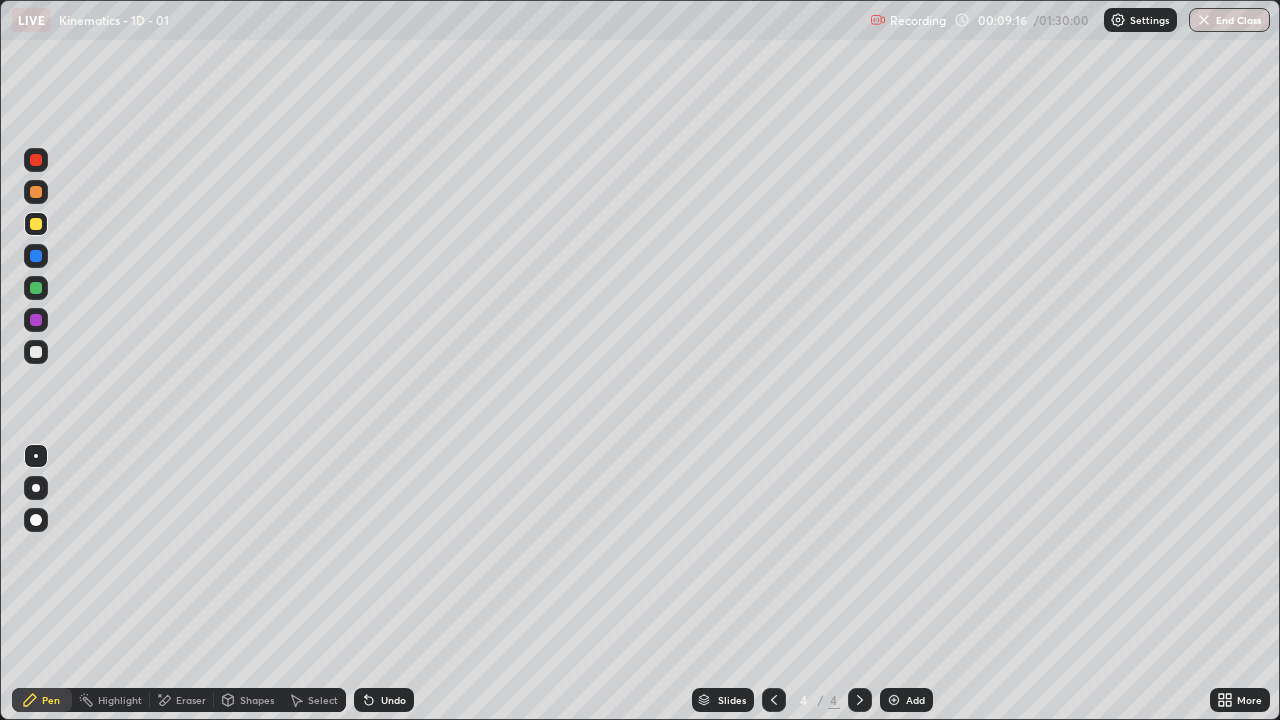click on "Shapes" at bounding box center [257, 700] 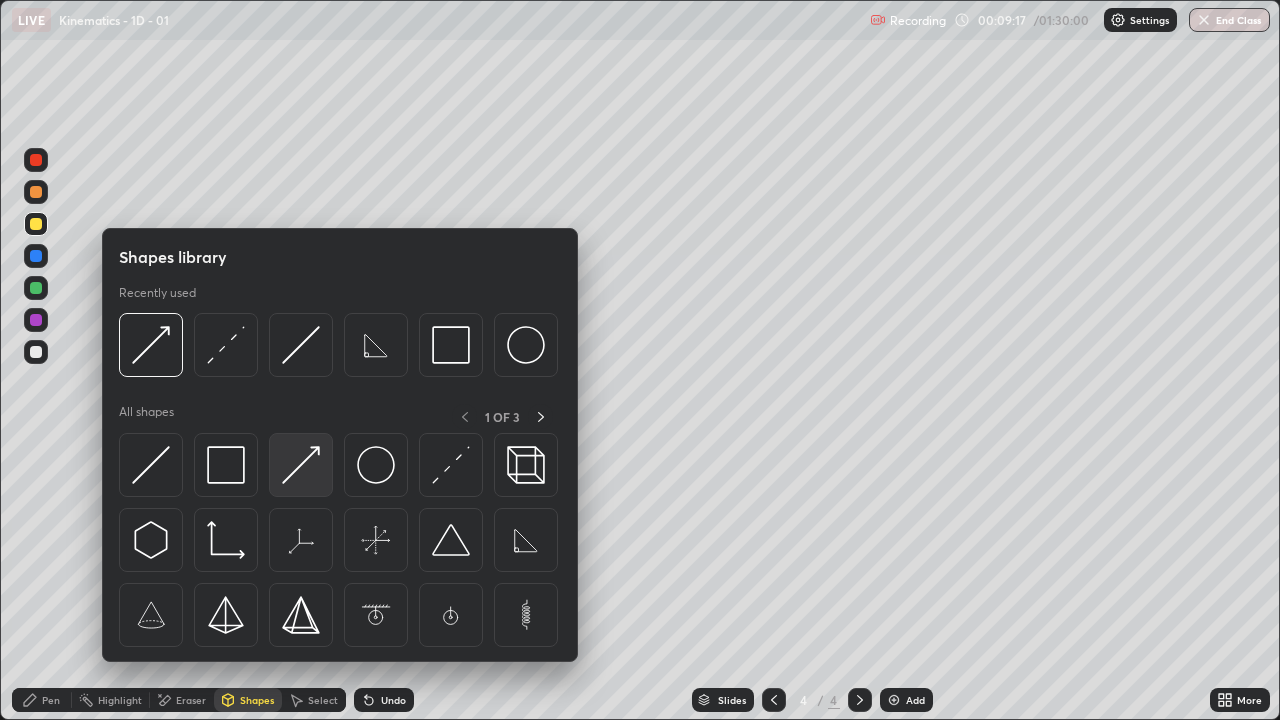 click at bounding box center (301, 465) 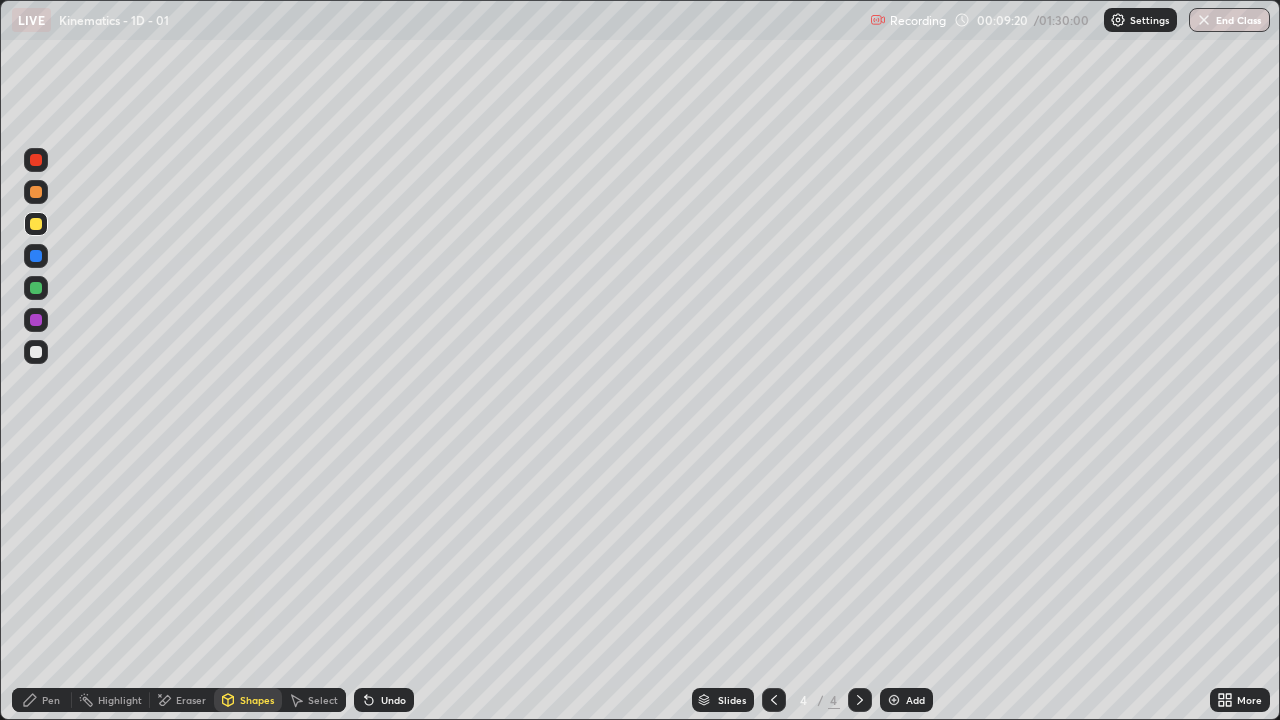 click on "Pen" at bounding box center [51, 700] 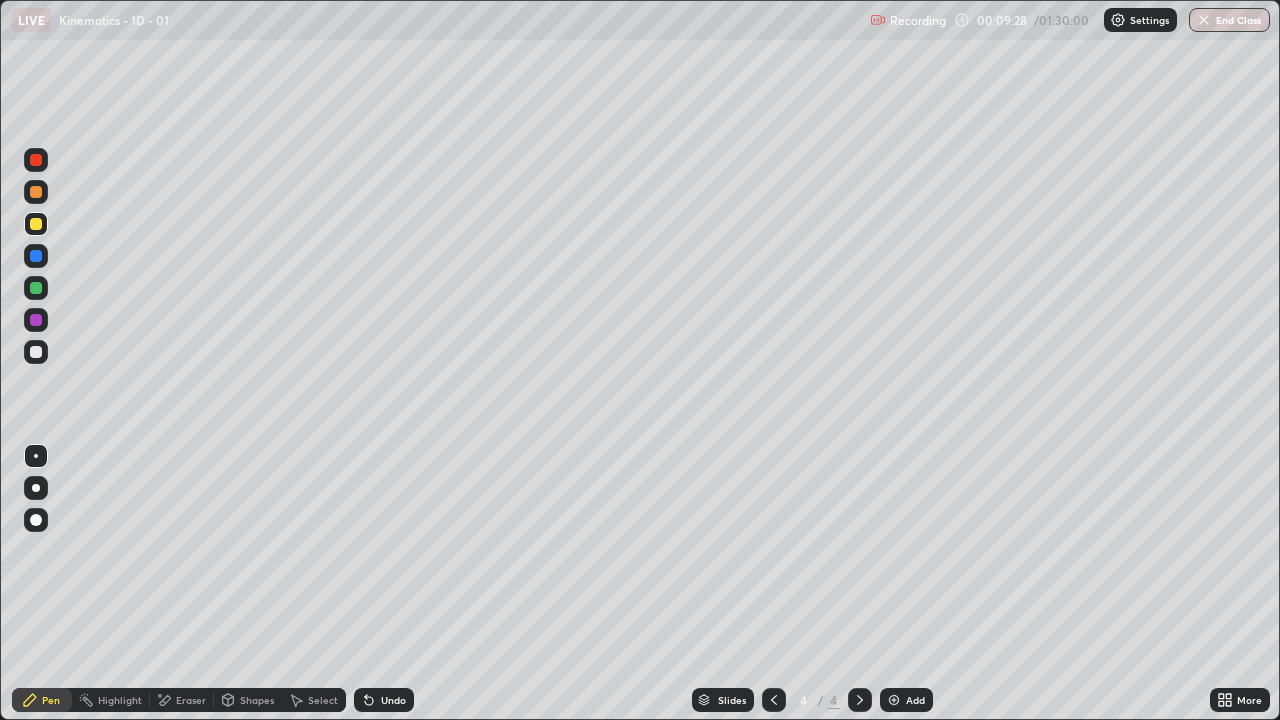 click on "Shapes" at bounding box center [257, 700] 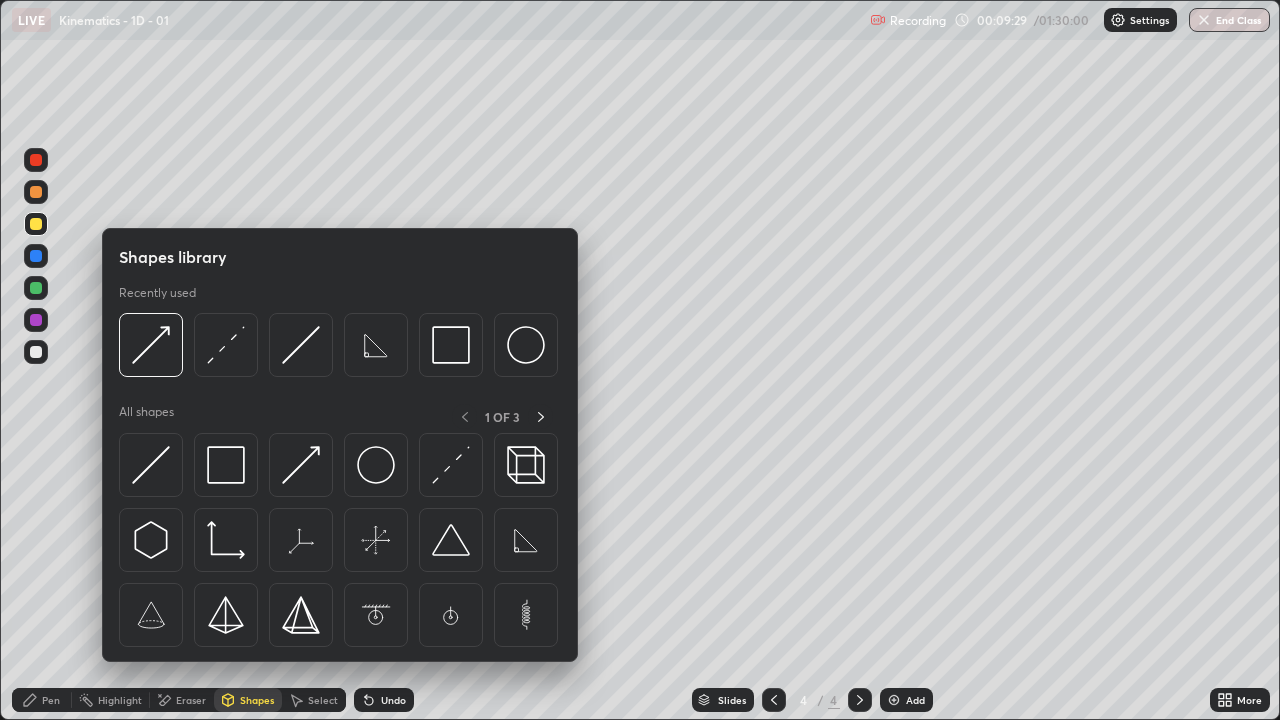 click at bounding box center [301, 465] 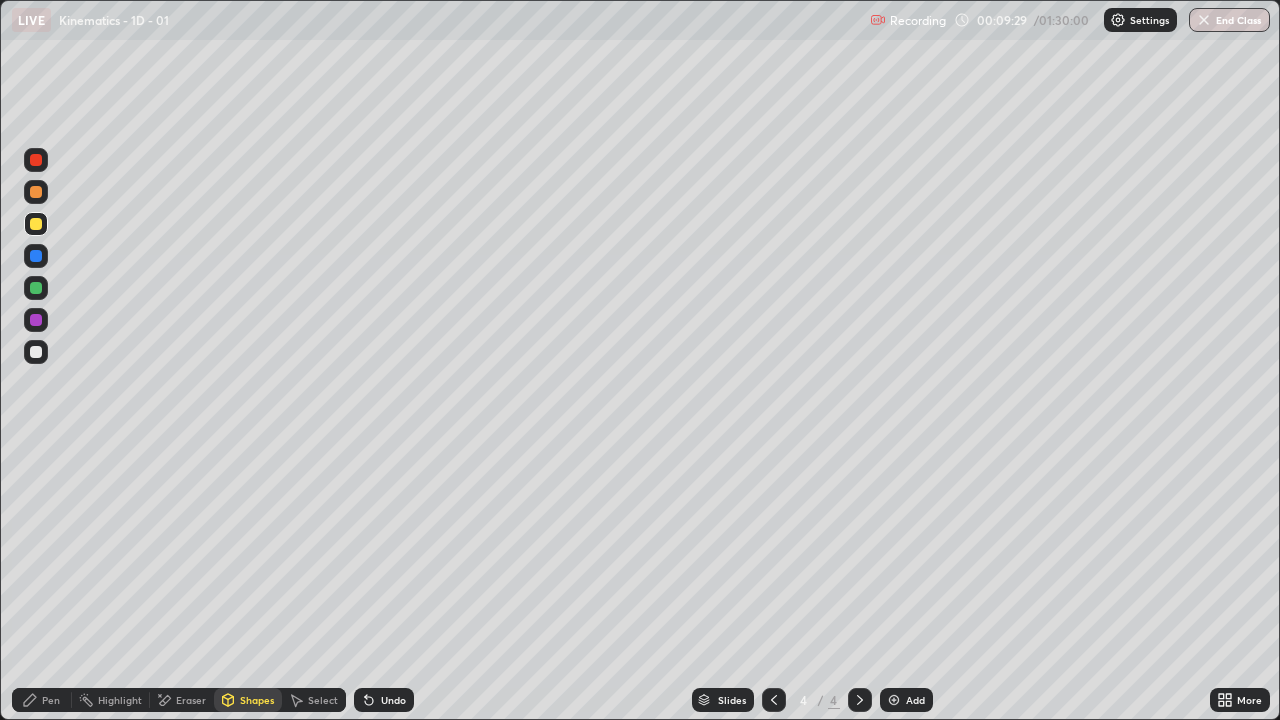 click at bounding box center (36, 288) 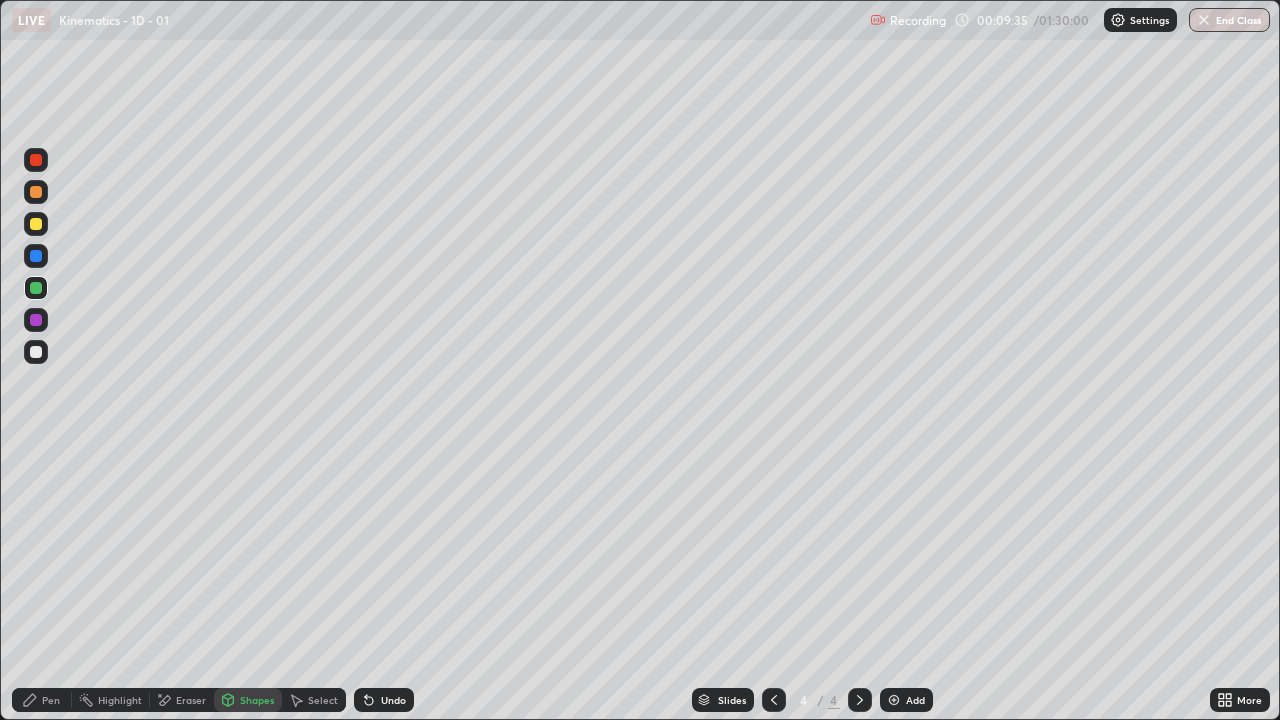 click on "Undo" at bounding box center (393, 700) 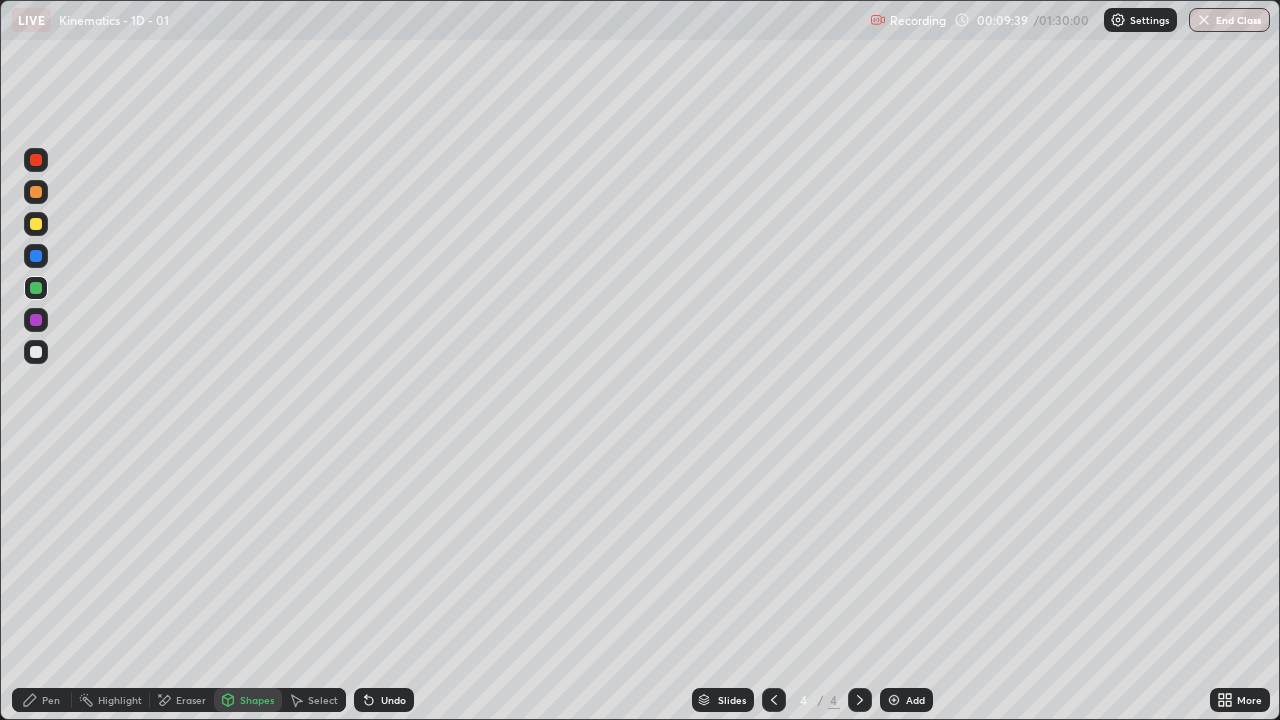 click on "Shapes" at bounding box center (257, 700) 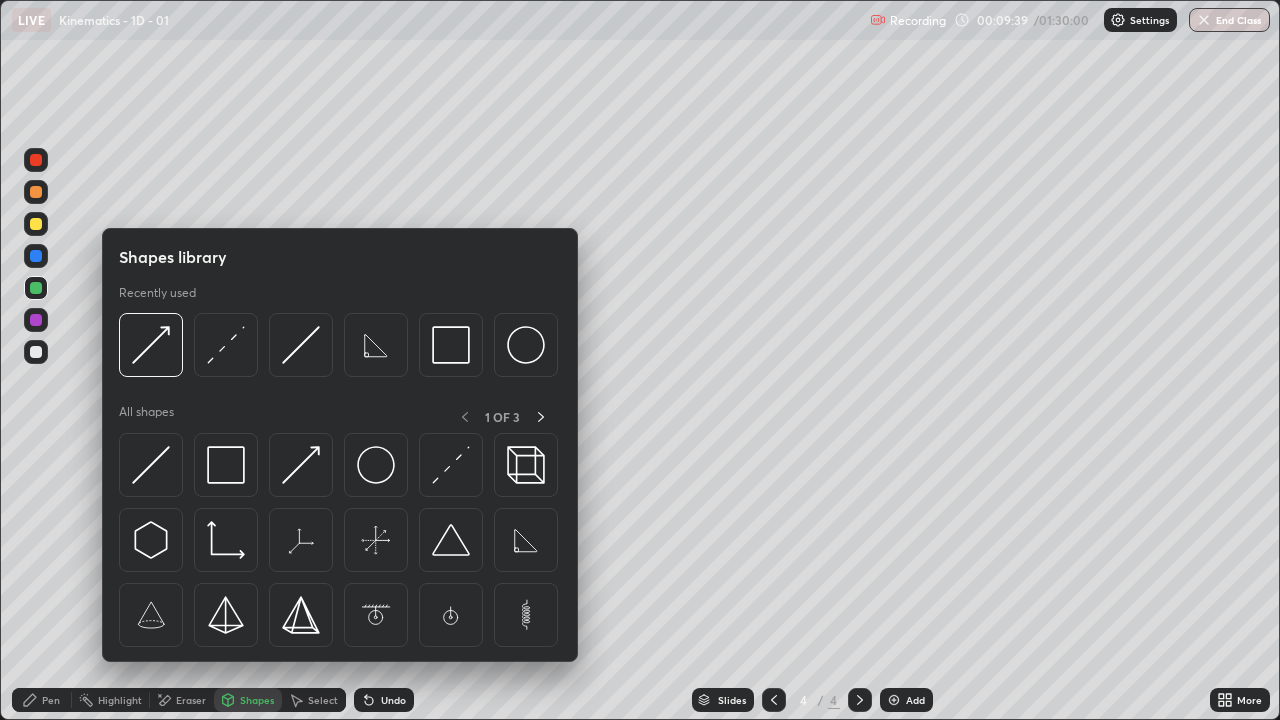 click at bounding box center (451, 465) 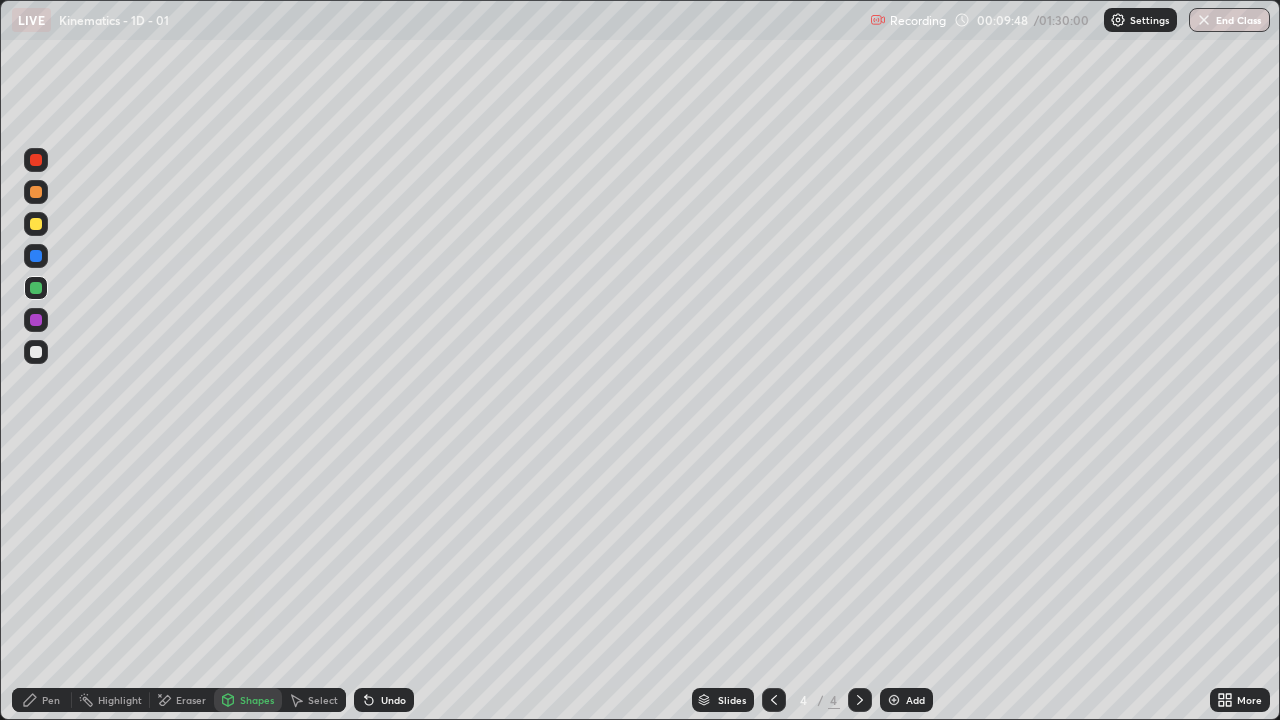 click 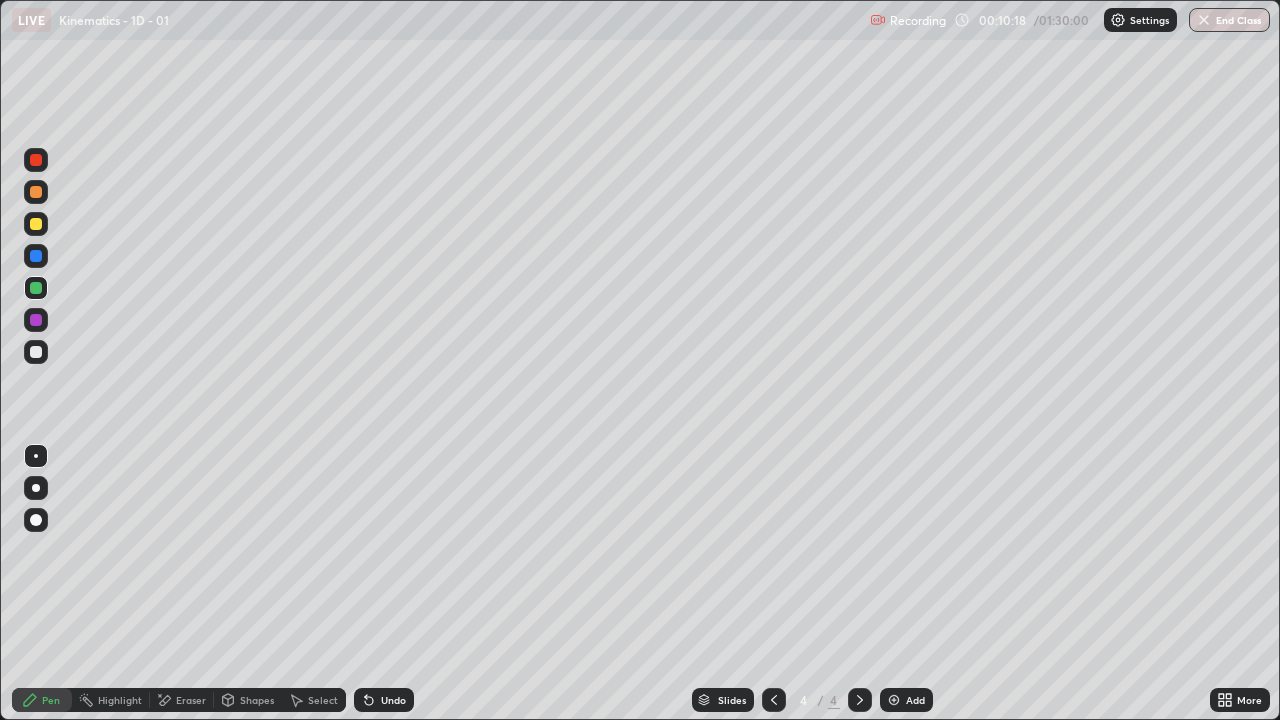 click on "Shapes" at bounding box center [257, 700] 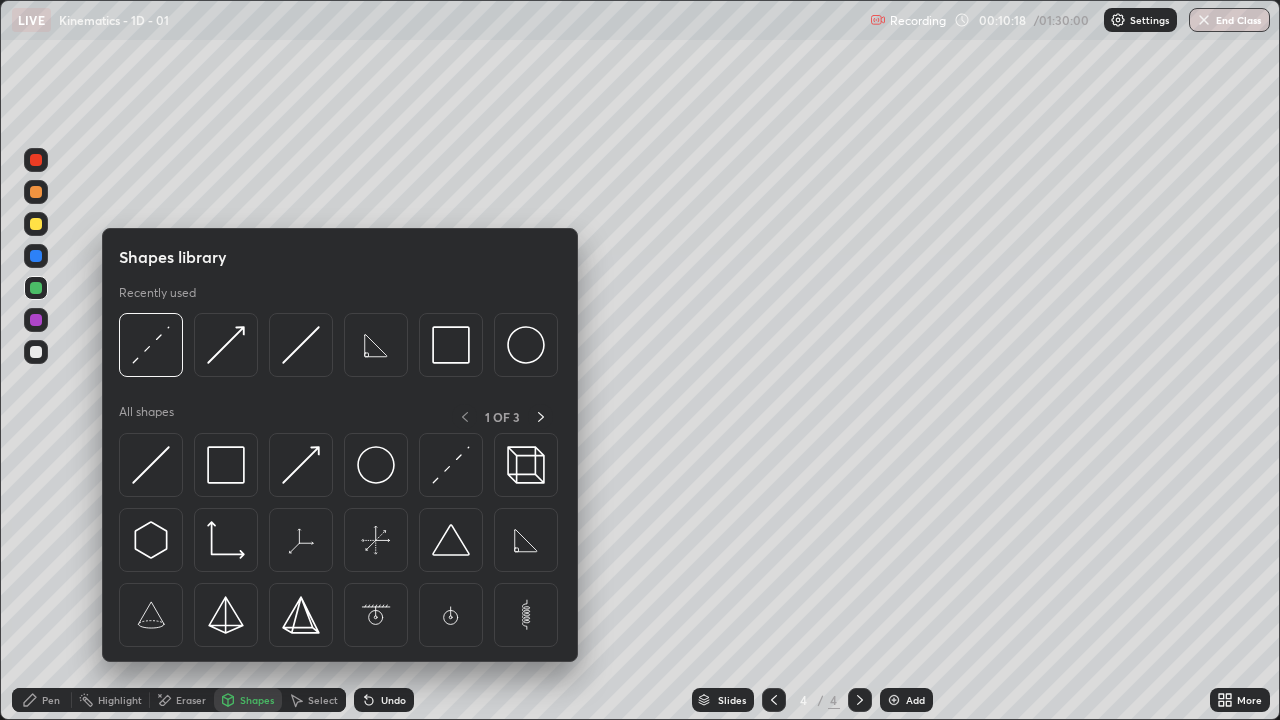 click at bounding box center (301, 465) 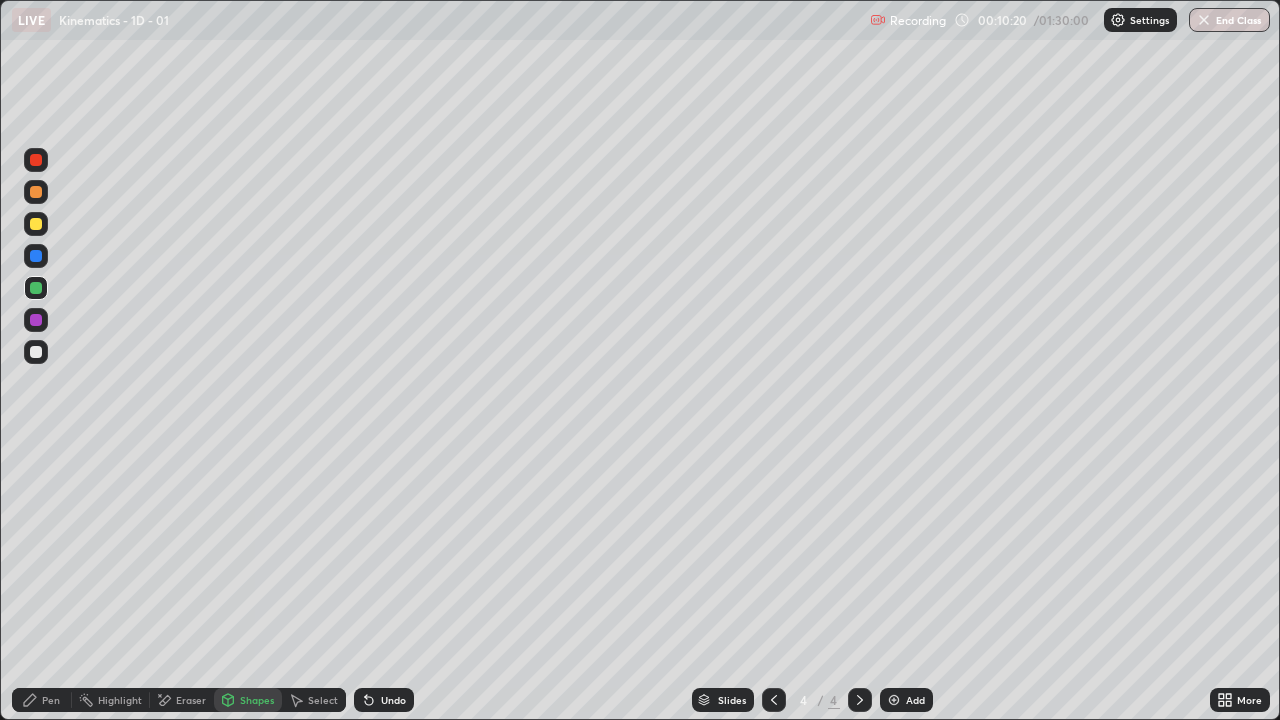 click at bounding box center (36, 320) 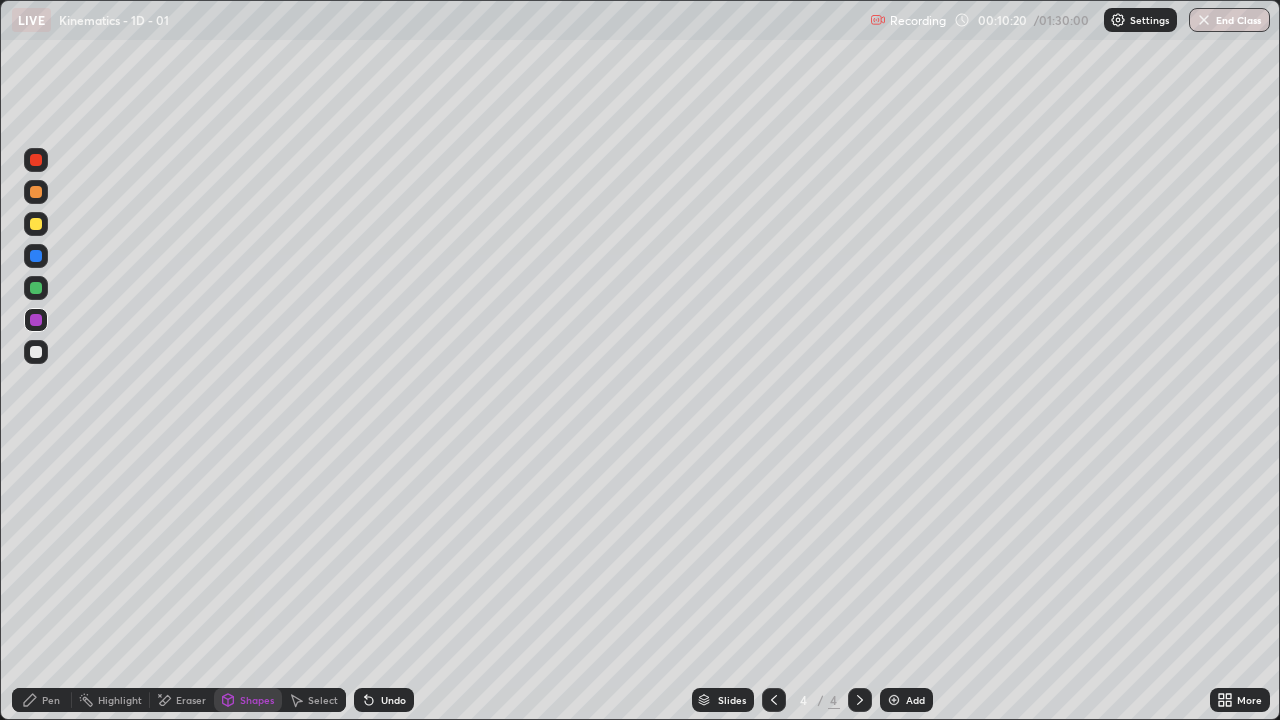 click on "Shapes" at bounding box center [257, 700] 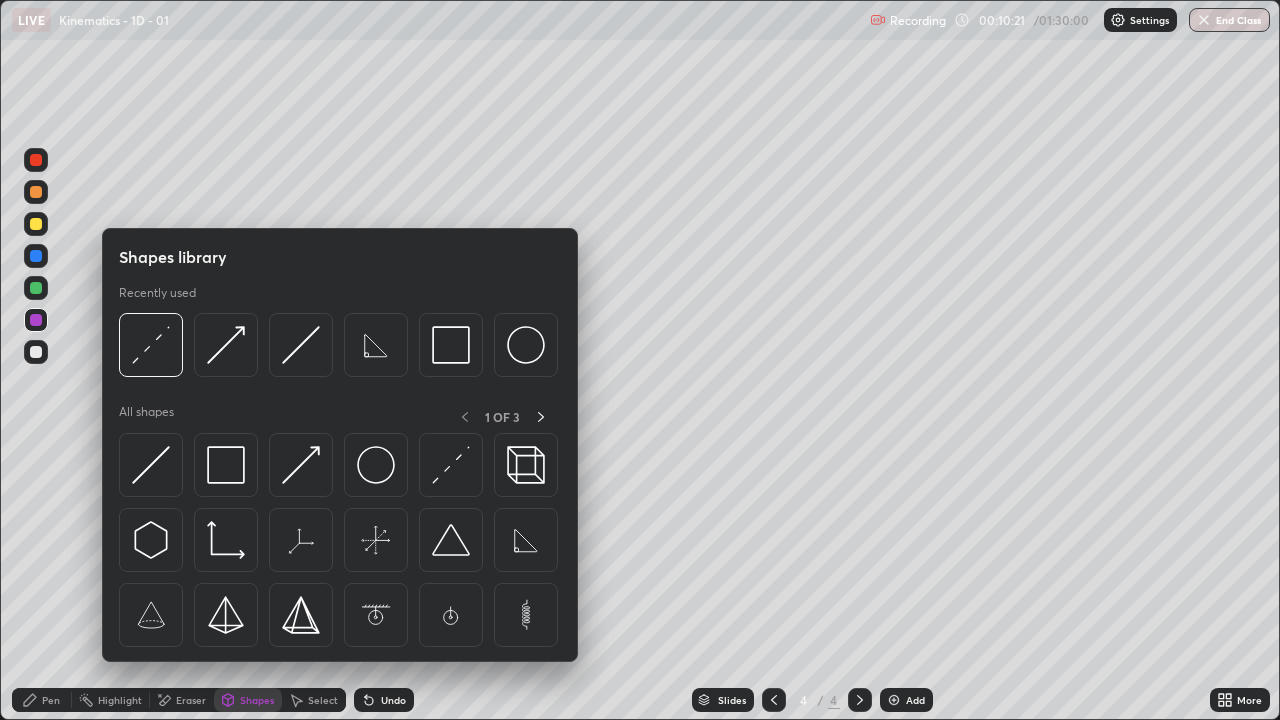 click at bounding box center (301, 465) 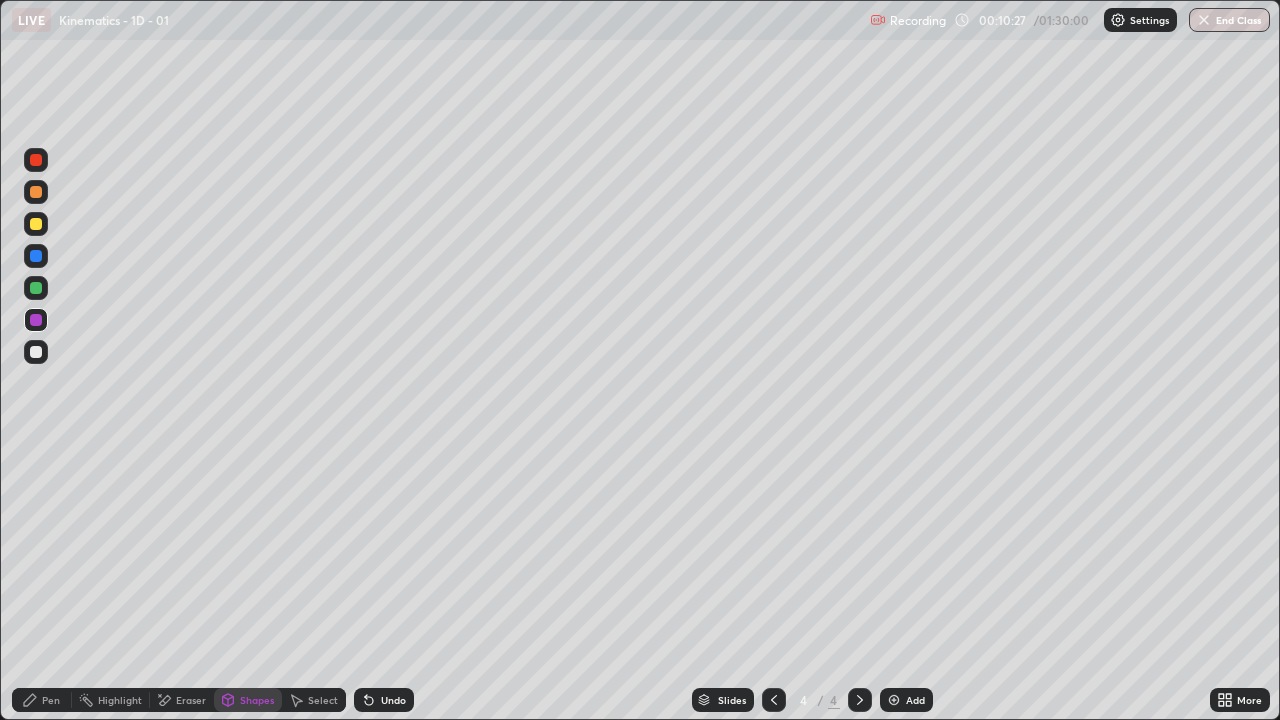 click on "Pen" at bounding box center [42, 700] 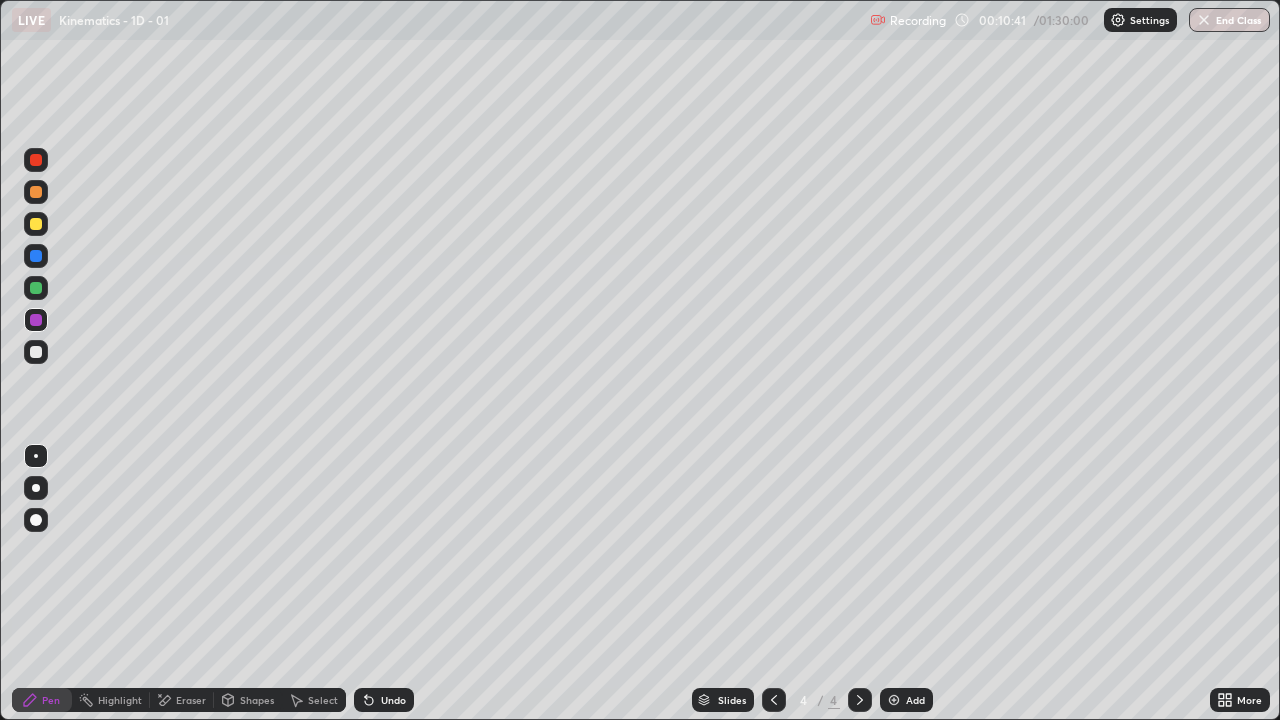 click on "Shapes" at bounding box center (248, 700) 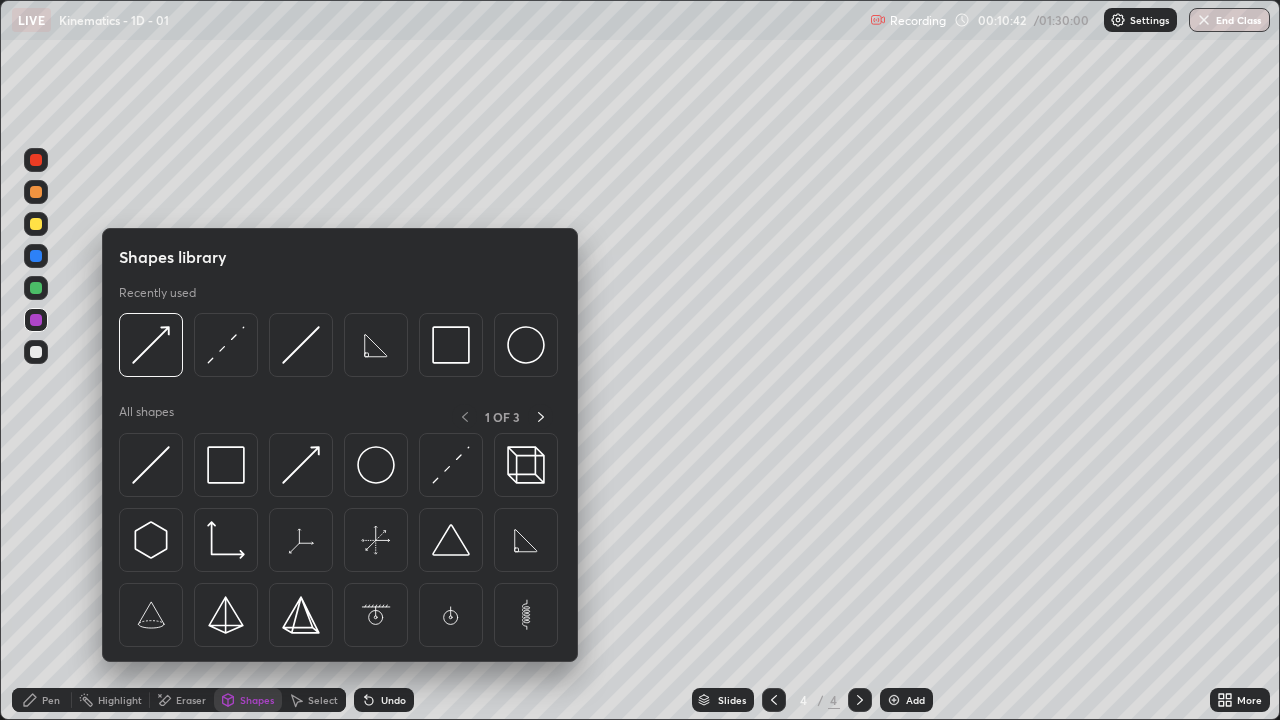 click at bounding box center [301, 465] 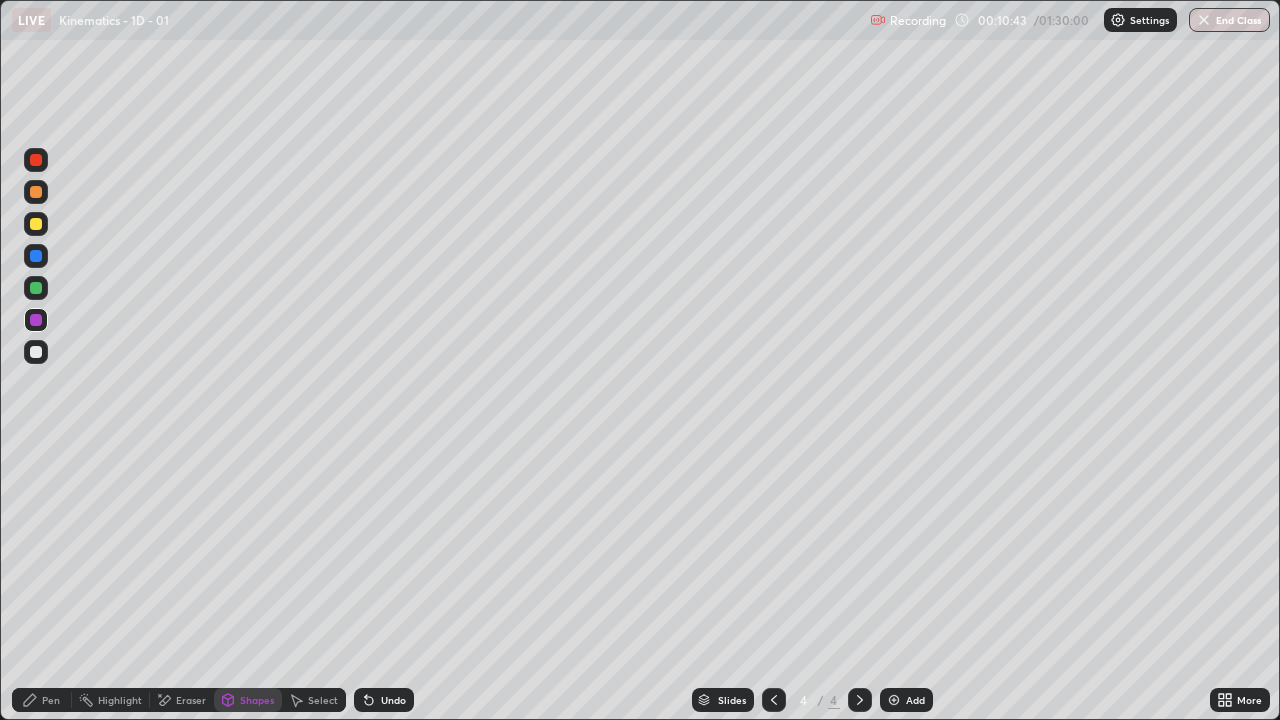 click at bounding box center (36, 288) 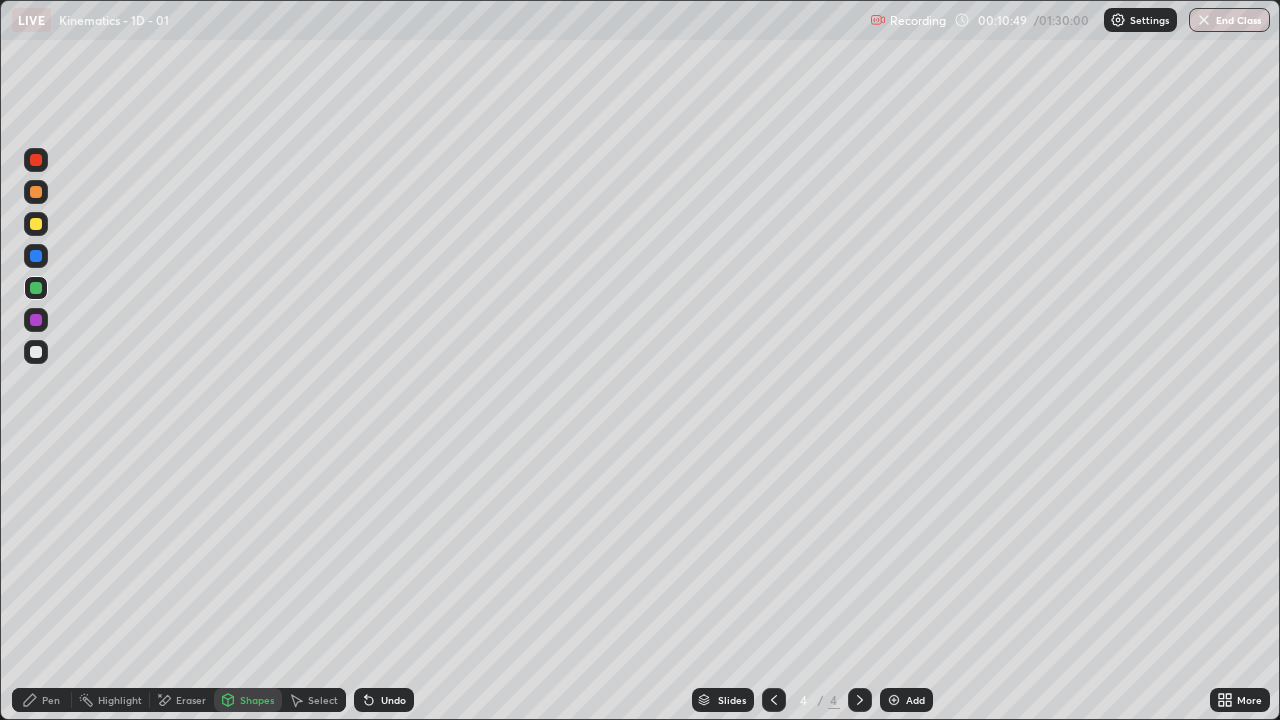 click 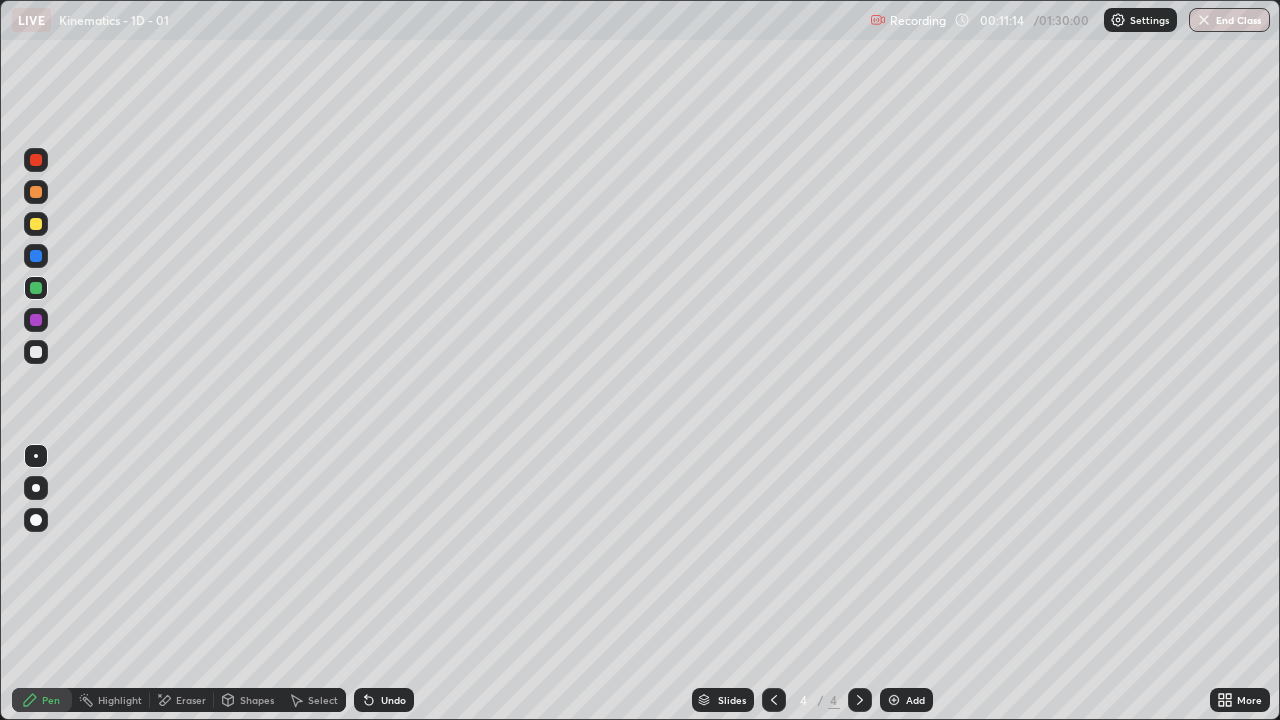 click at bounding box center (36, 352) 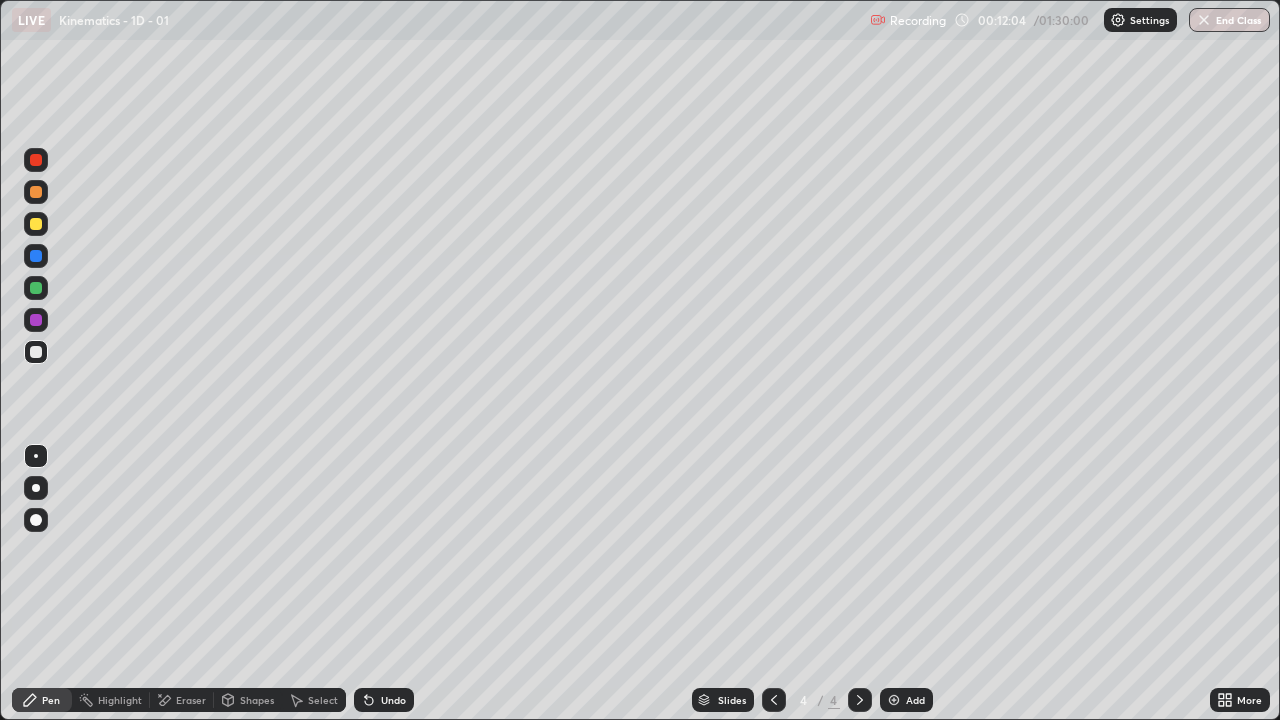 click at bounding box center [36, 352] 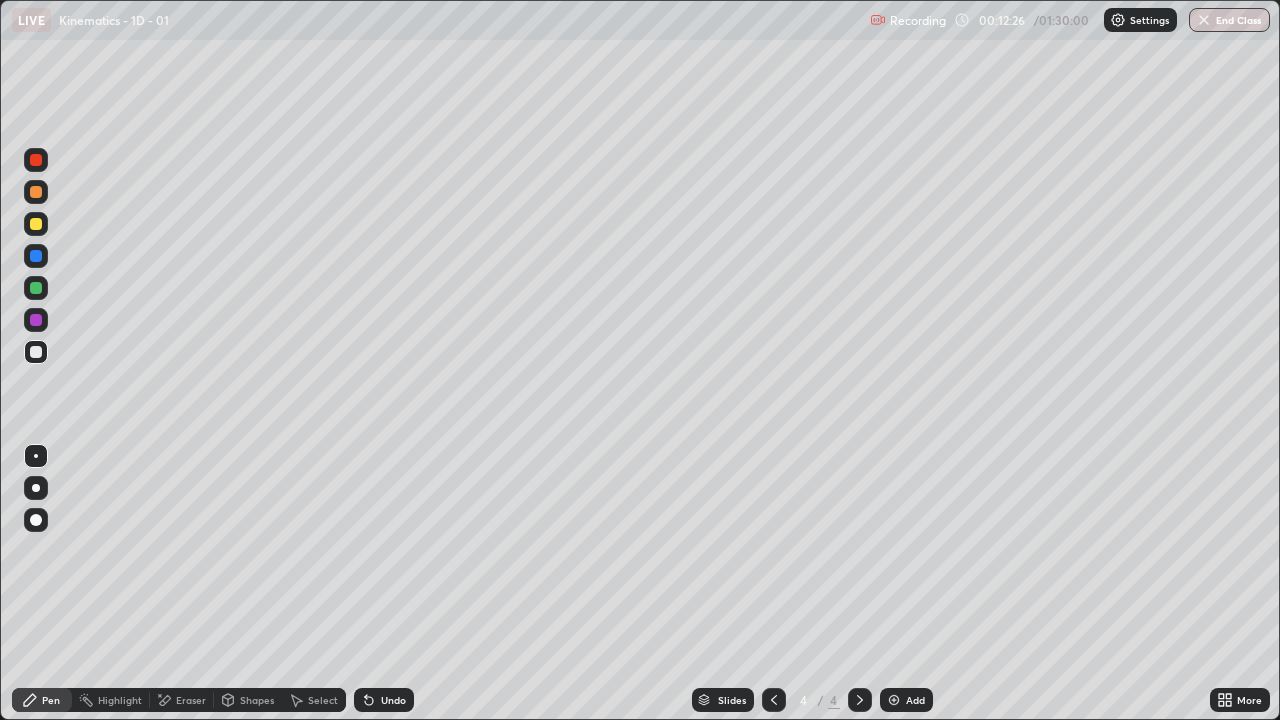 click 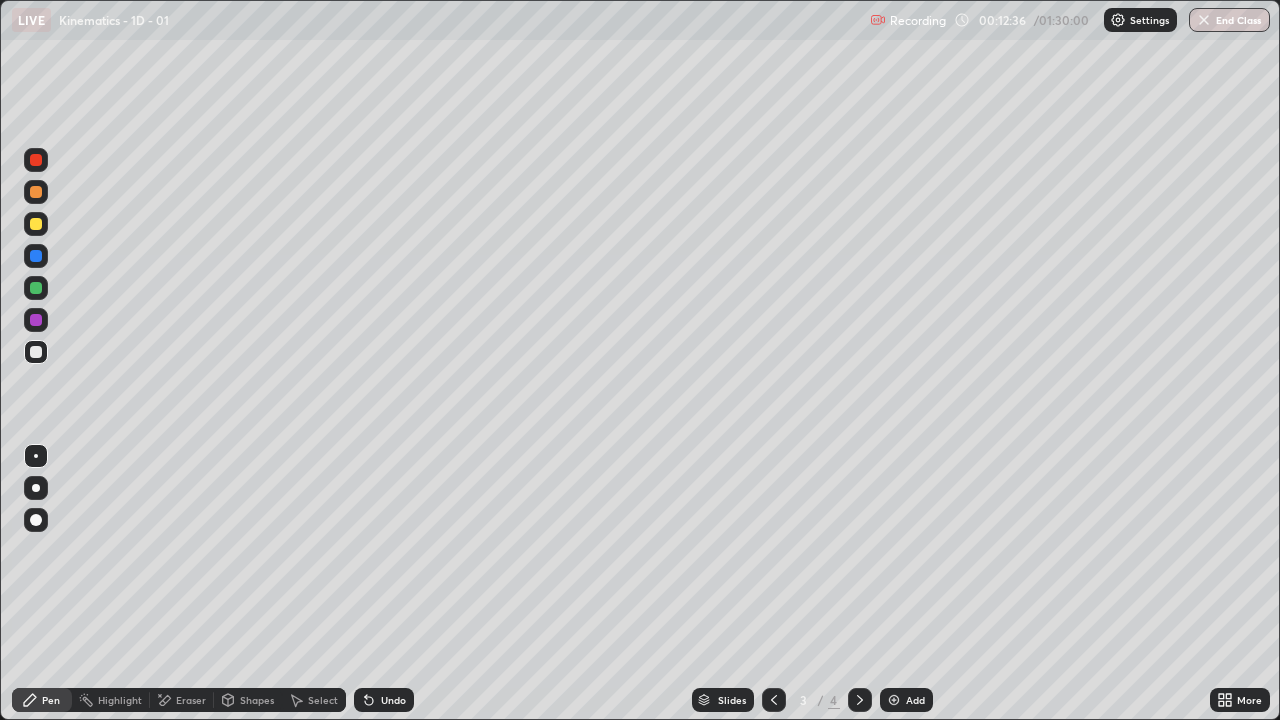 click 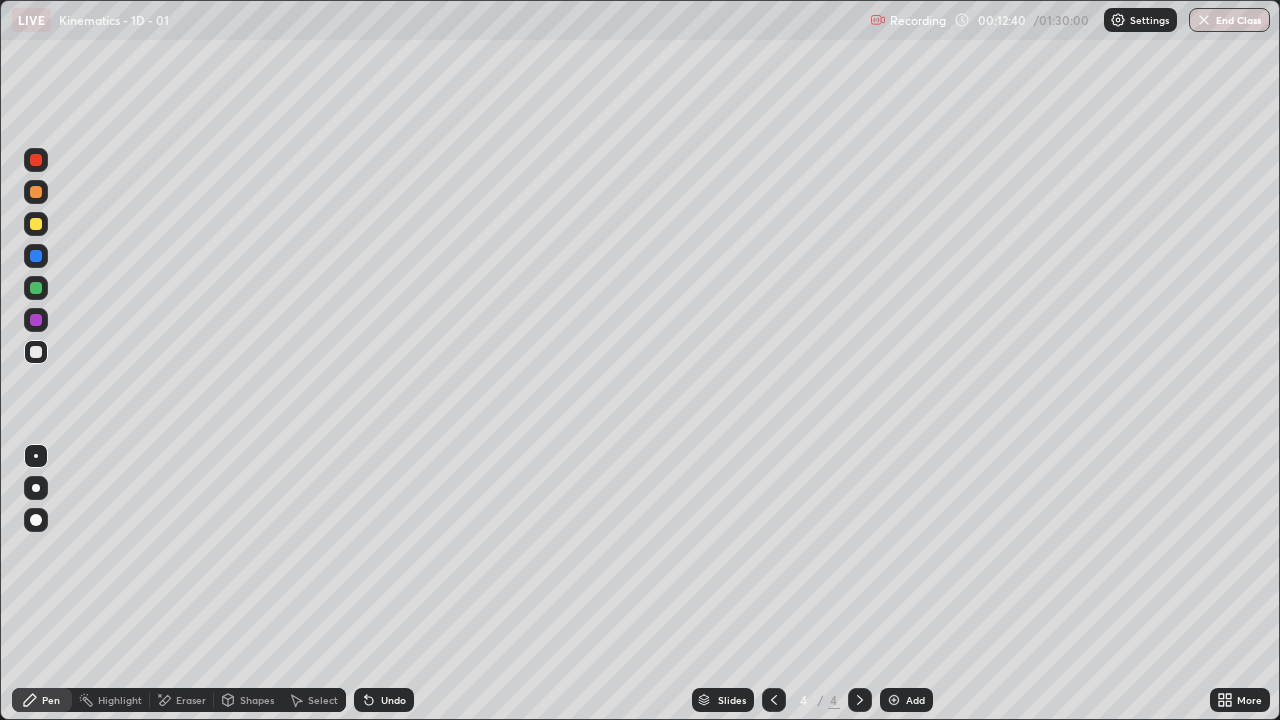 click at bounding box center (774, 700) 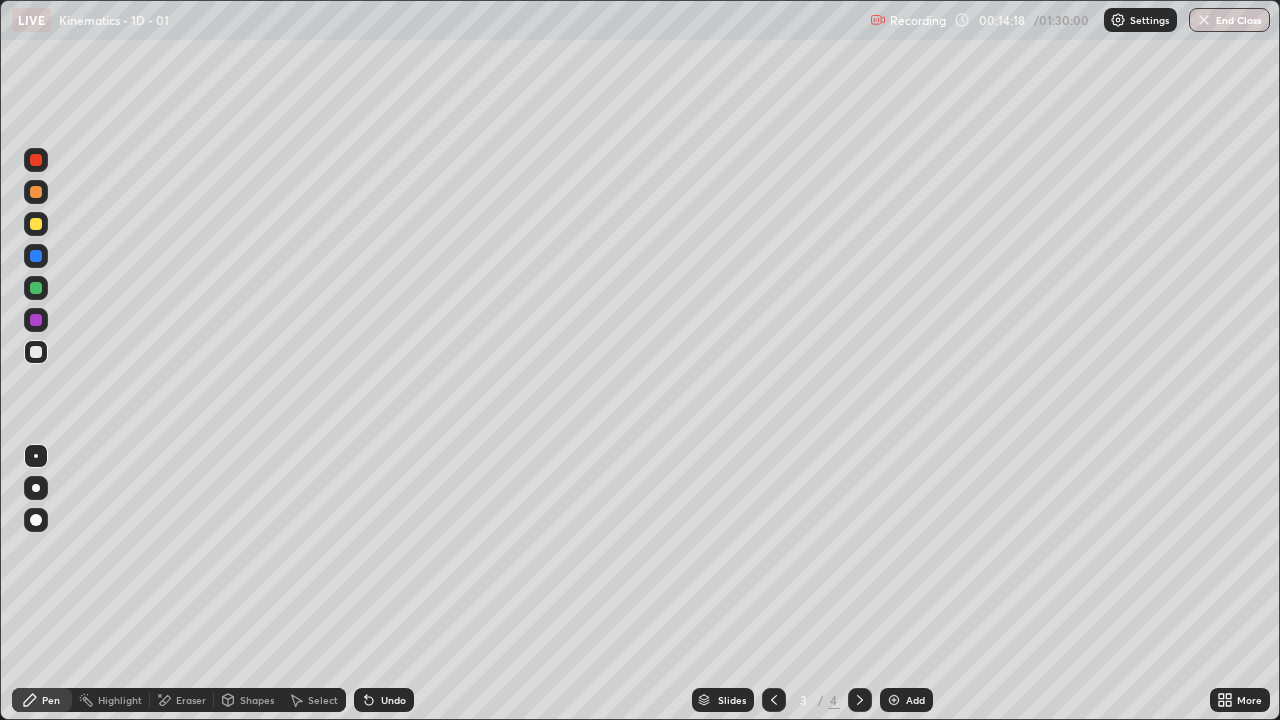 click at bounding box center (36, 352) 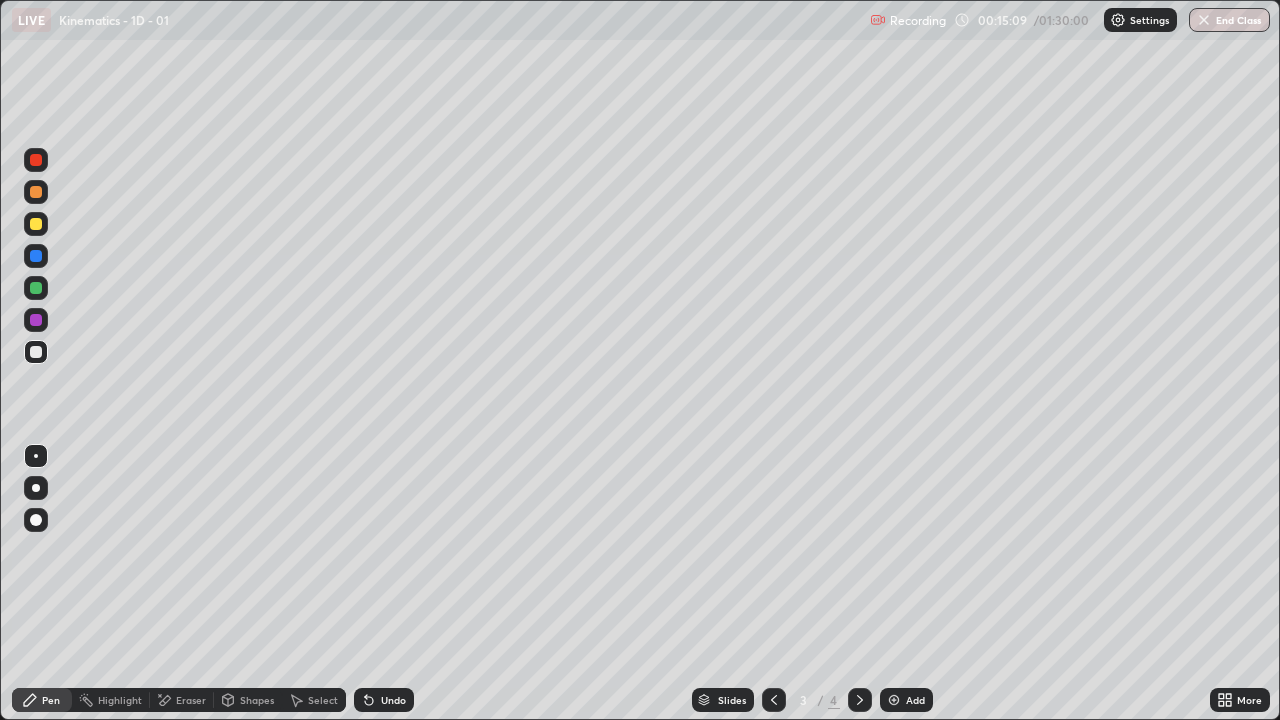 click 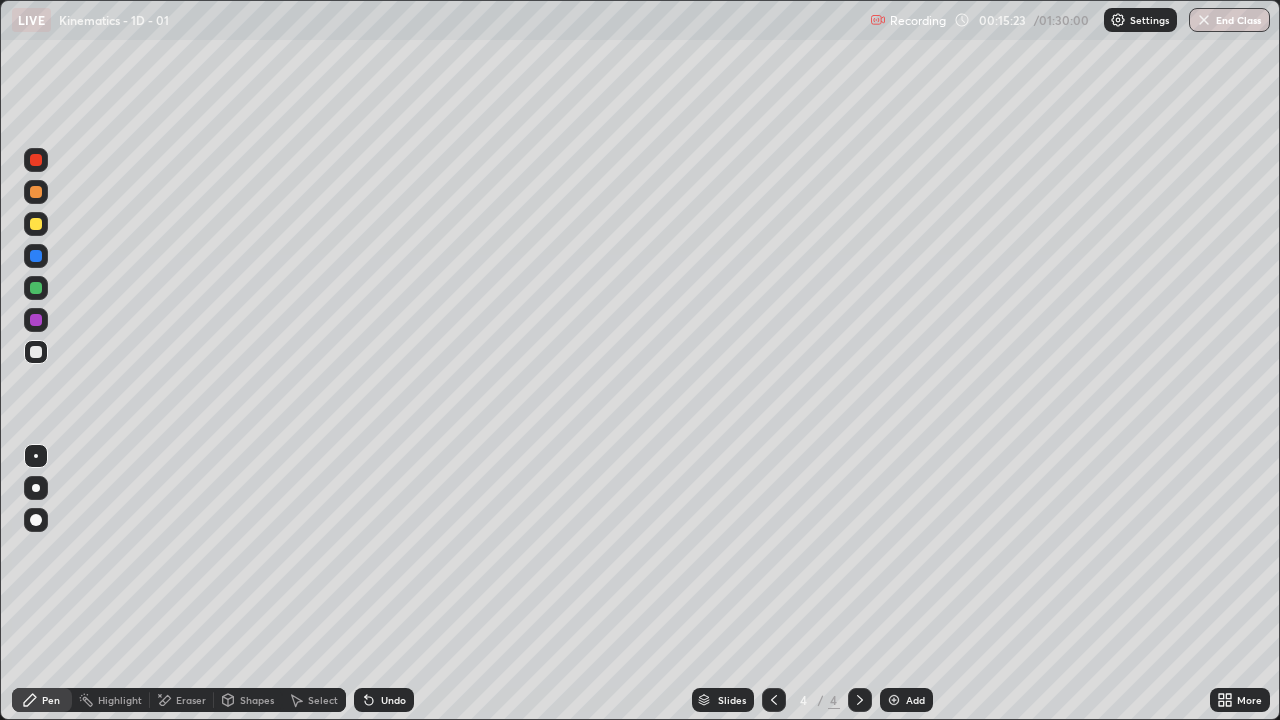 click at bounding box center [36, 224] 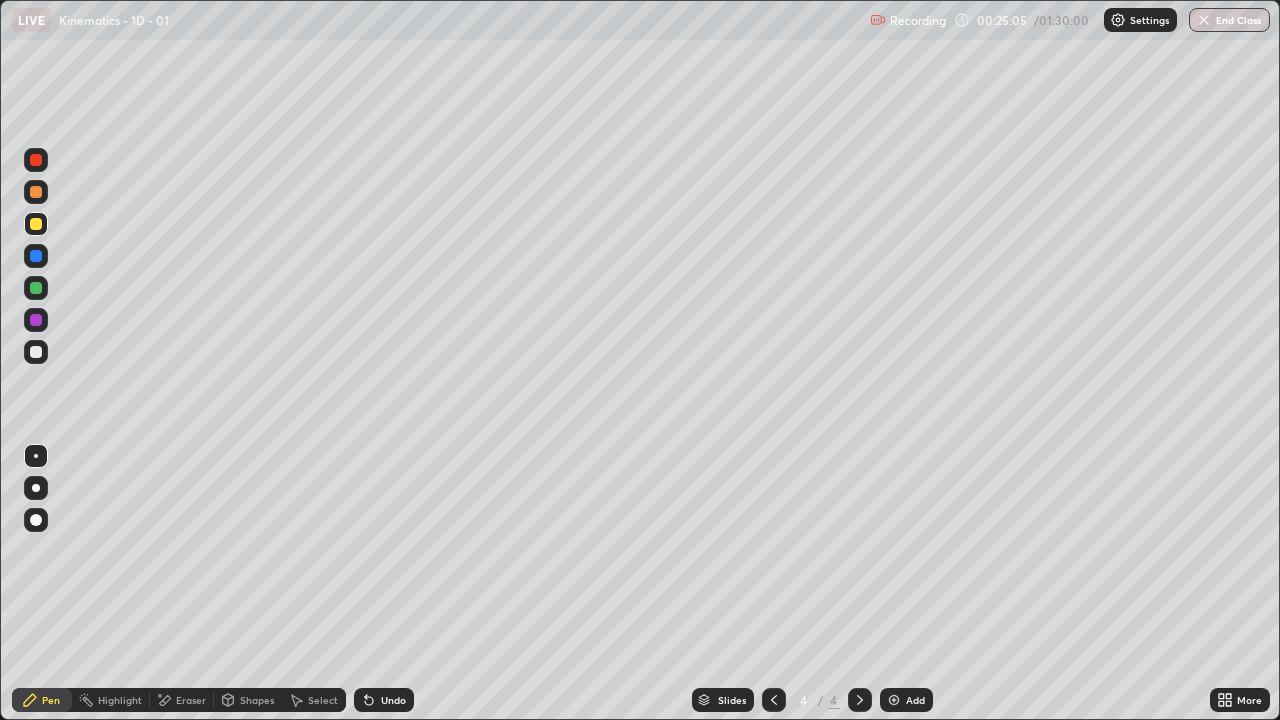 click 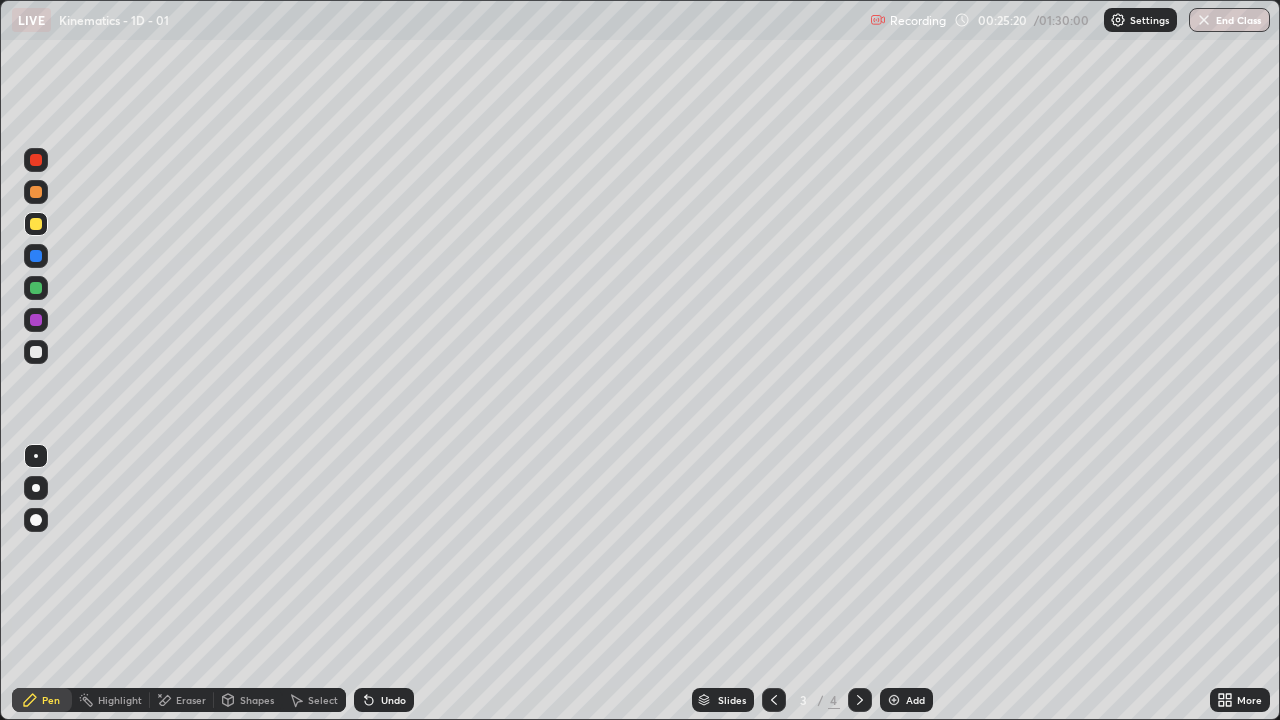 click 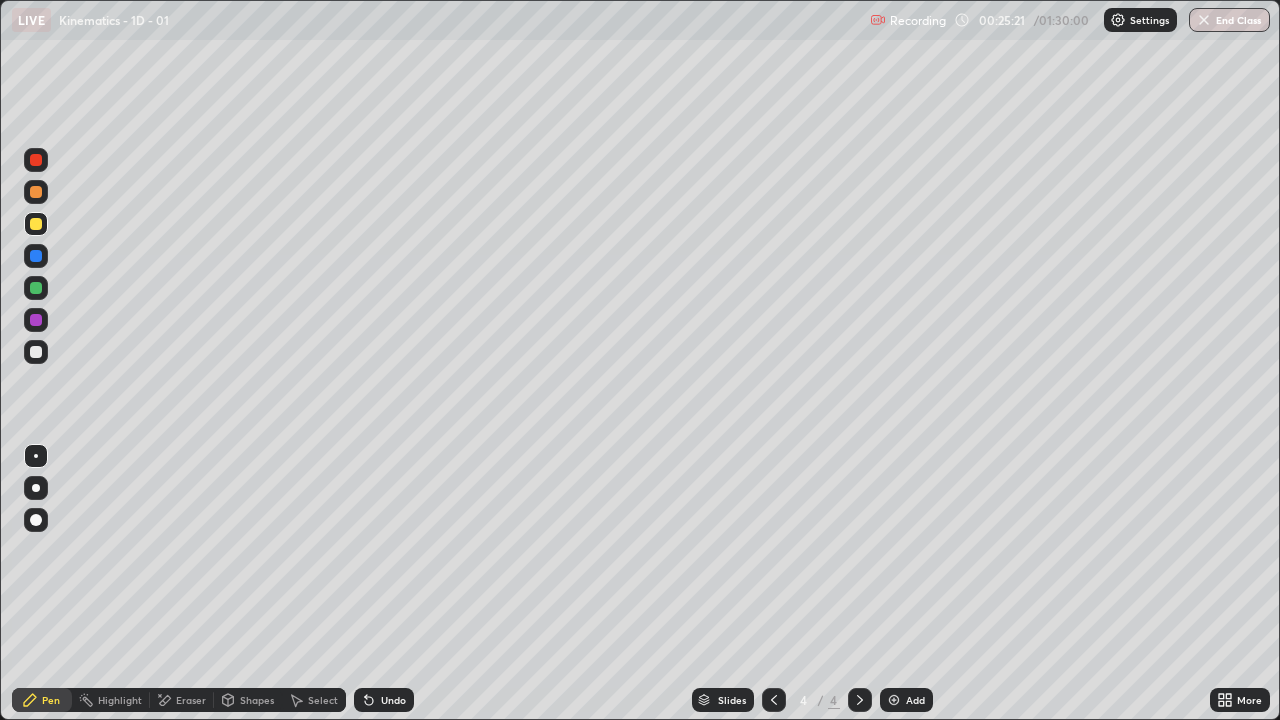 click at bounding box center [894, 700] 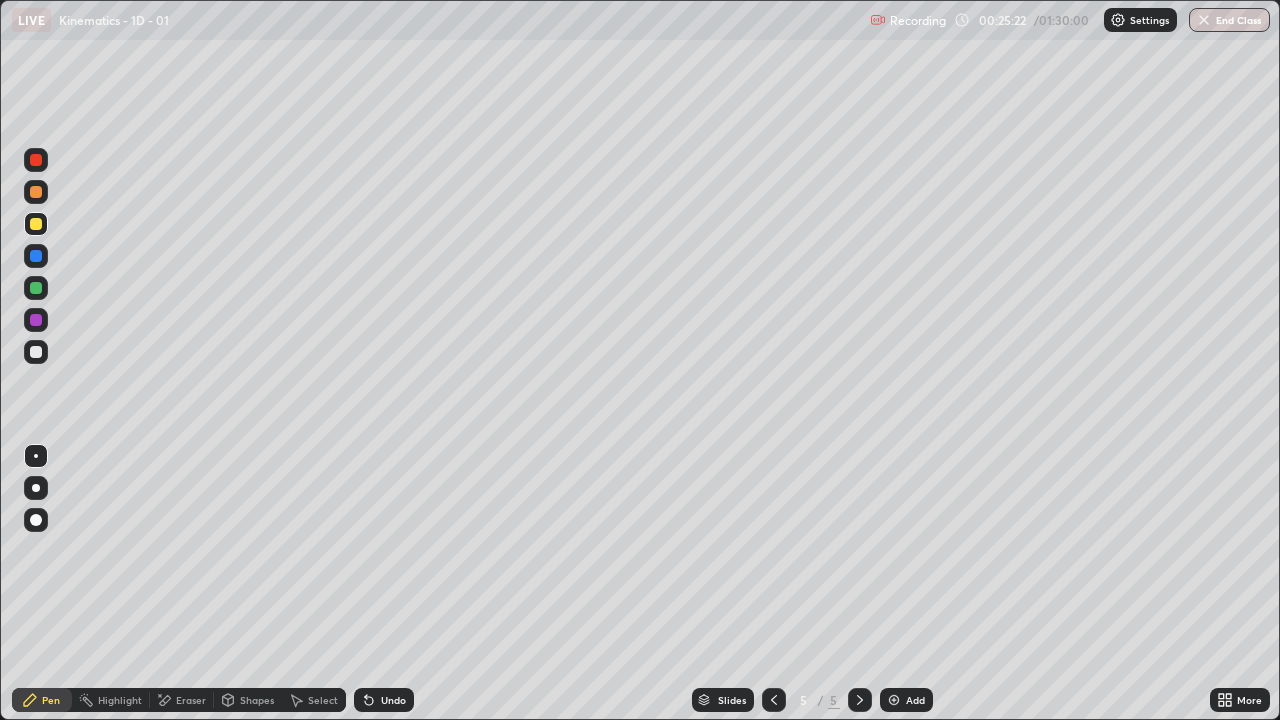 click 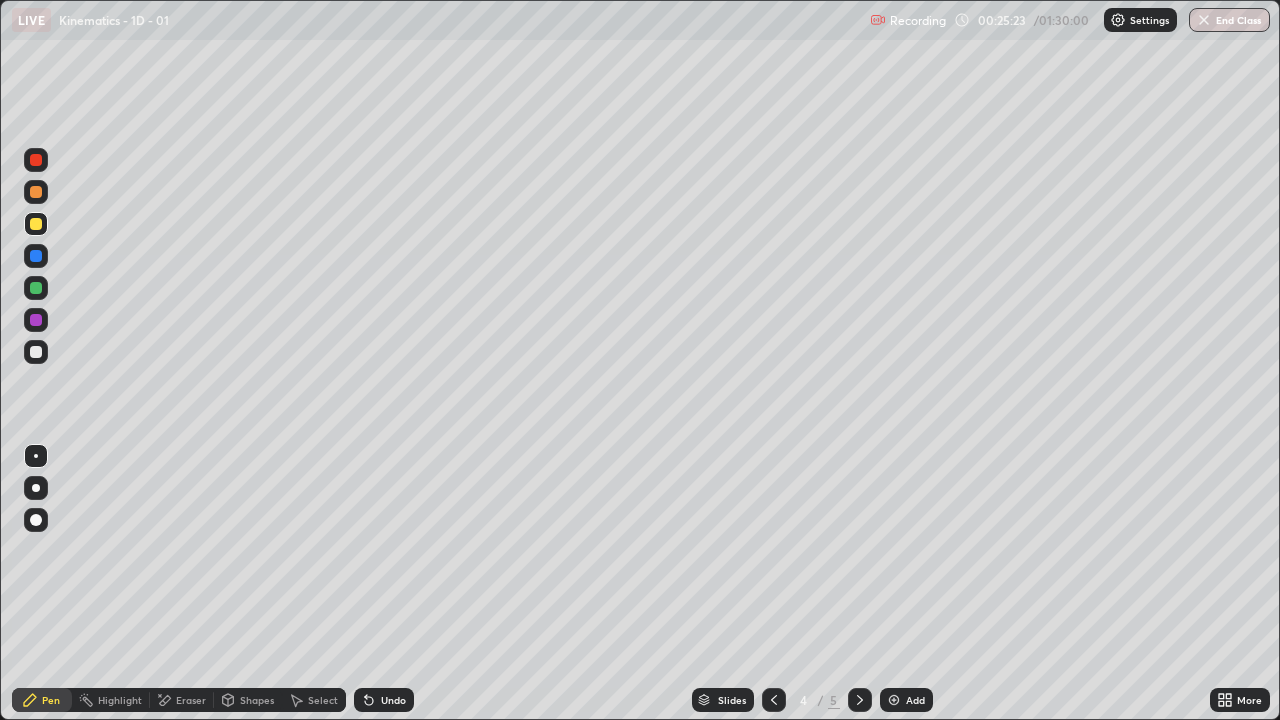 click at bounding box center [36, 352] 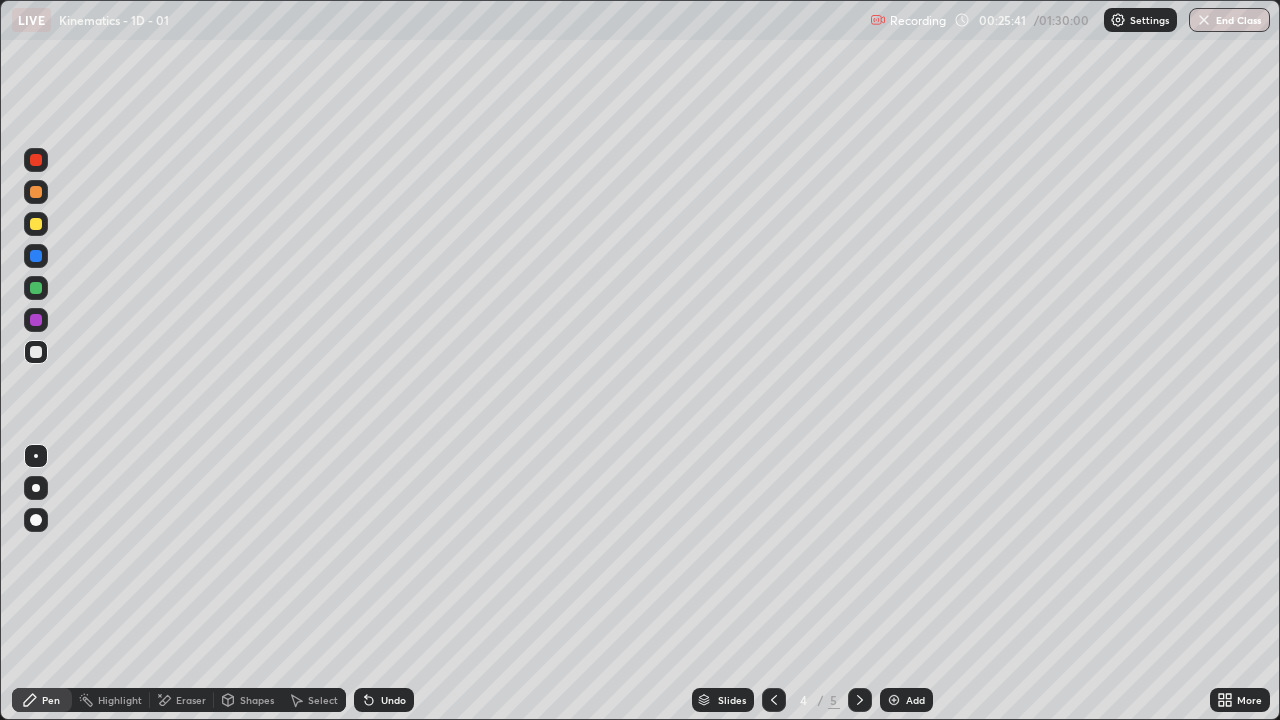 click on "Eraser" at bounding box center (182, 700) 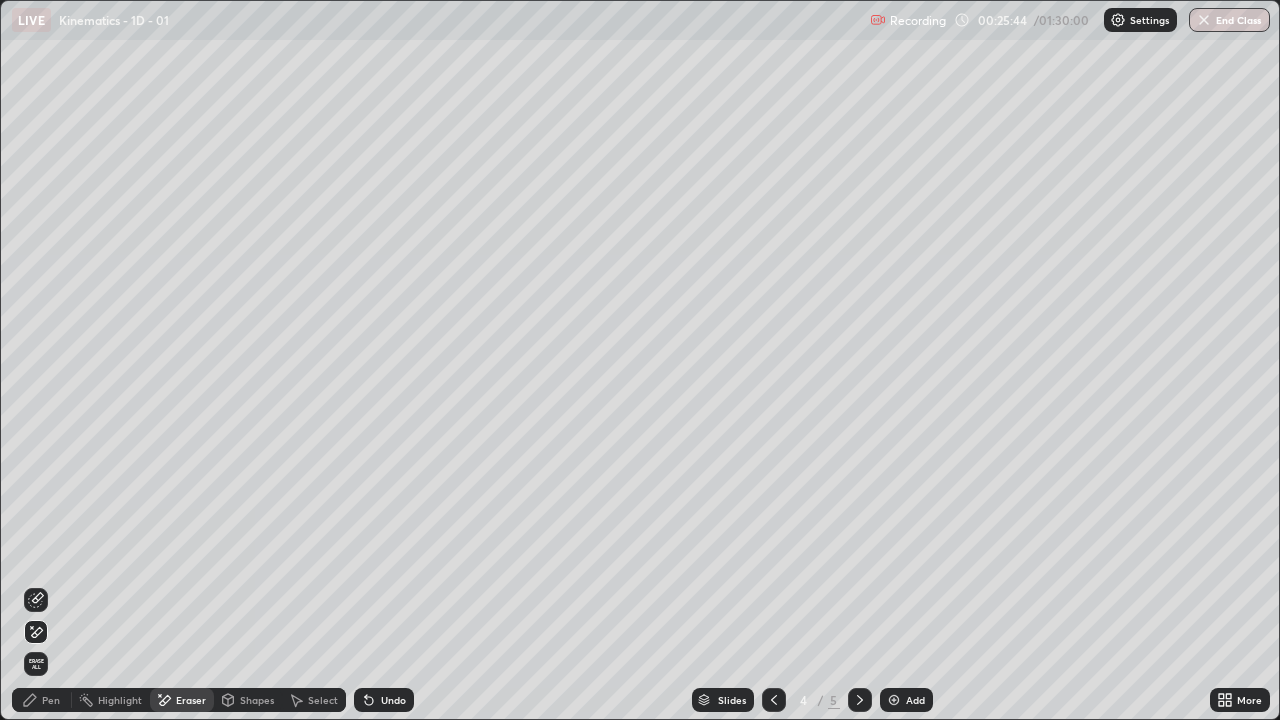 click 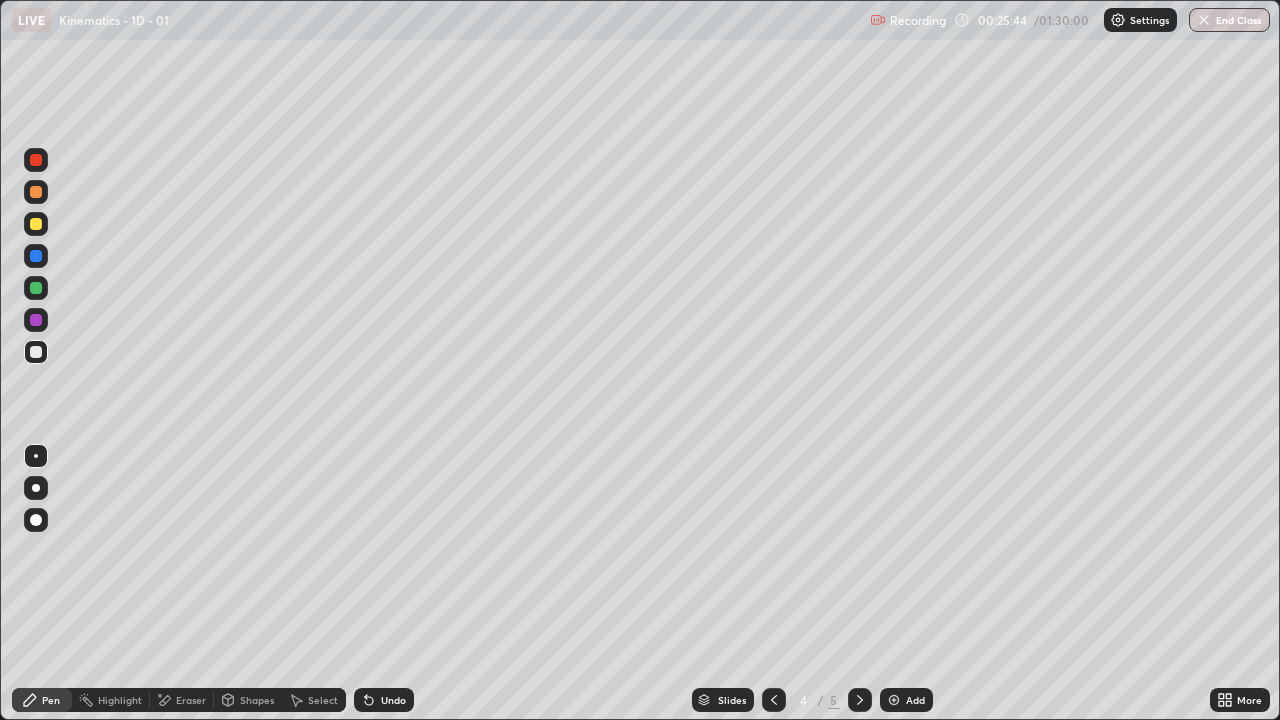 click at bounding box center [36, 352] 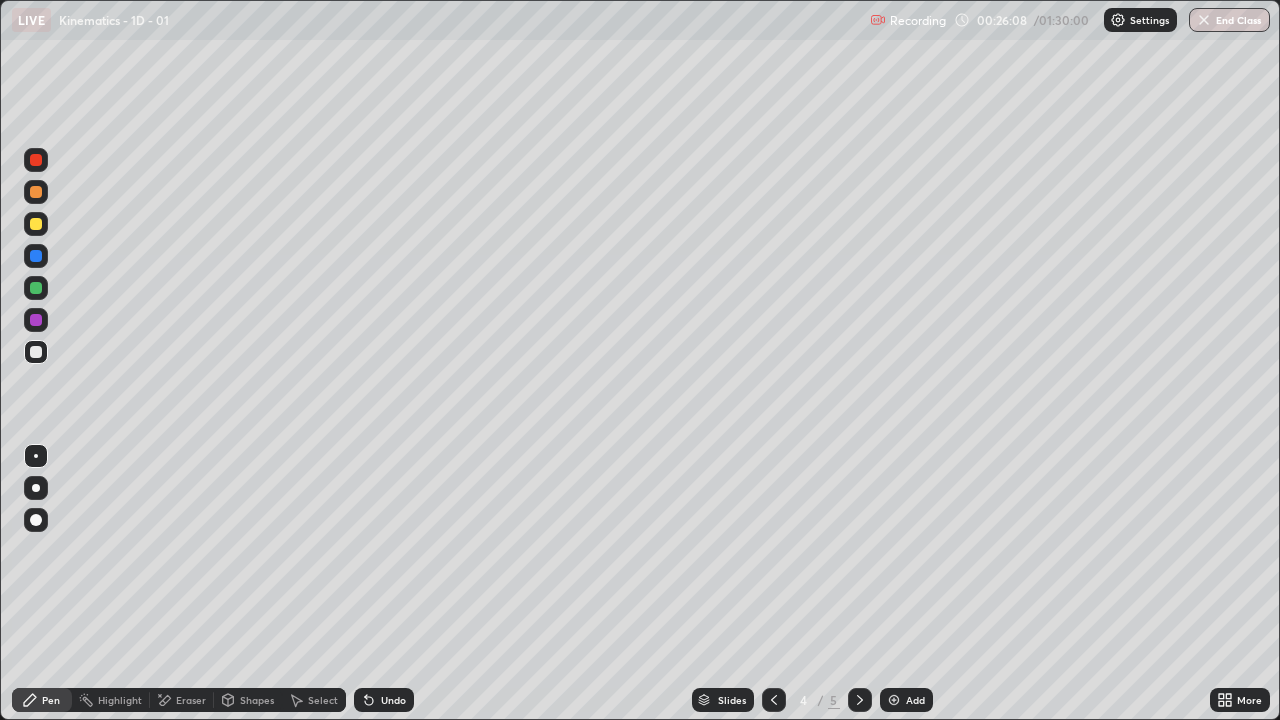 click on "Pen" at bounding box center [51, 700] 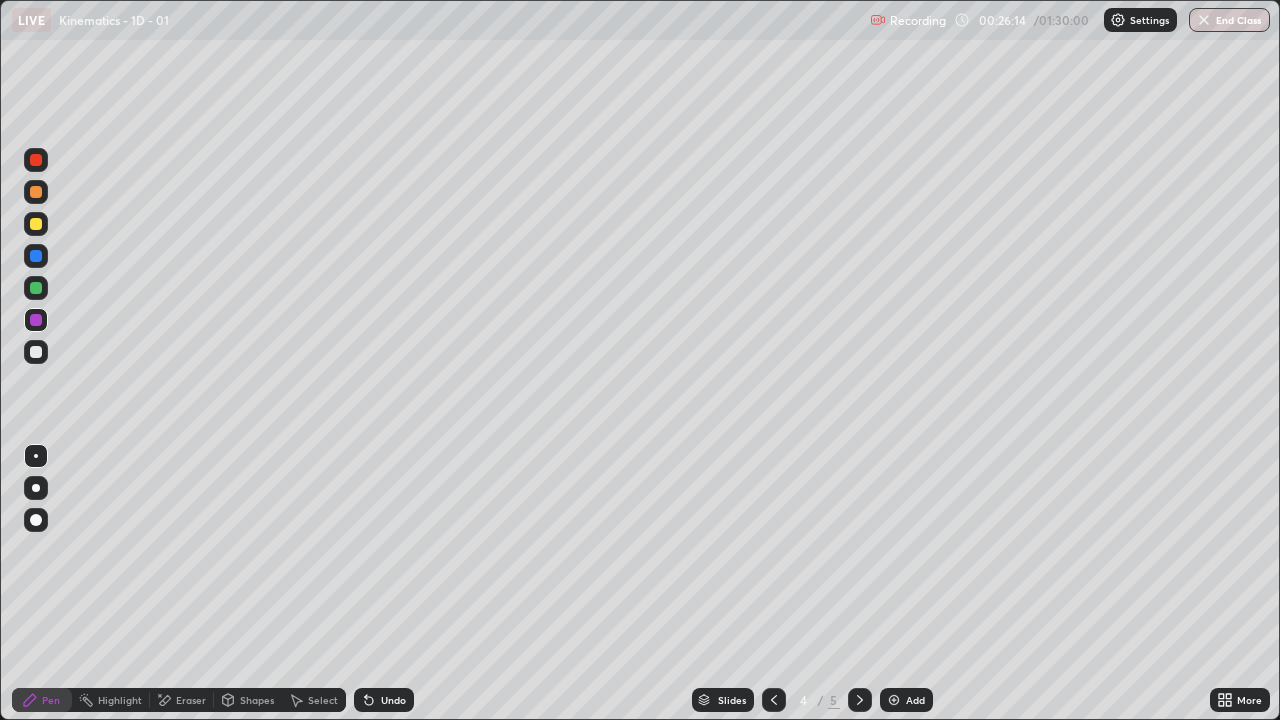click at bounding box center (36, 352) 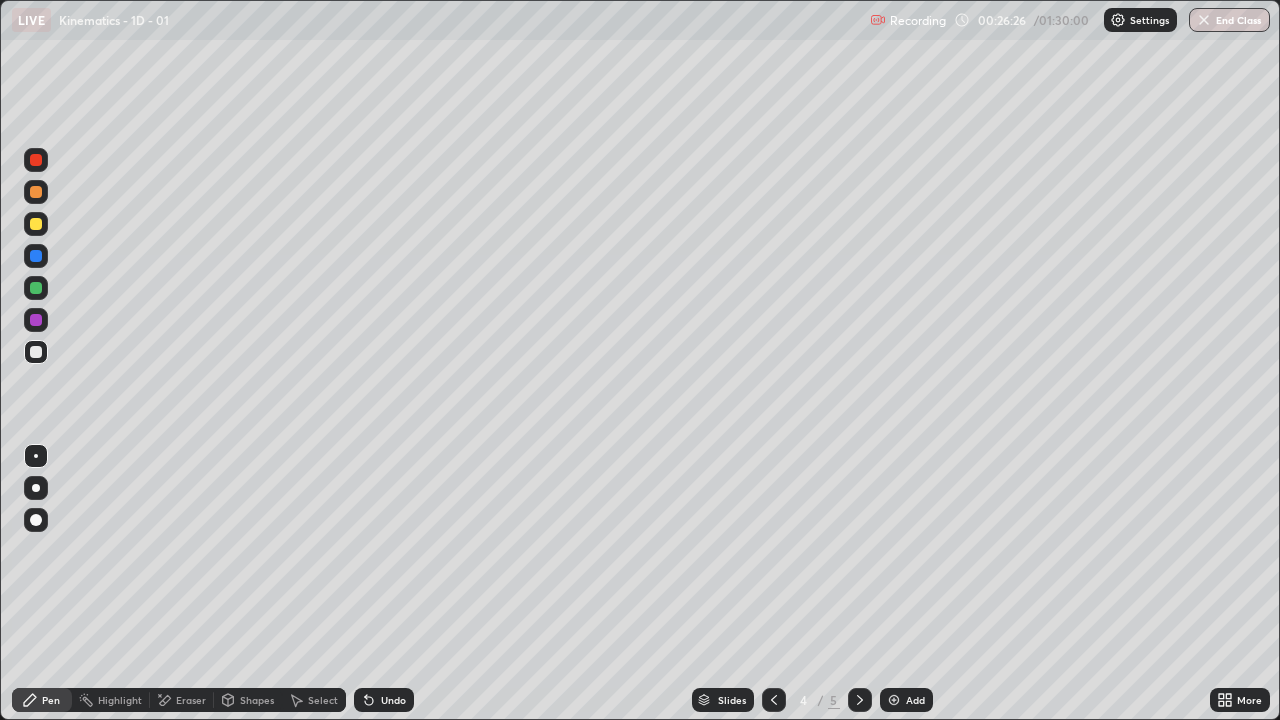 click on "Eraser" at bounding box center [191, 700] 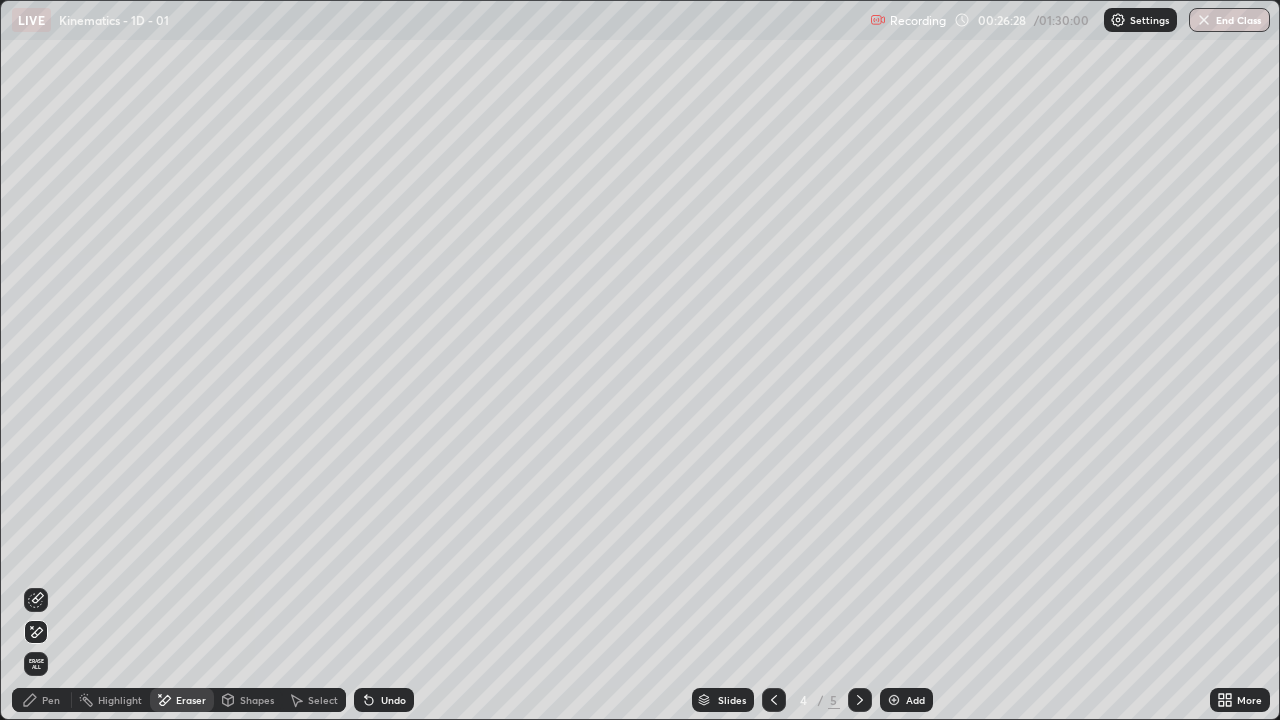 click on "Pen" at bounding box center [42, 700] 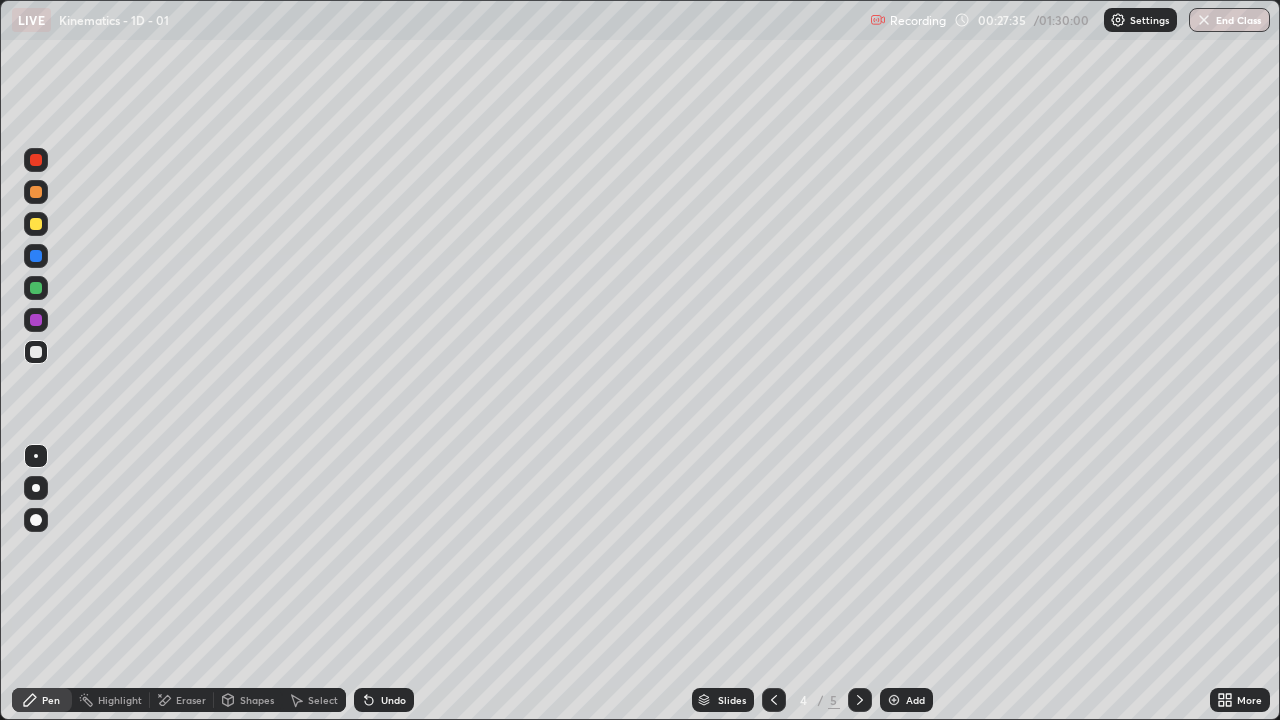 click on "Eraser" at bounding box center [191, 700] 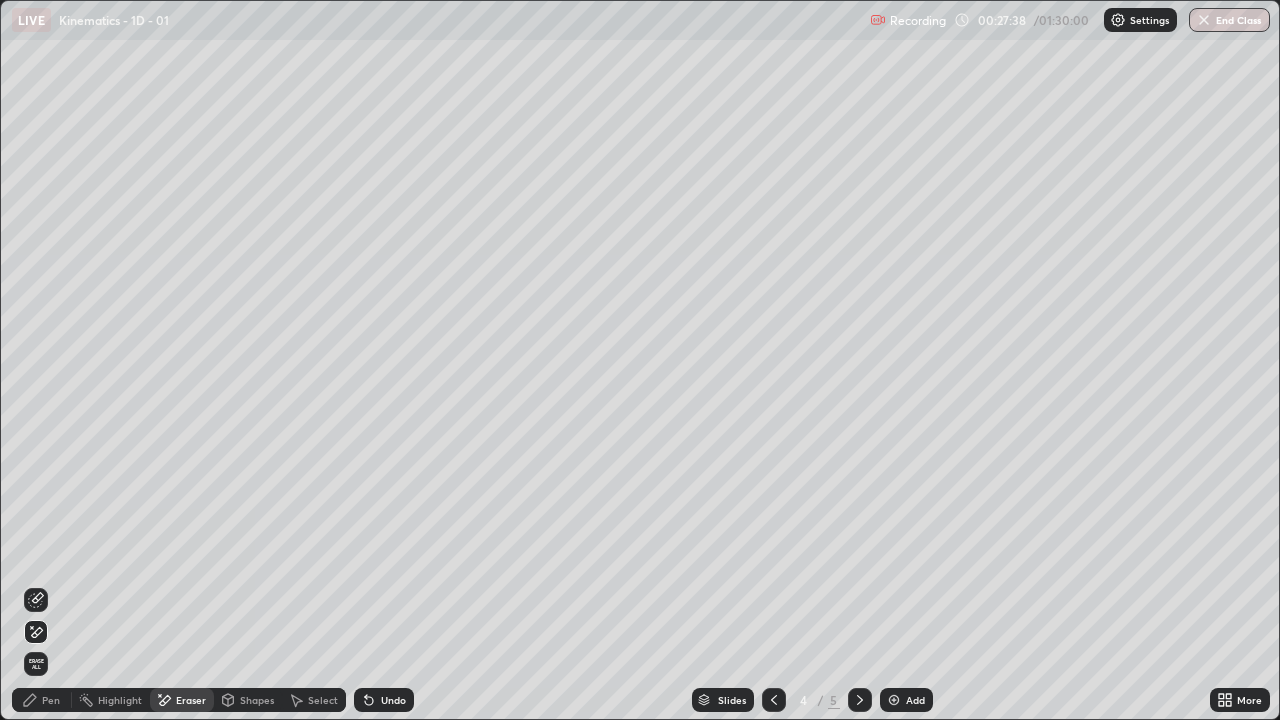 click on "Pen" at bounding box center [42, 700] 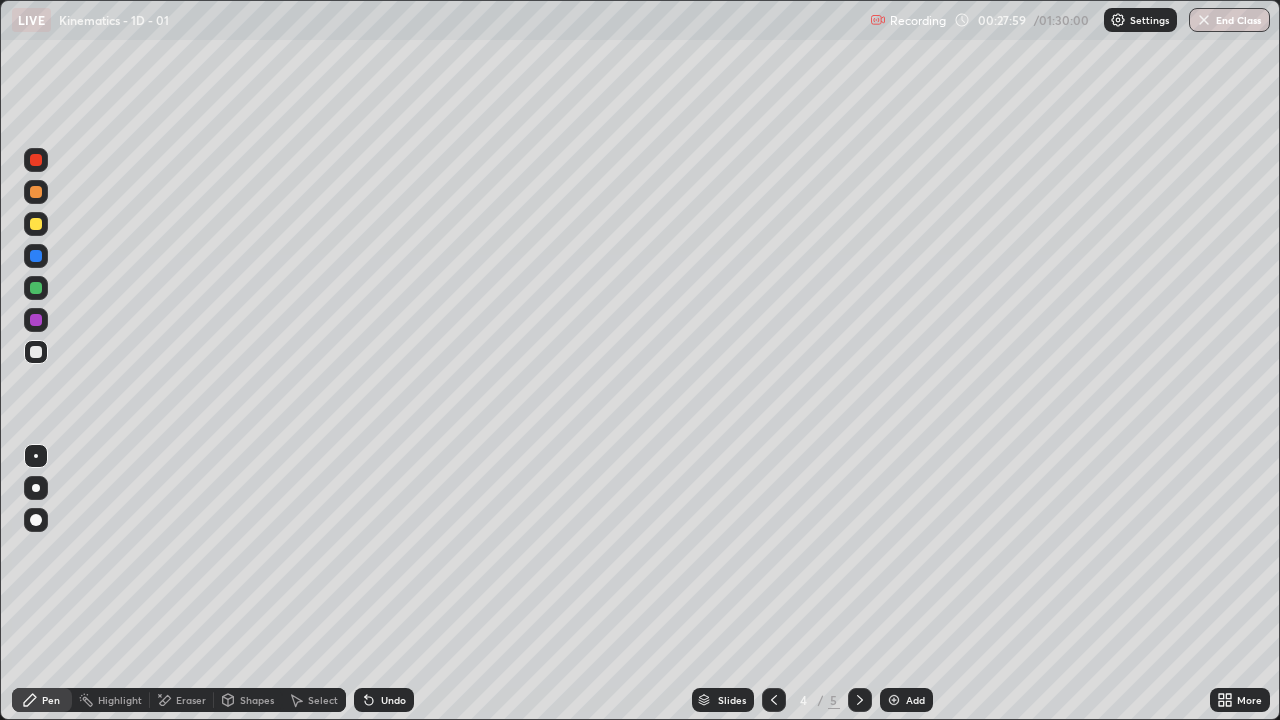 click on "Slides 4 / 5 Add" at bounding box center [812, 700] 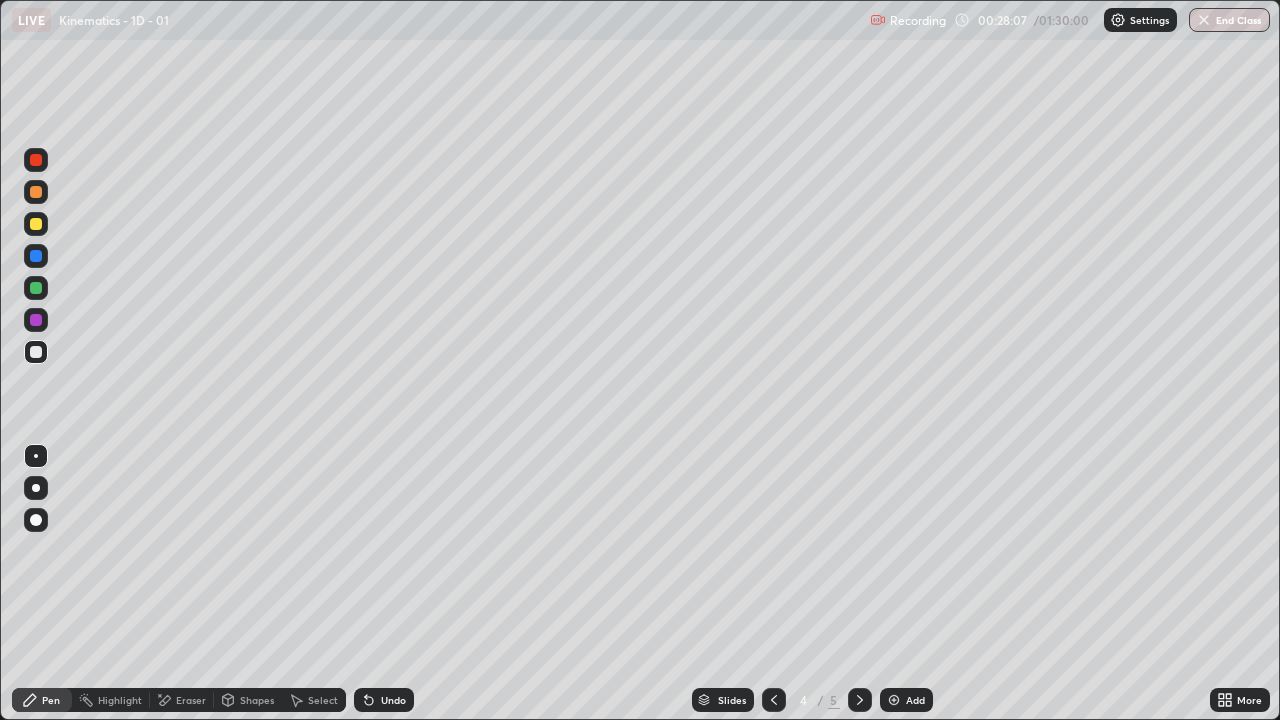 click at bounding box center (36, 352) 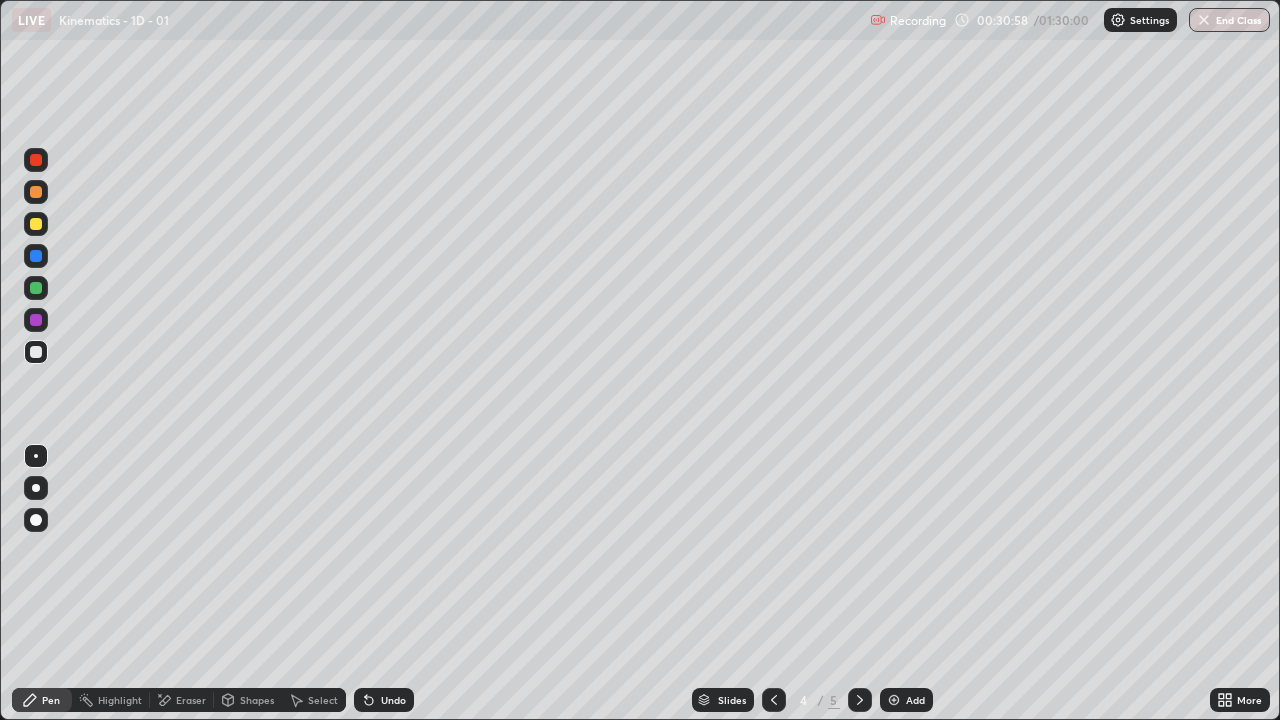 click at bounding box center [894, 700] 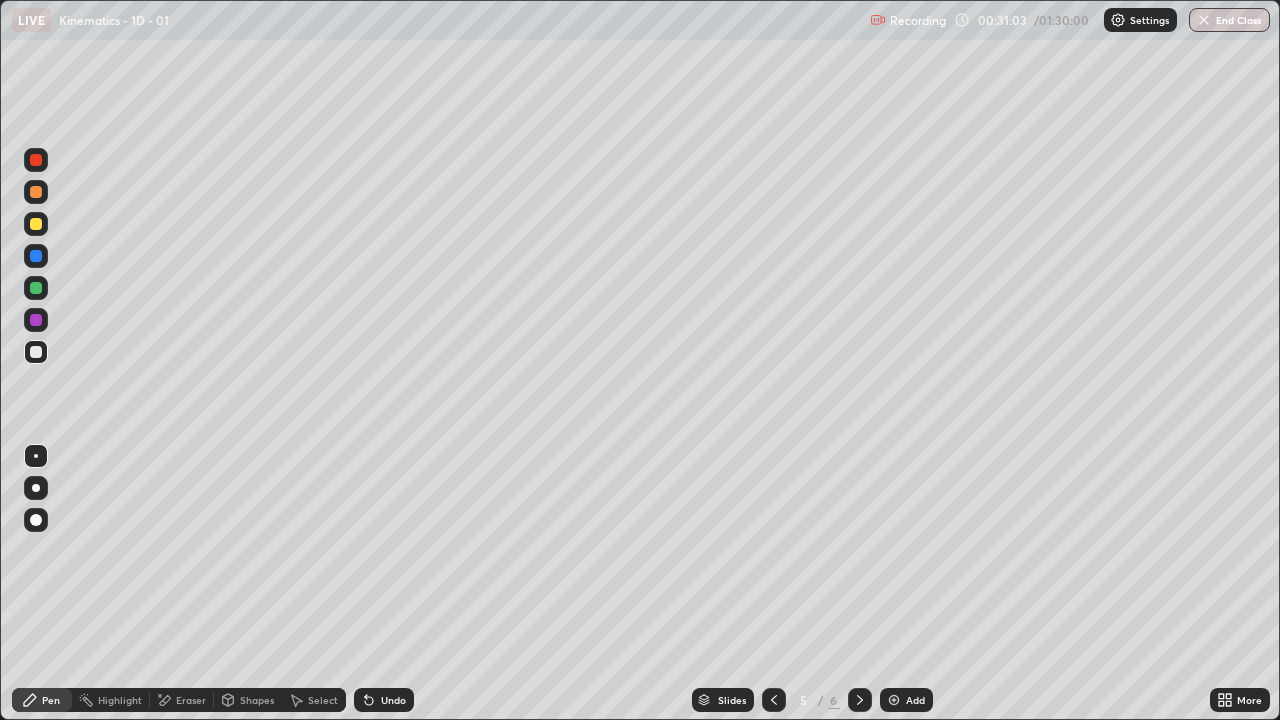 click on "Pen" at bounding box center [42, 700] 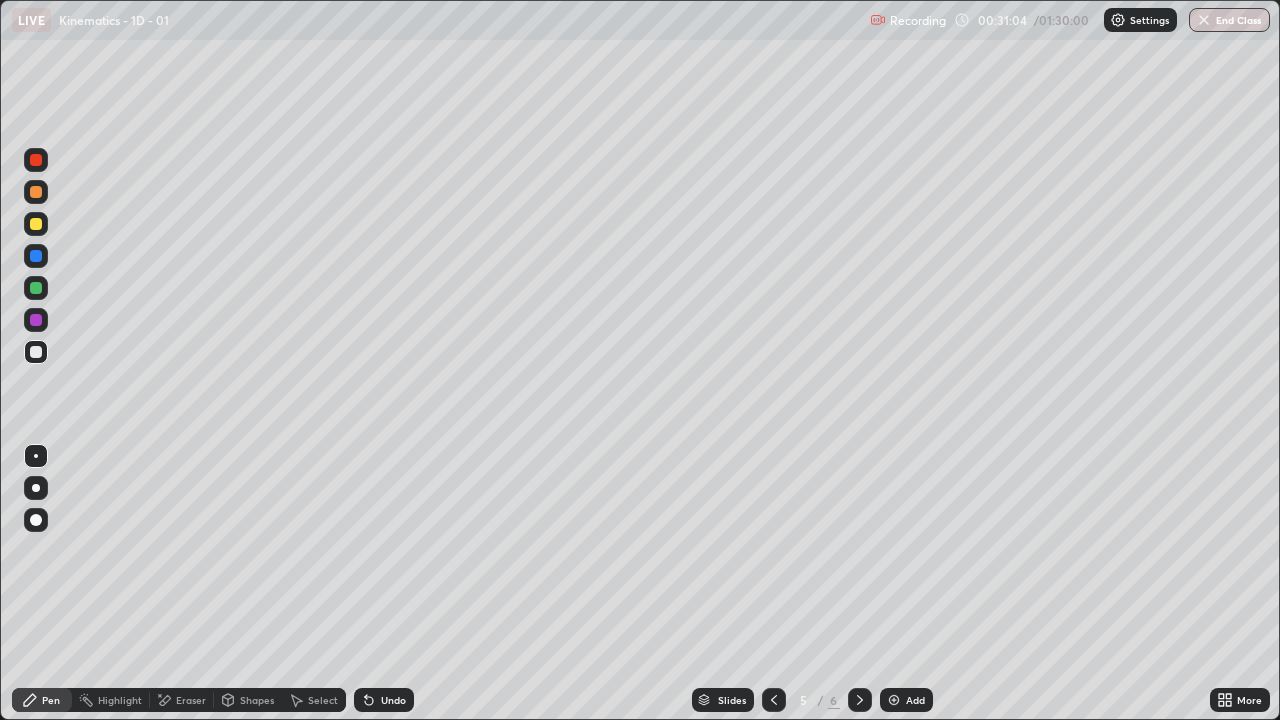 click at bounding box center [36, 320] 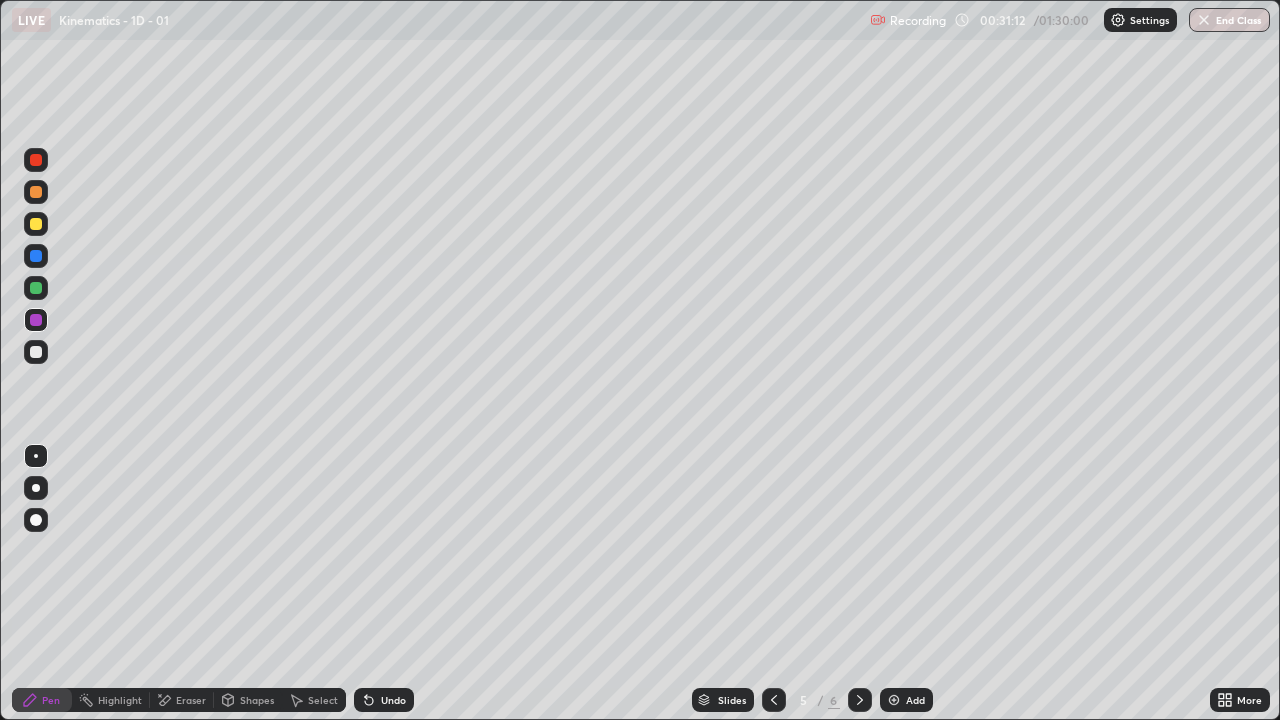 click on "Shapes" at bounding box center [257, 700] 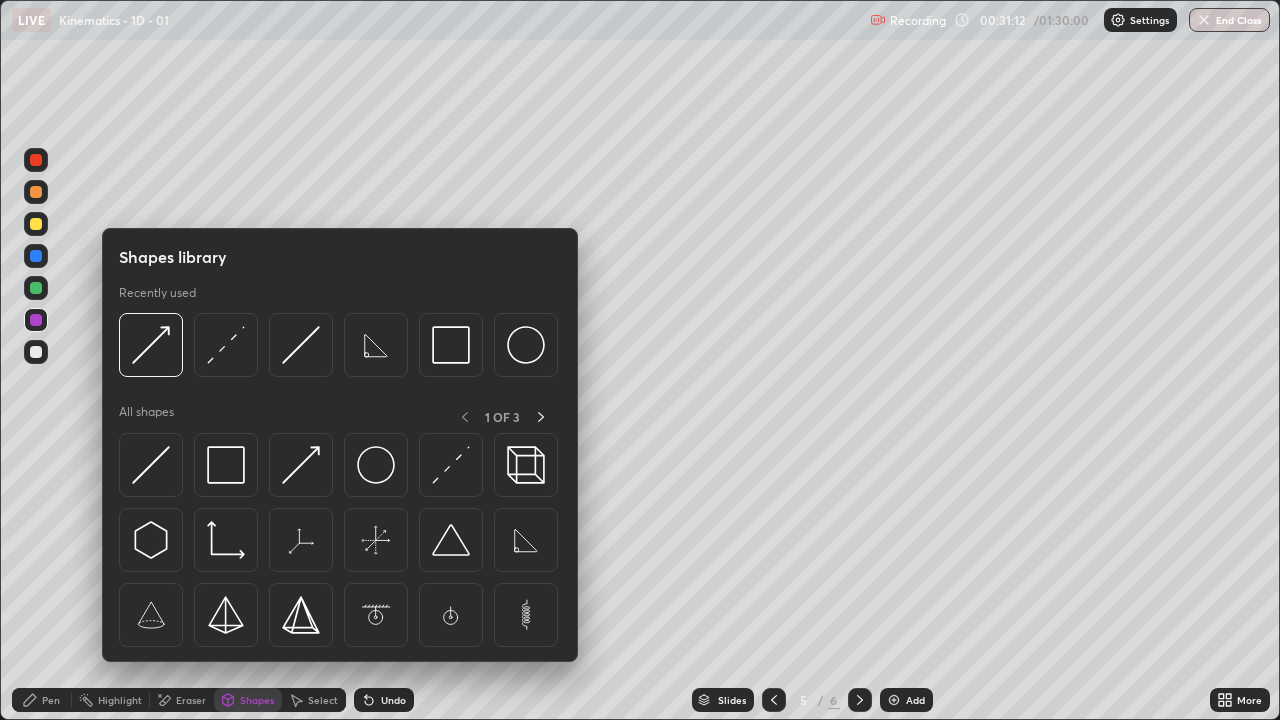 click at bounding box center [151, 465] 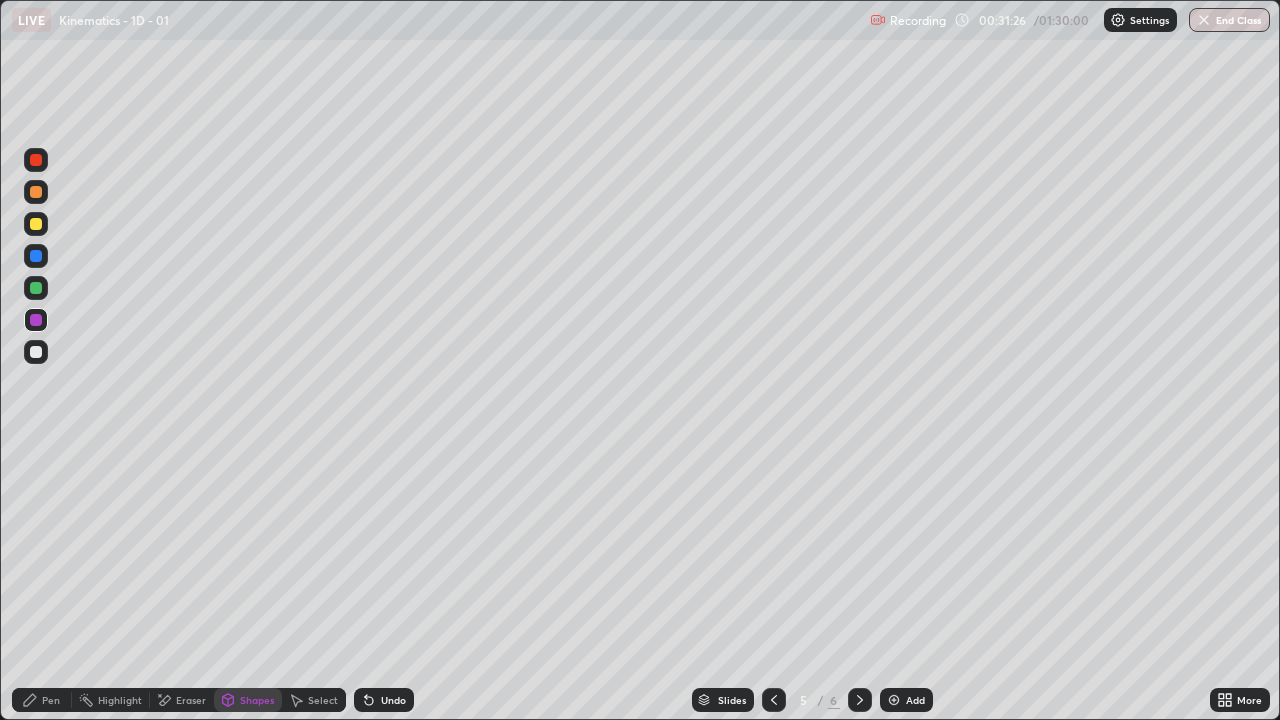 click on "Shapes" at bounding box center (248, 700) 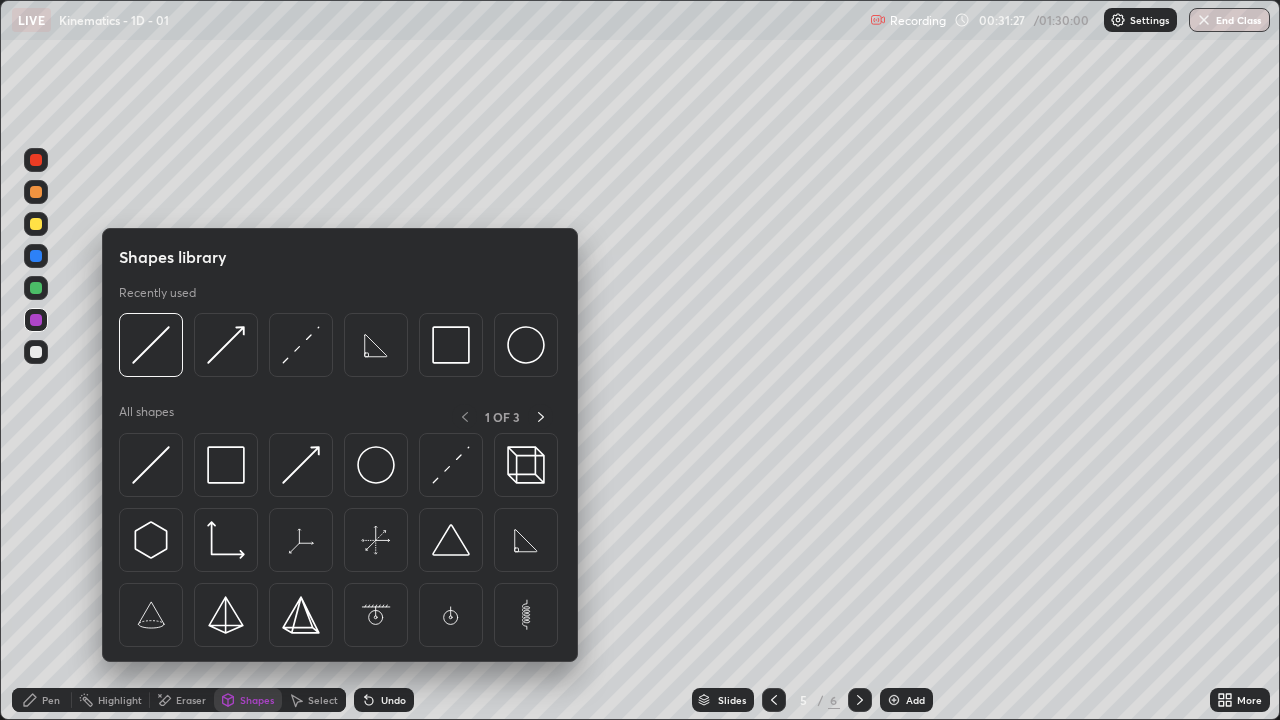 click at bounding box center (226, 465) 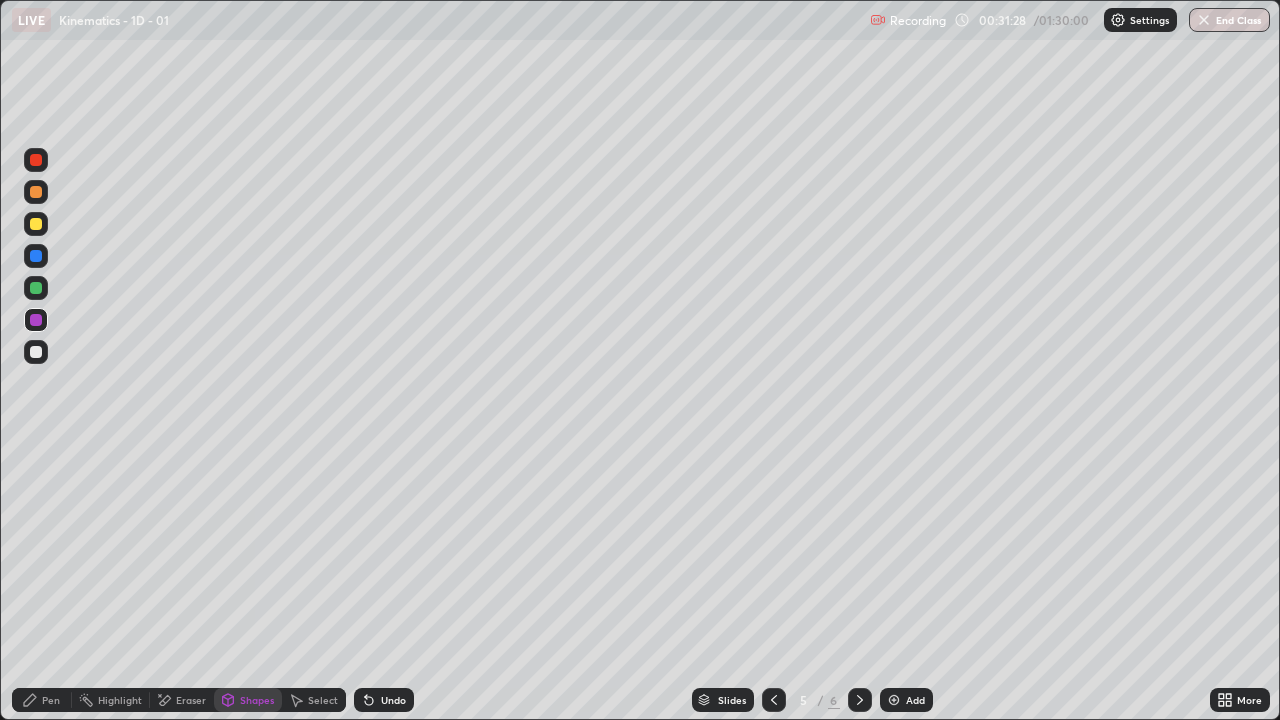 click at bounding box center [36, 288] 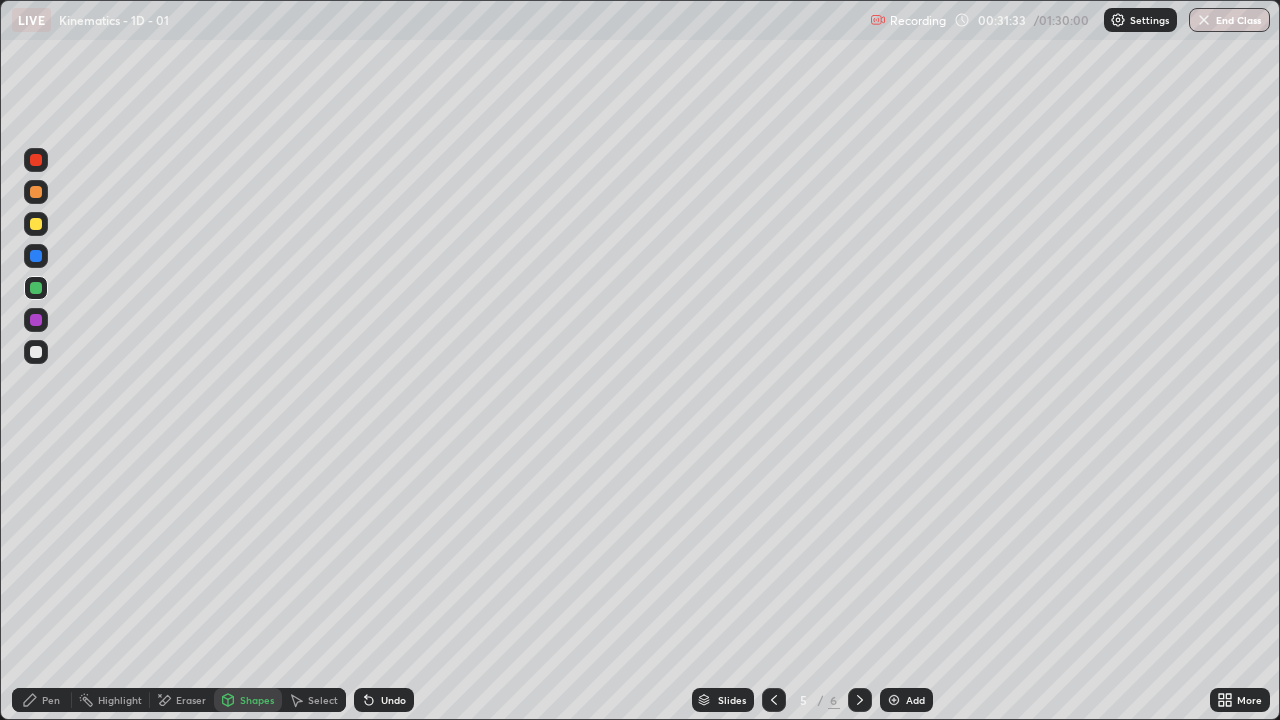 click 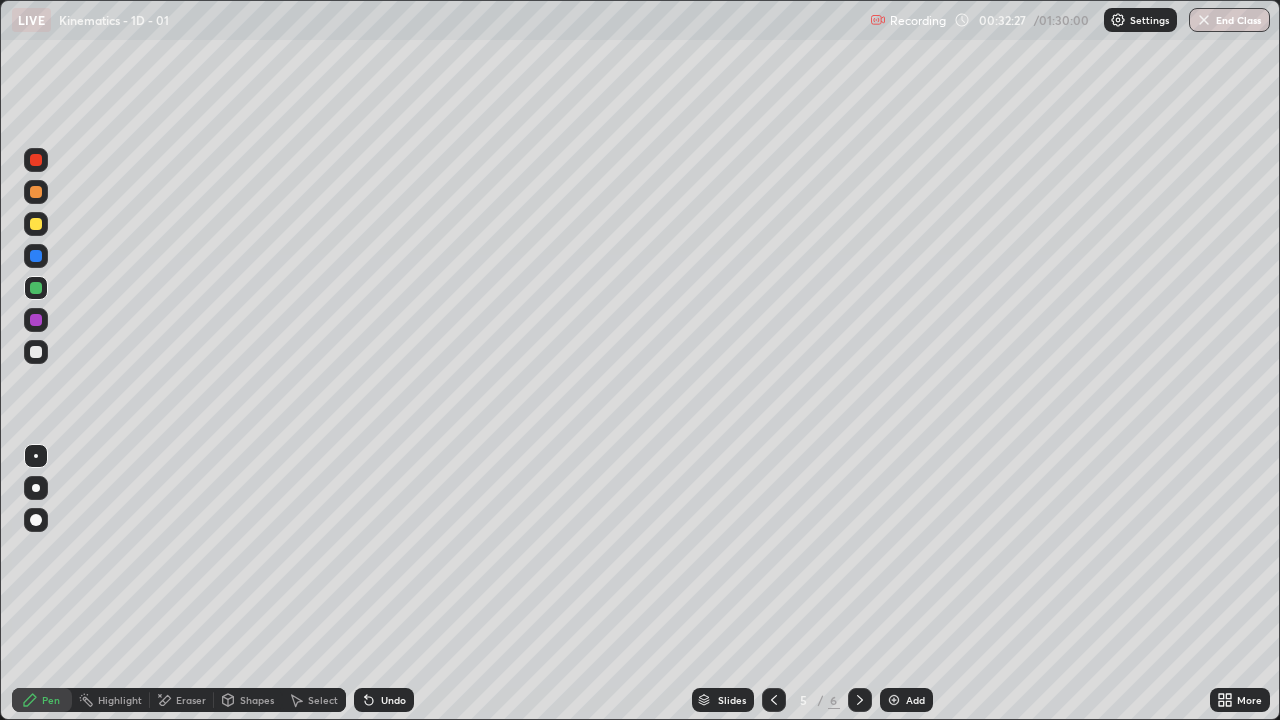 click on "Shapes" at bounding box center [257, 700] 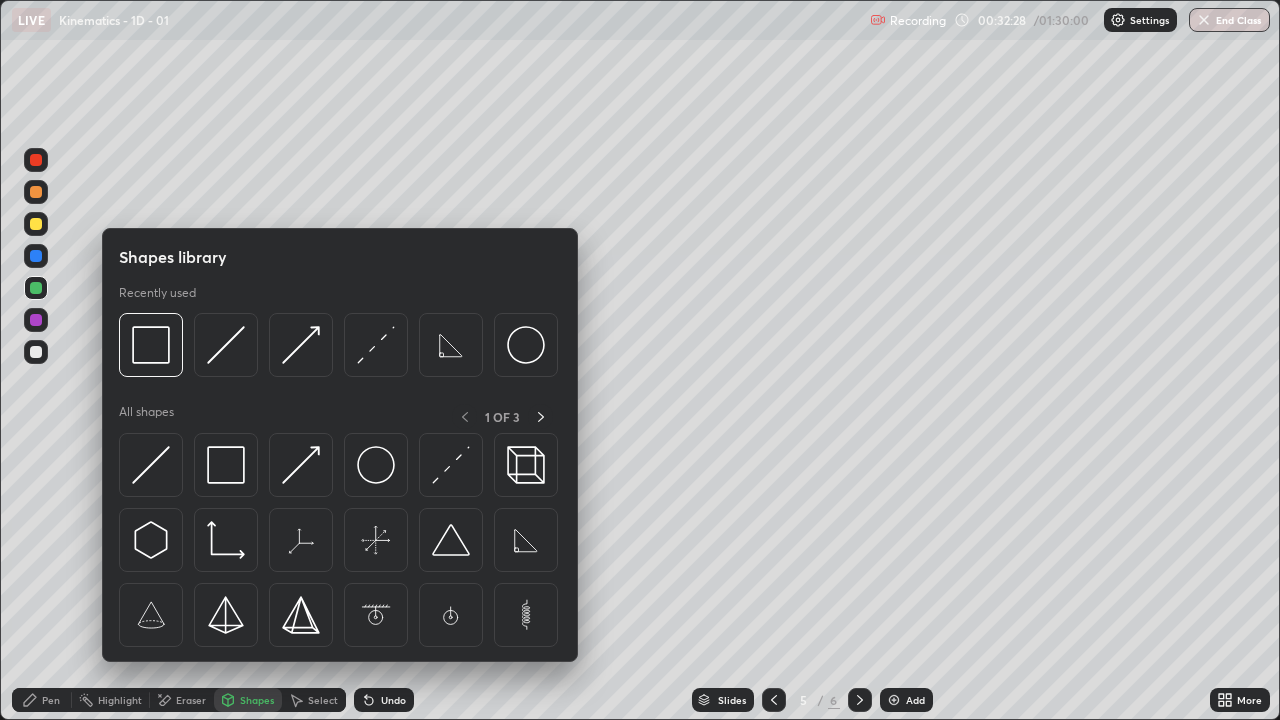 click at bounding box center [451, 465] 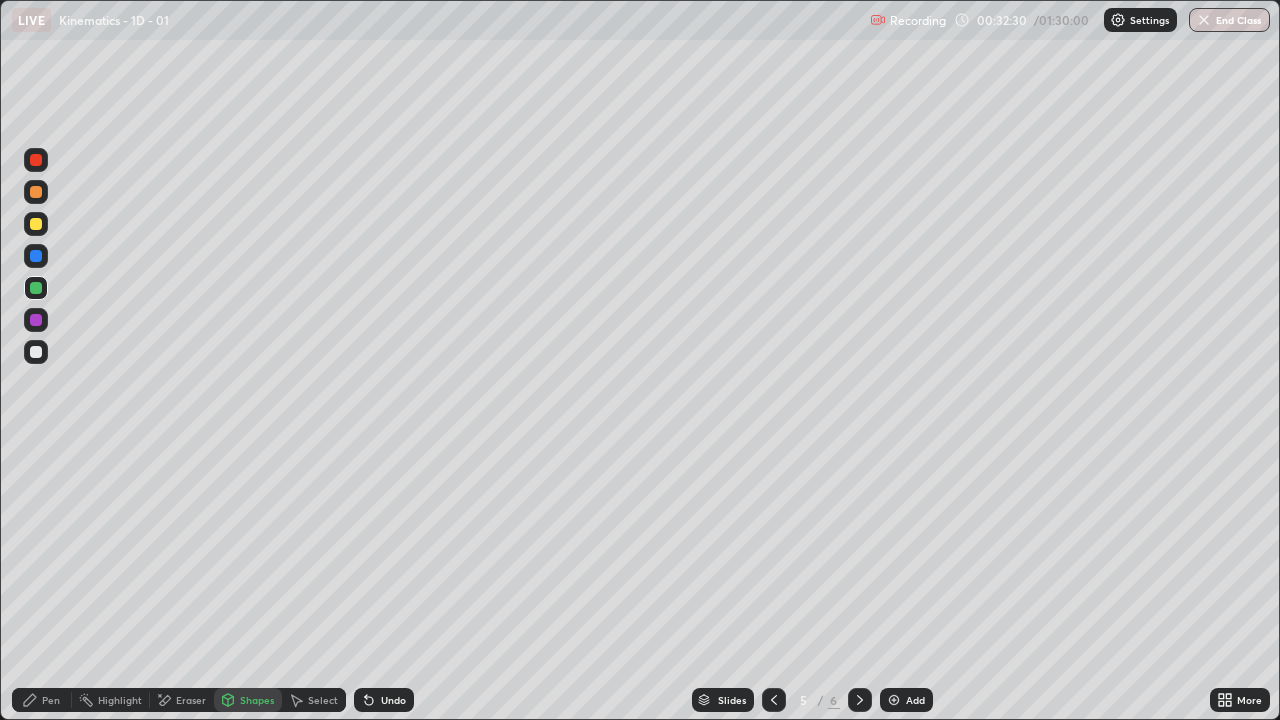 click on "Shapes" at bounding box center (248, 700) 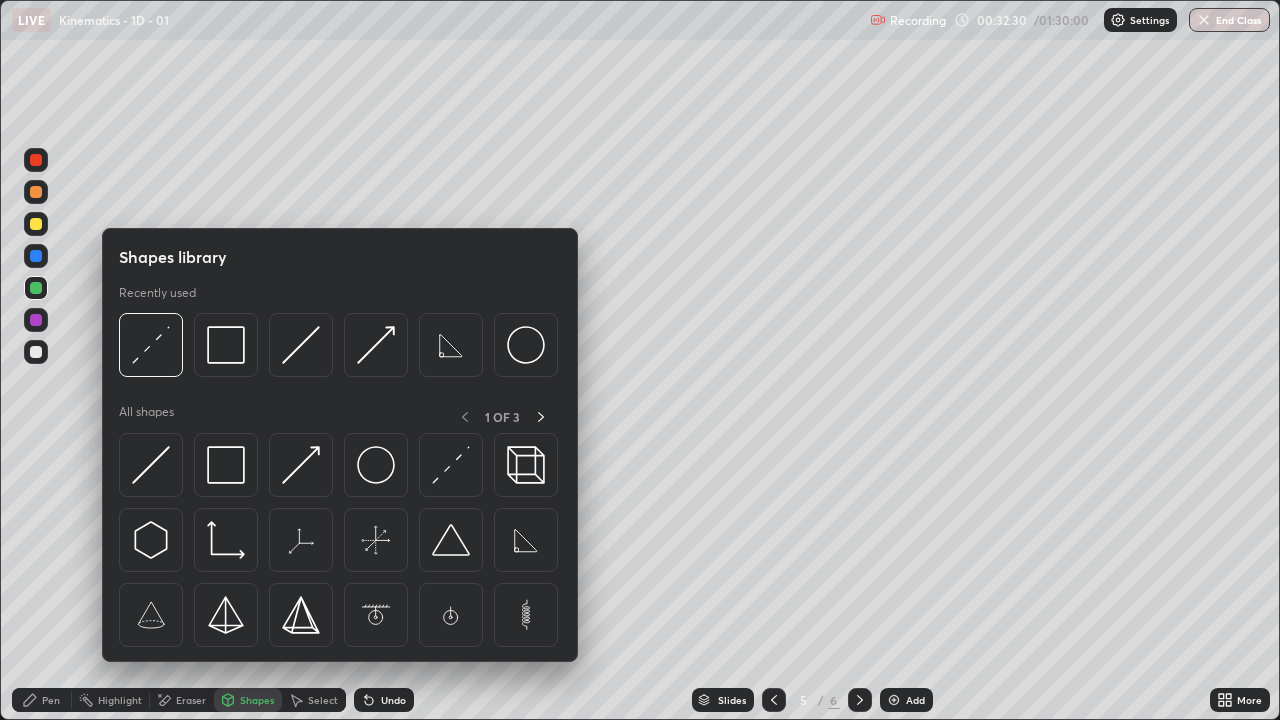 click at bounding box center [301, 465] 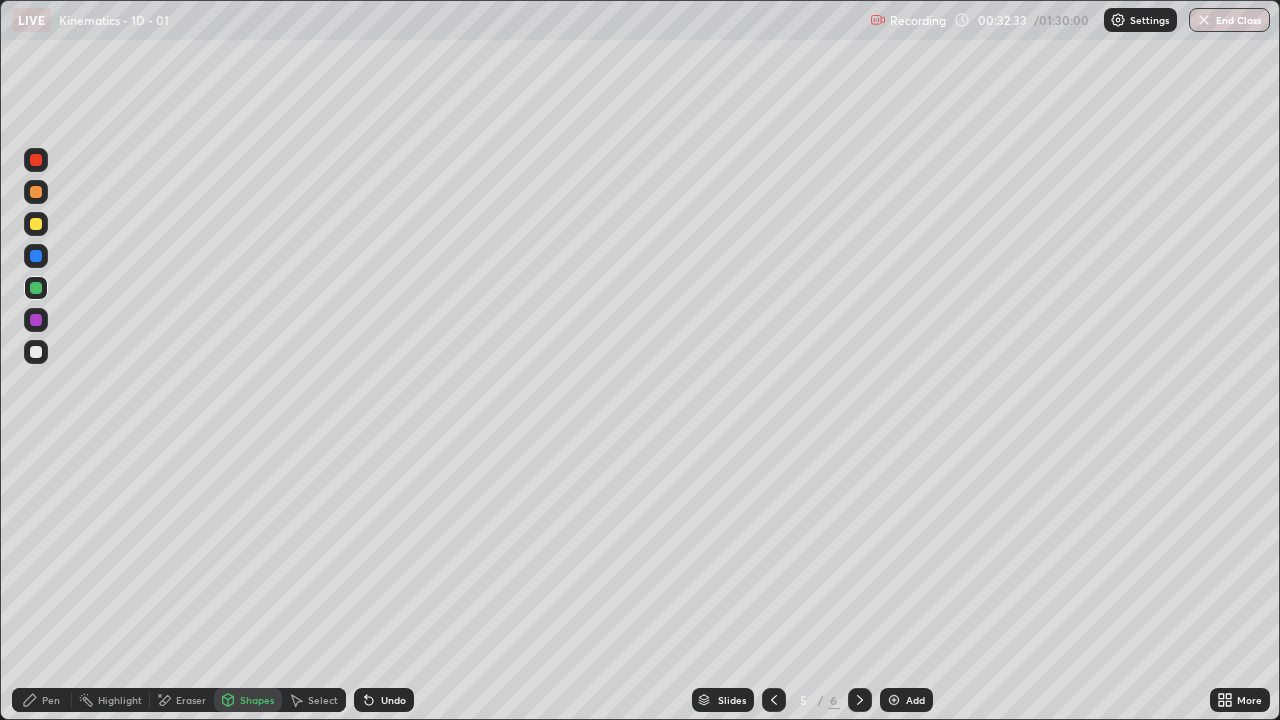 click on "Pen" at bounding box center (51, 700) 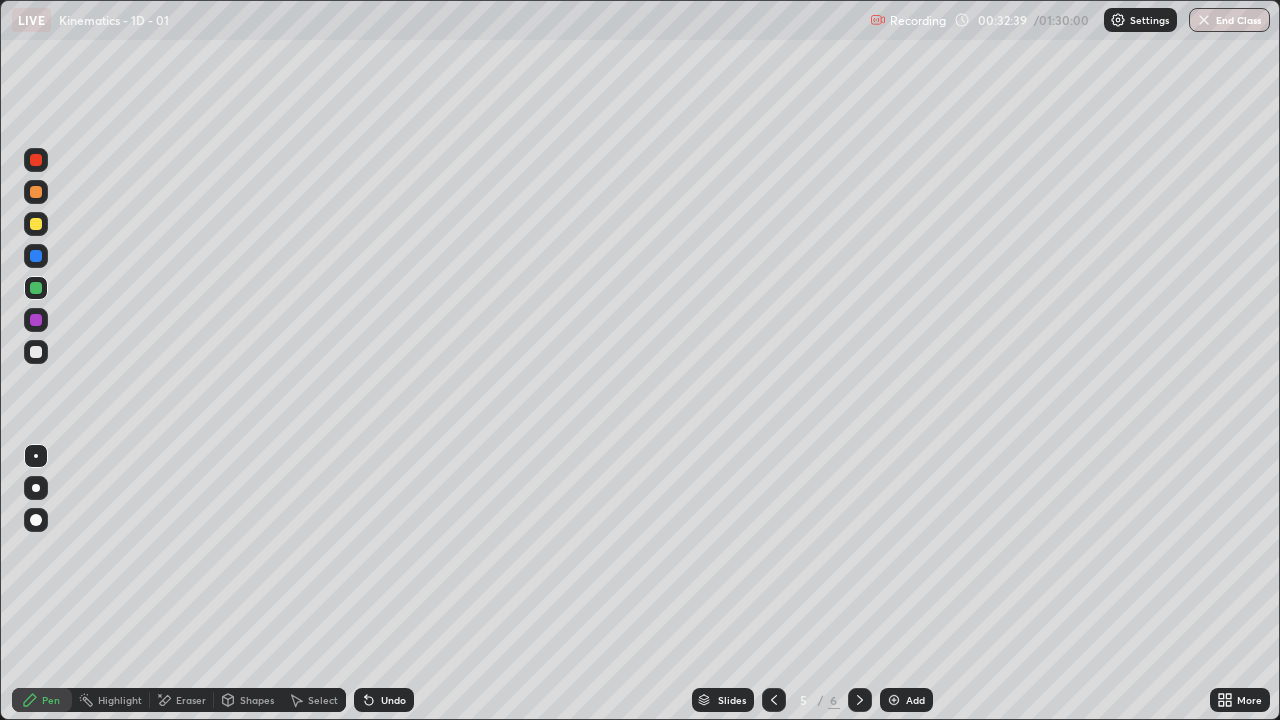 click on "Shapes" at bounding box center (257, 700) 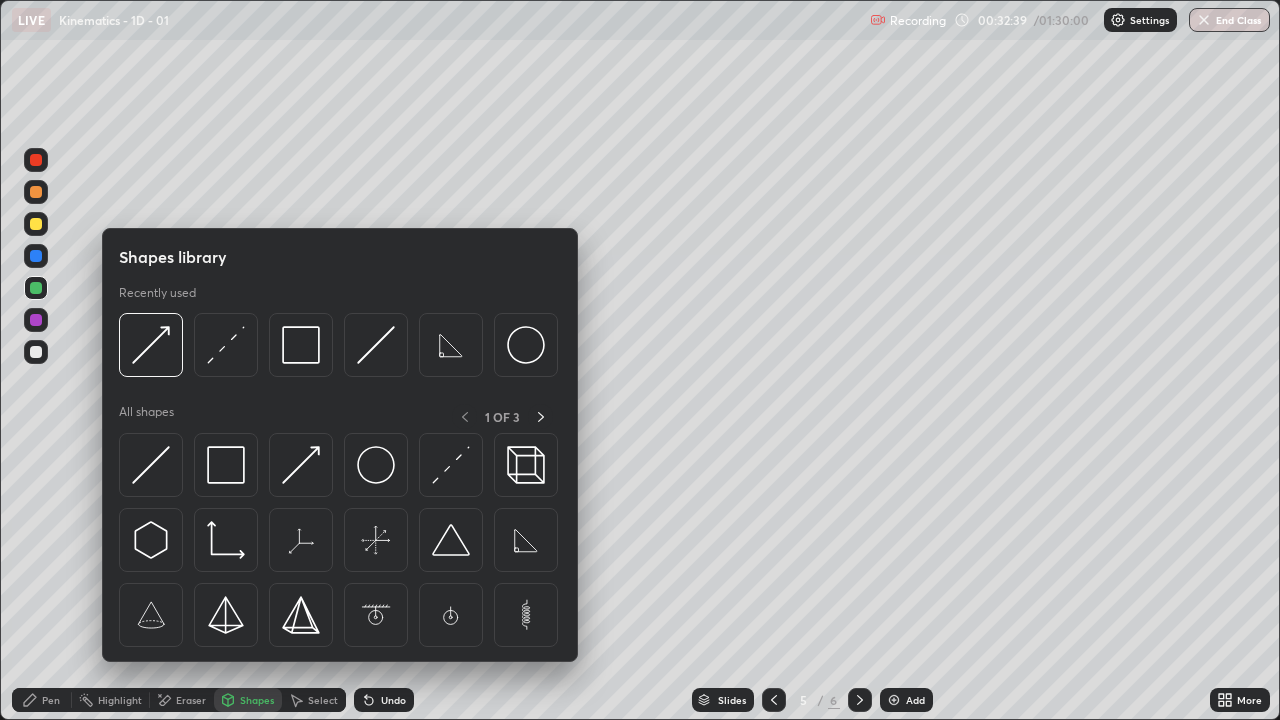 click at bounding box center (301, 465) 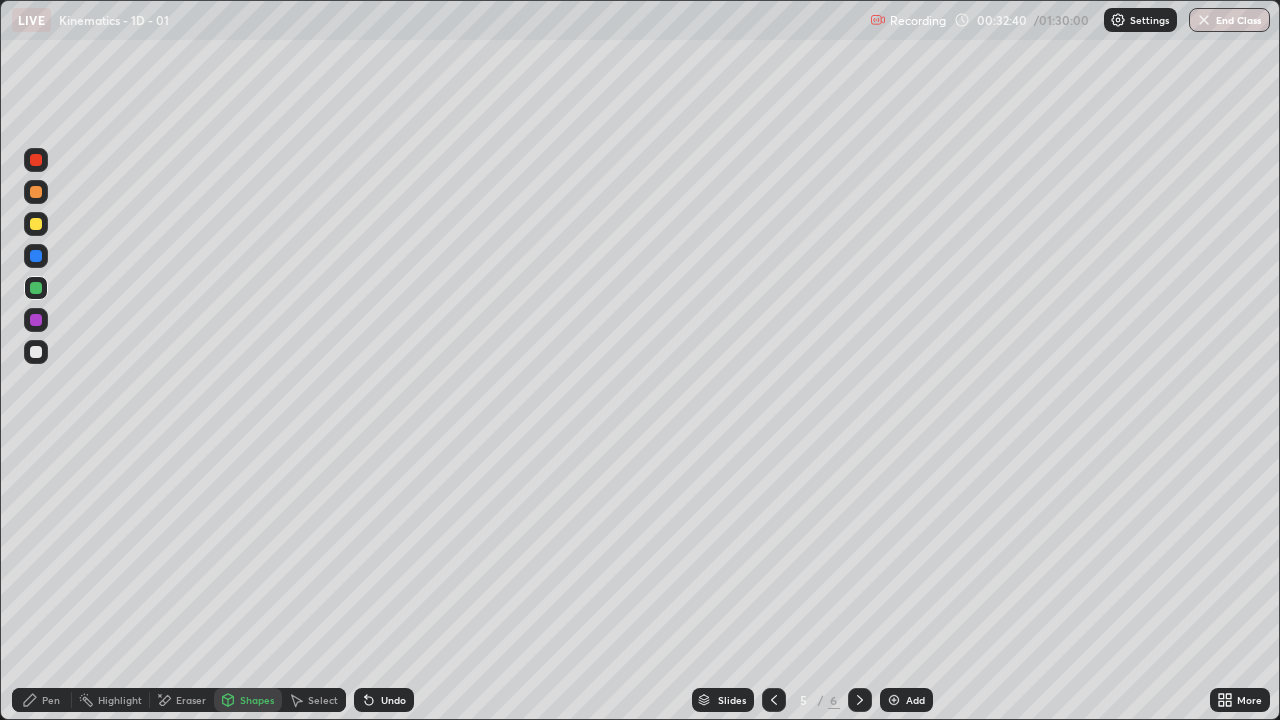 click at bounding box center (36, 224) 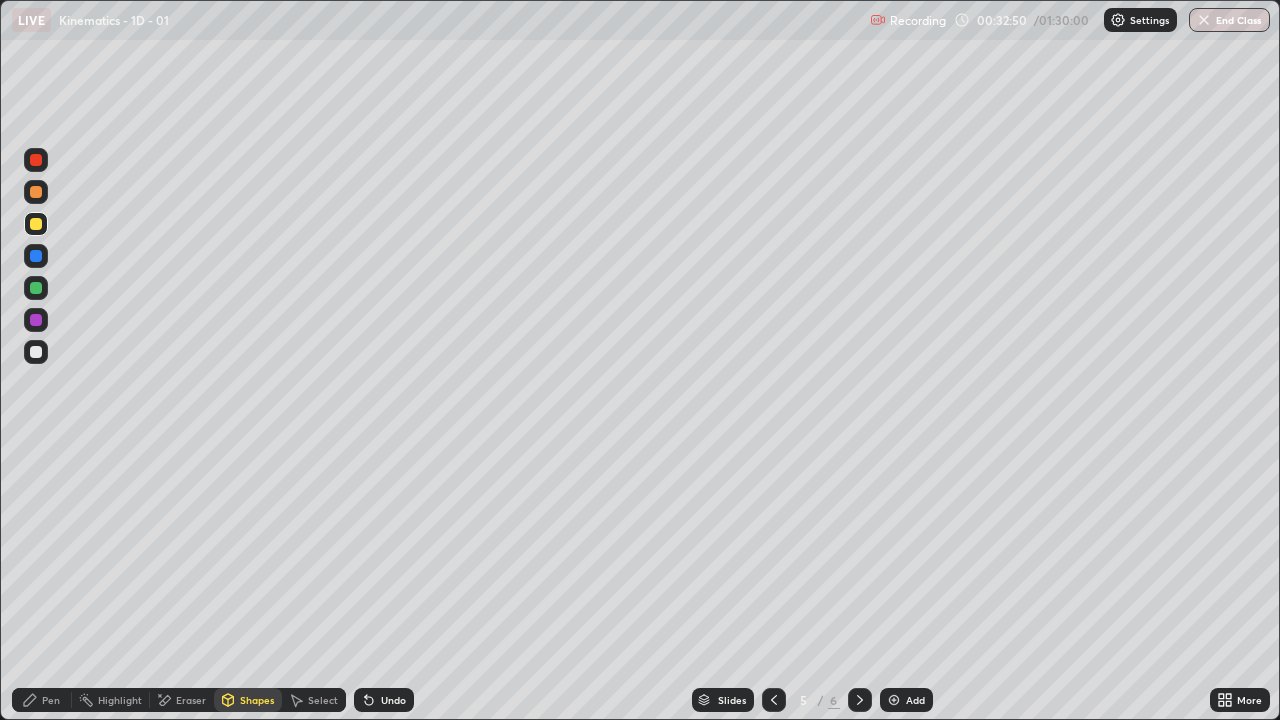 click 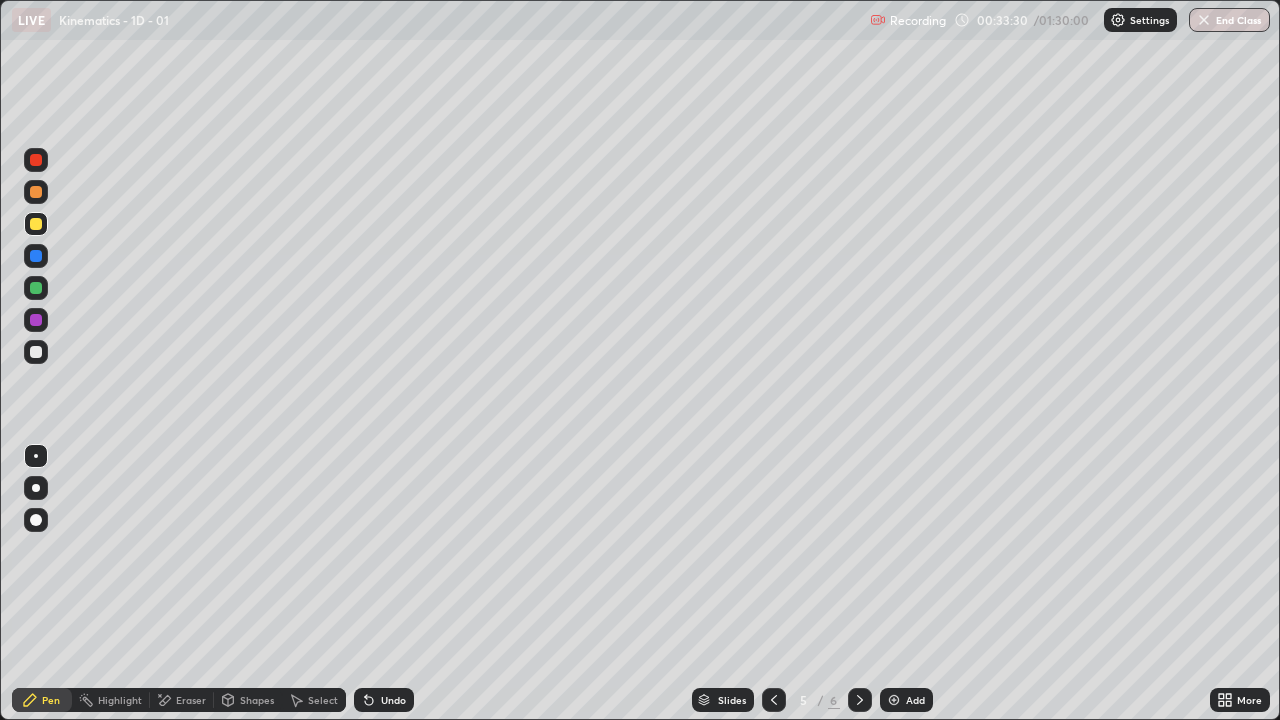 click on "Undo" at bounding box center (393, 700) 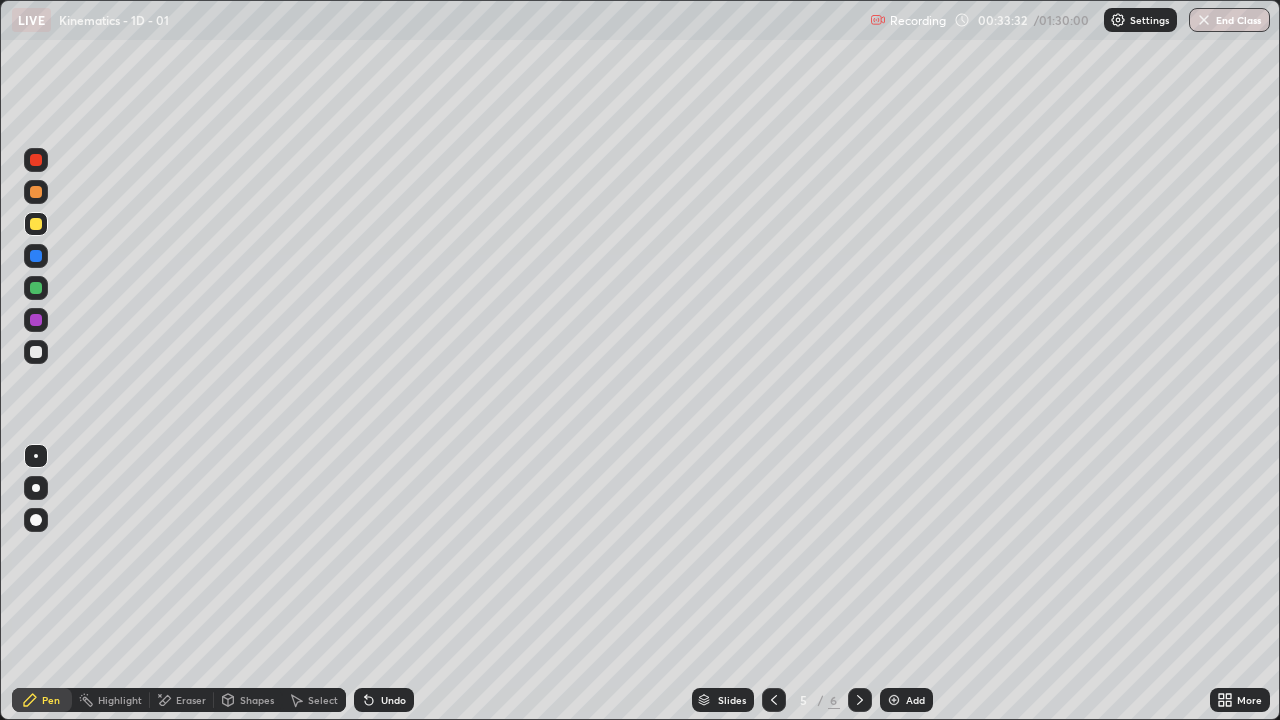 click on "Undo" at bounding box center [393, 700] 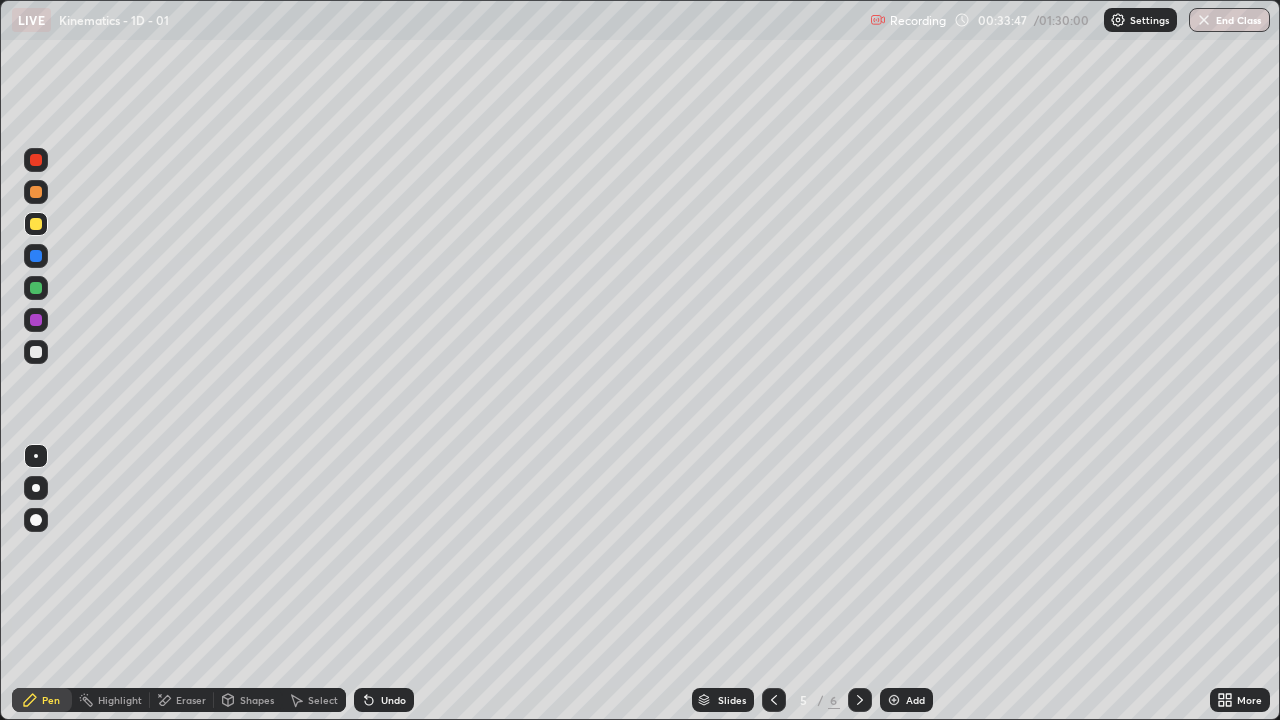 click on "Shapes" at bounding box center [248, 700] 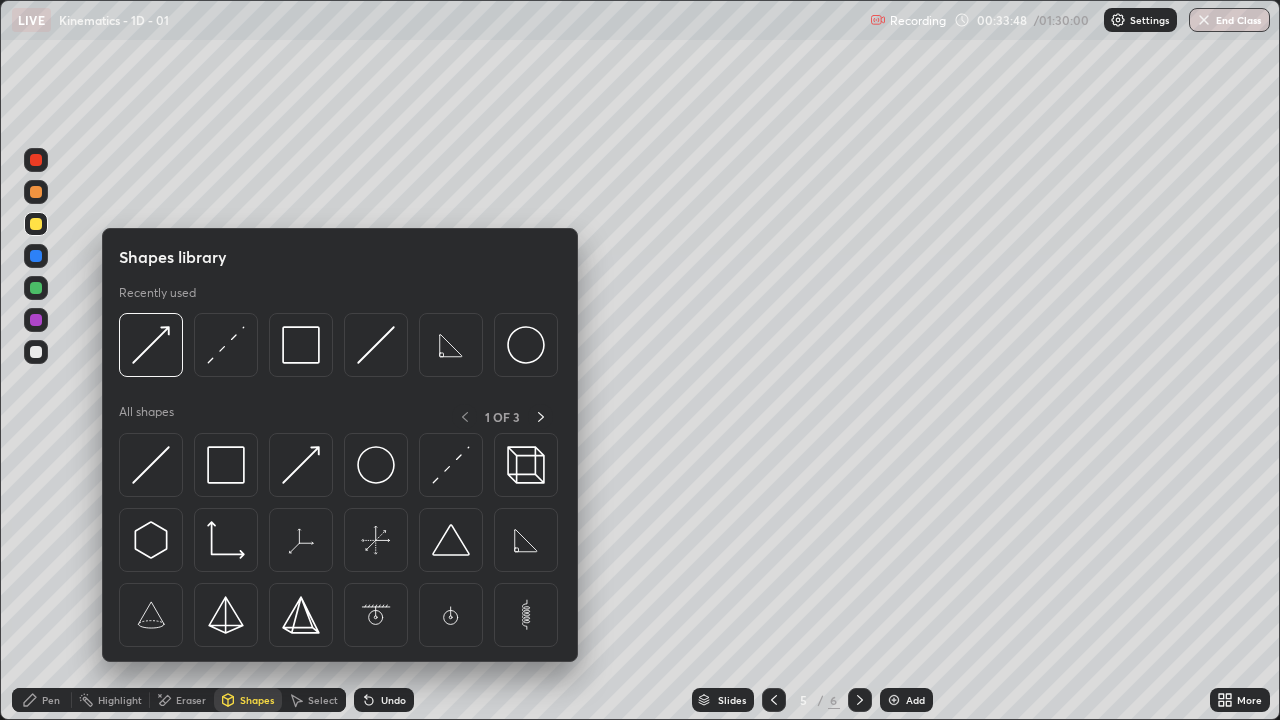 click at bounding box center [226, 465] 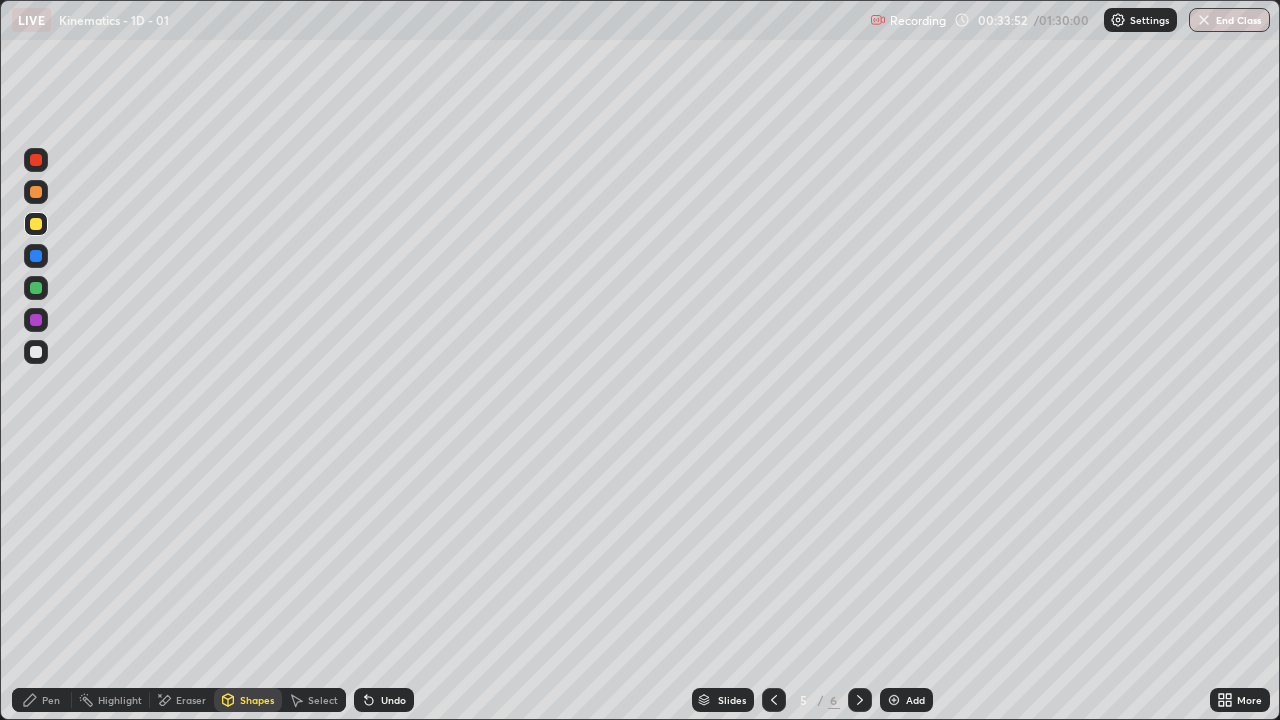 click on "Pen" at bounding box center (42, 700) 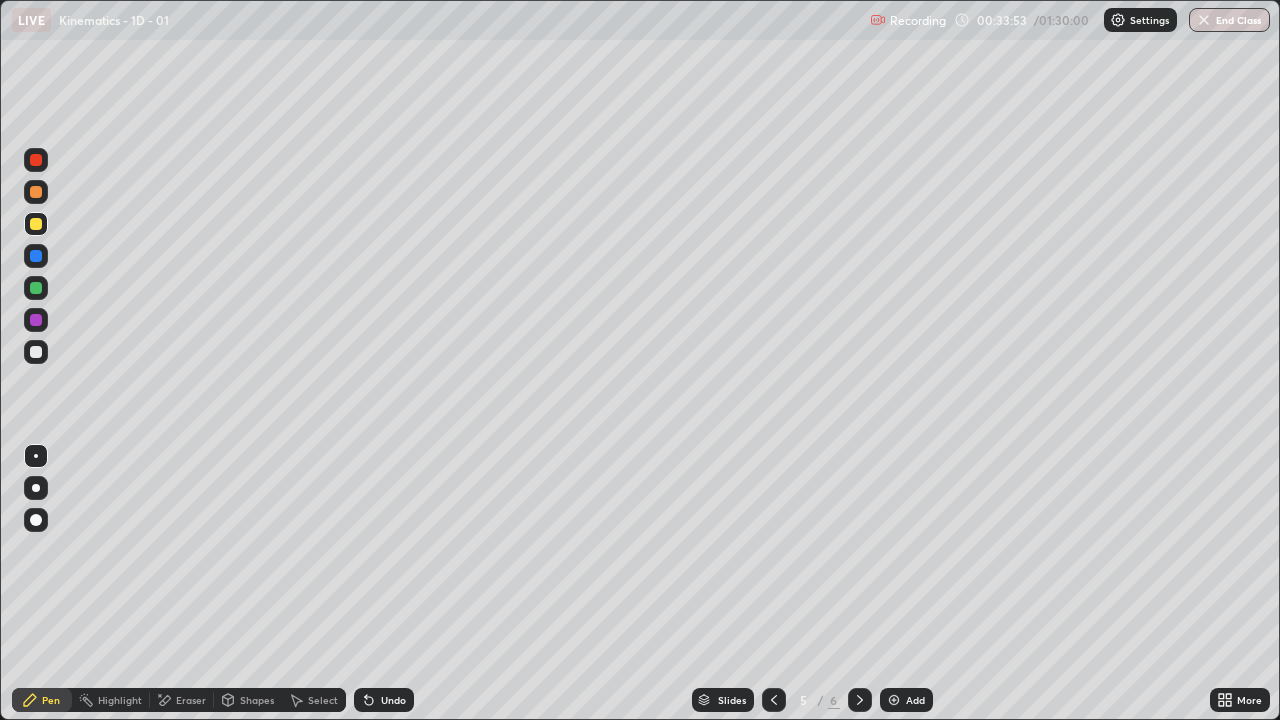 click at bounding box center [36, 352] 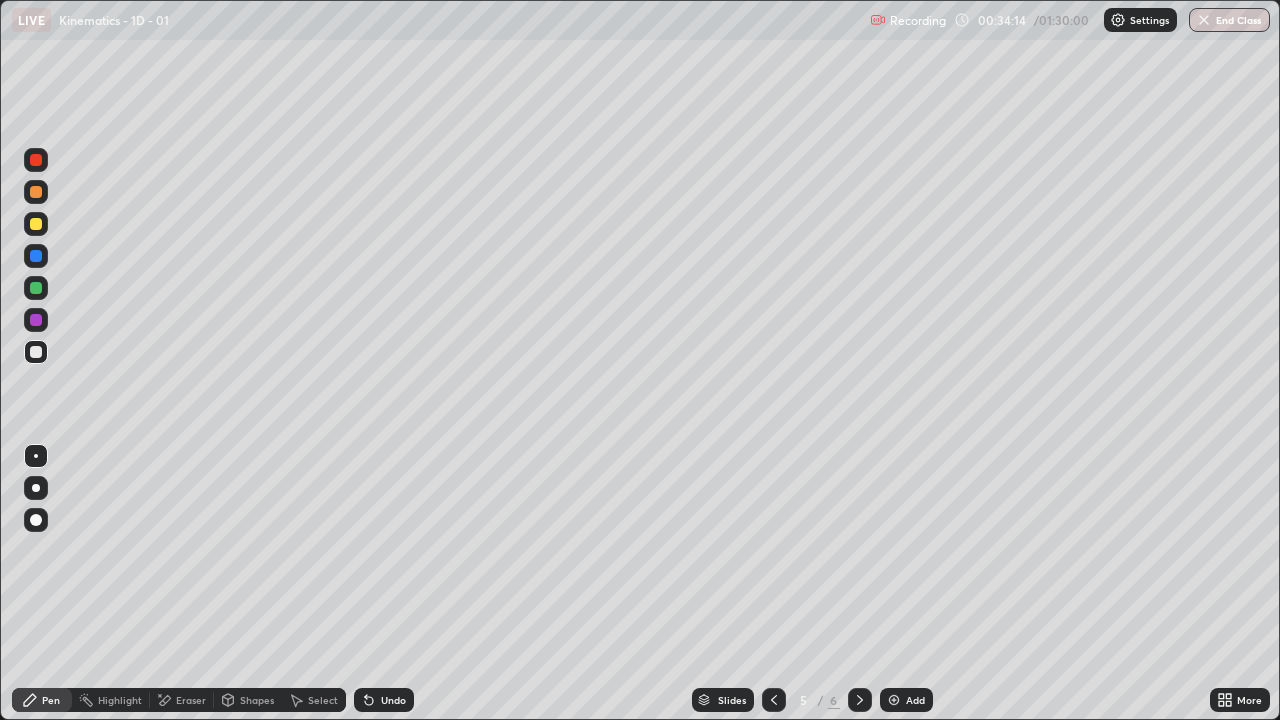 click on "Shapes" at bounding box center [257, 700] 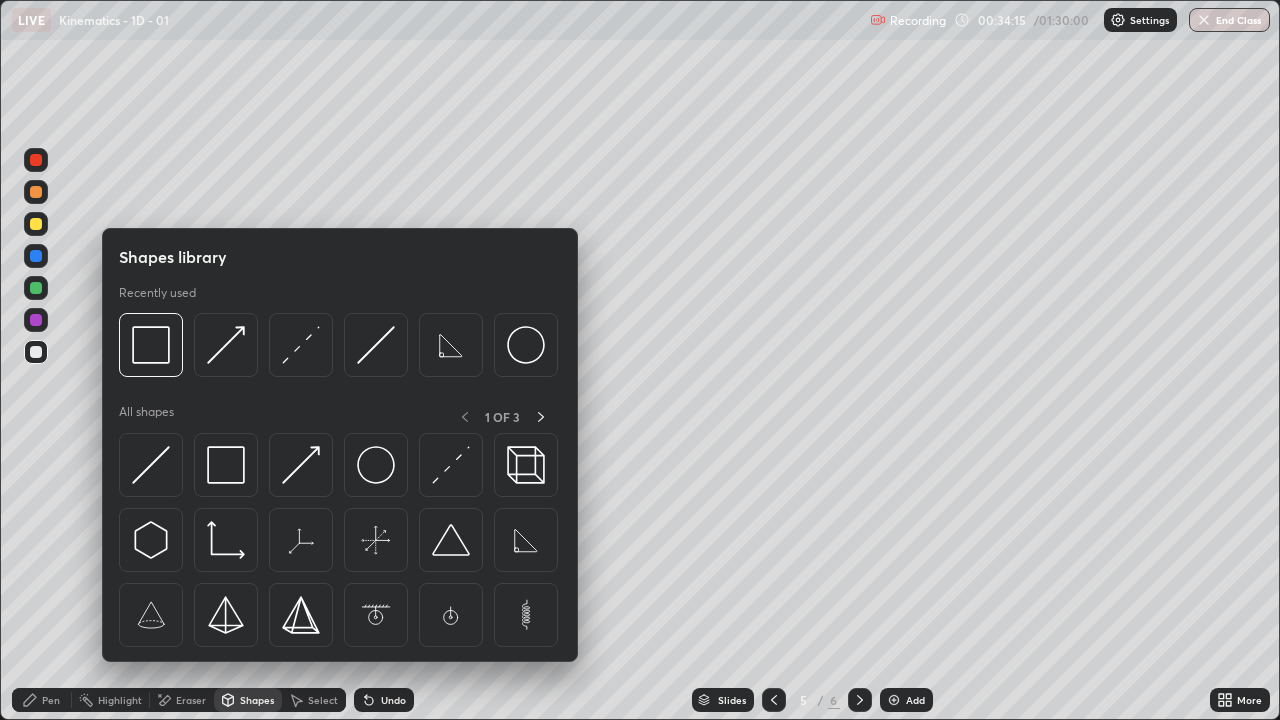 click at bounding box center (226, 465) 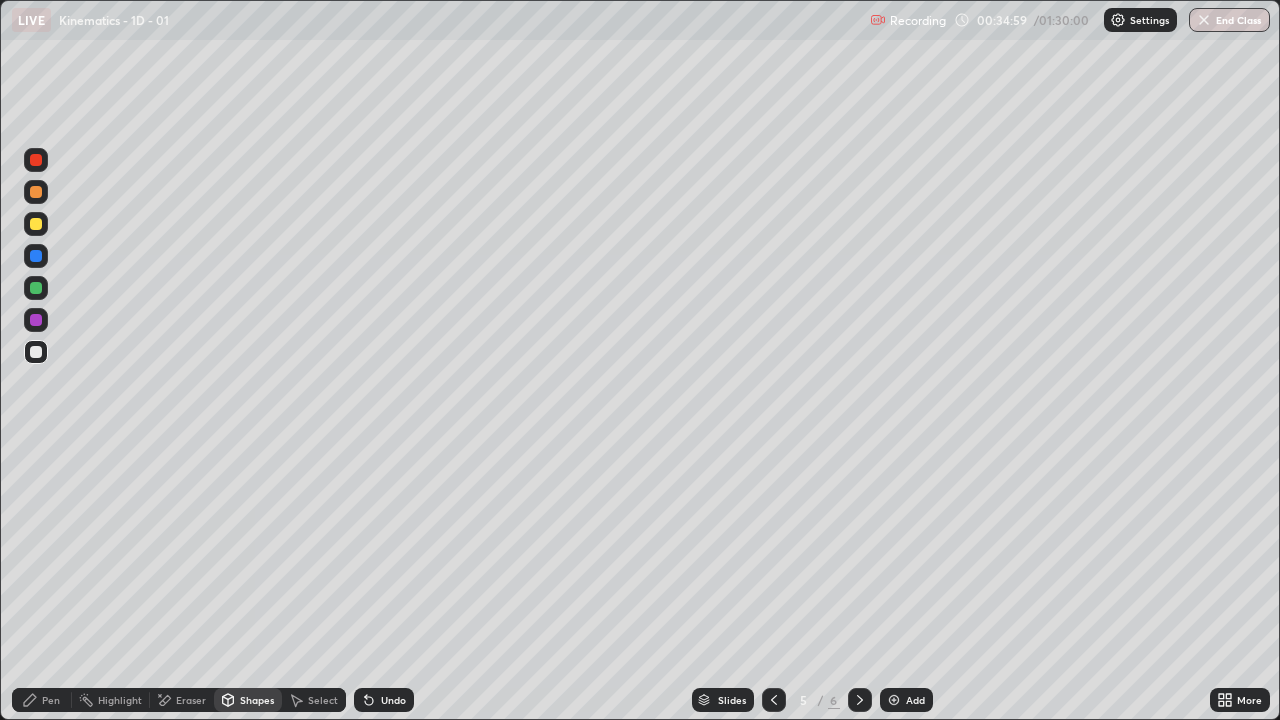 click 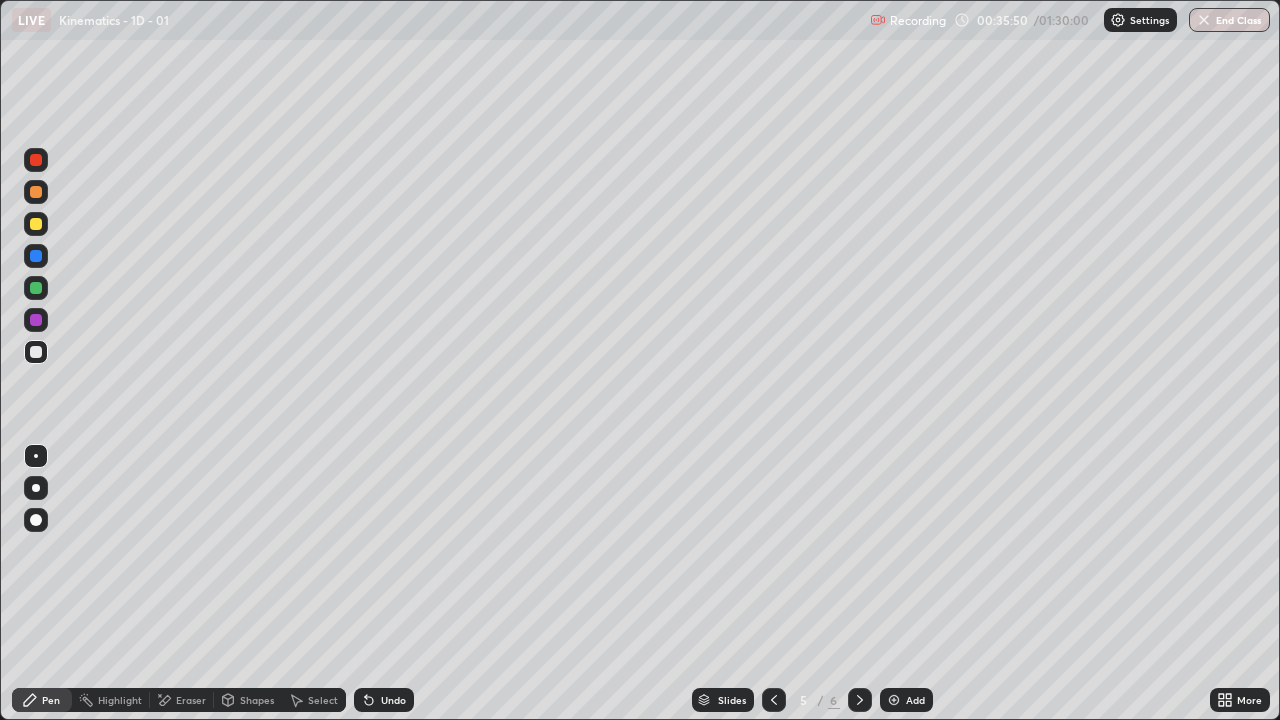 click on "Eraser" at bounding box center (182, 700) 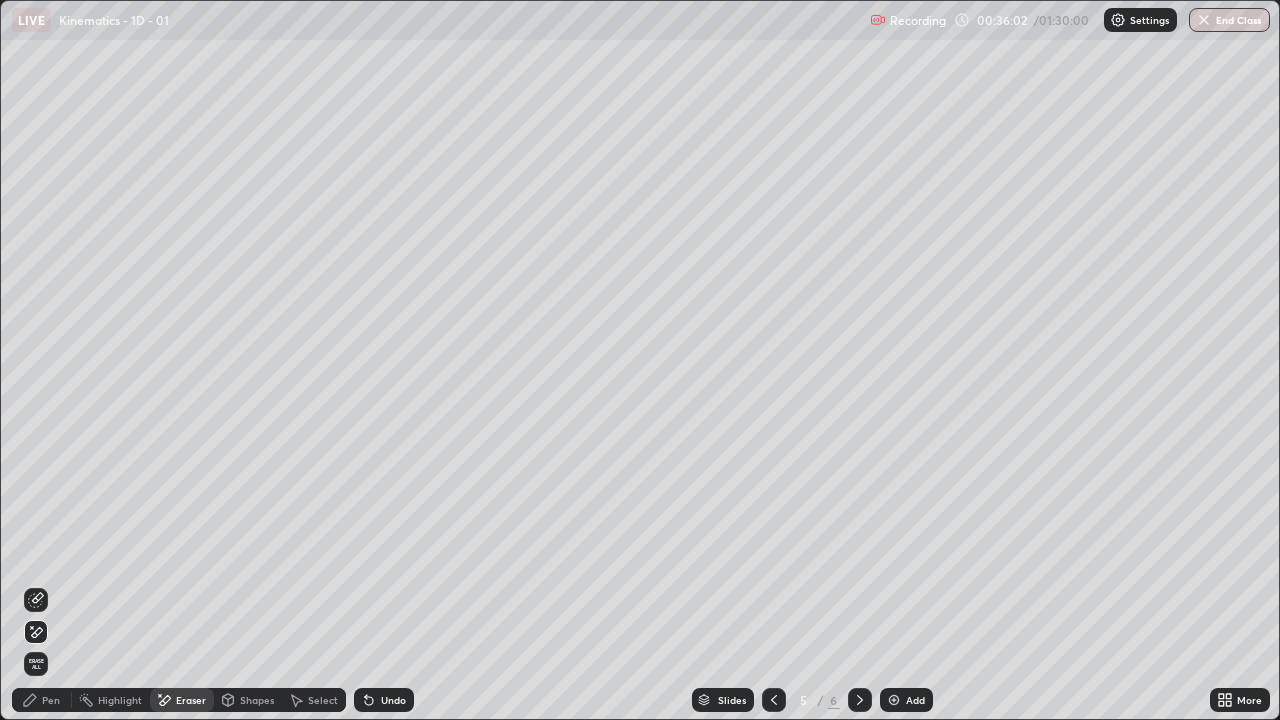 click on "Pen" at bounding box center [42, 700] 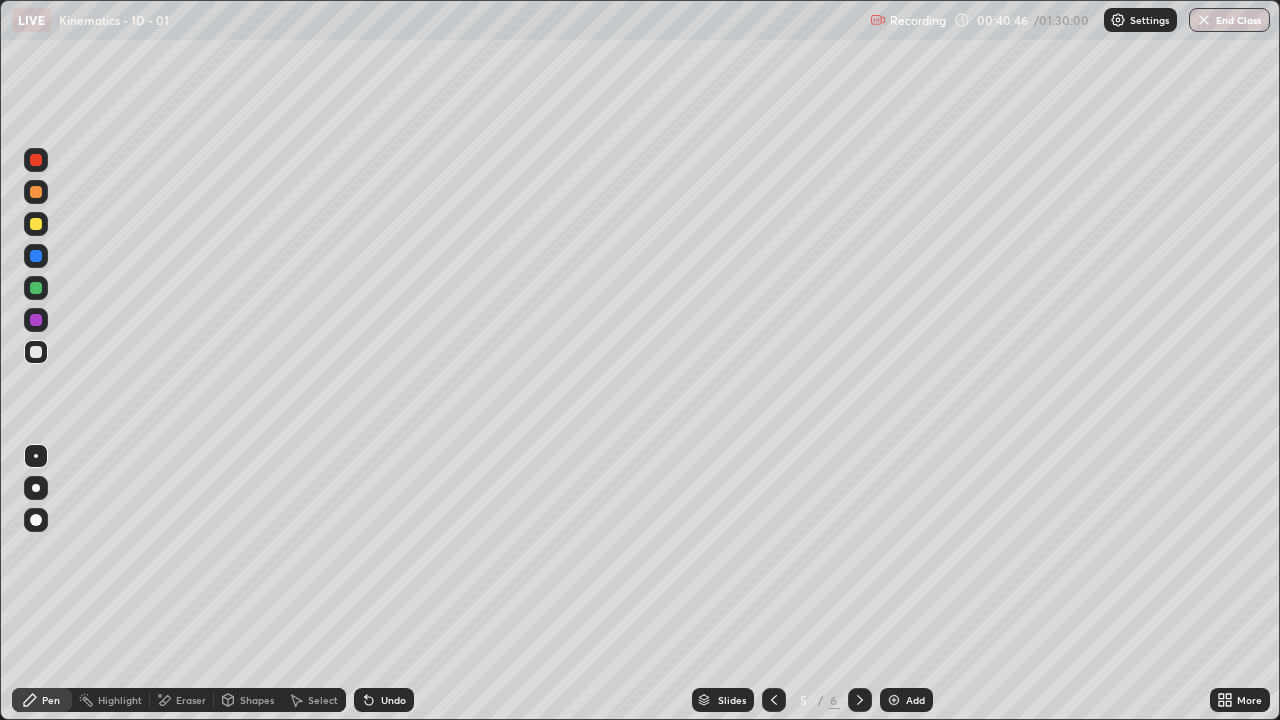 click on "Pen" at bounding box center (51, 700) 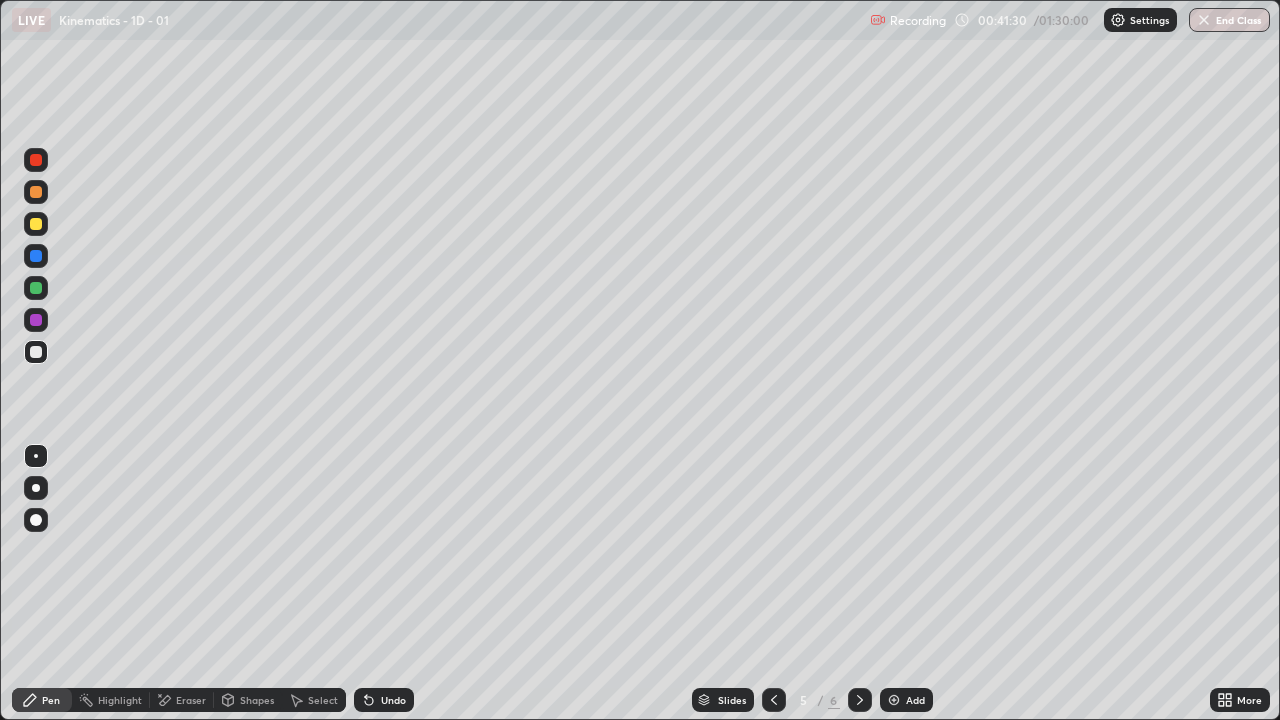 click 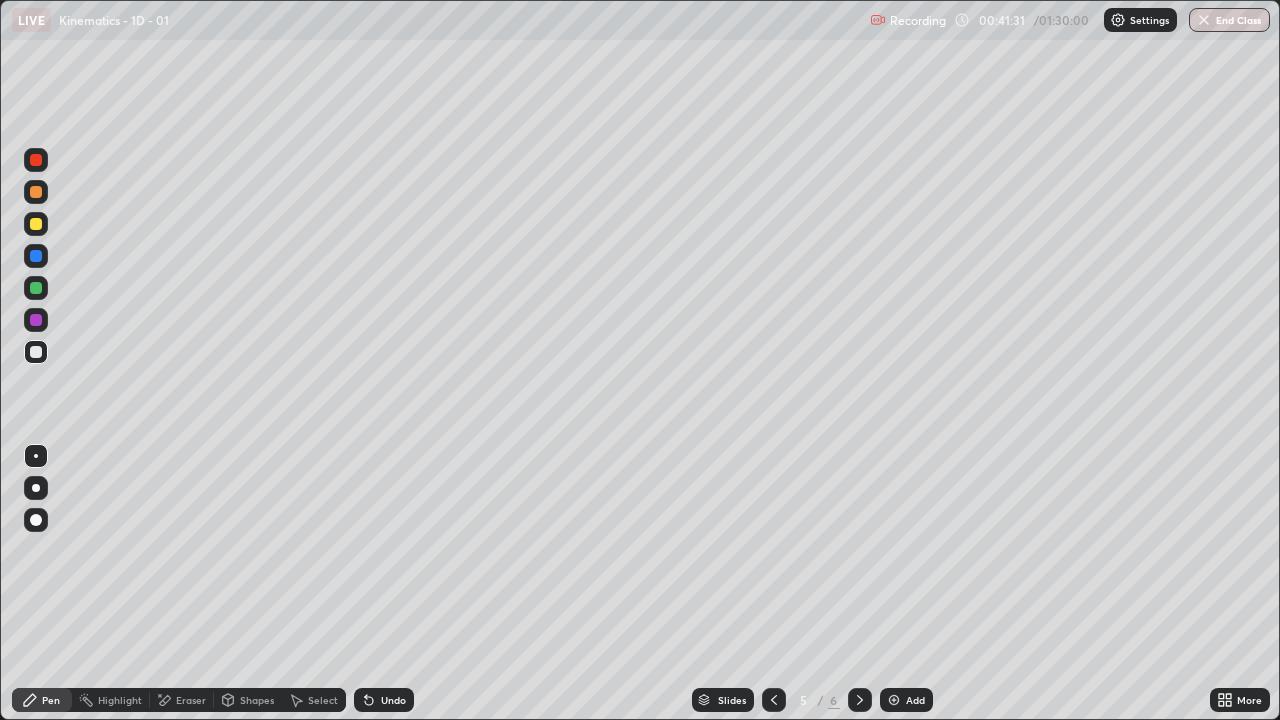 click at bounding box center [36, 352] 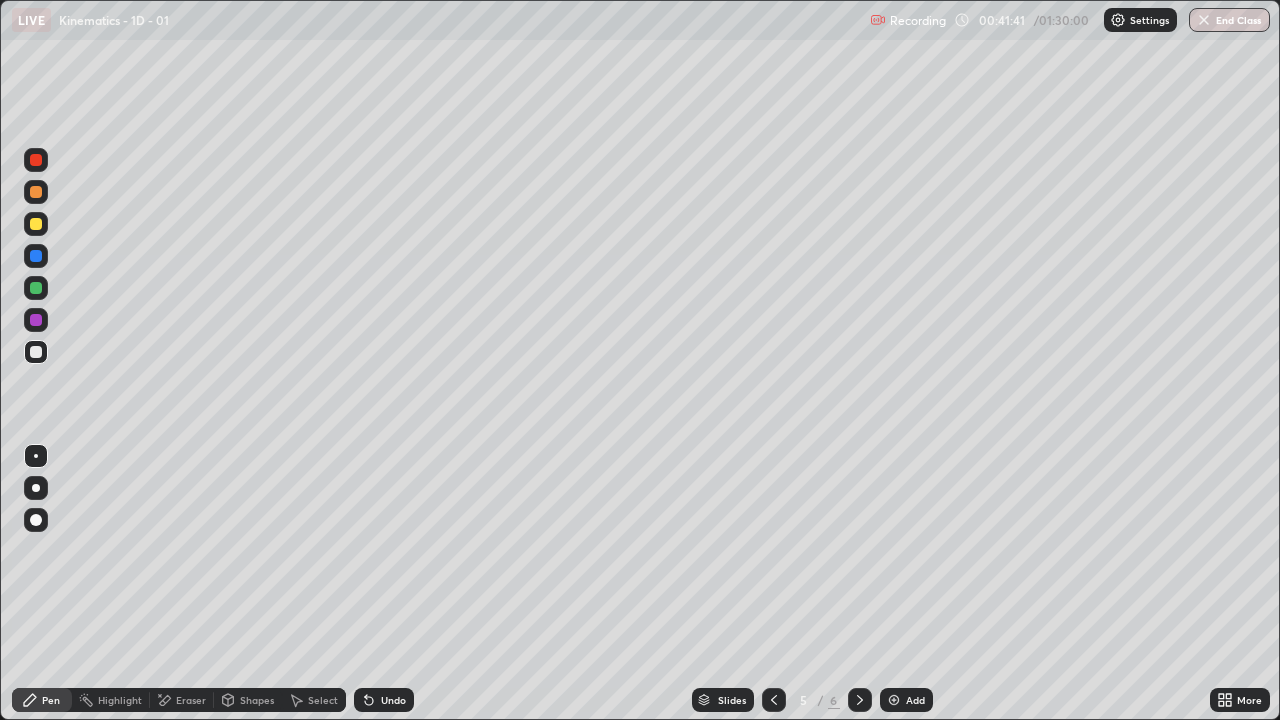 click on "Undo" at bounding box center [384, 700] 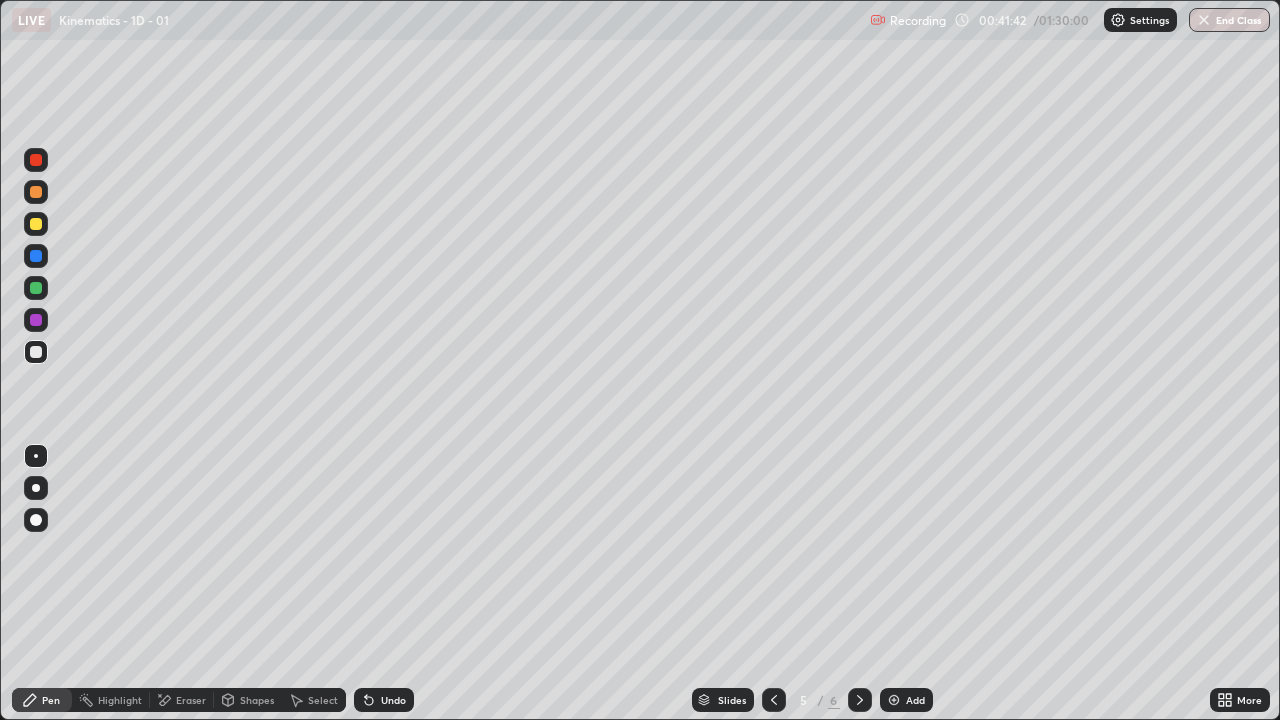 click on "Undo" at bounding box center (393, 700) 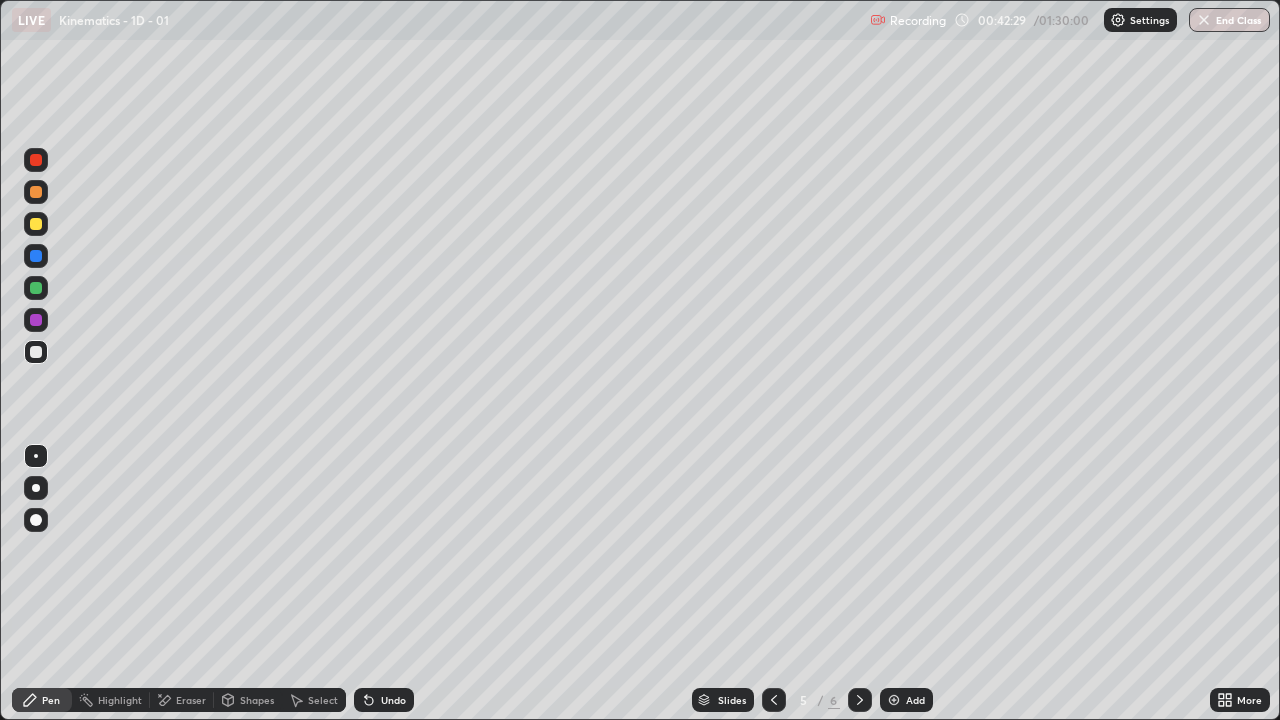 click on "Add" at bounding box center [915, 700] 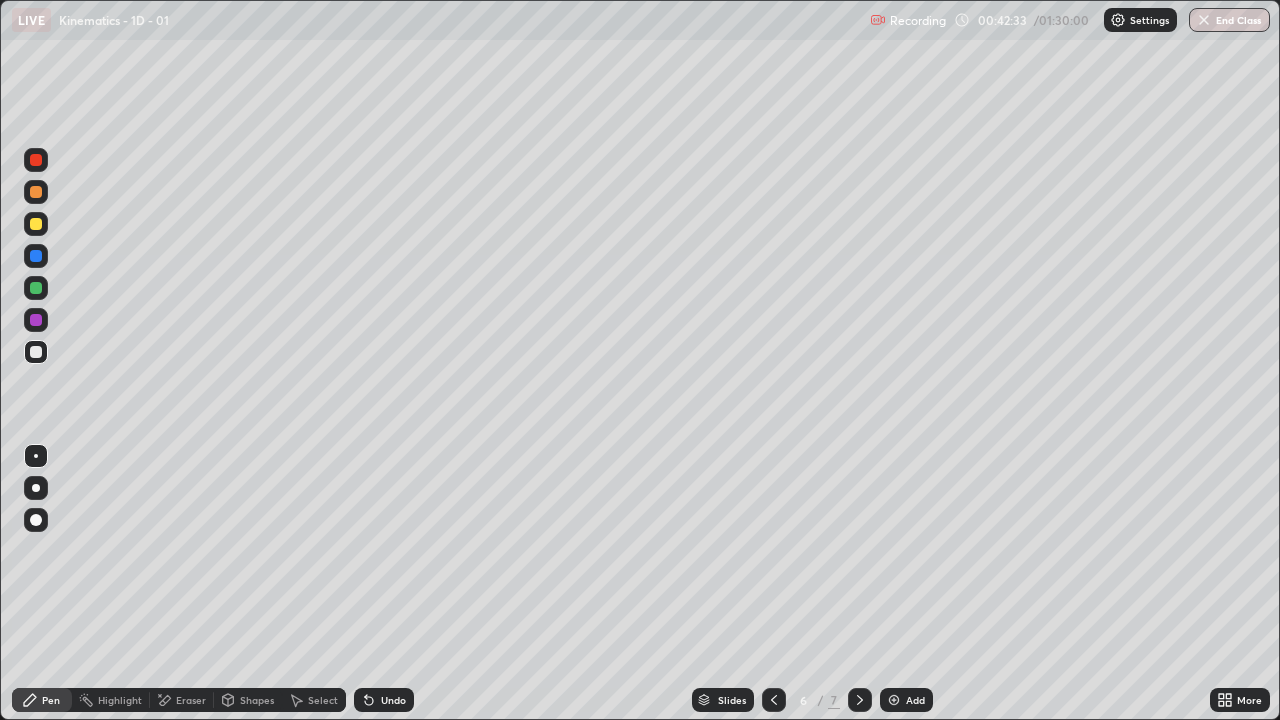 click at bounding box center (36, 224) 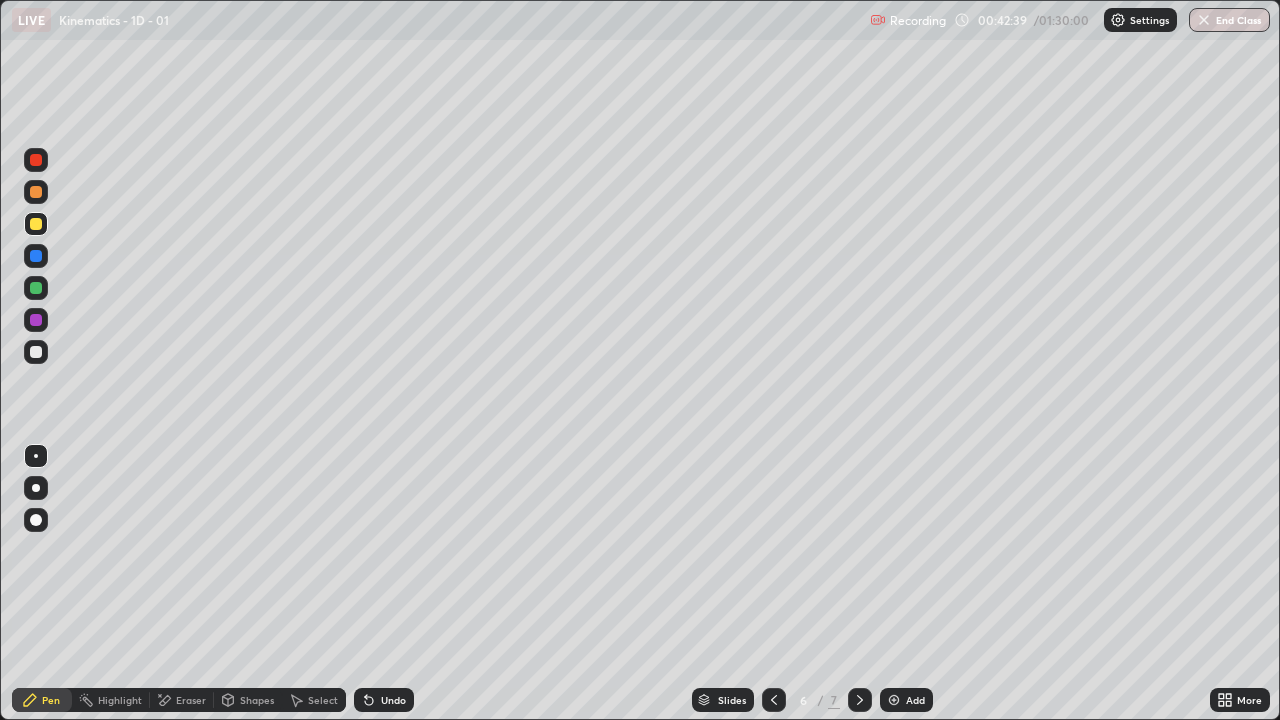 click on "Shapes" at bounding box center (257, 700) 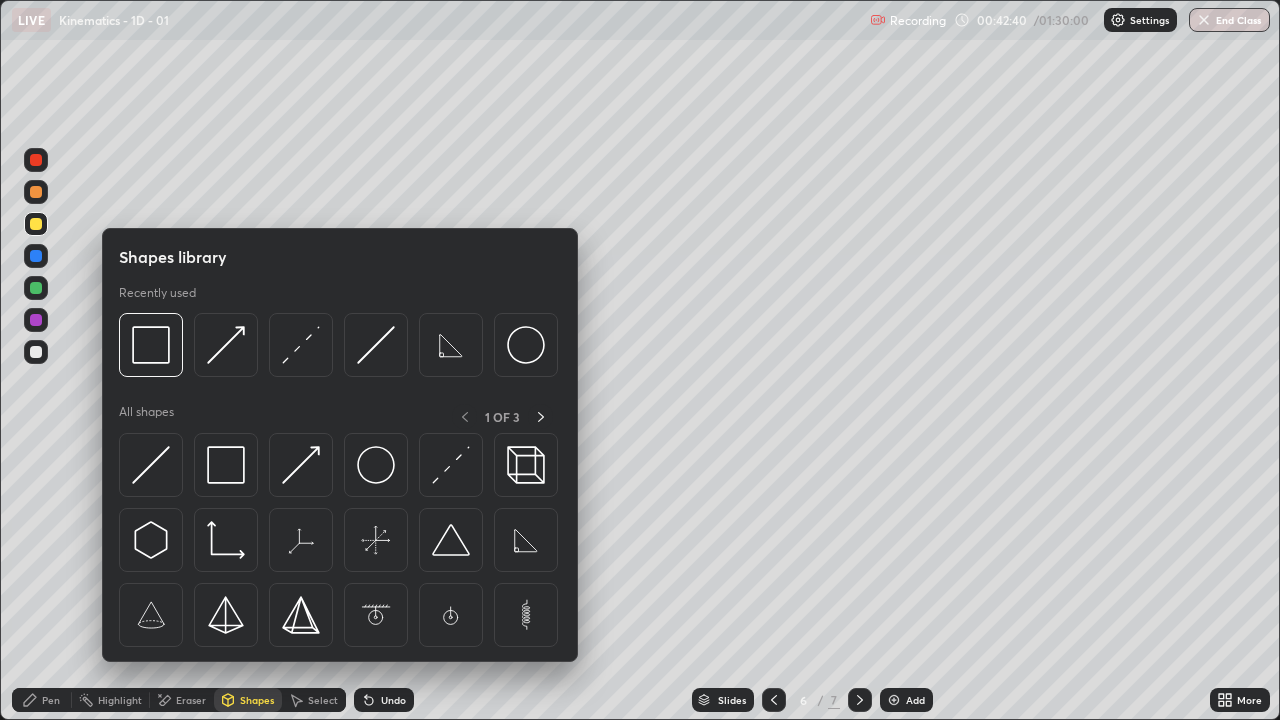 click at bounding box center (301, 465) 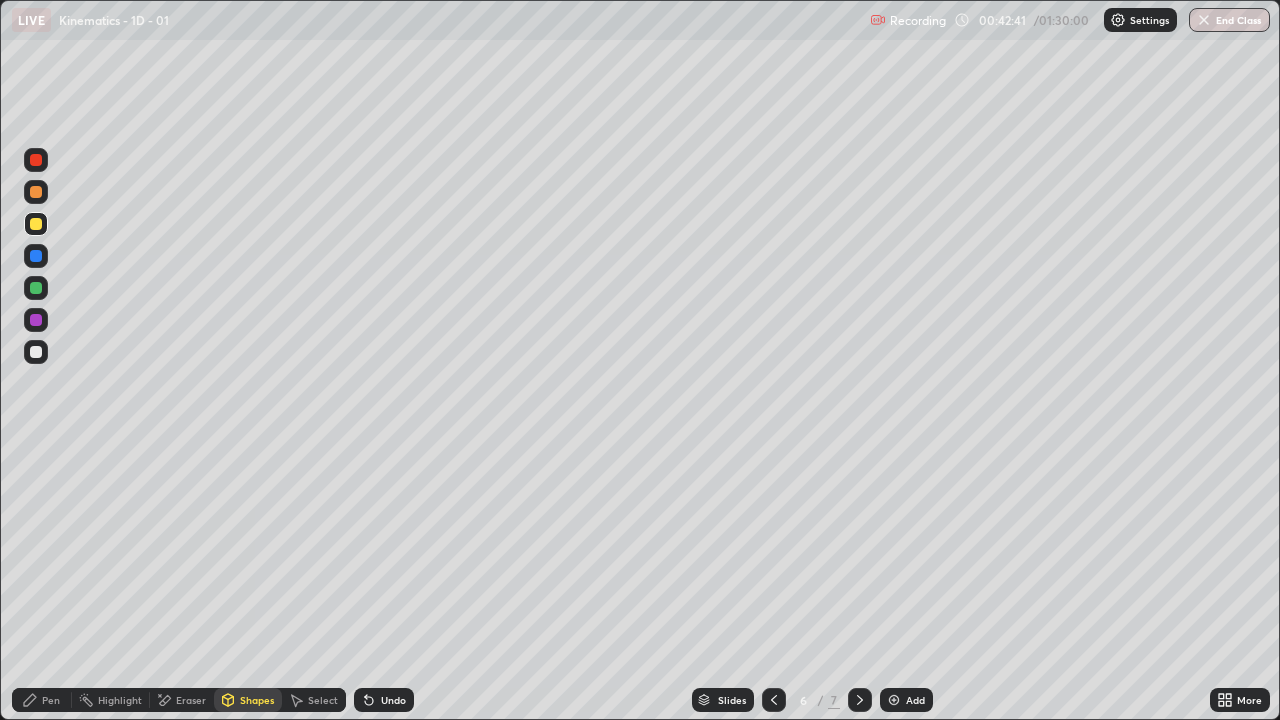 click at bounding box center [36, 288] 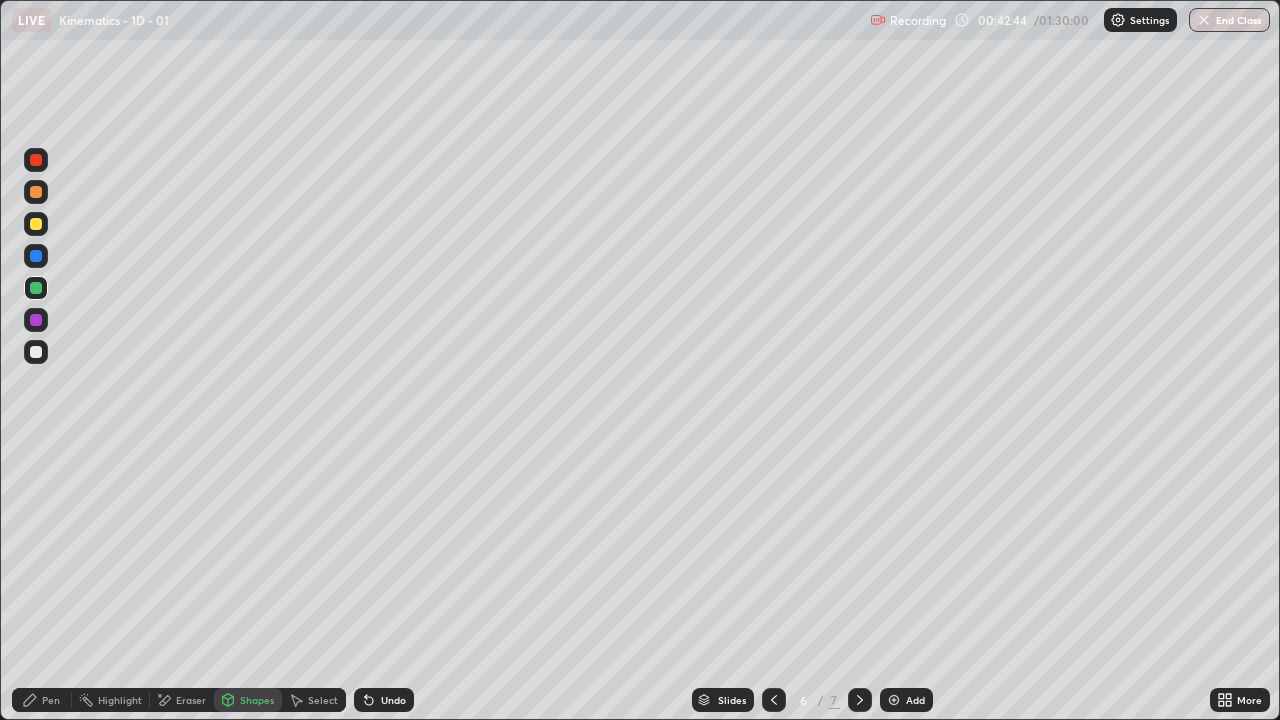 click 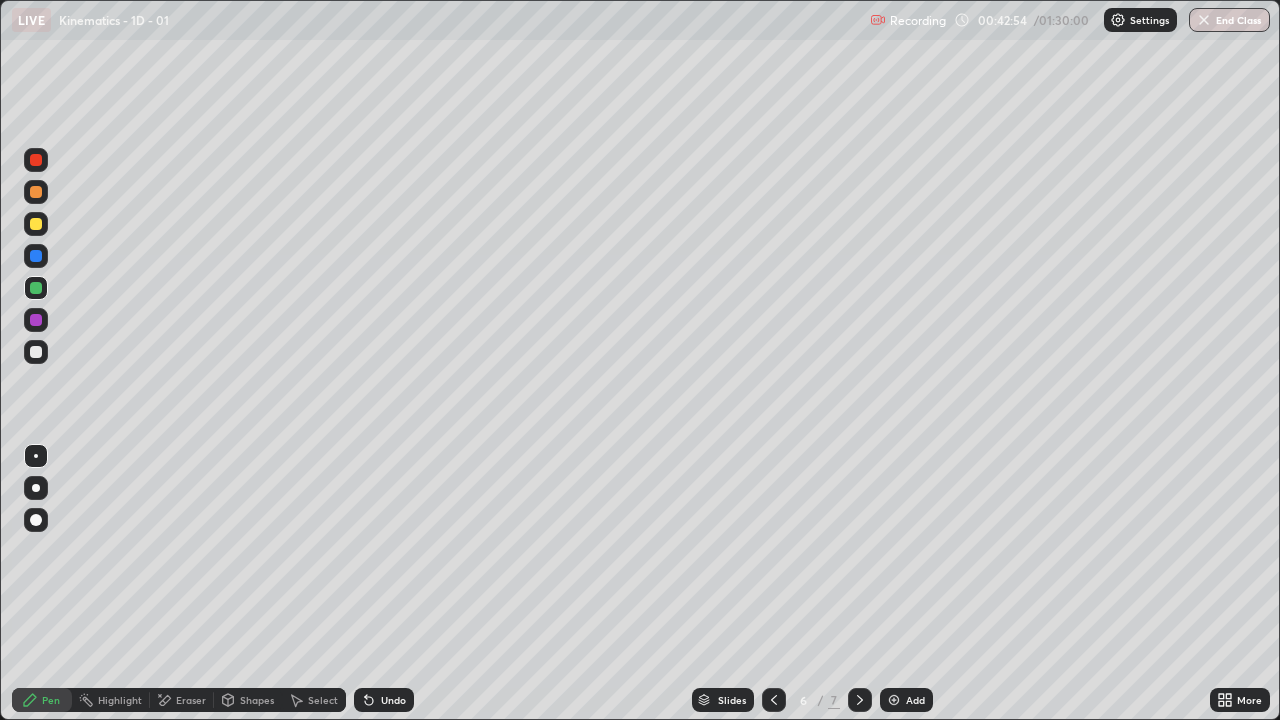 click on "Shapes" at bounding box center [257, 700] 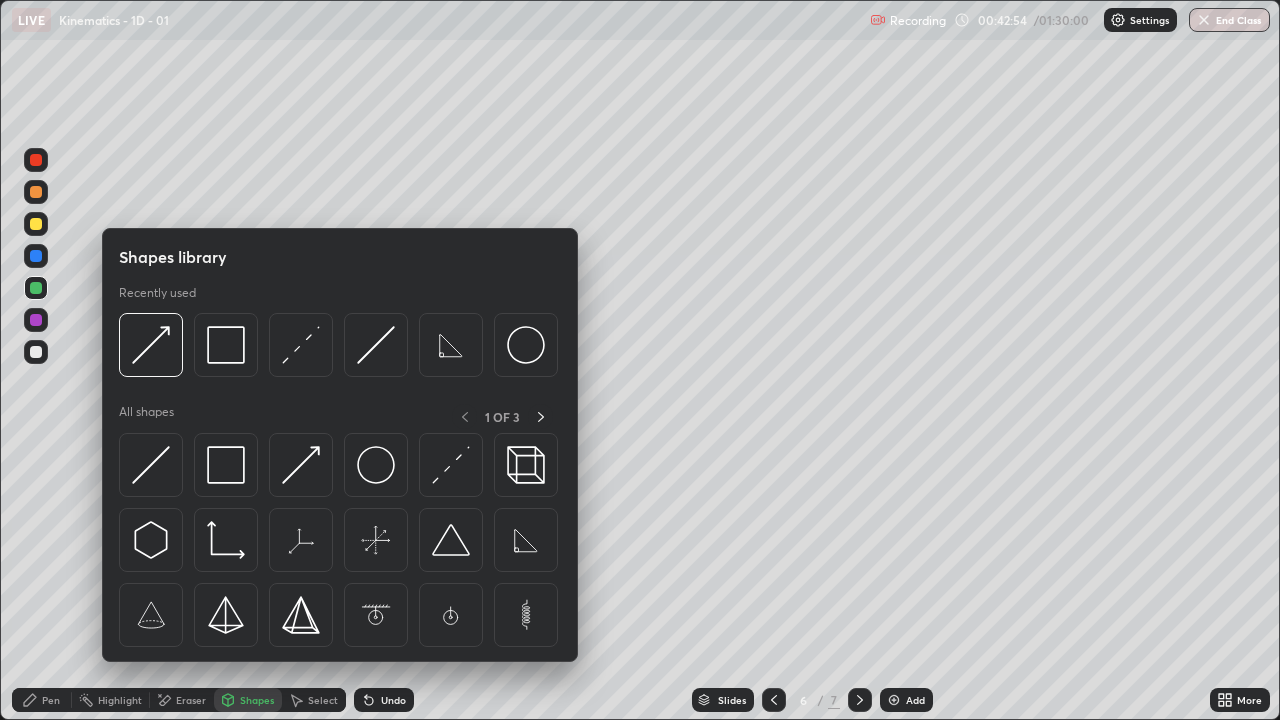 click at bounding box center (301, 465) 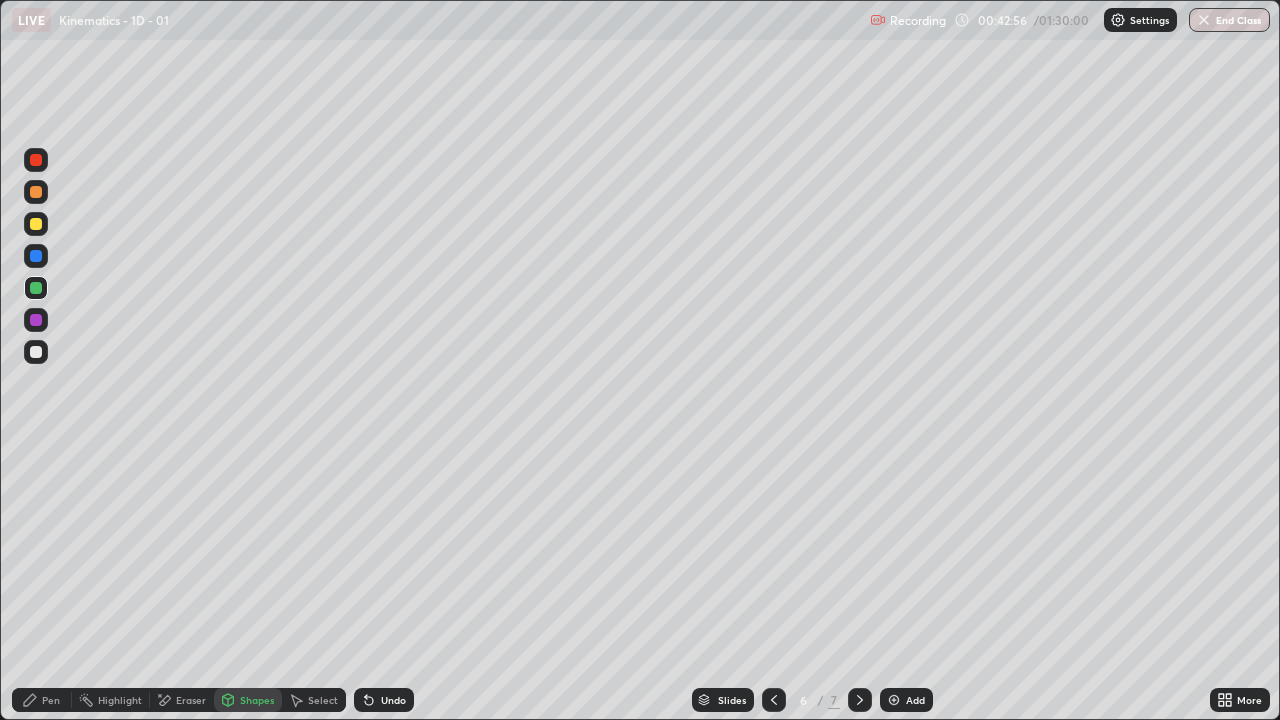 click 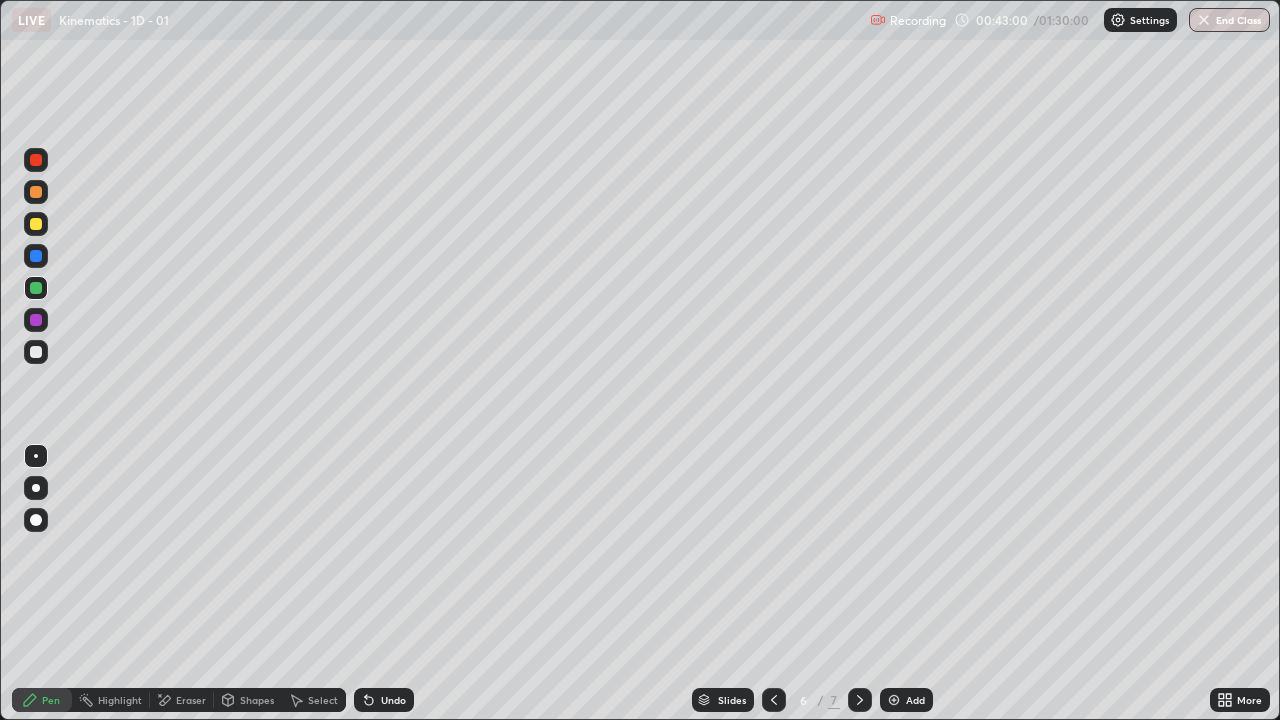 click on "Shapes" at bounding box center [248, 700] 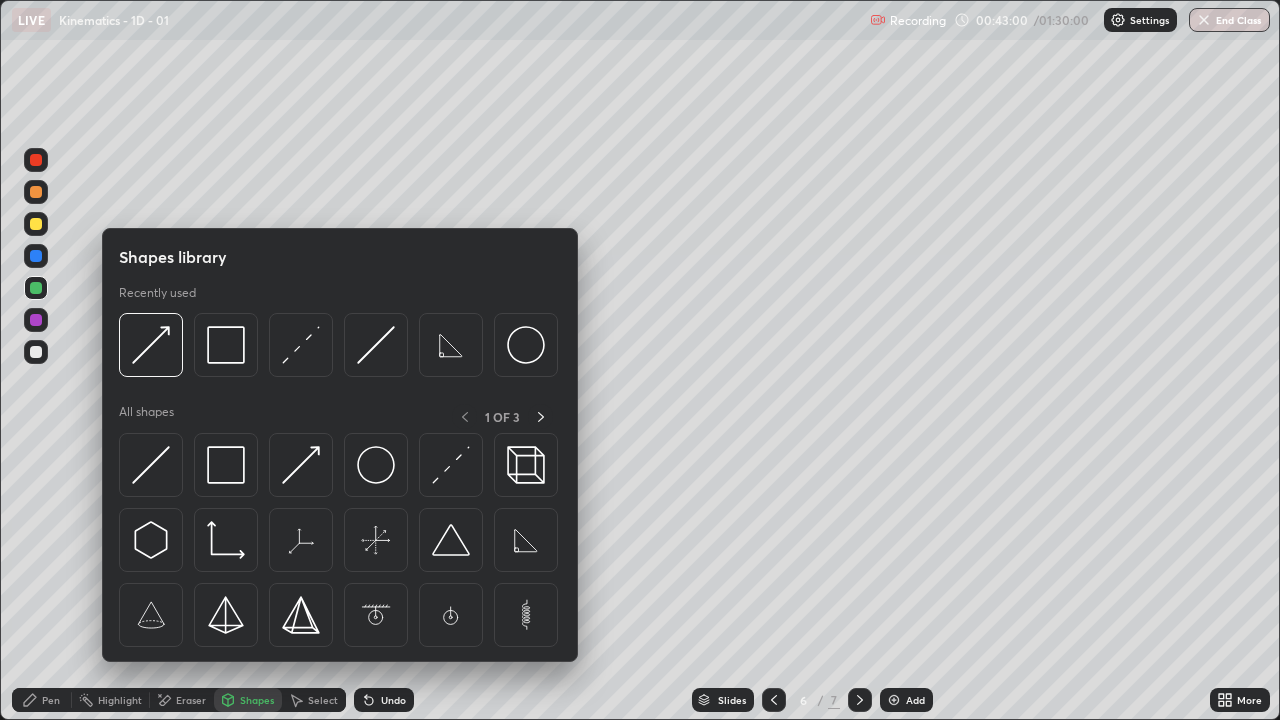 click at bounding box center [301, 465] 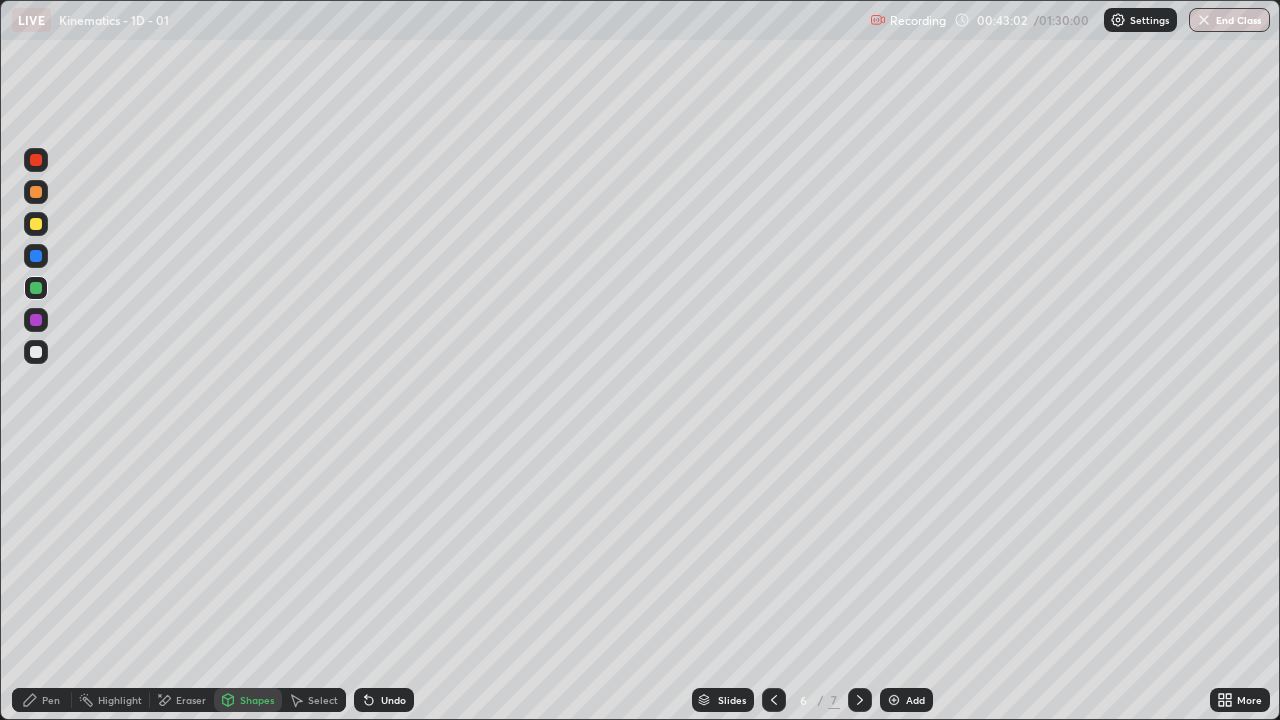 click on "Pen" at bounding box center [42, 700] 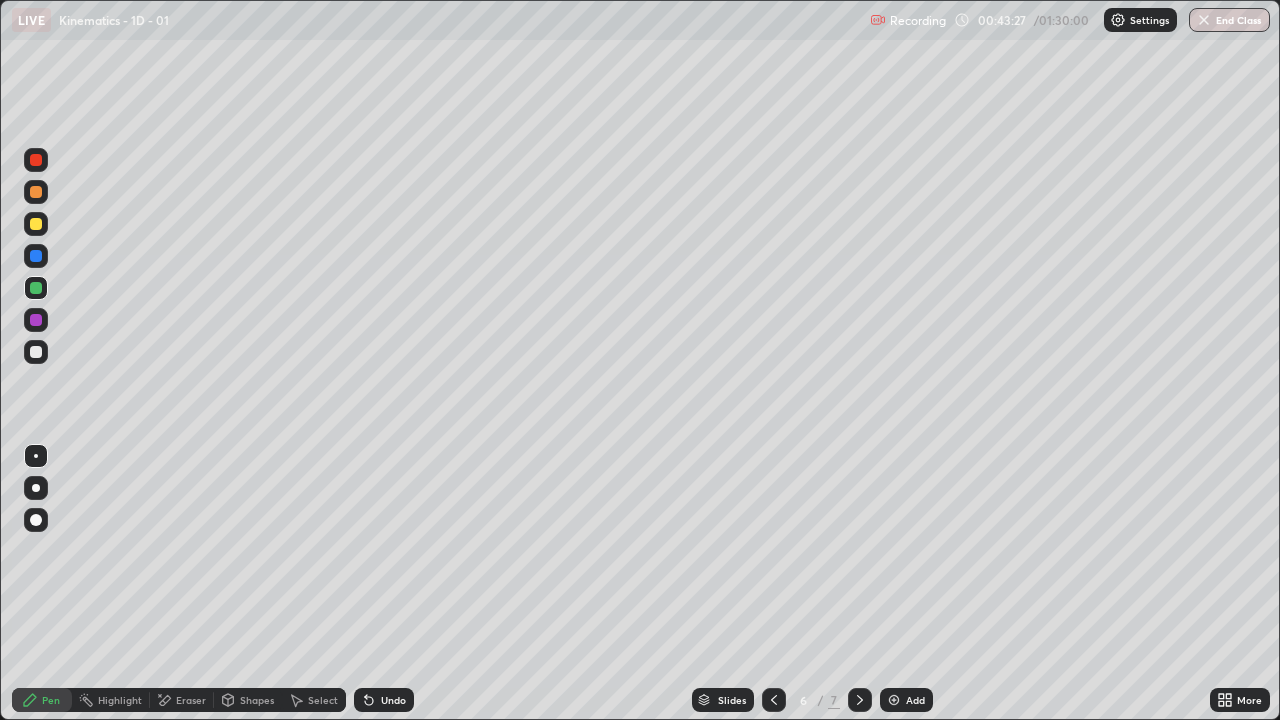 click on "Shapes" at bounding box center [248, 700] 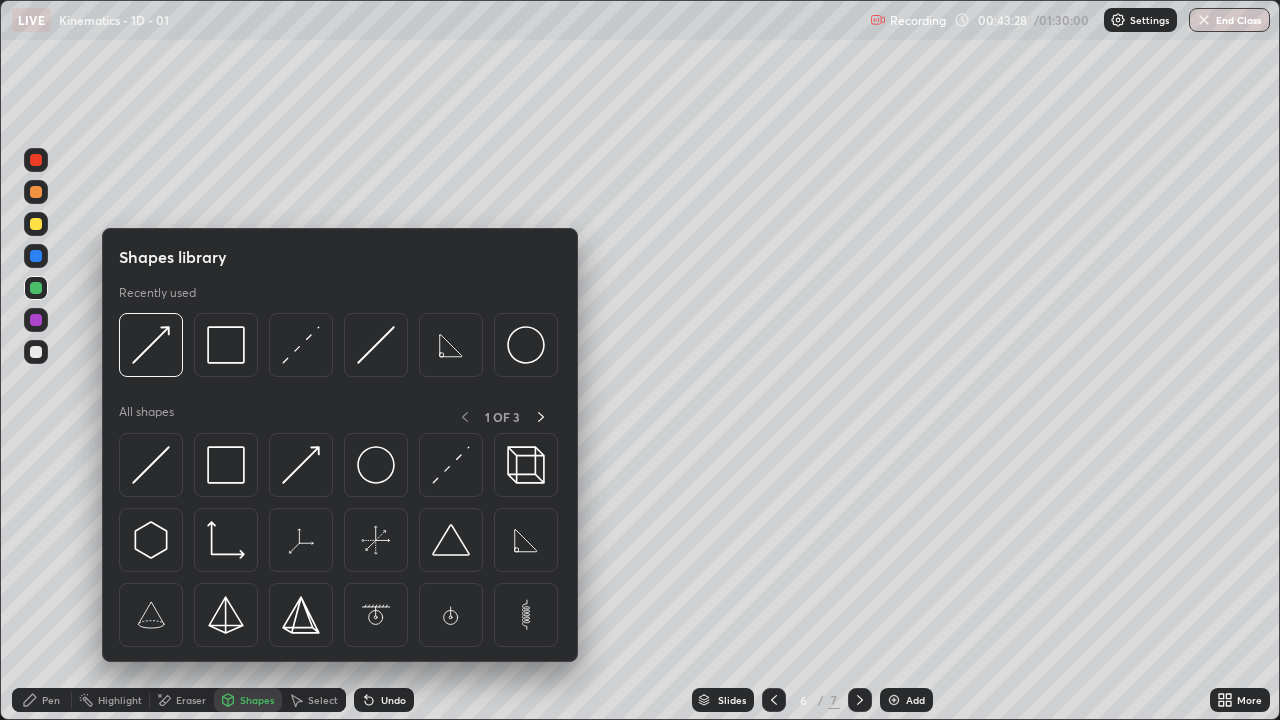 click at bounding box center [301, 465] 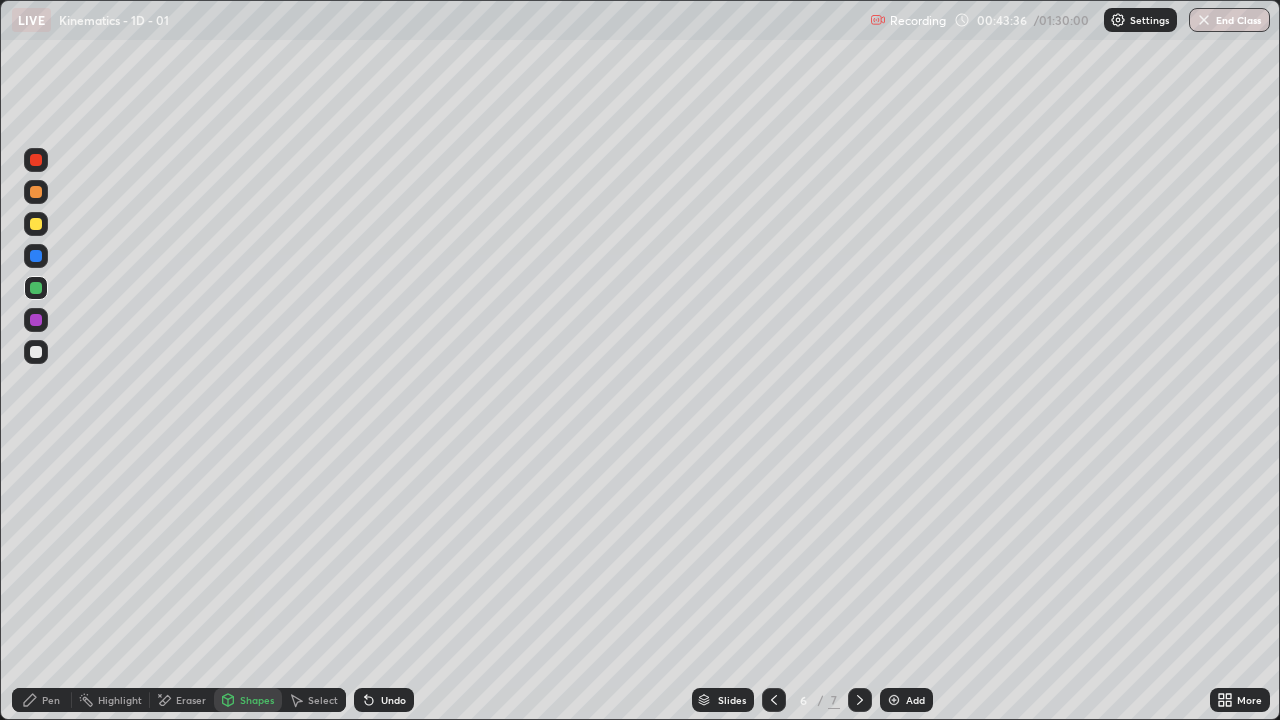 click on "Undo" at bounding box center (393, 700) 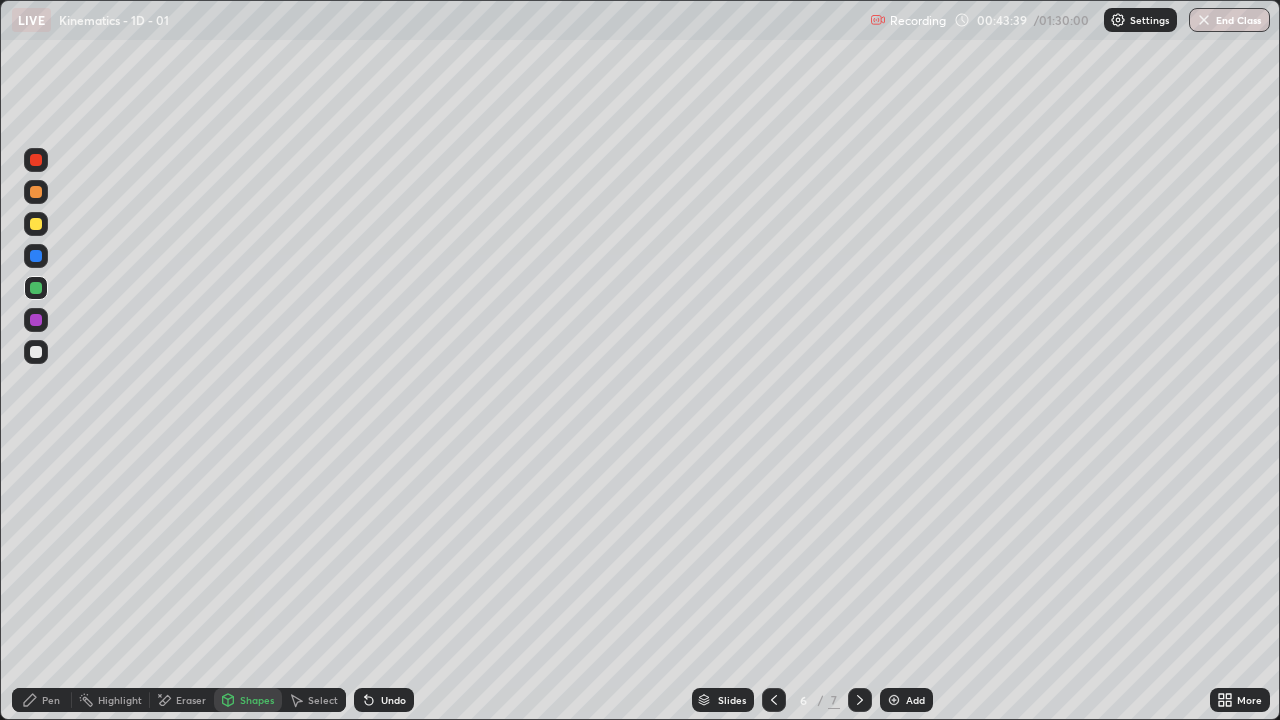 click on "Undo" at bounding box center [384, 700] 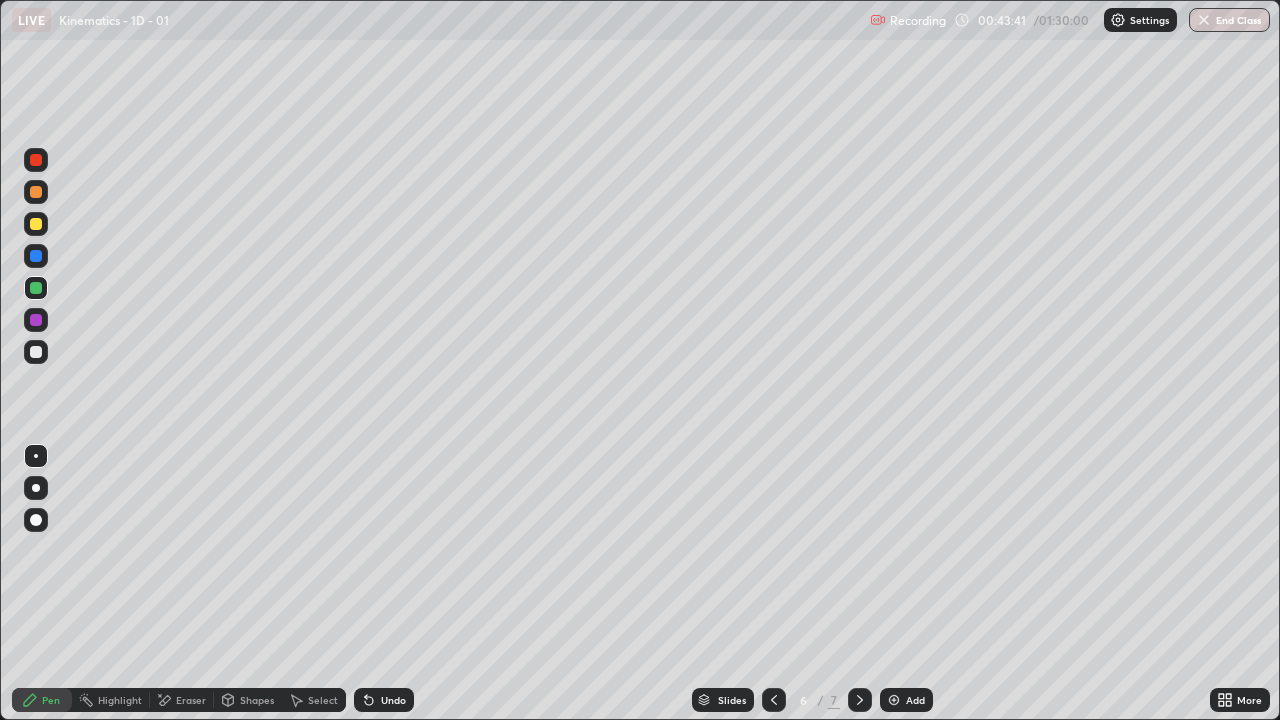 click on "Eraser" at bounding box center (182, 700) 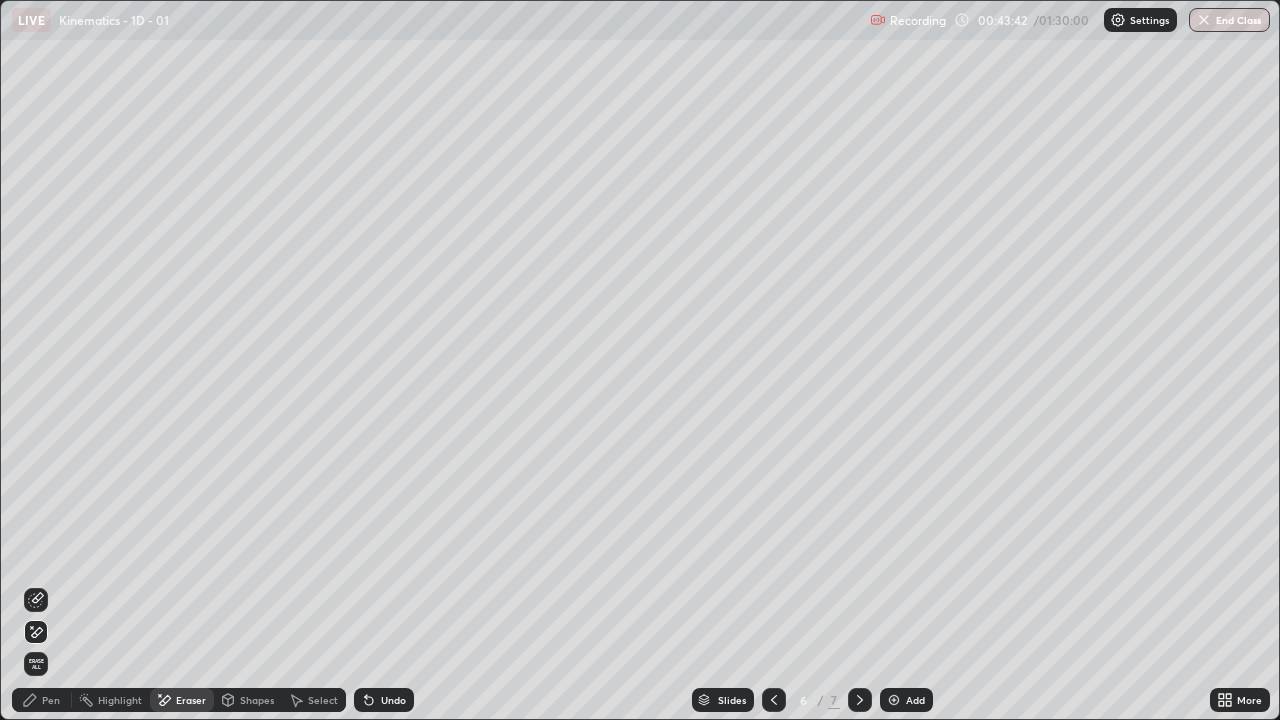 click on "Pen" at bounding box center [51, 700] 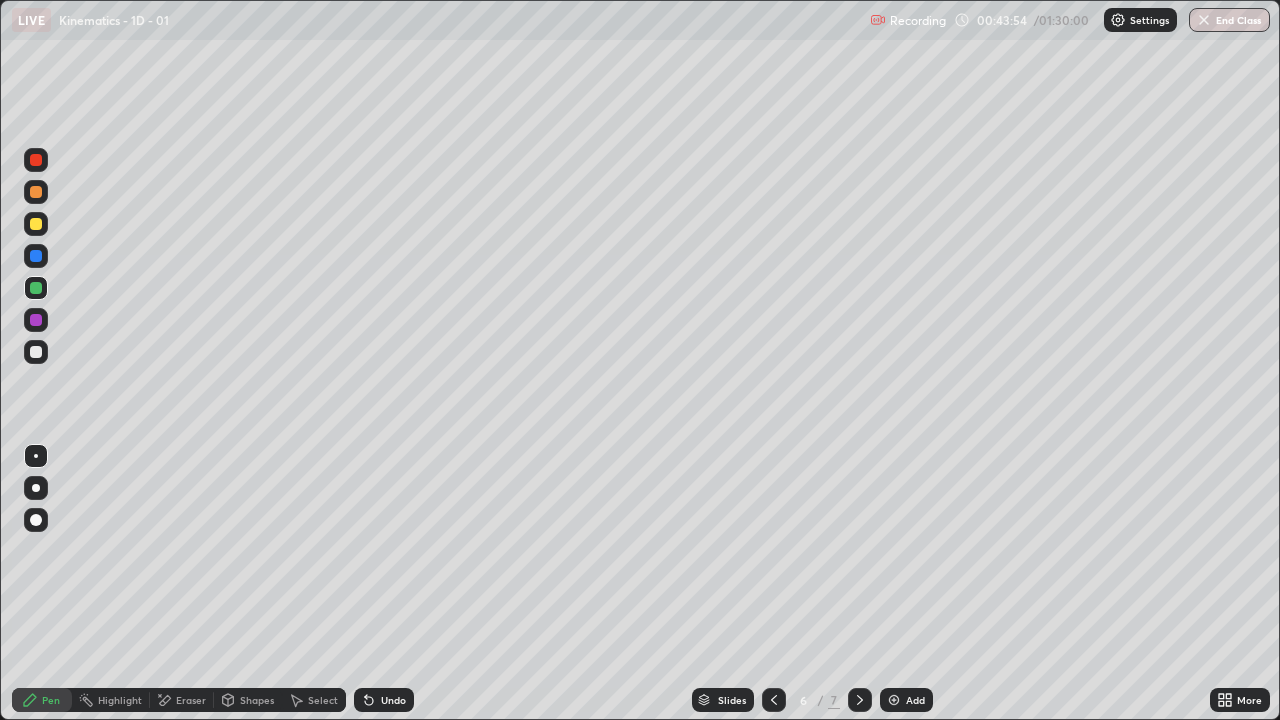 click on "Pen" at bounding box center (51, 700) 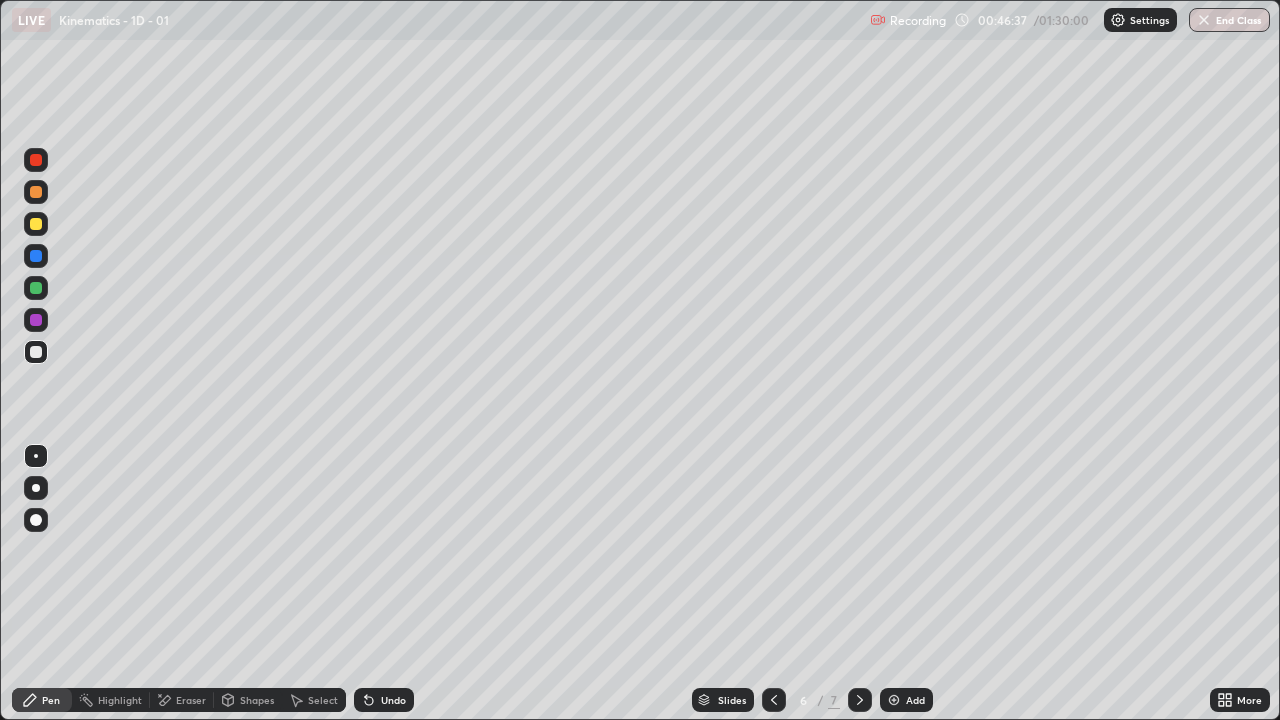 click on "Add" at bounding box center (906, 700) 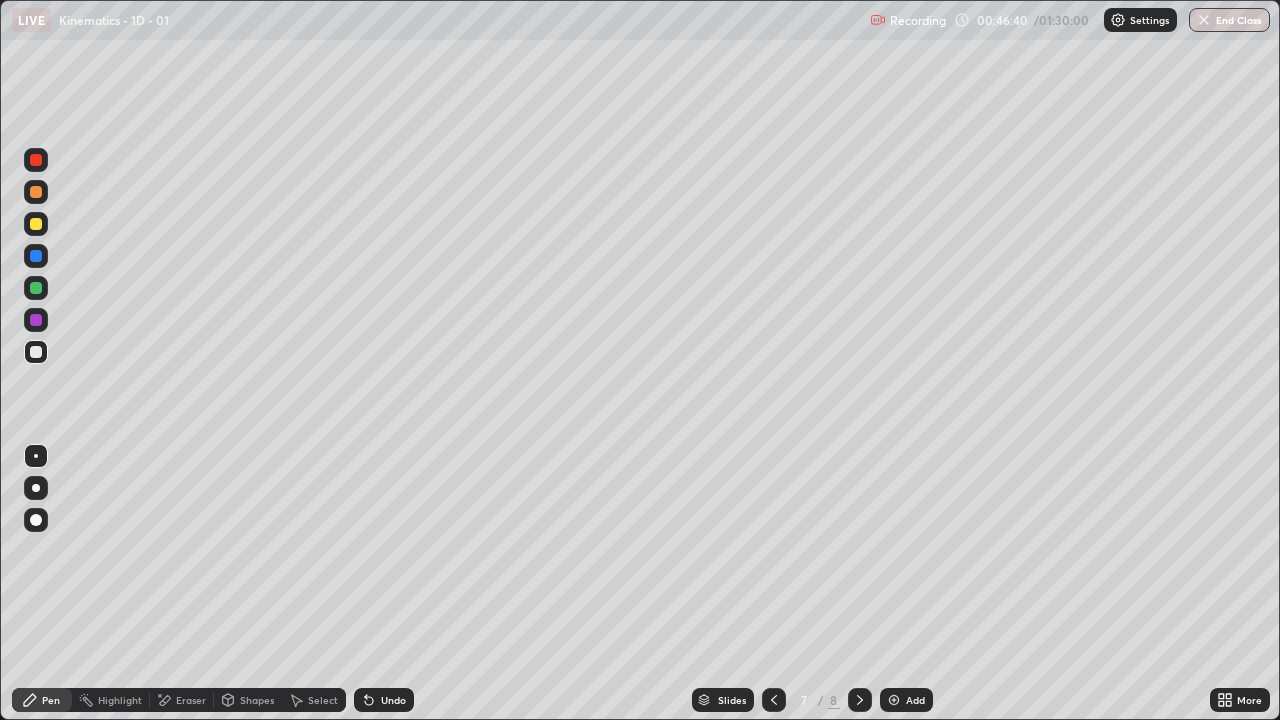 click at bounding box center [36, 352] 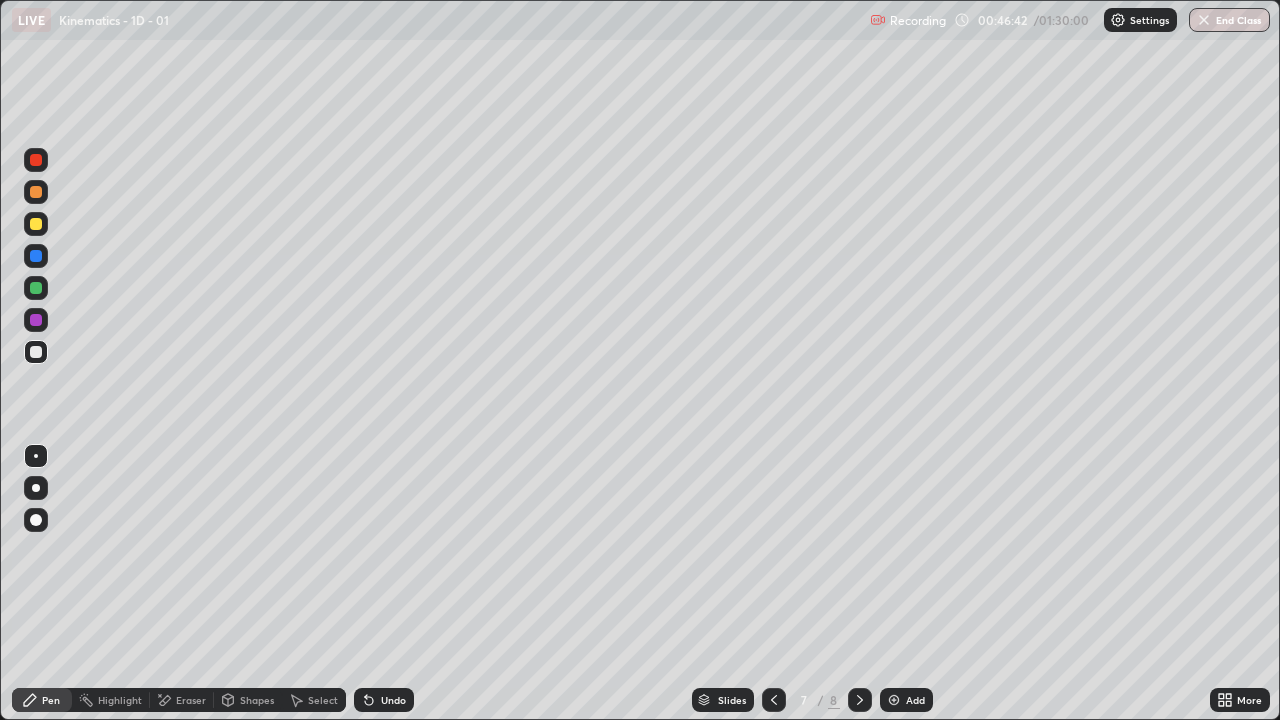 click on "Undo" at bounding box center [384, 700] 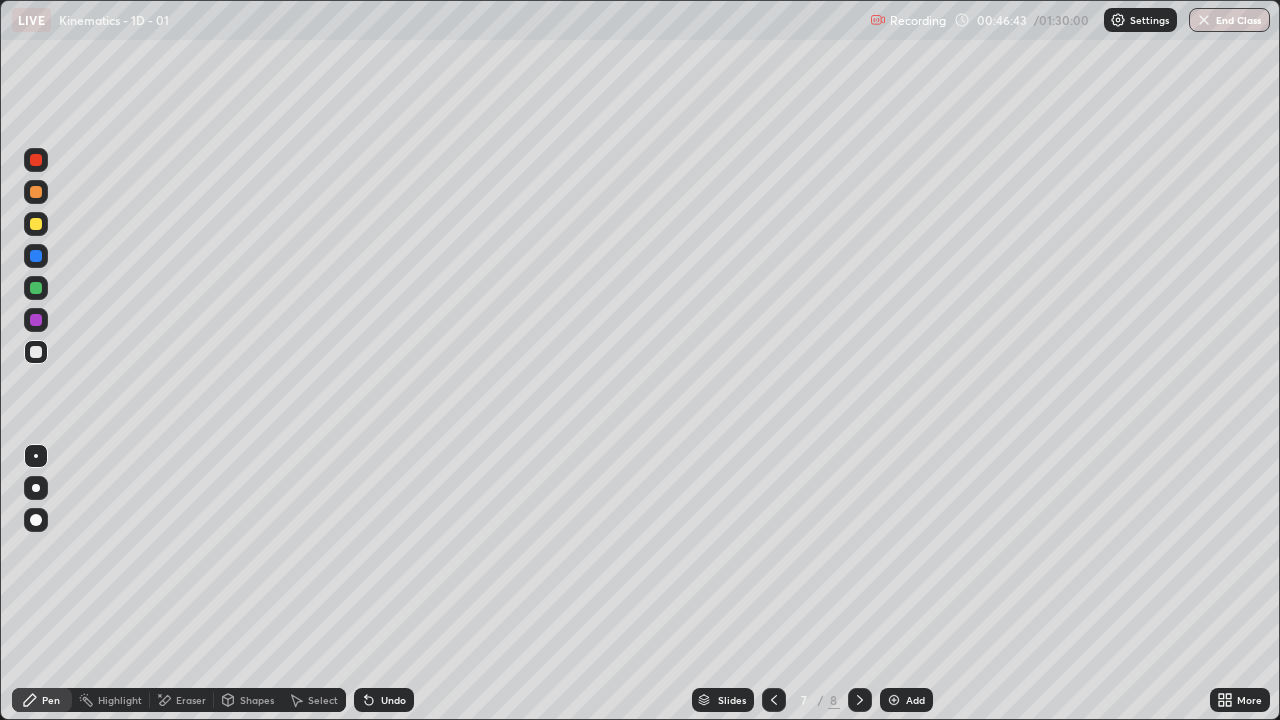 click on "Shapes" at bounding box center [248, 700] 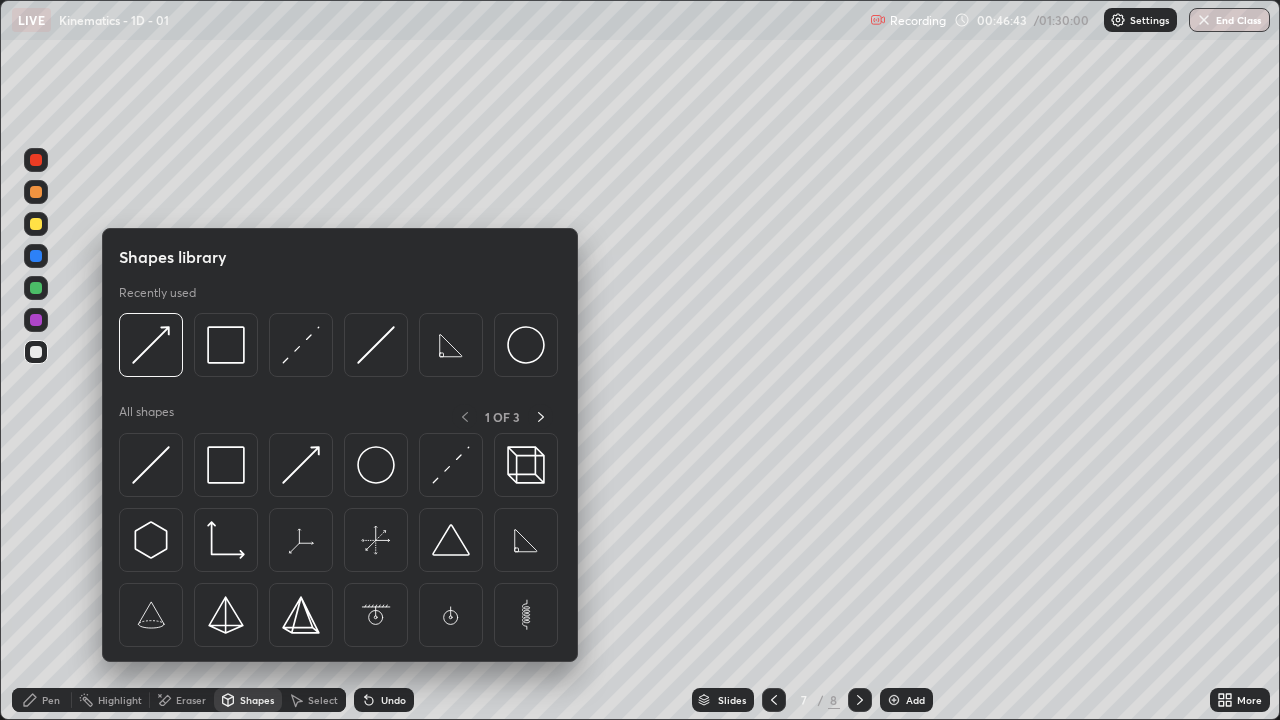 click at bounding box center [151, 465] 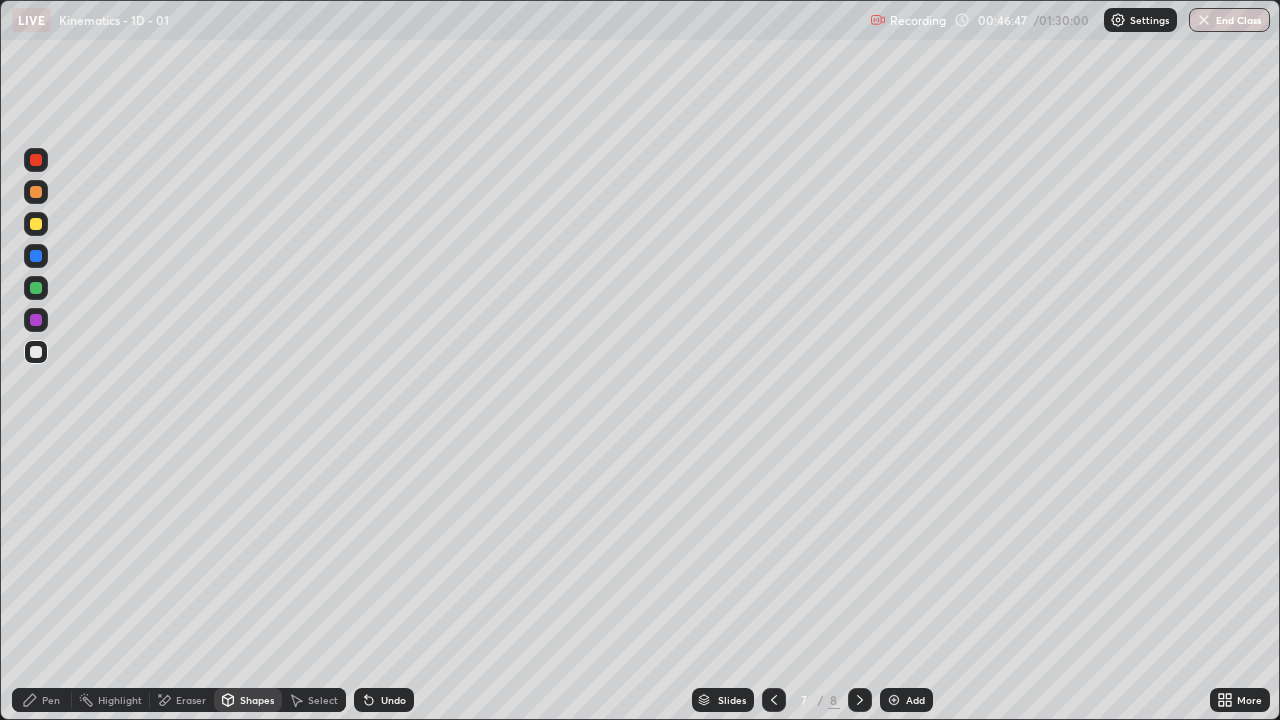 click on "Shapes" at bounding box center [248, 700] 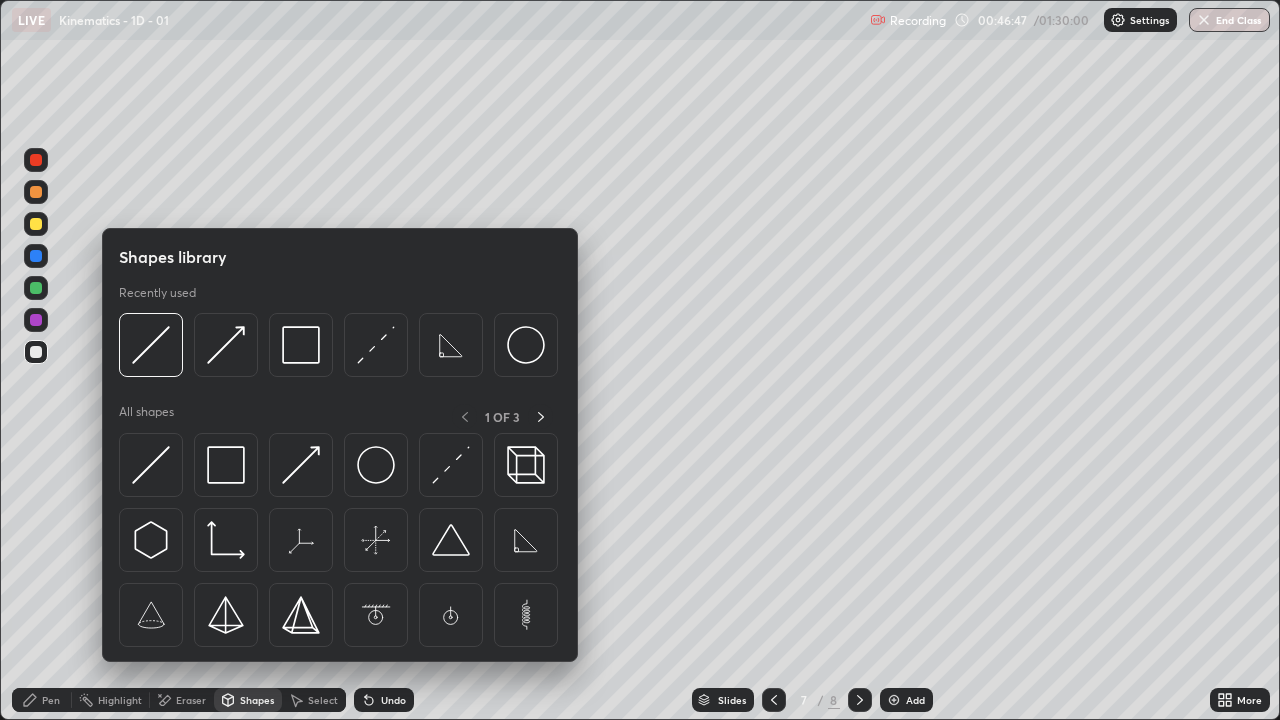 click at bounding box center (226, 465) 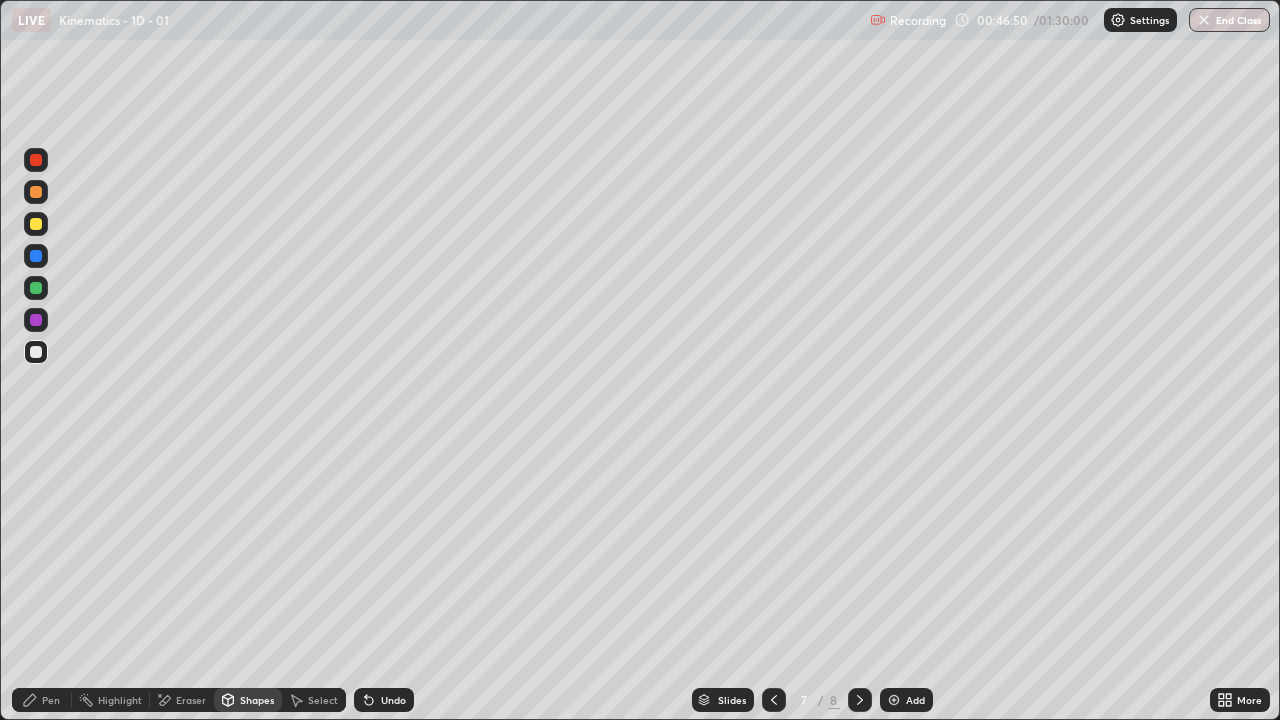 click on "Pen" at bounding box center [51, 700] 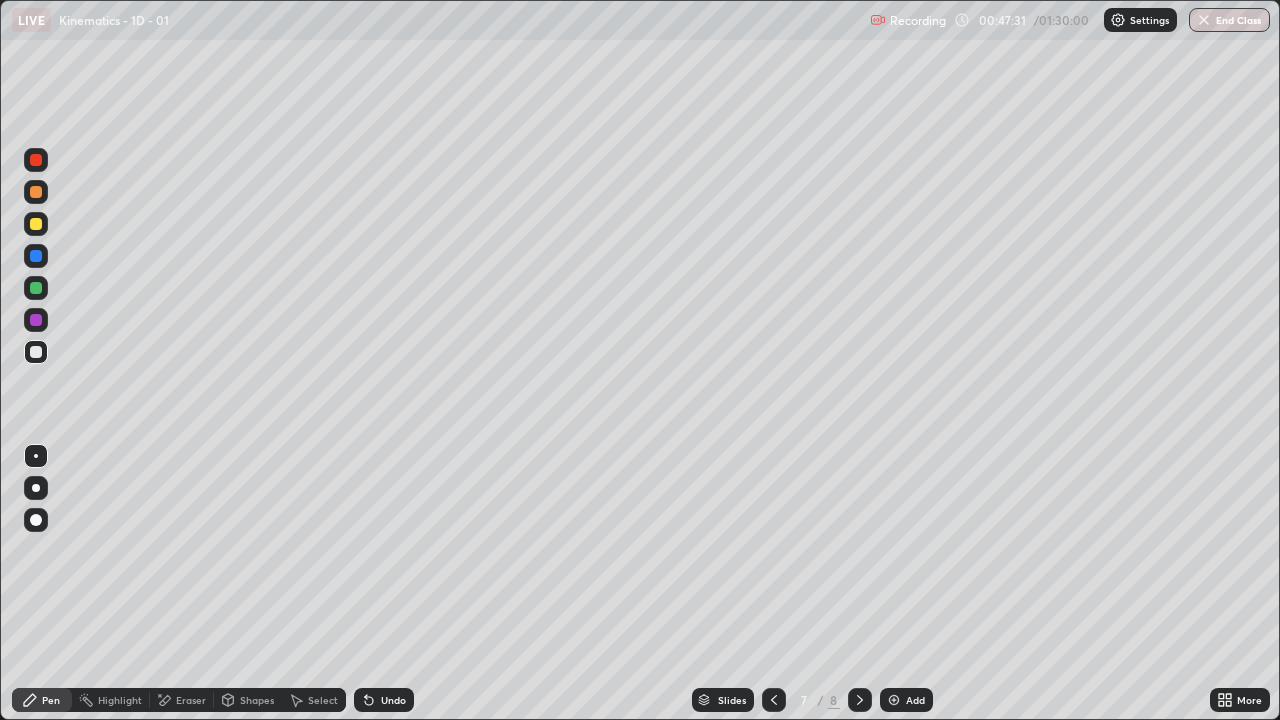 click on "Shapes" at bounding box center [257, 700] 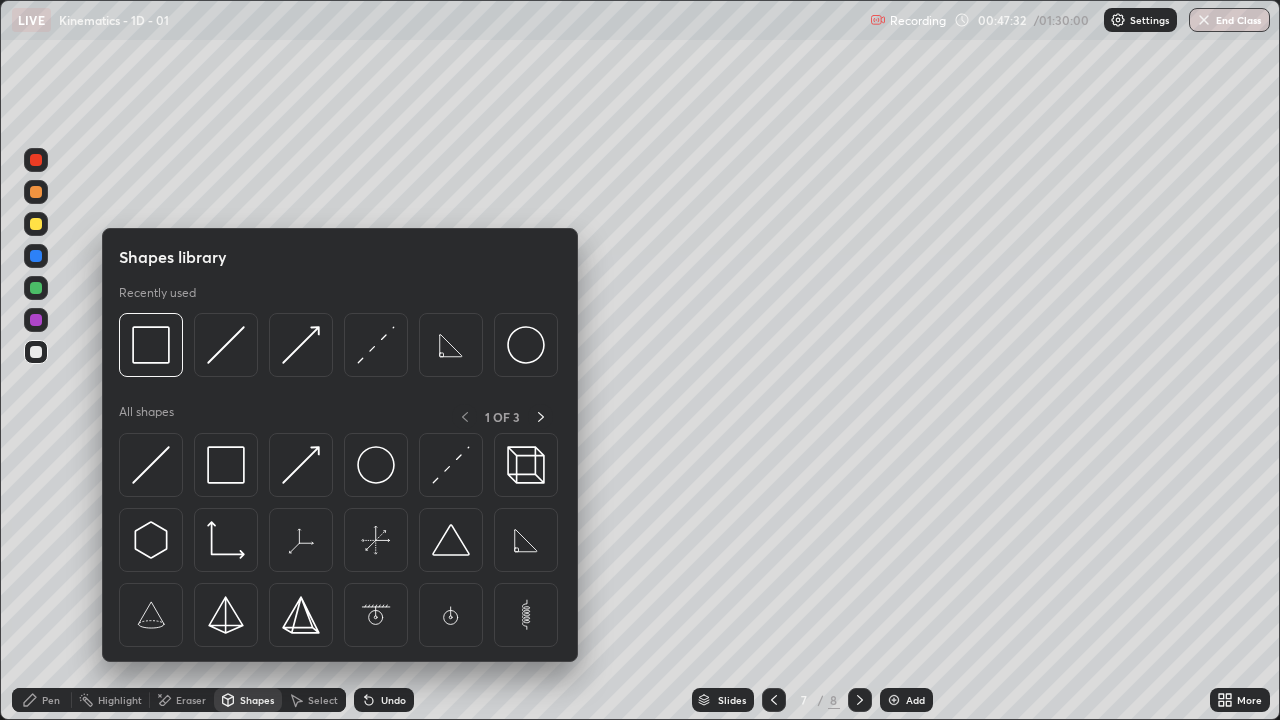 click at bounding box center (151, 465) 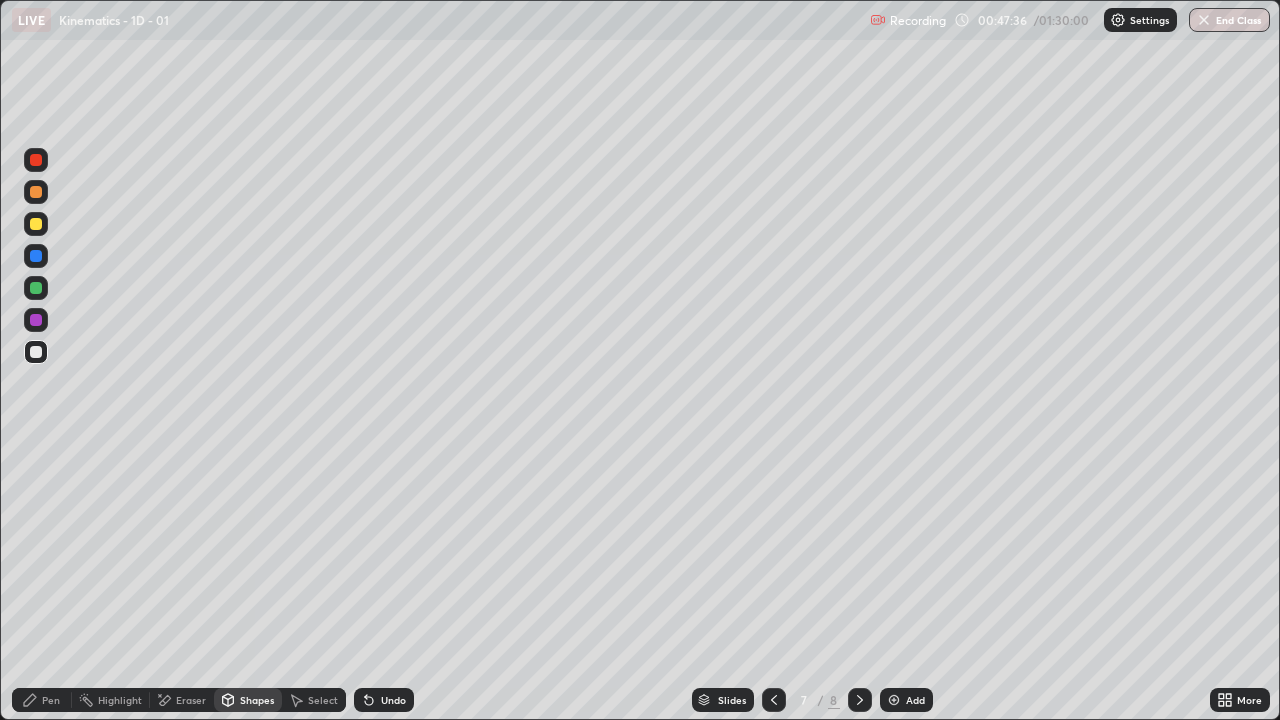click on "Shapes" at bounding box center (257, 700) 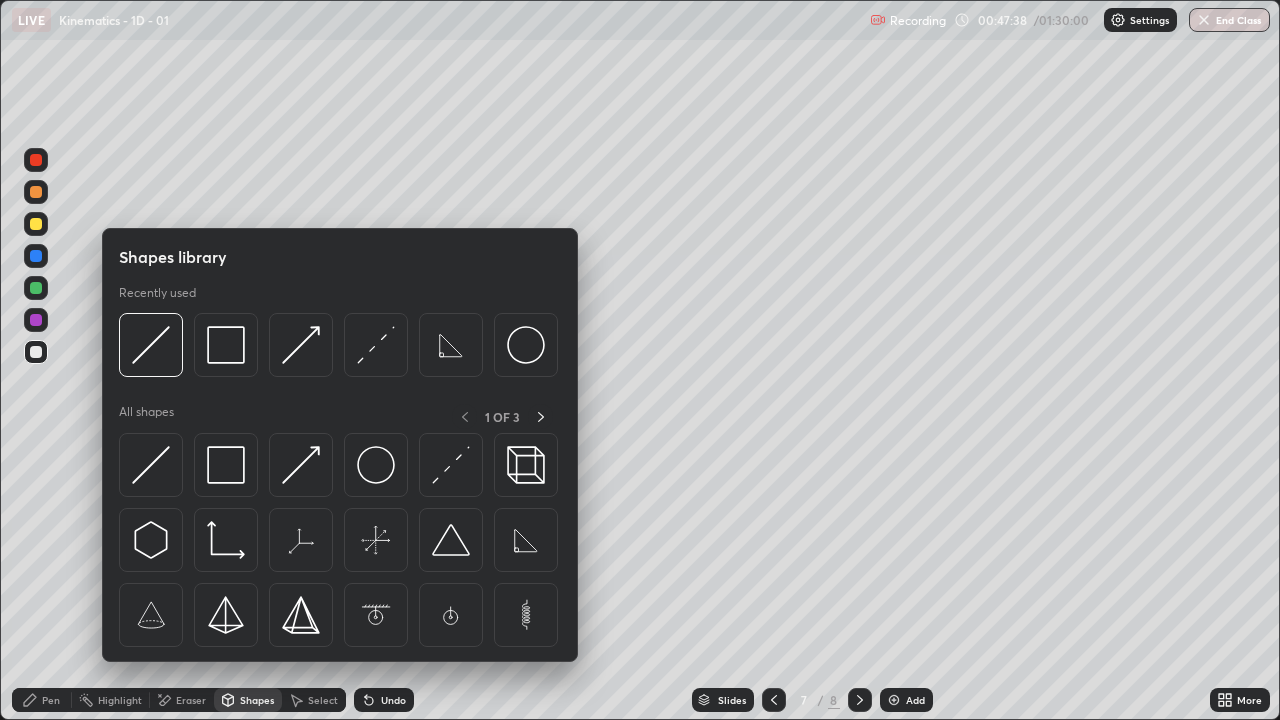click at bounding box center [451, 615] 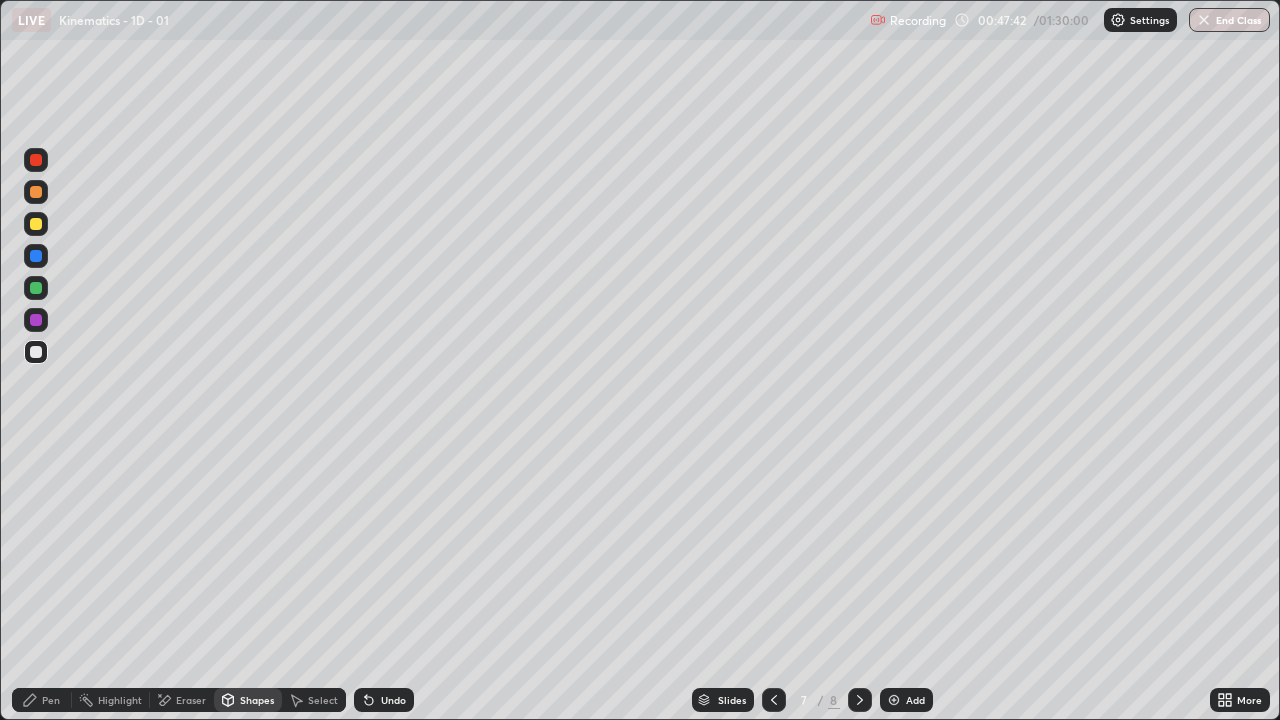 click on "Shapes" at bounding box center (248, 700) 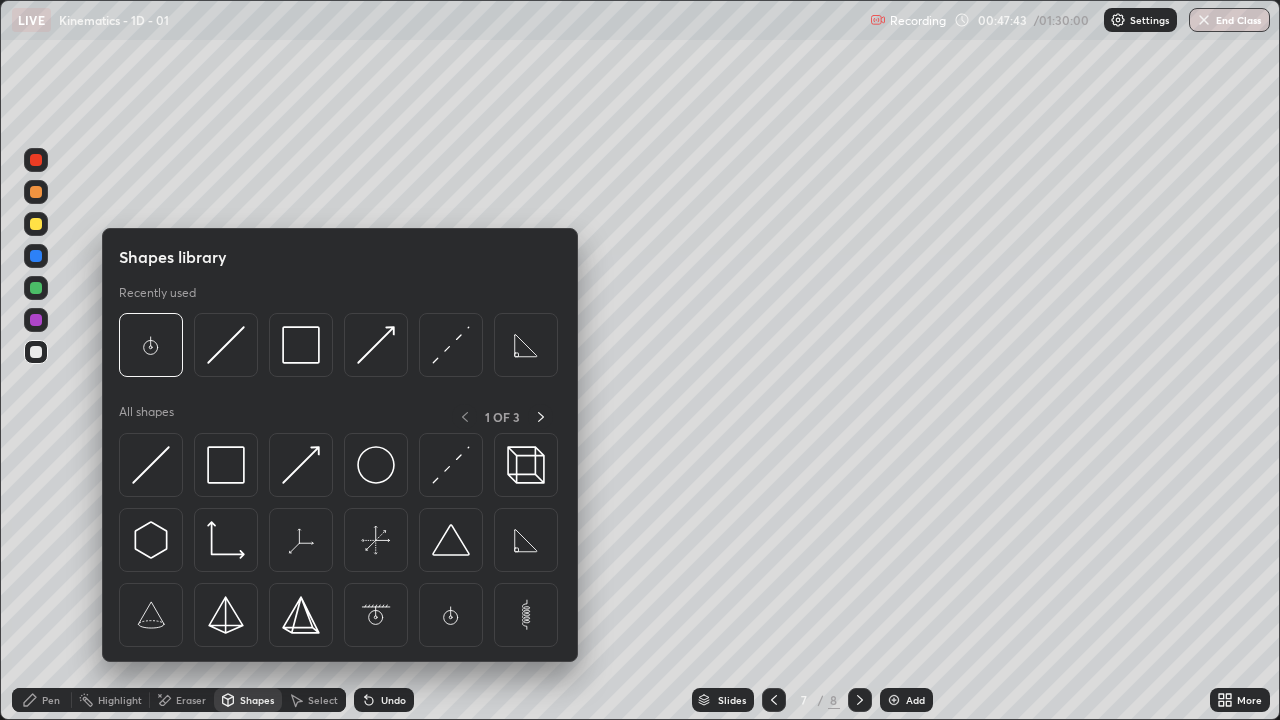 click at bounding box center [151, 465] 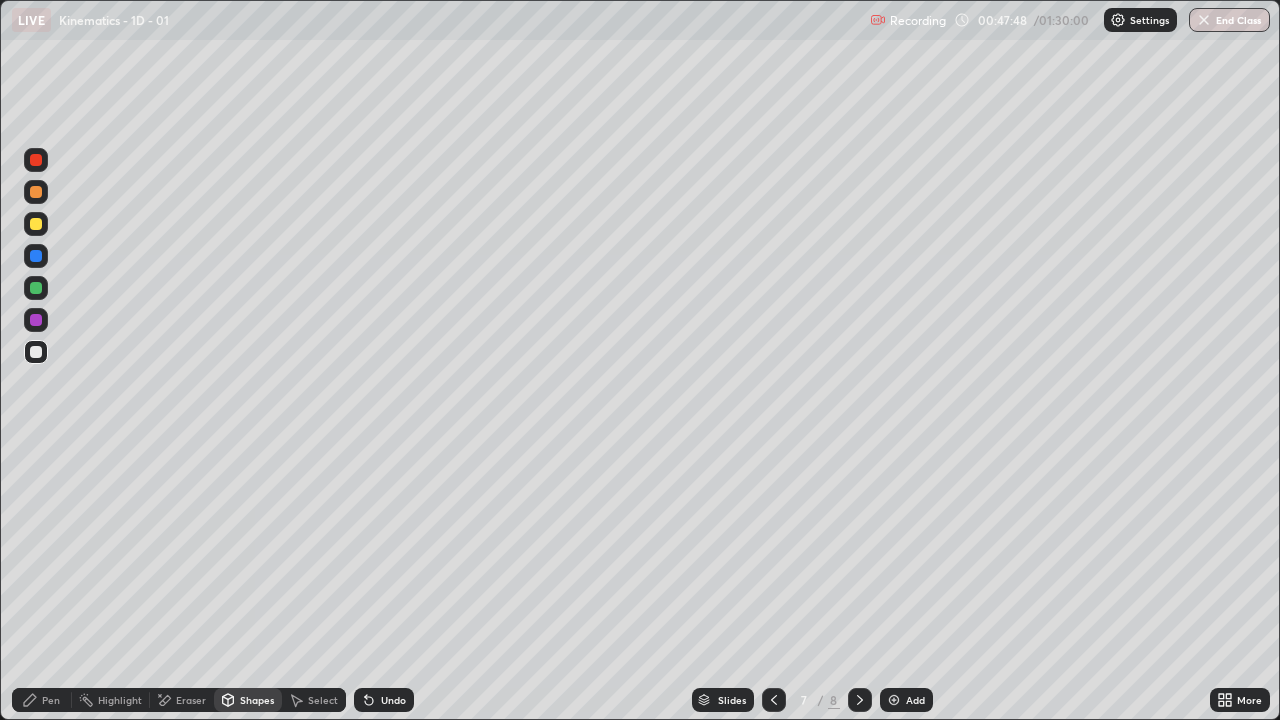 click on "Shapes" at bounding box center [257, 700] 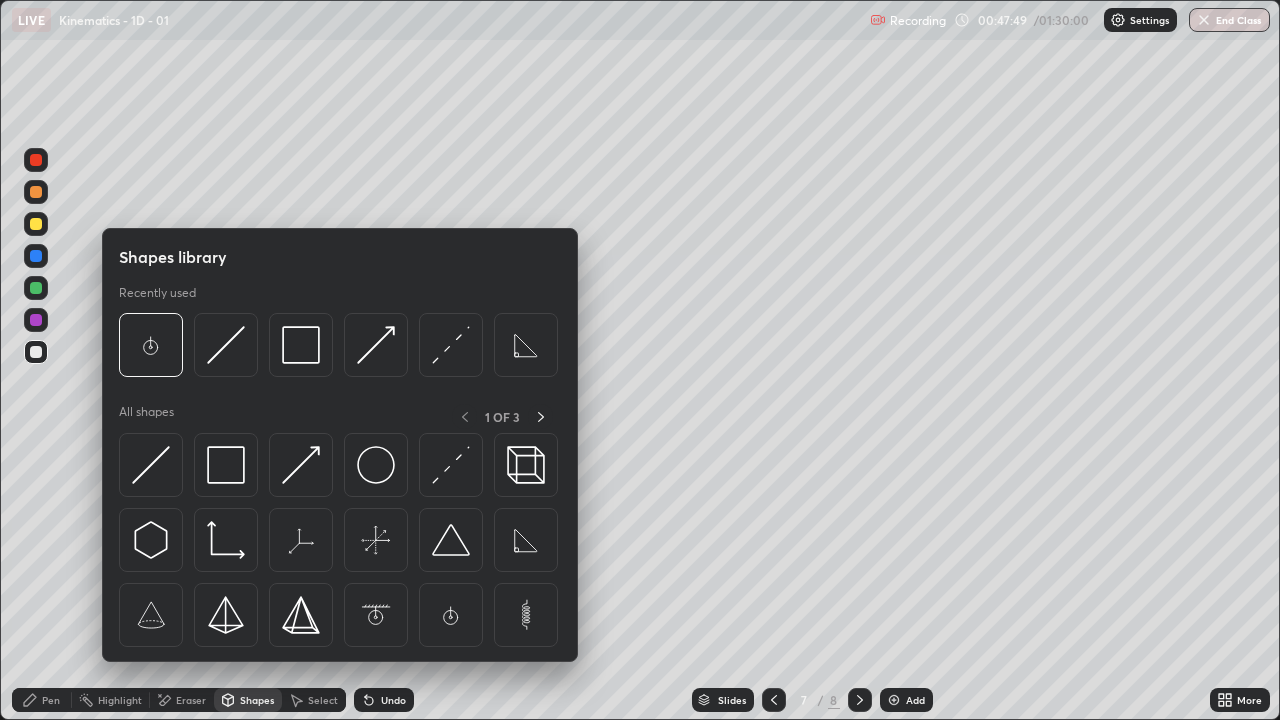 click at bounding box center [151, 465] 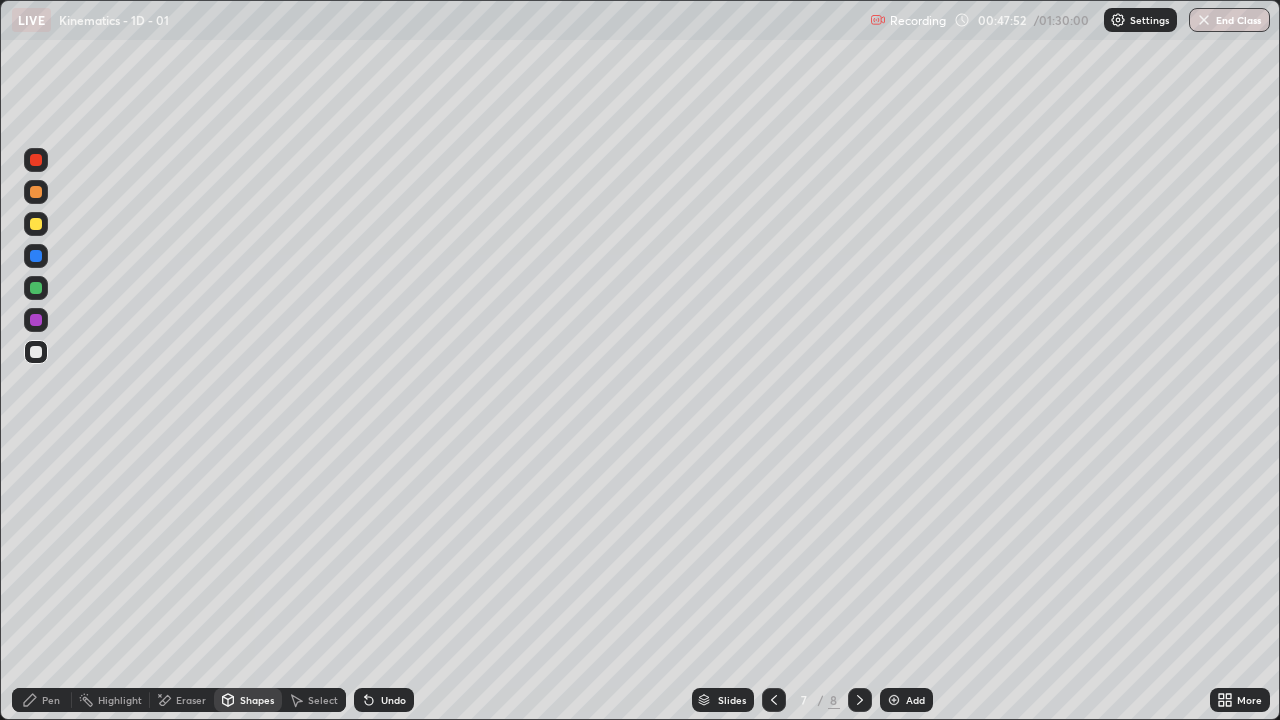 click on "Shapes" at bounding box center [257, 700] 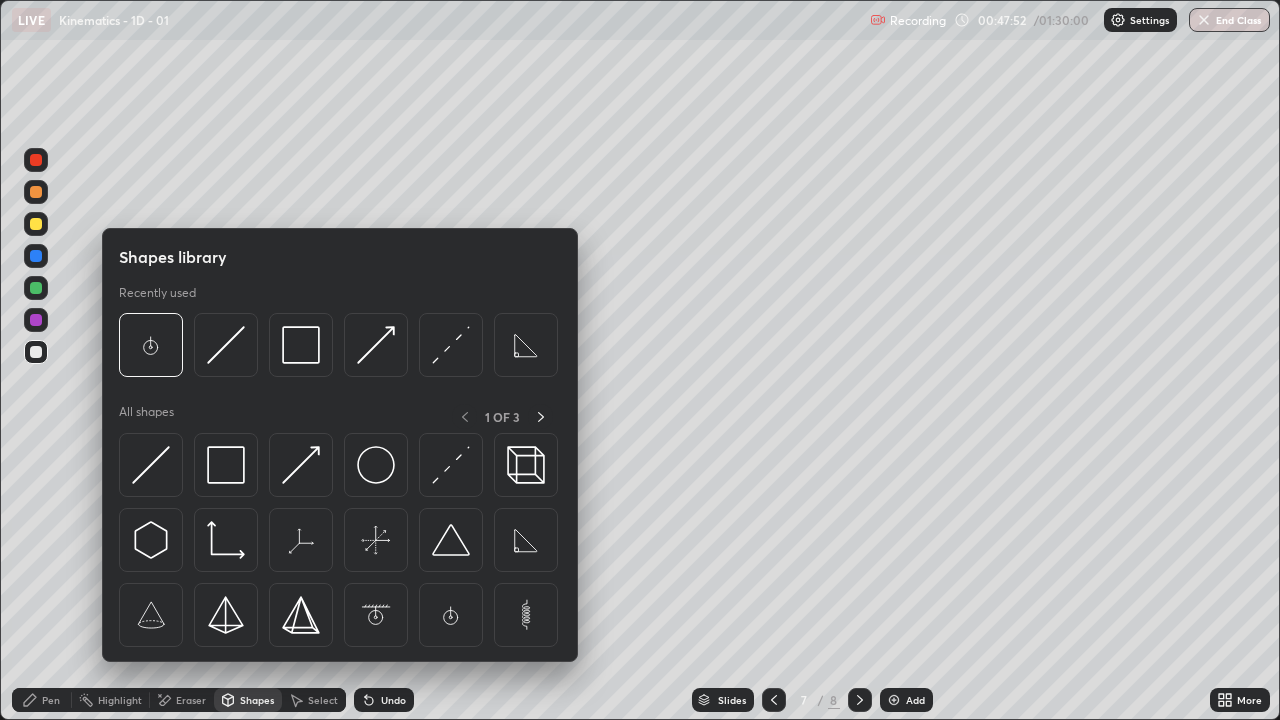 click at bounding box center (226, 465) 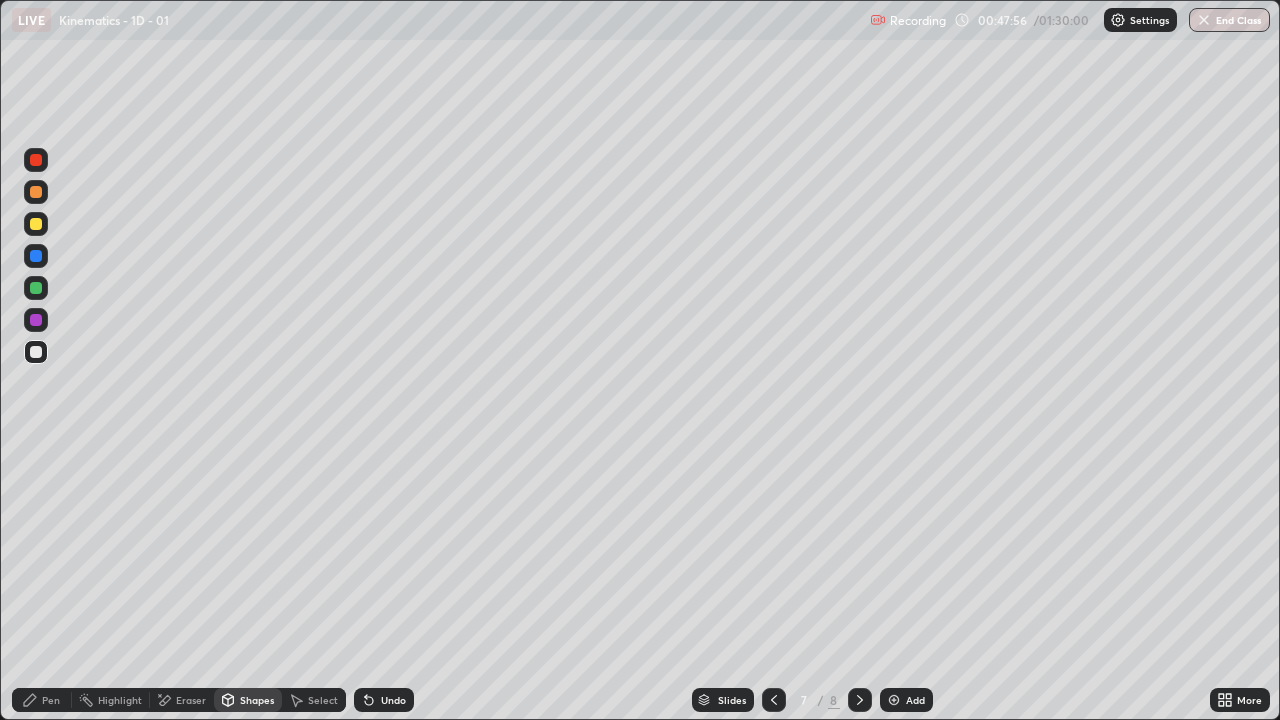 click on "Pen" at bounding box center (42, 700) 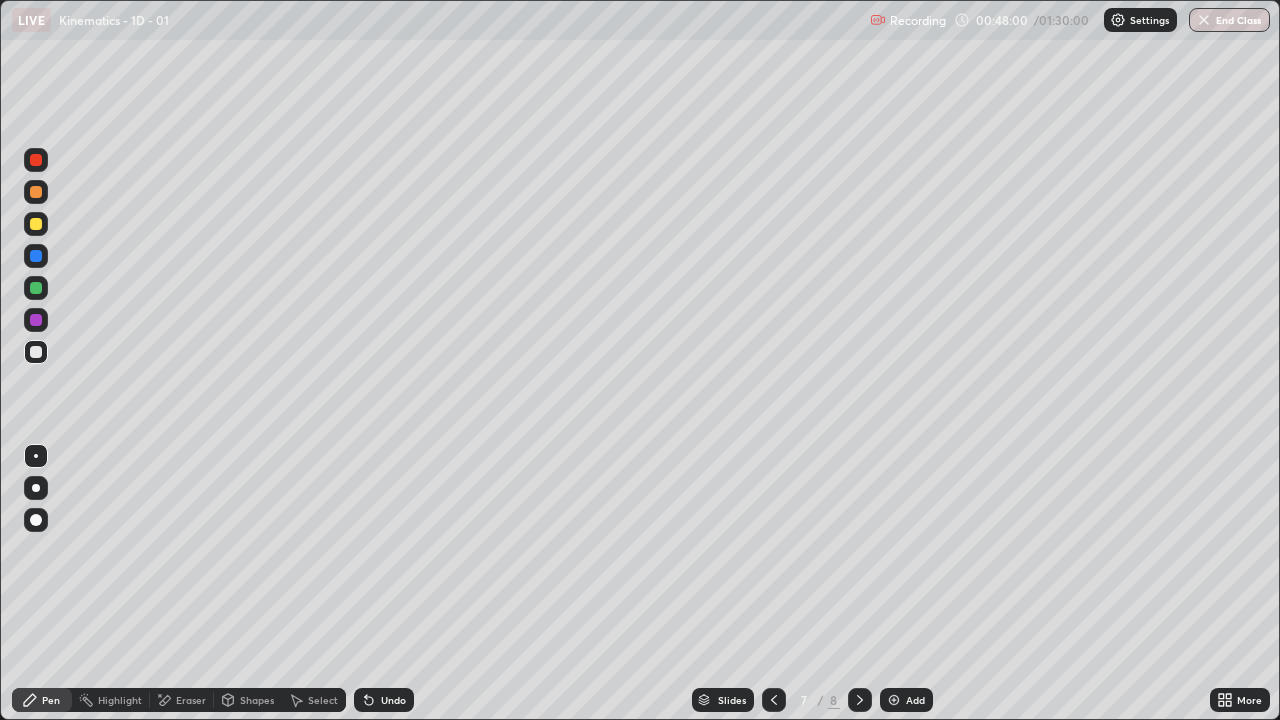 click on "Pen" at bounding box center (42, 700) 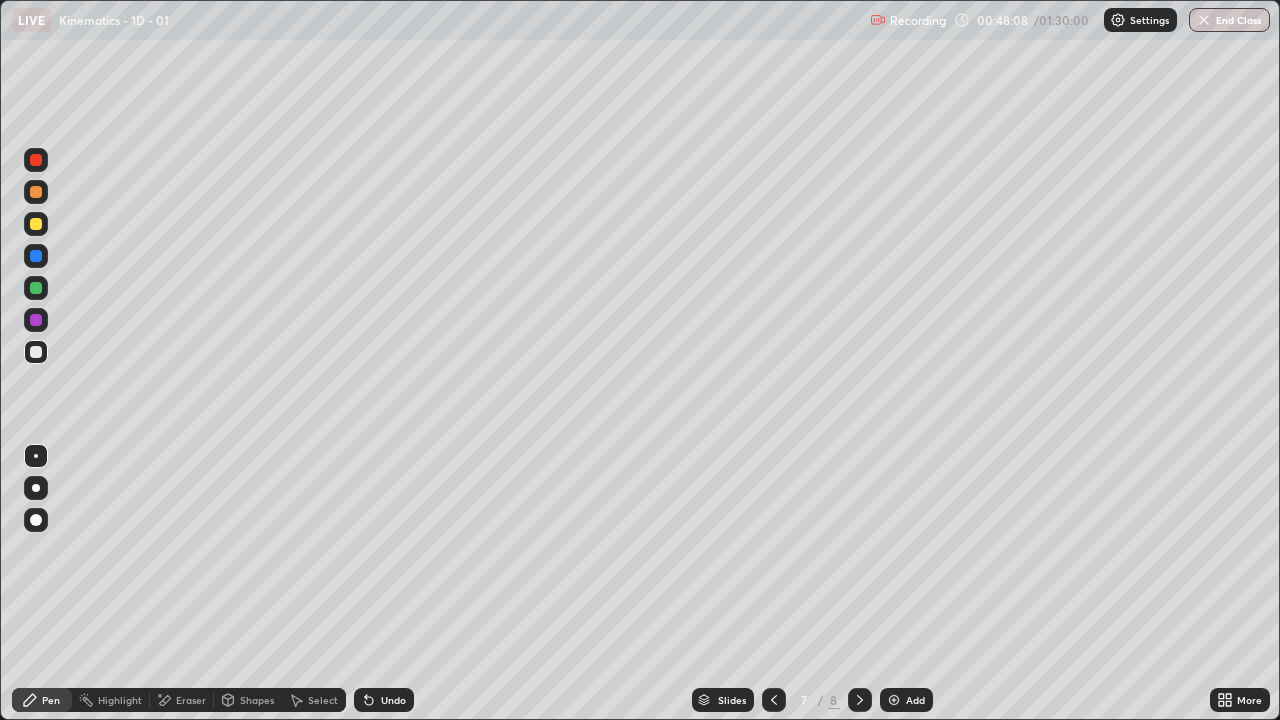 click on "Shapes" at bounding box center (248, 700) 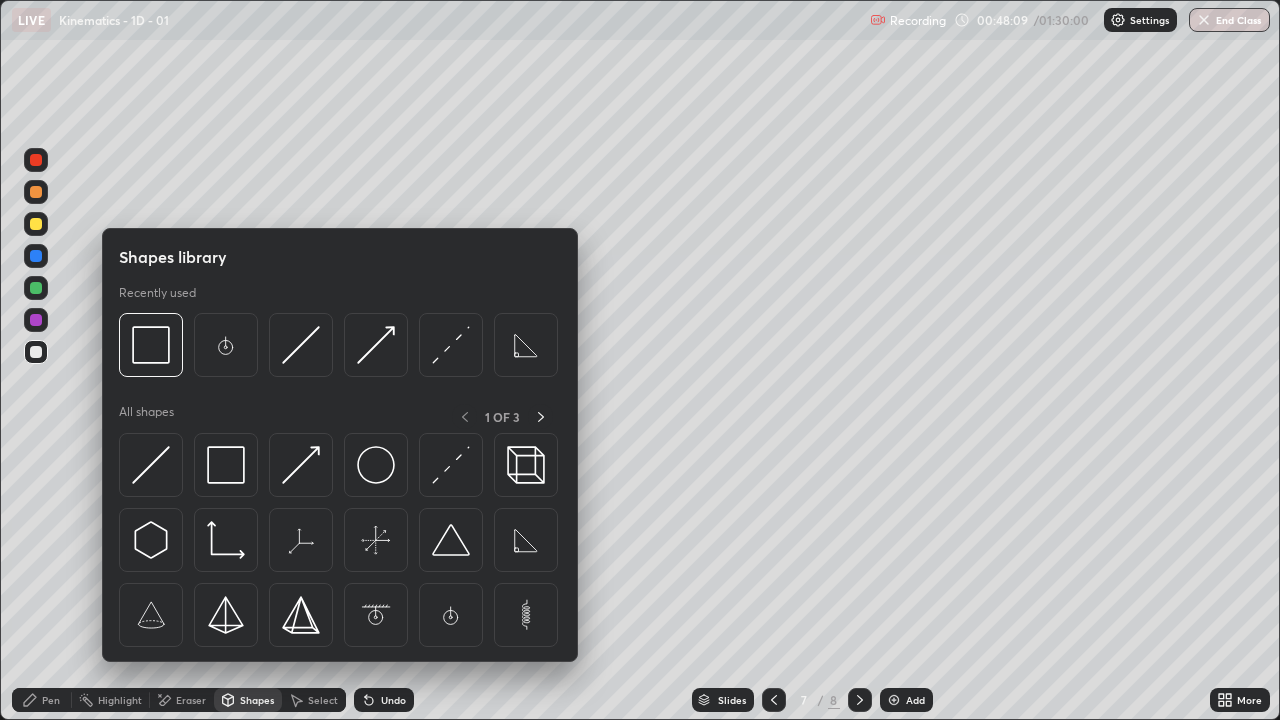 click at bounding box center [301, 465] 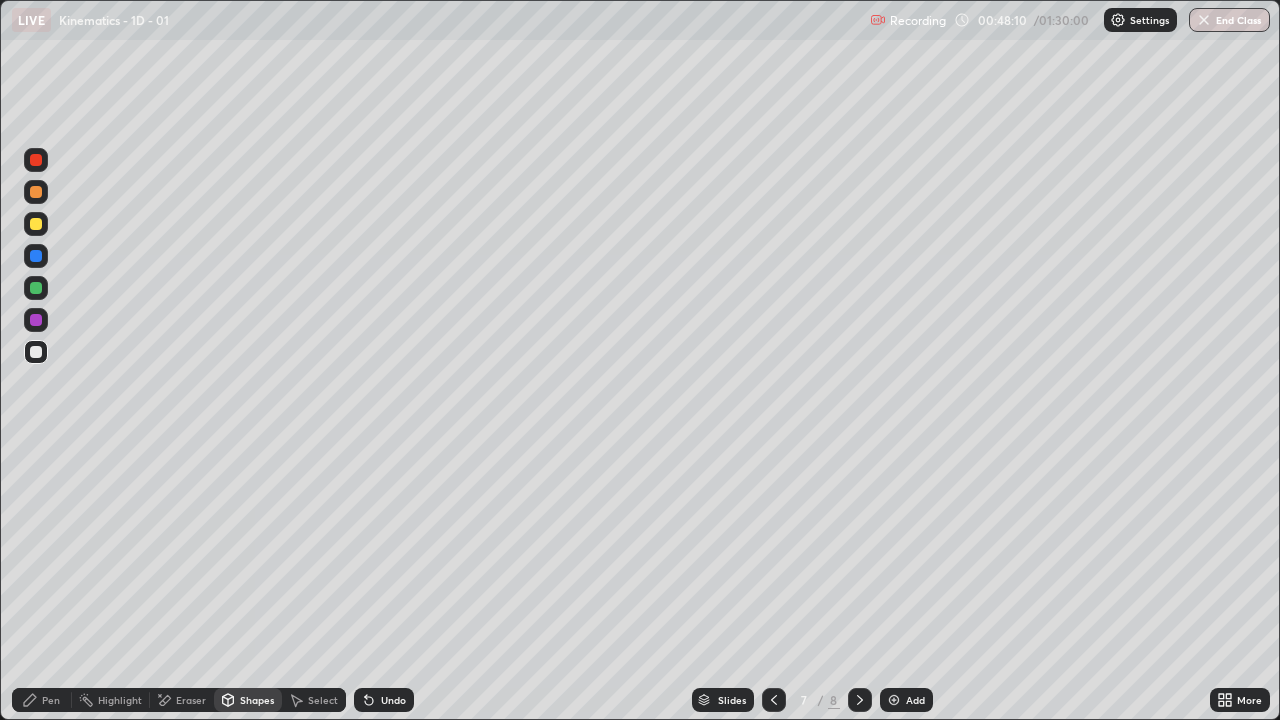 click 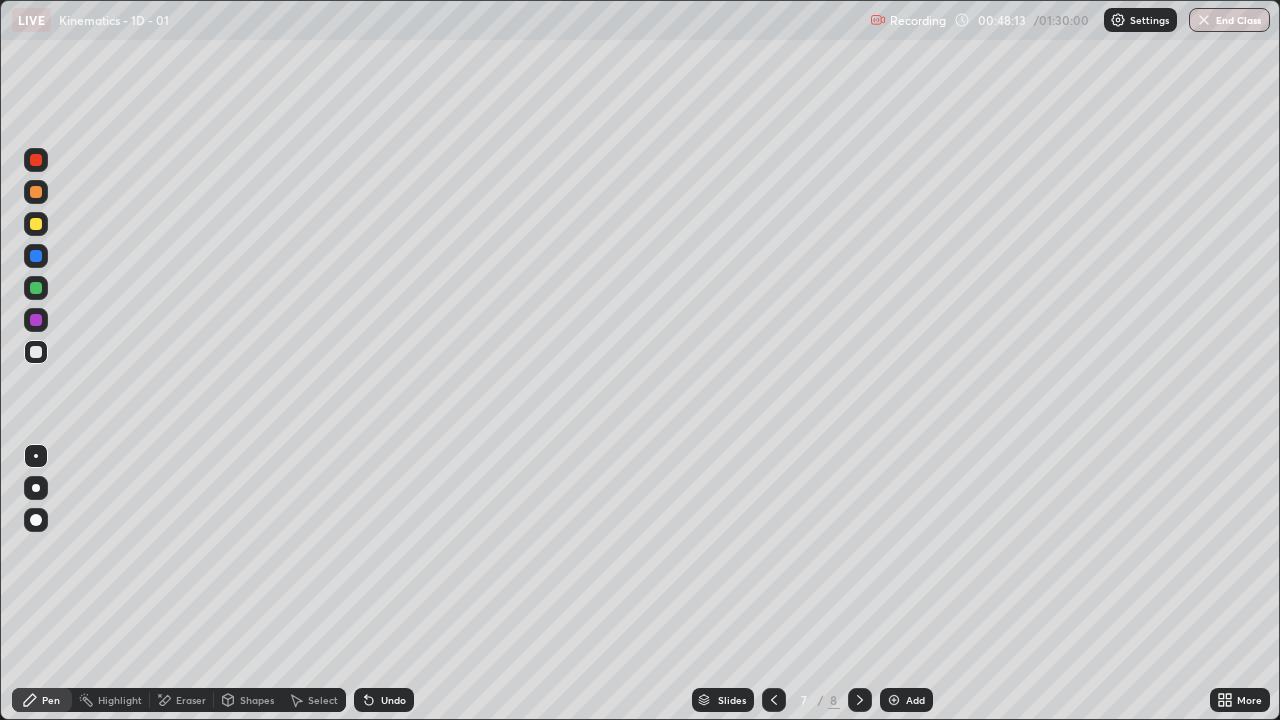 click on "Shapes" at bounding box center (248, 700) 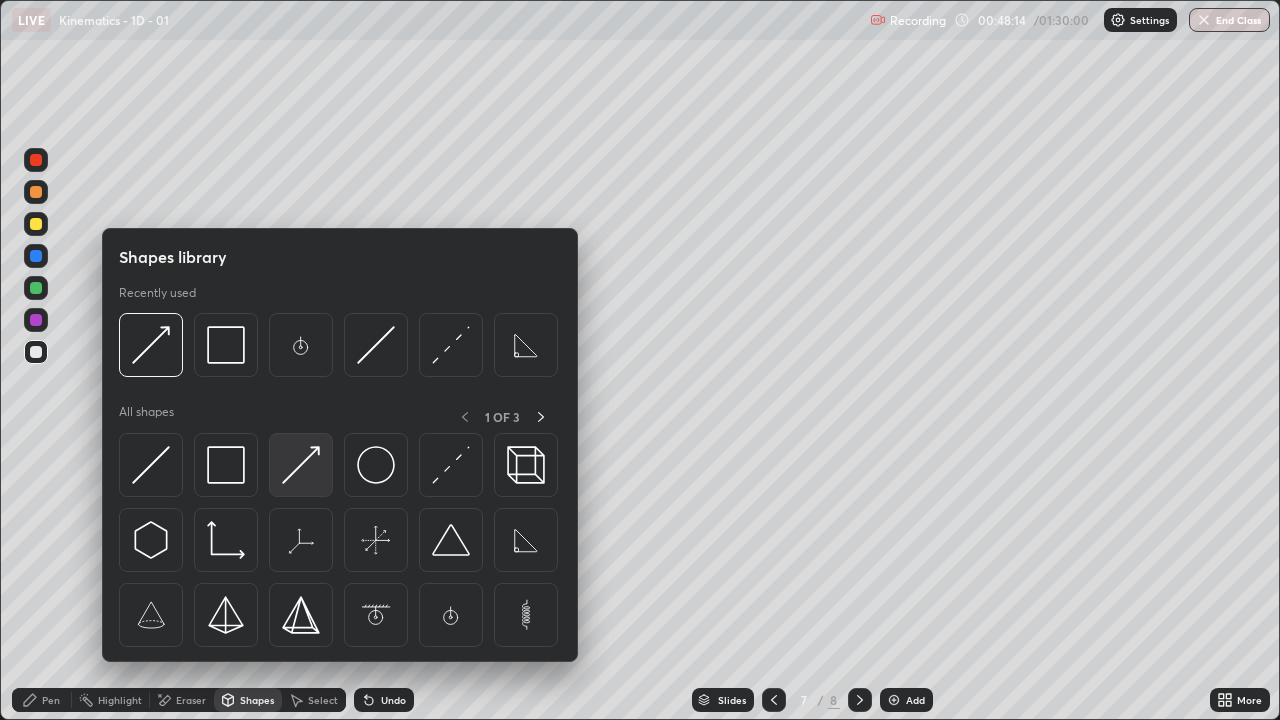 click at bounding box center (301, 465) 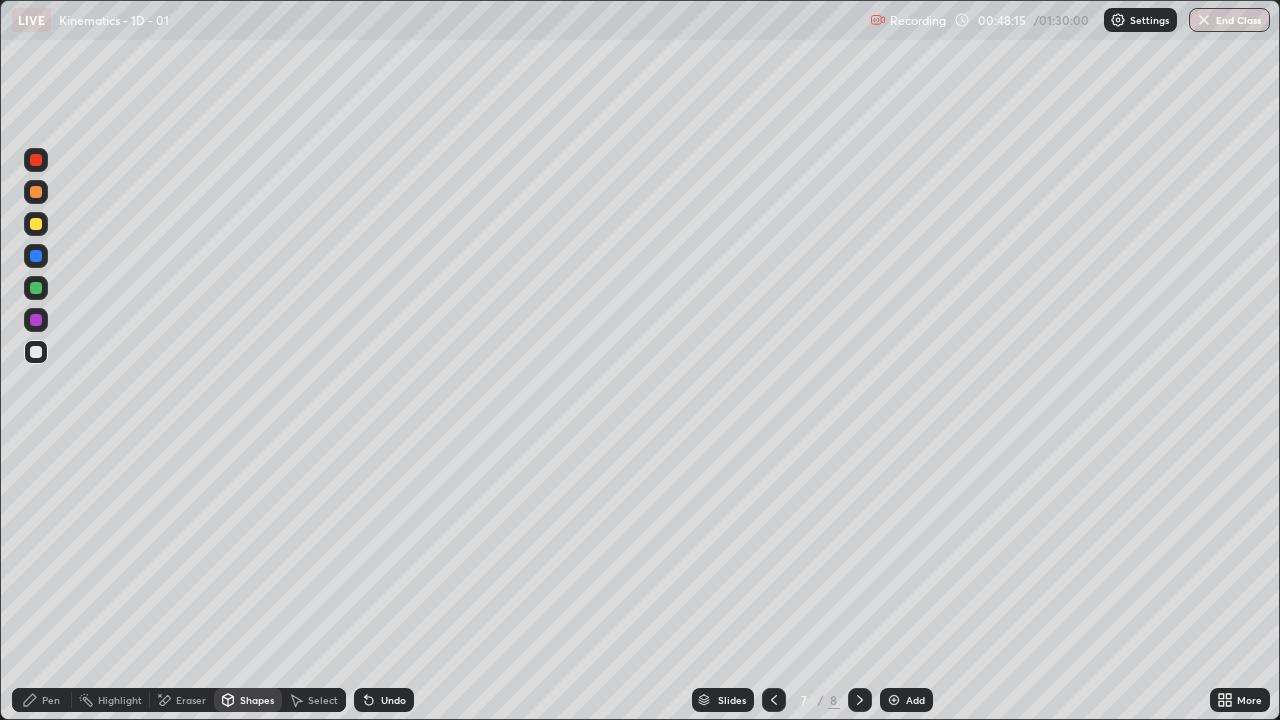 click at bounding box center (36, 320) 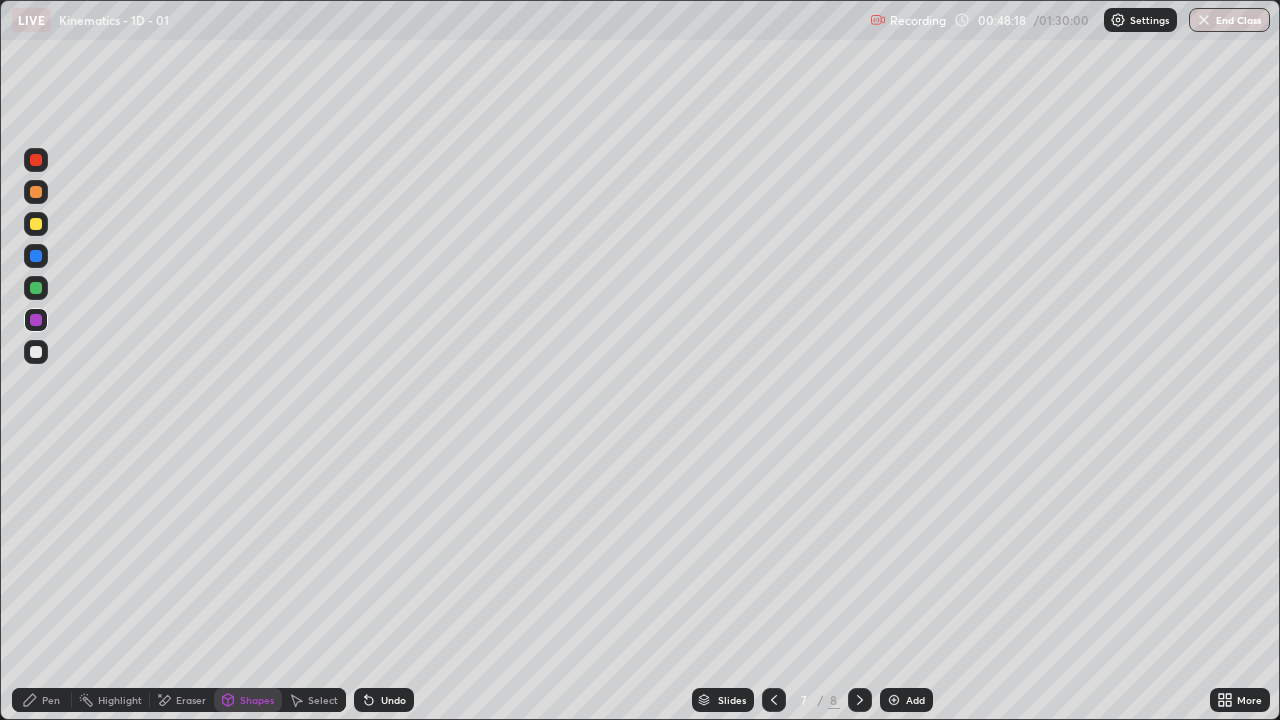 click 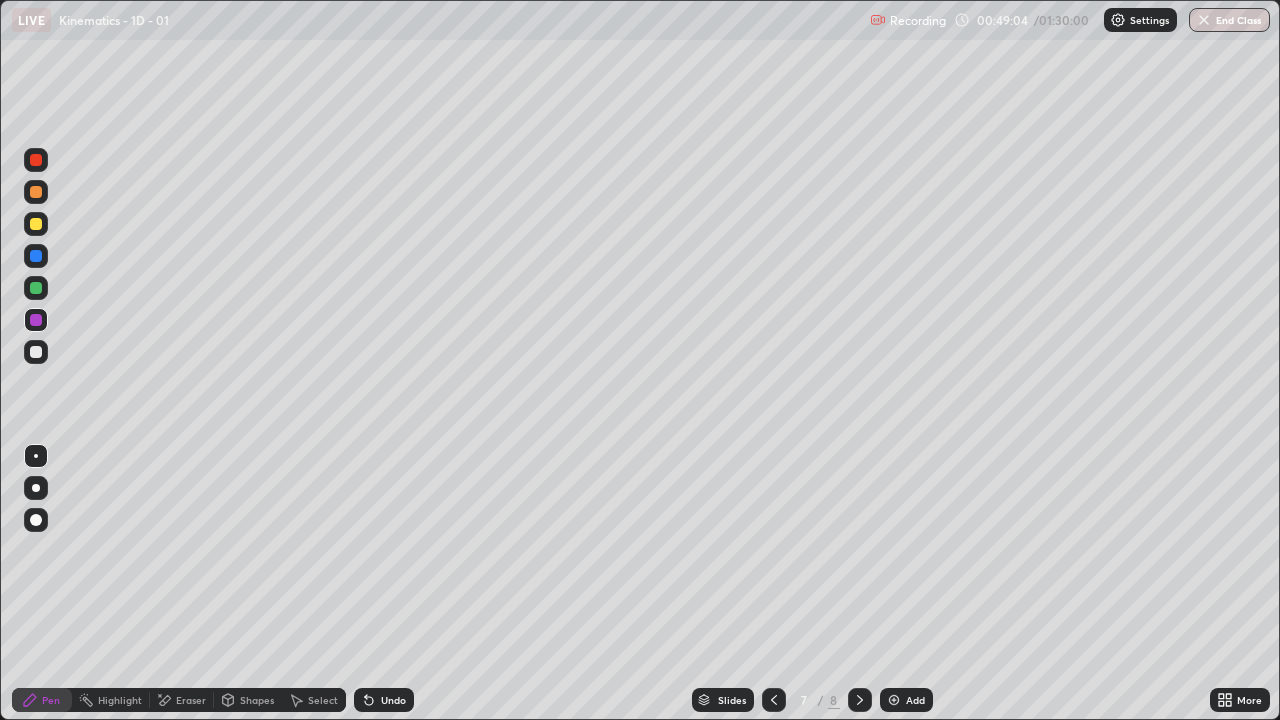 click on "Shapes" at bounding box center (257, 700) 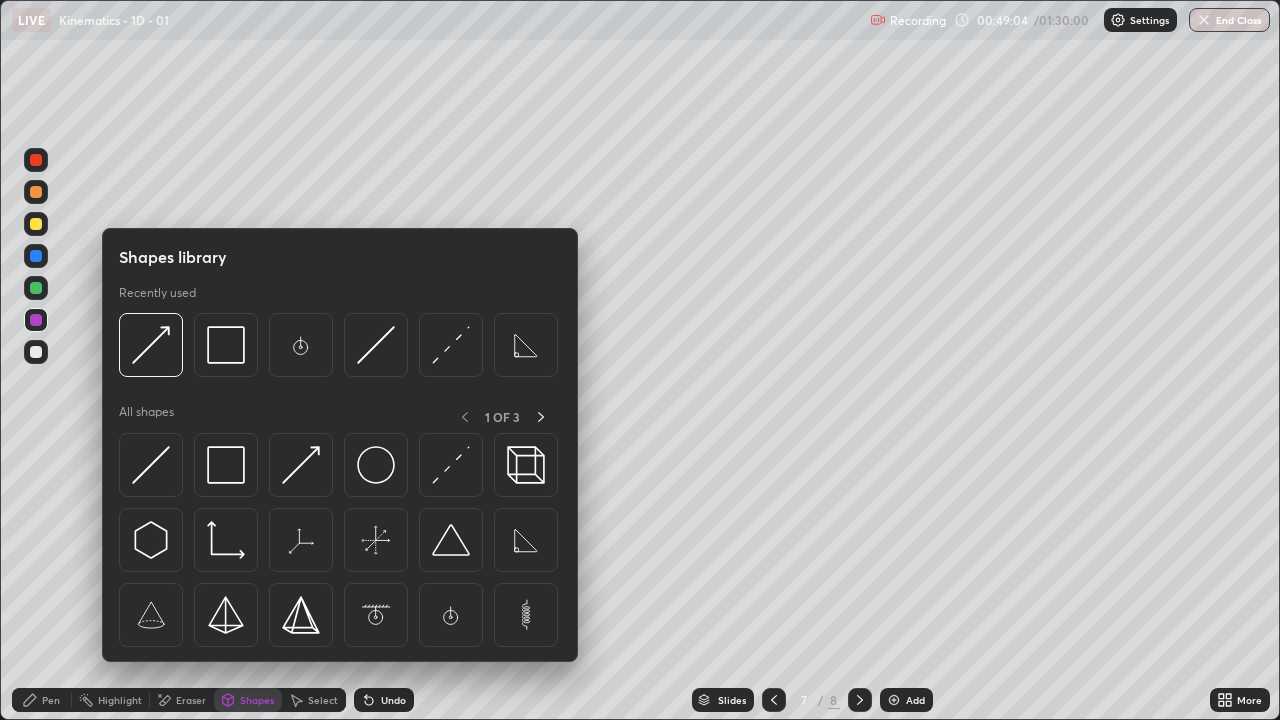 click at bounding box center (151, 465) 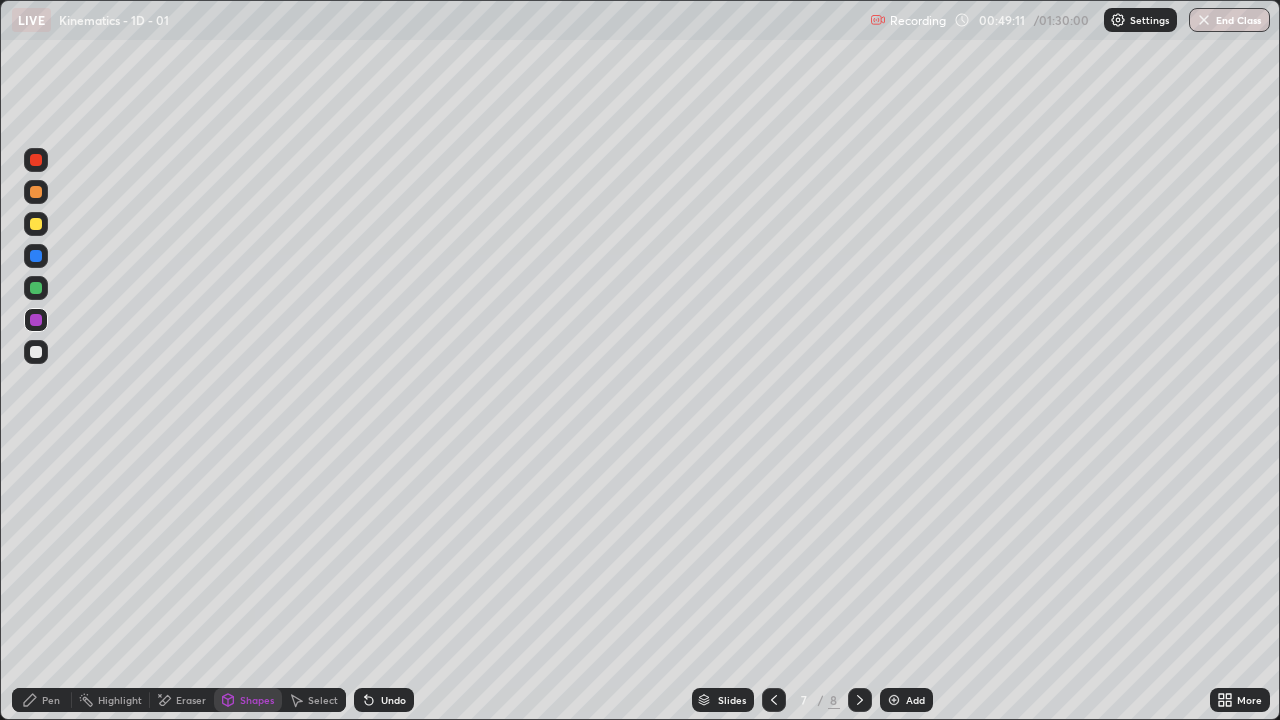 click on "Shapes" at bounding box center [257, 700] 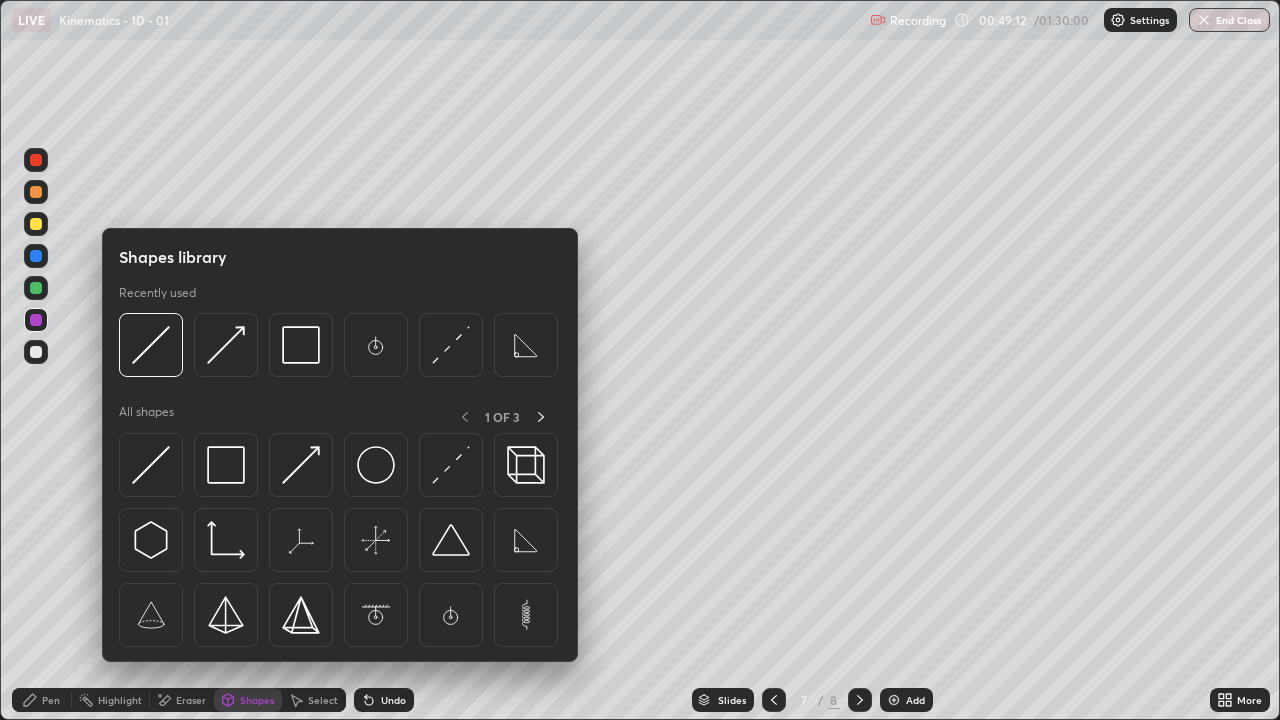 click at bounding box center (226, 465) 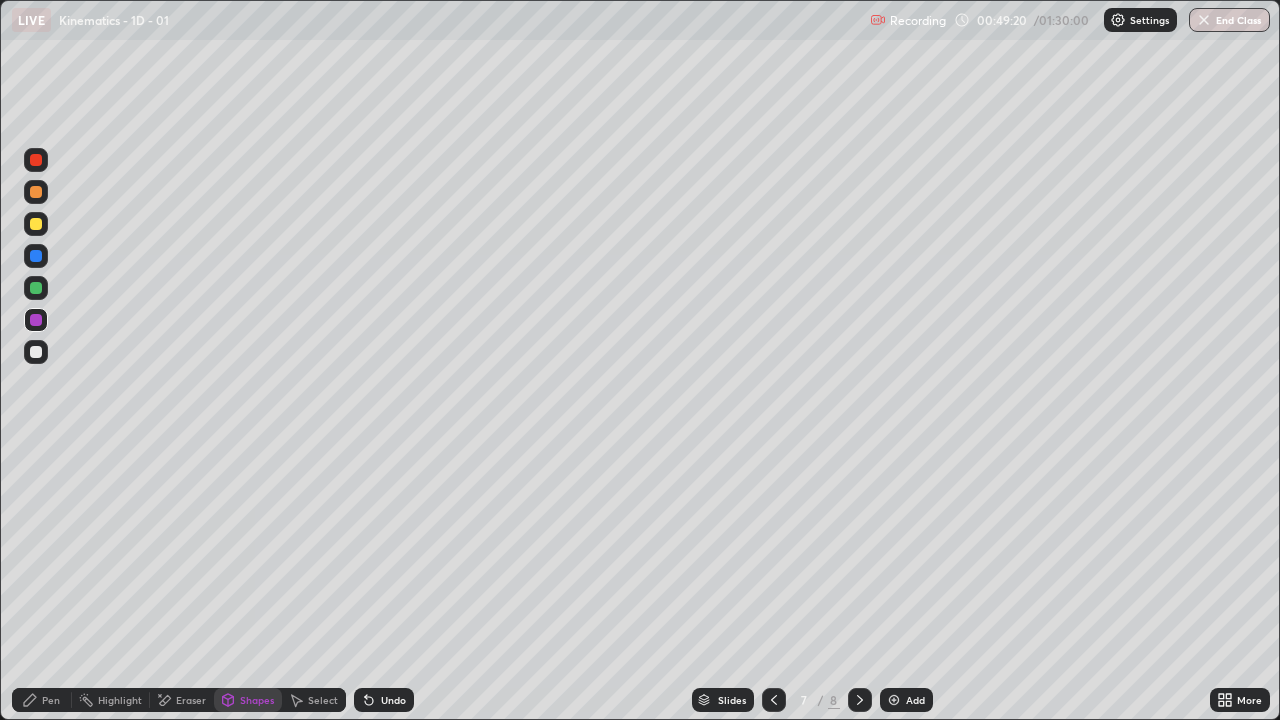 click on "Pen" at bounding box center [42, 700] 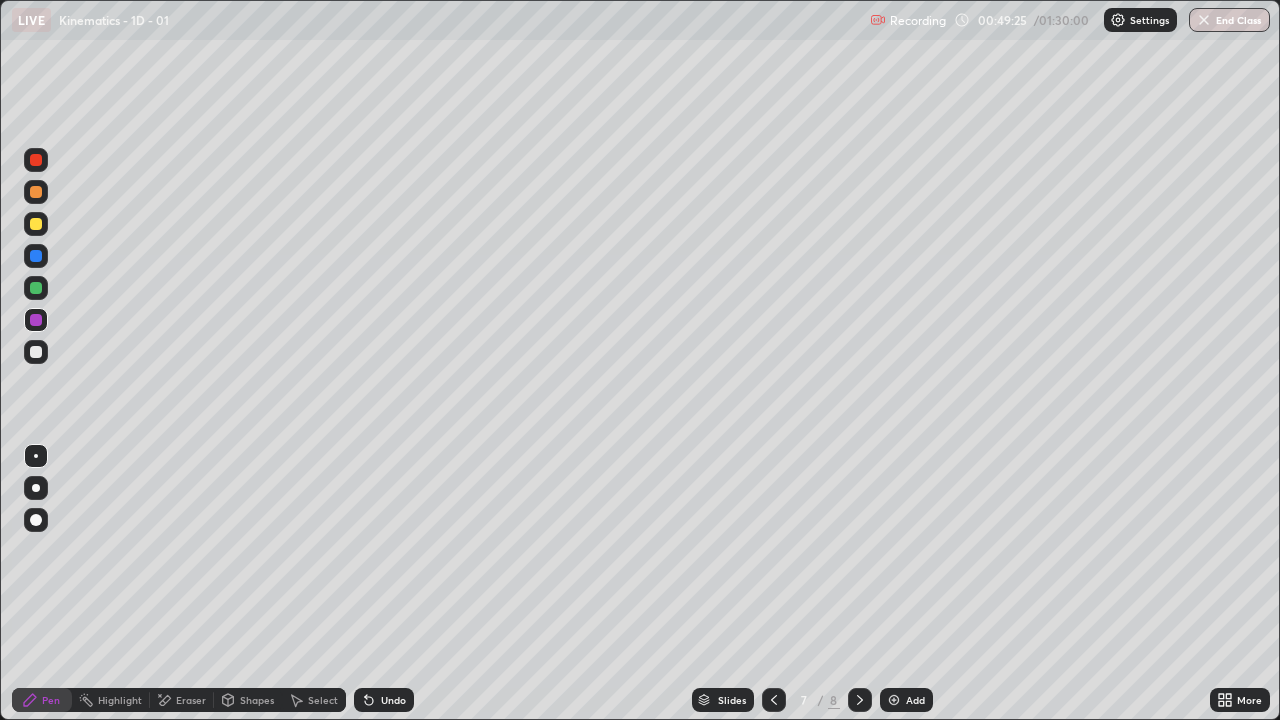 click on "Shapes" at bounding box center [257, 700] 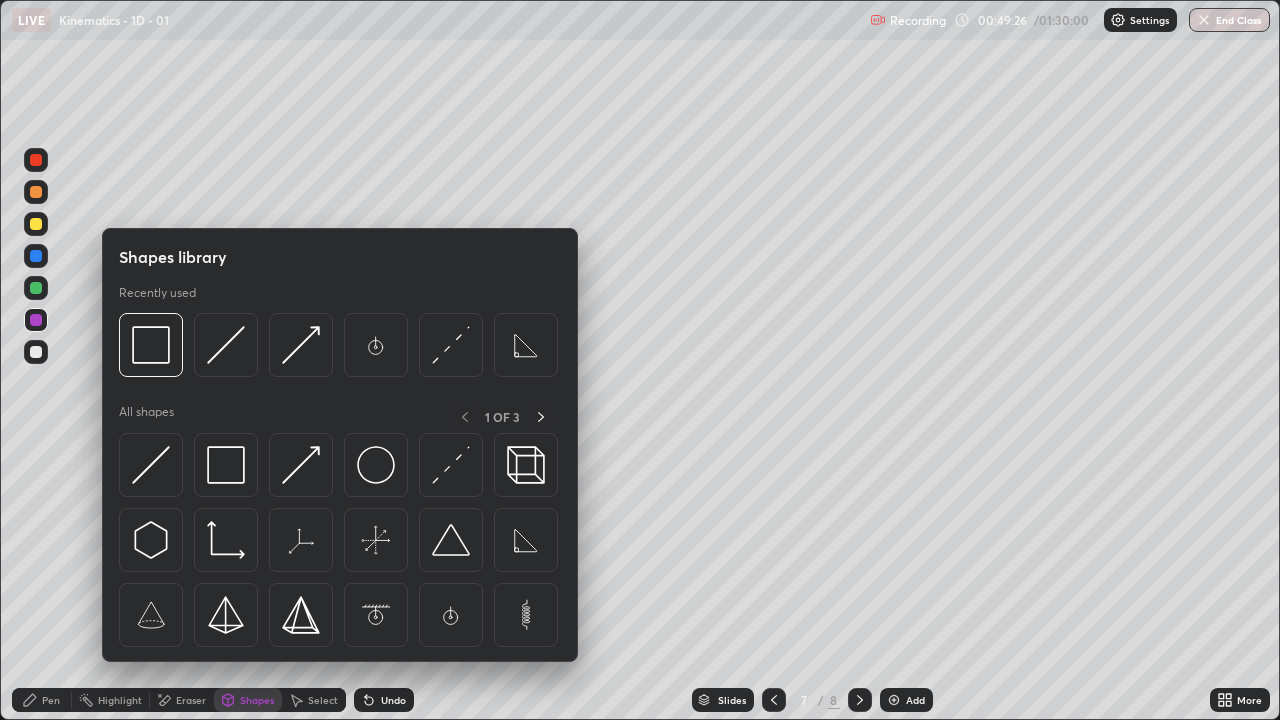 click at bounding box center (451, 615) 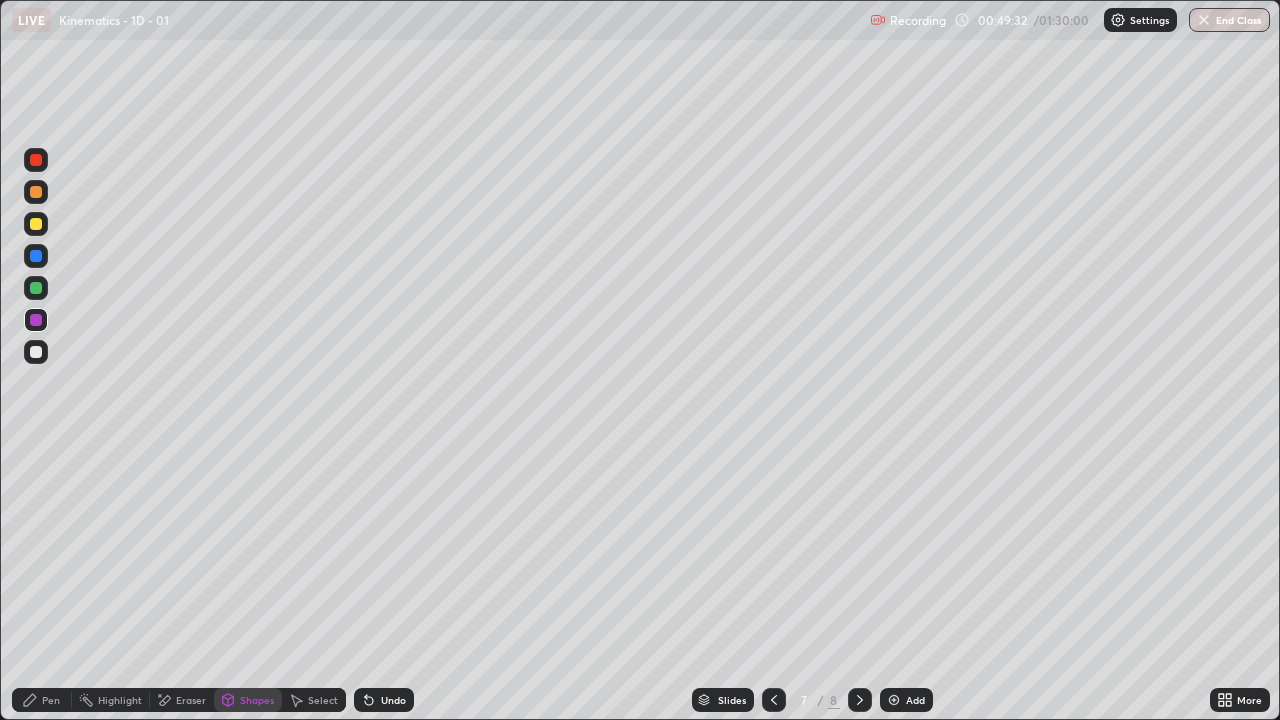 click on "Shapes" at bounding box center [248, 700] 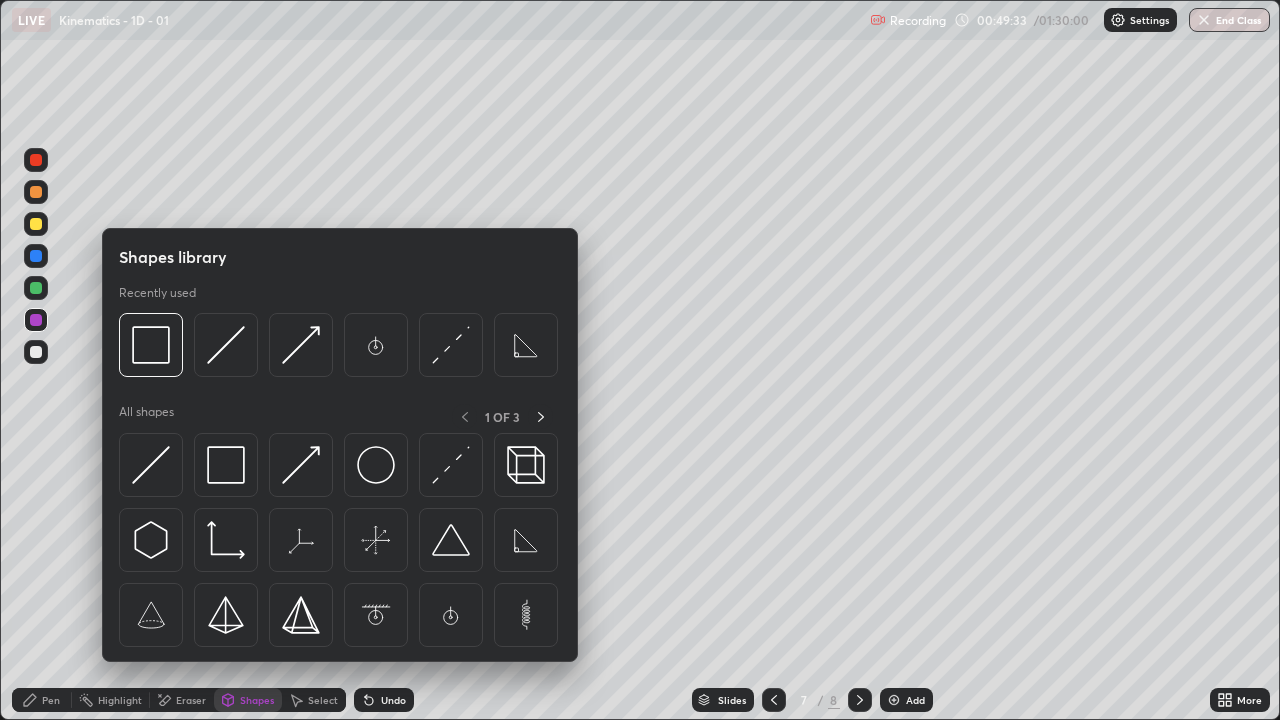 click at bounding box center (151, 465) 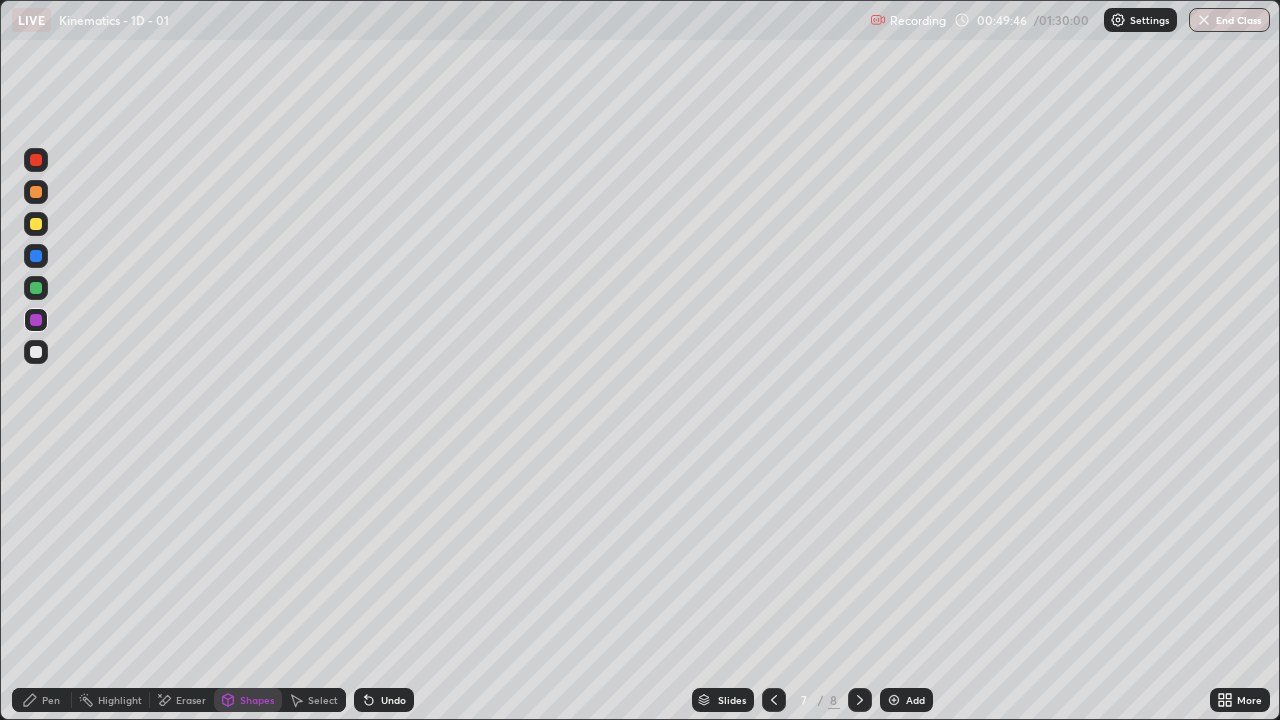 click on "Pen" at bounding box center [42, 700] 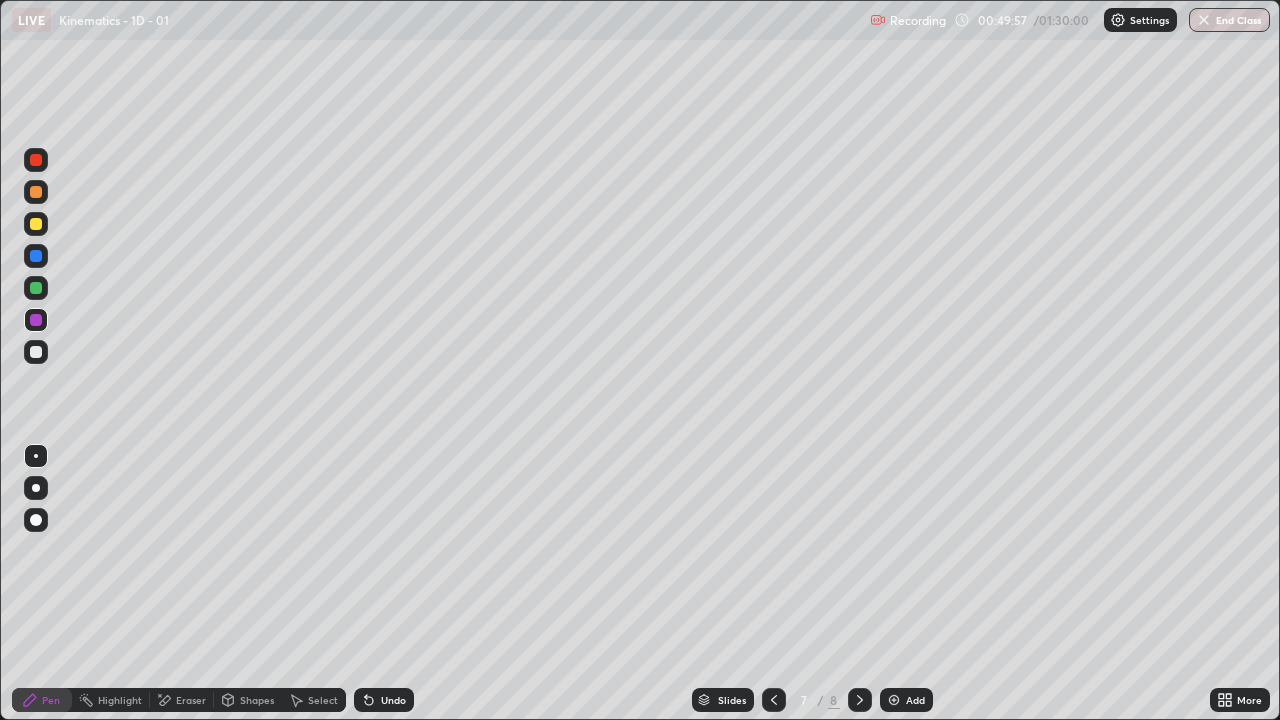 click at bounding box center [36, 352] 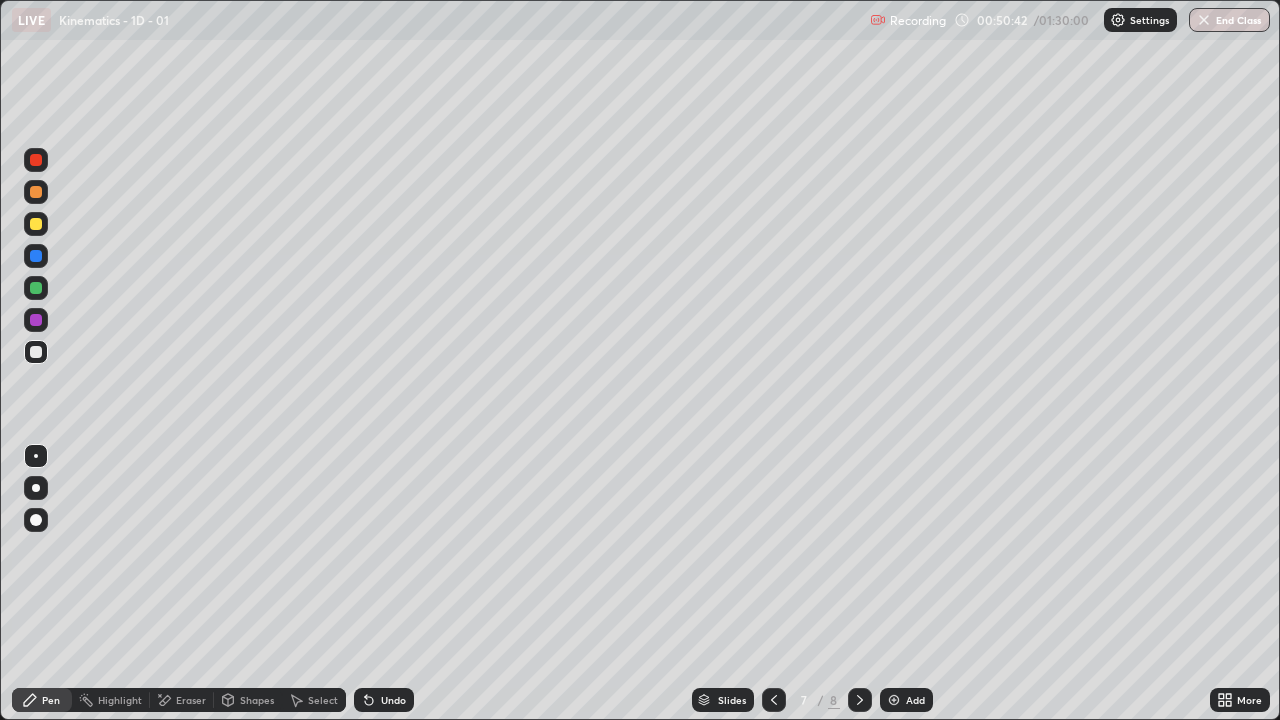 click at bounding box center [36, 320] 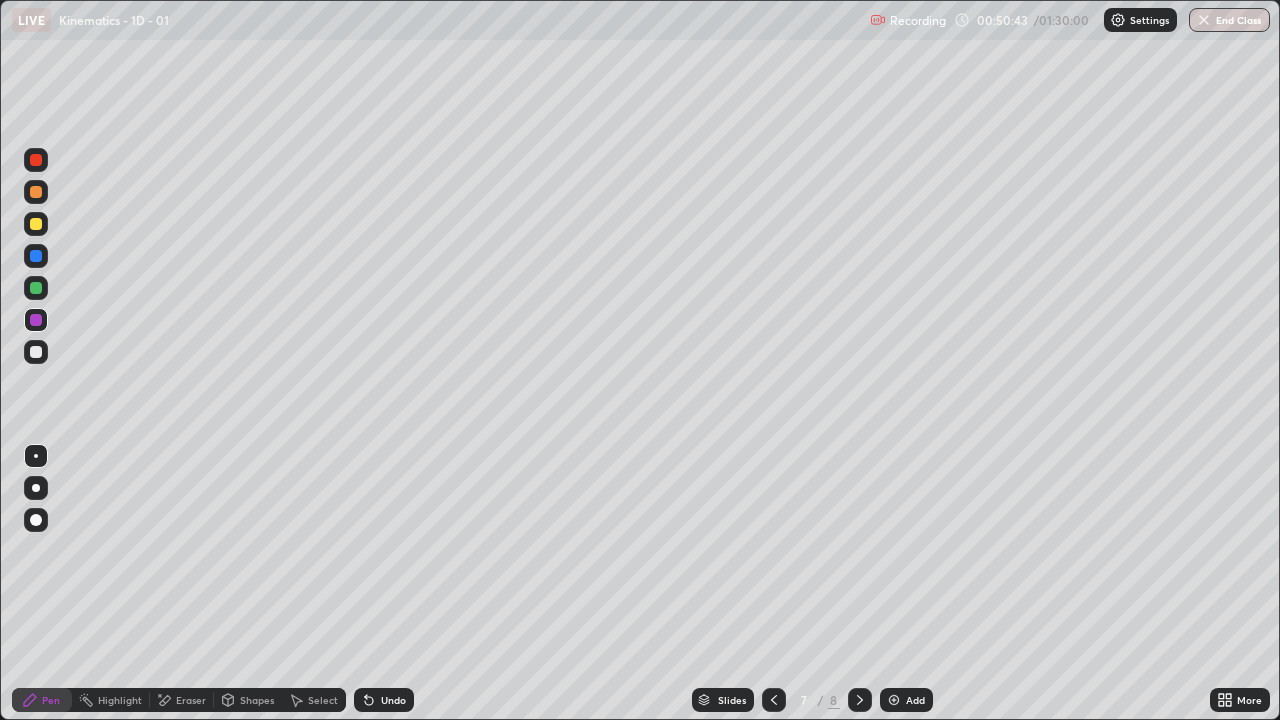 click on "Pen" at bounding box center [42, 700] 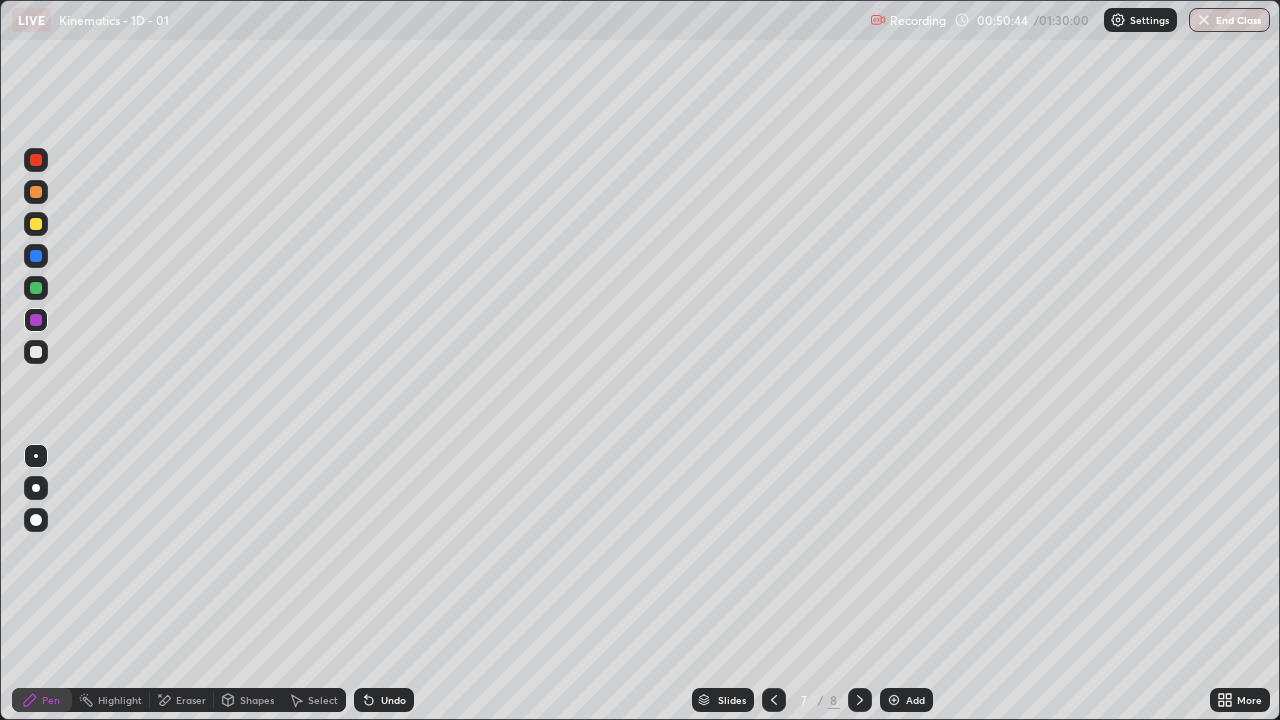 click at bounding box center (36, 352) 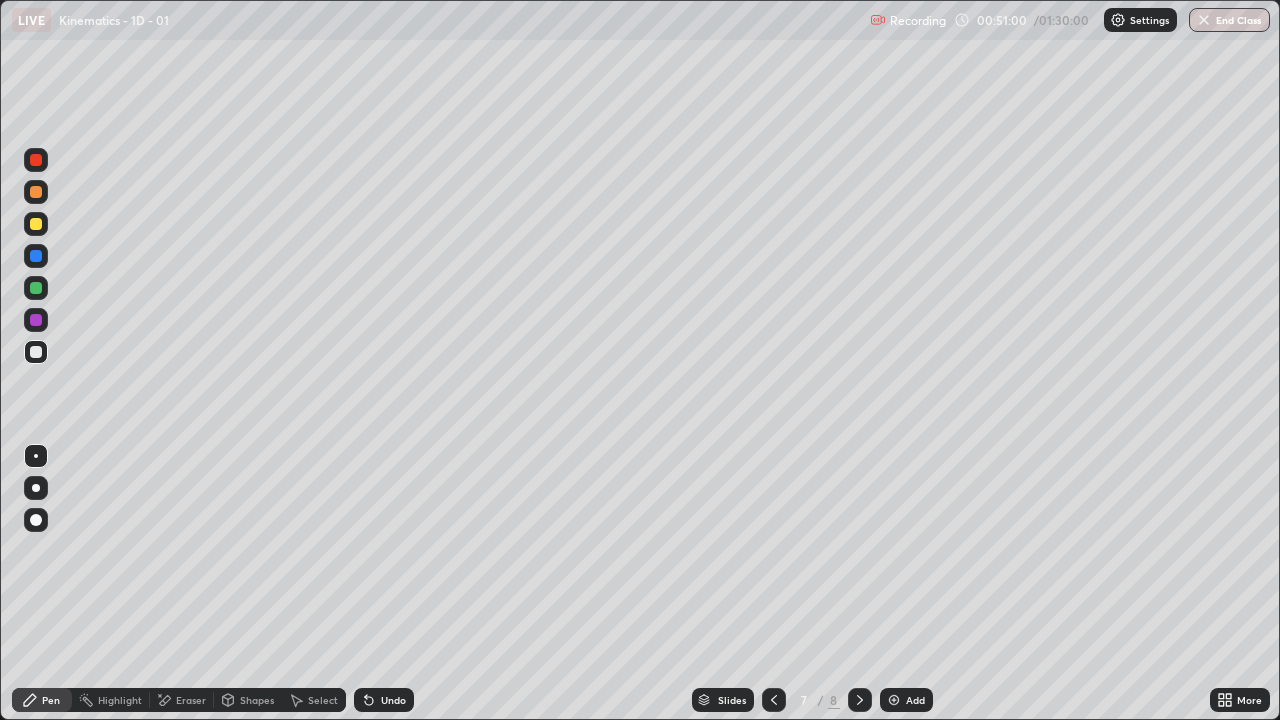 click on "Shapes" at bounding box center [257, 700] 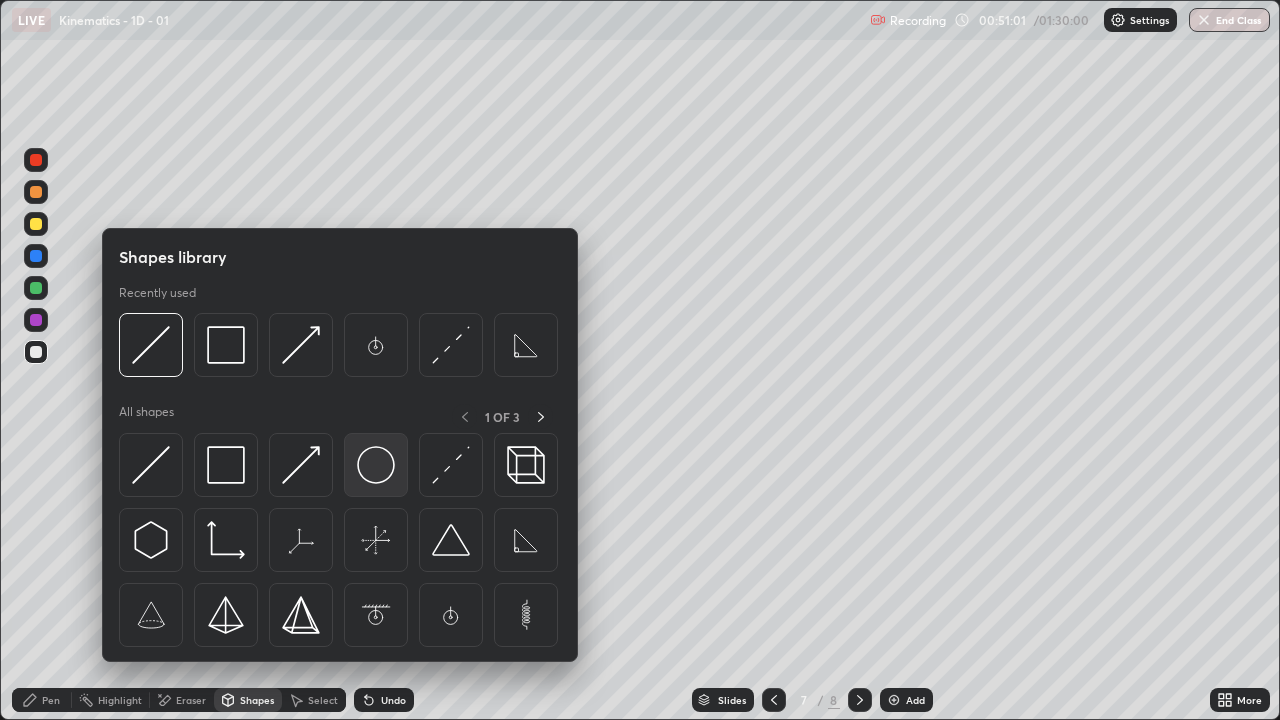click at bounding box center [376, 465] 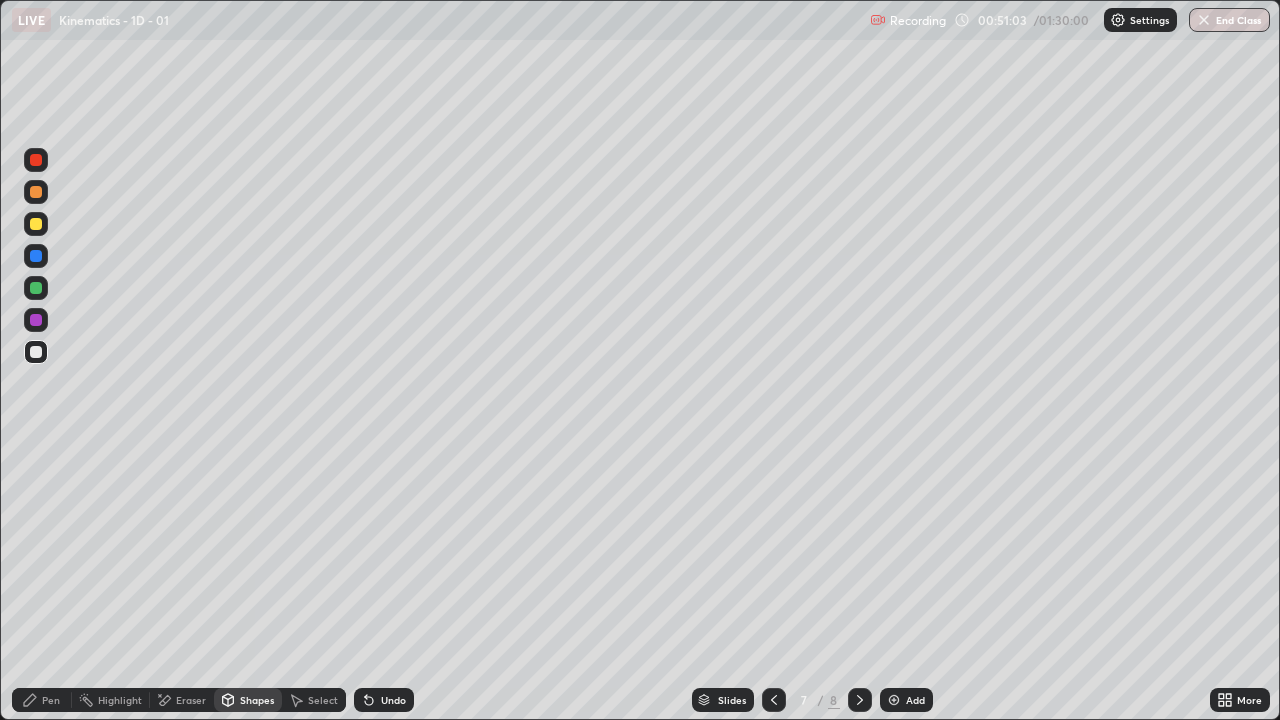 click on "Shapes" at bounding box center [257, 700] 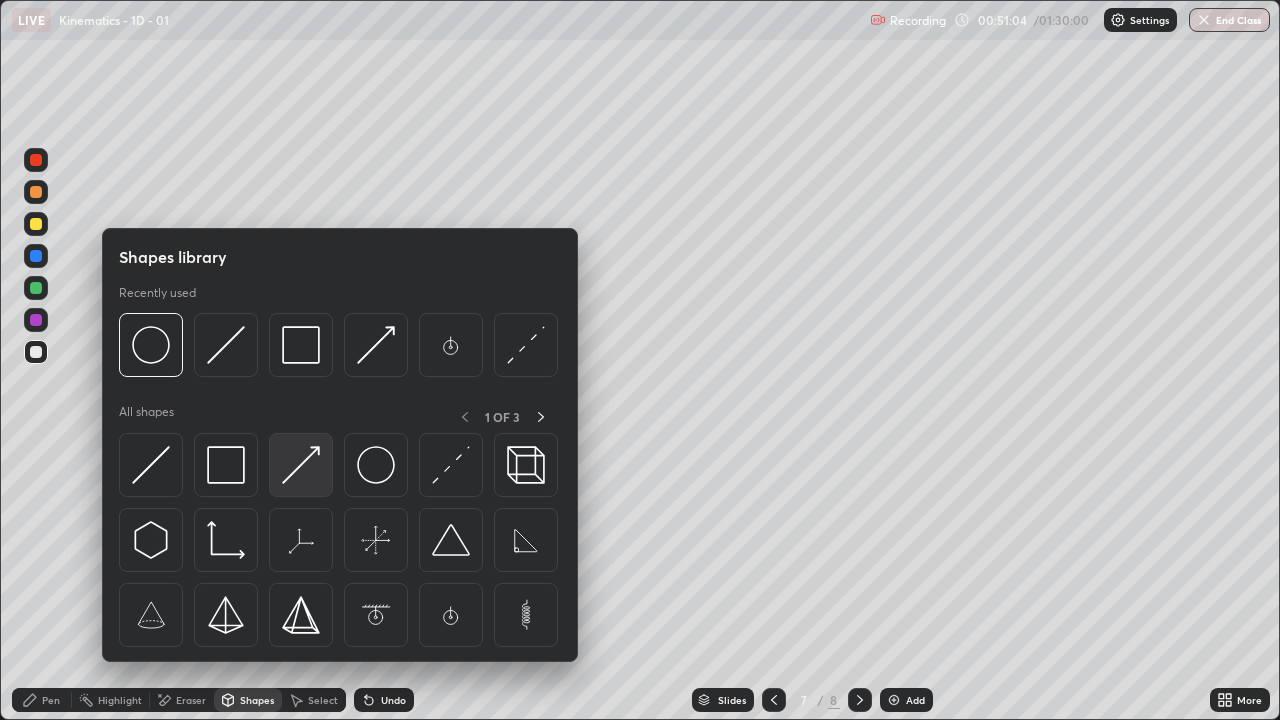 click at bounding box center [301, 465] 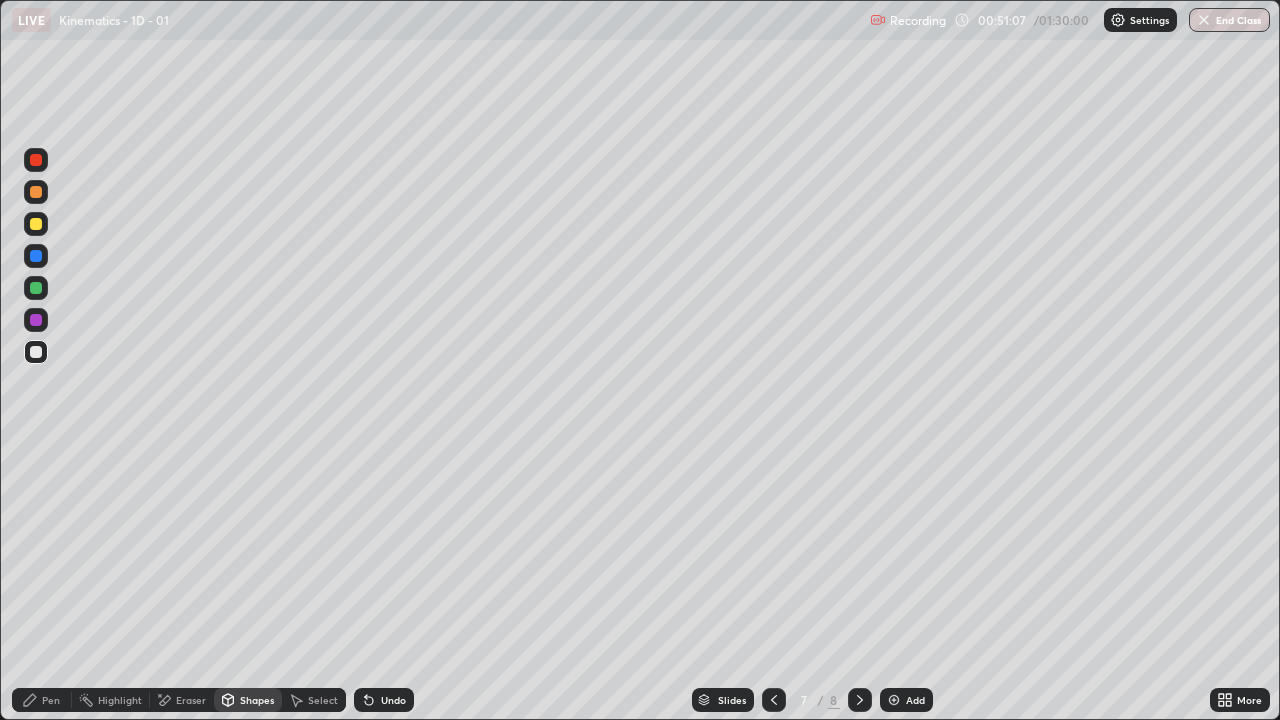 click on "Shapes" at bounding box center (257, 700) 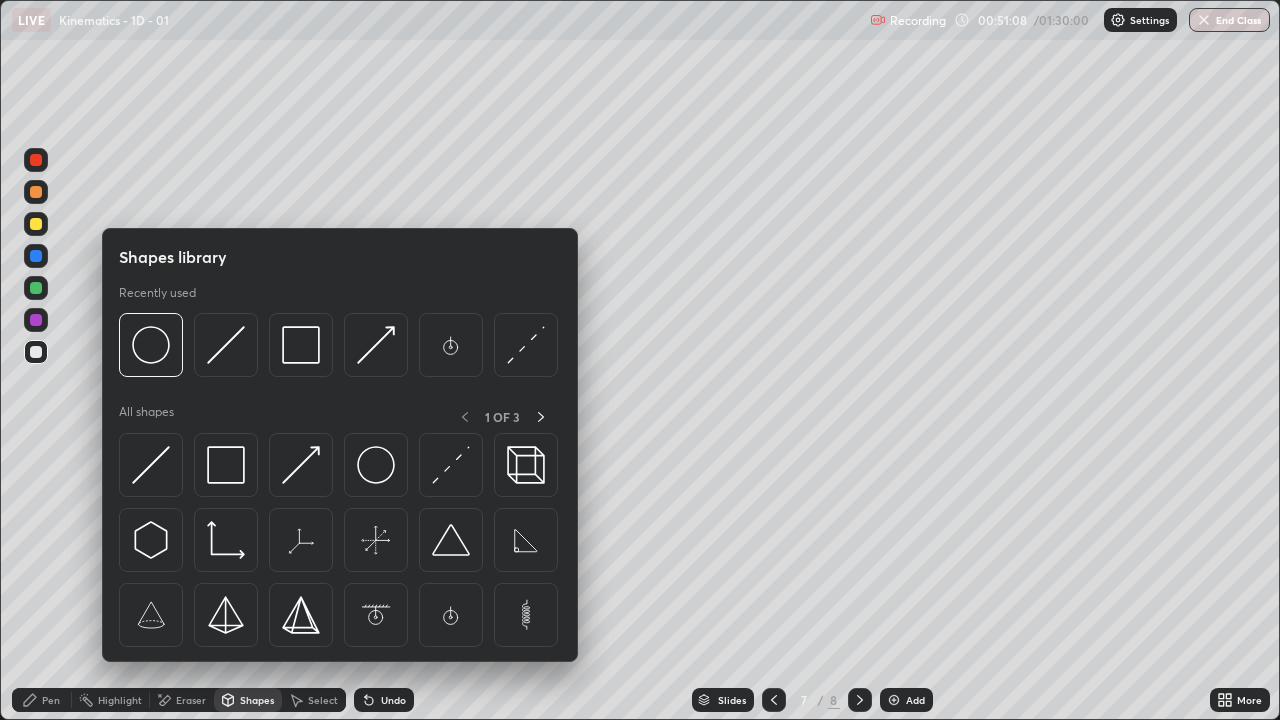 click at bounding box center [301, 465] 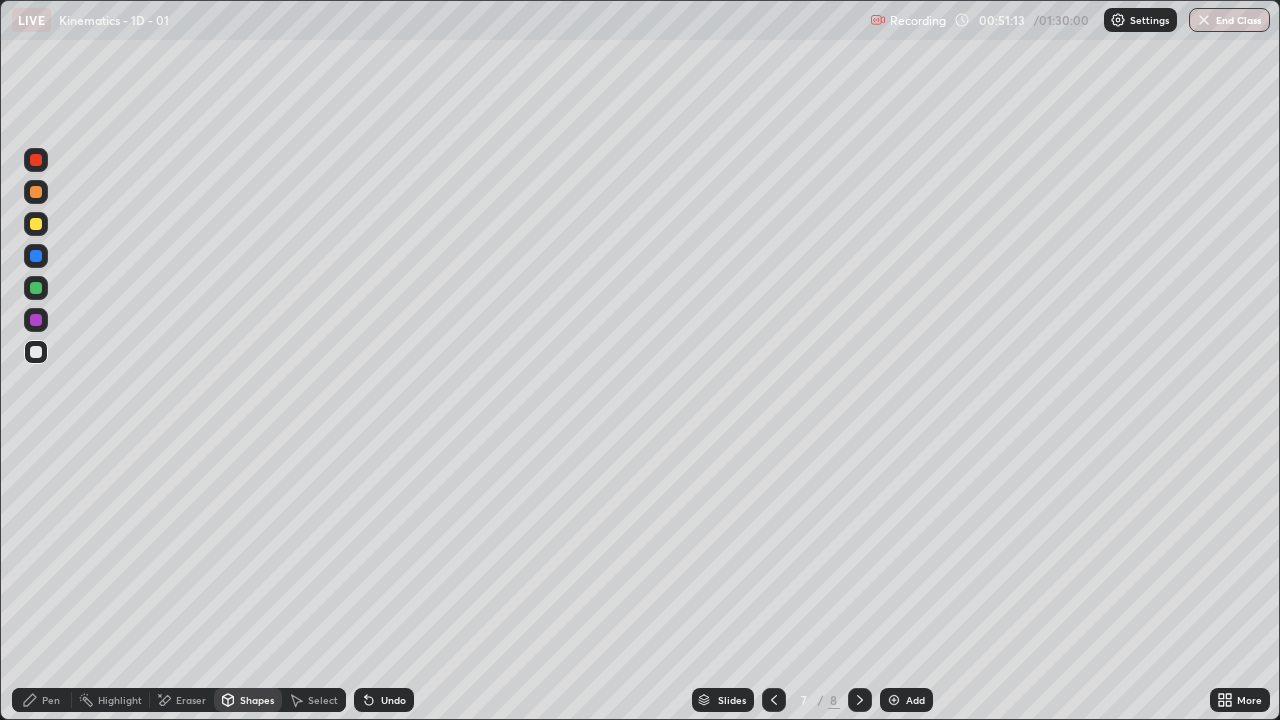 click on "Shapes" at bounding box center [257, 700] 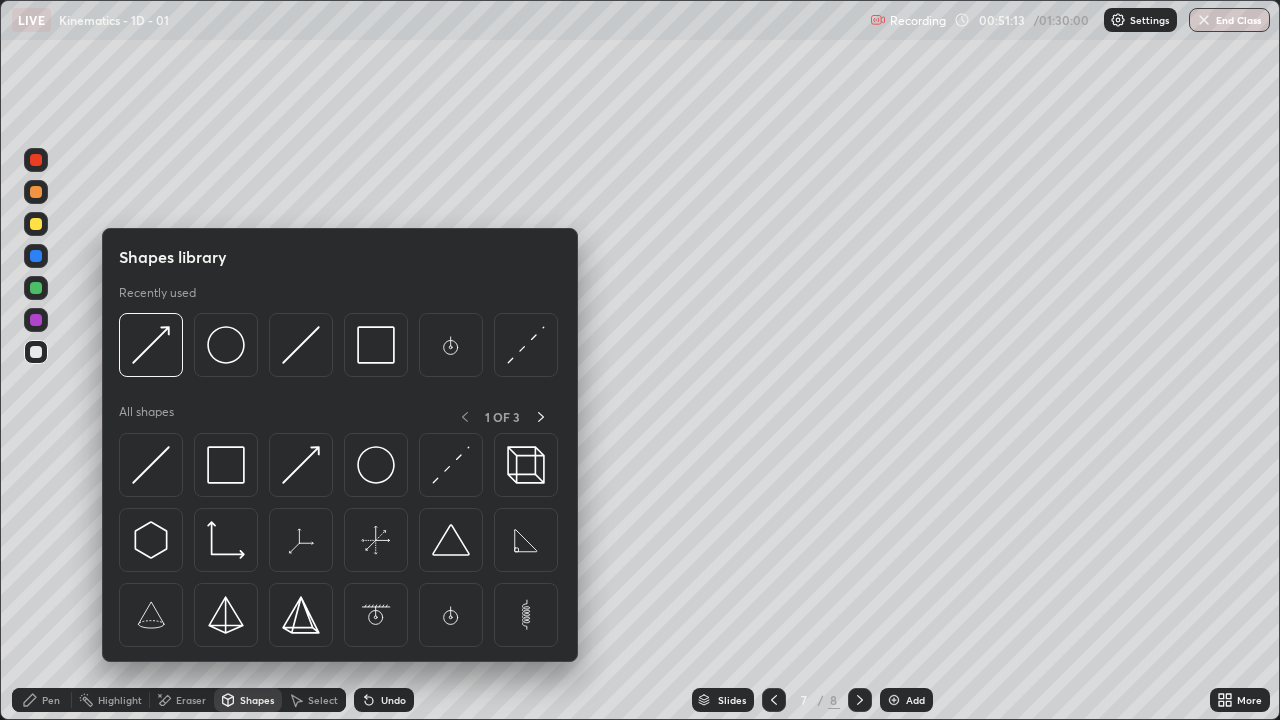 click at bounding box center (301, 465) 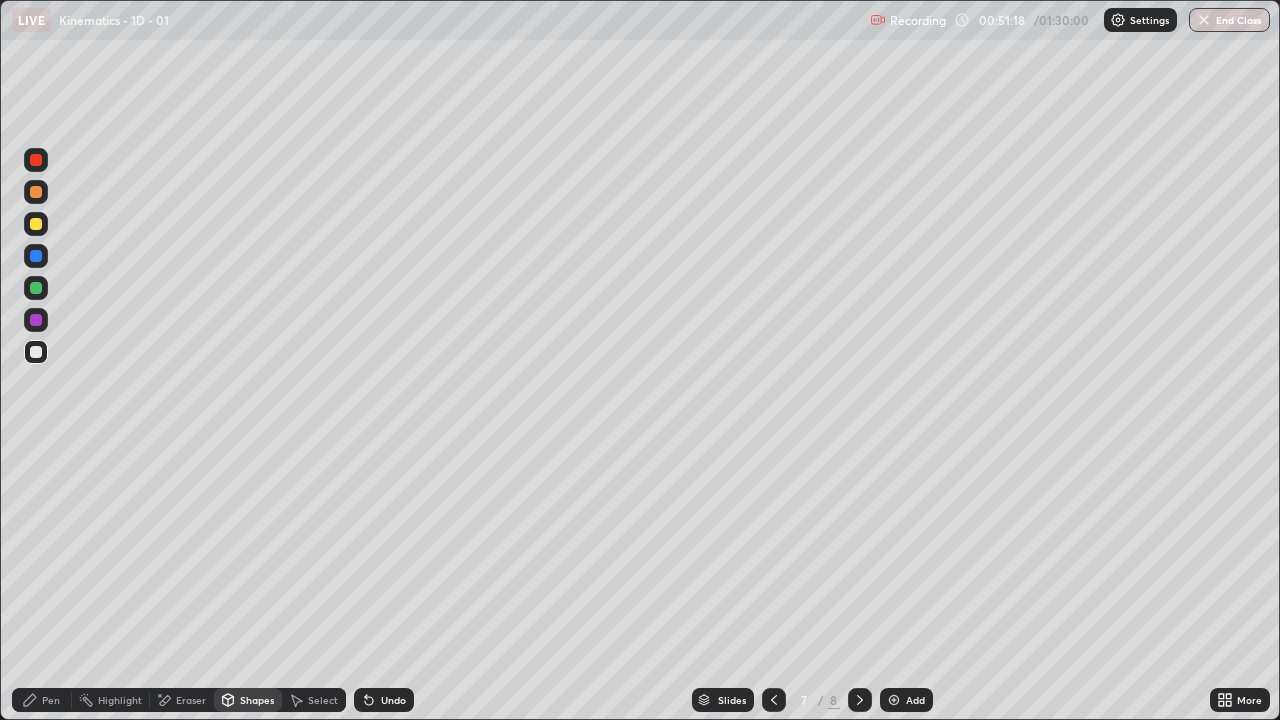 click on "Pen" at bounding box center [42, 700] 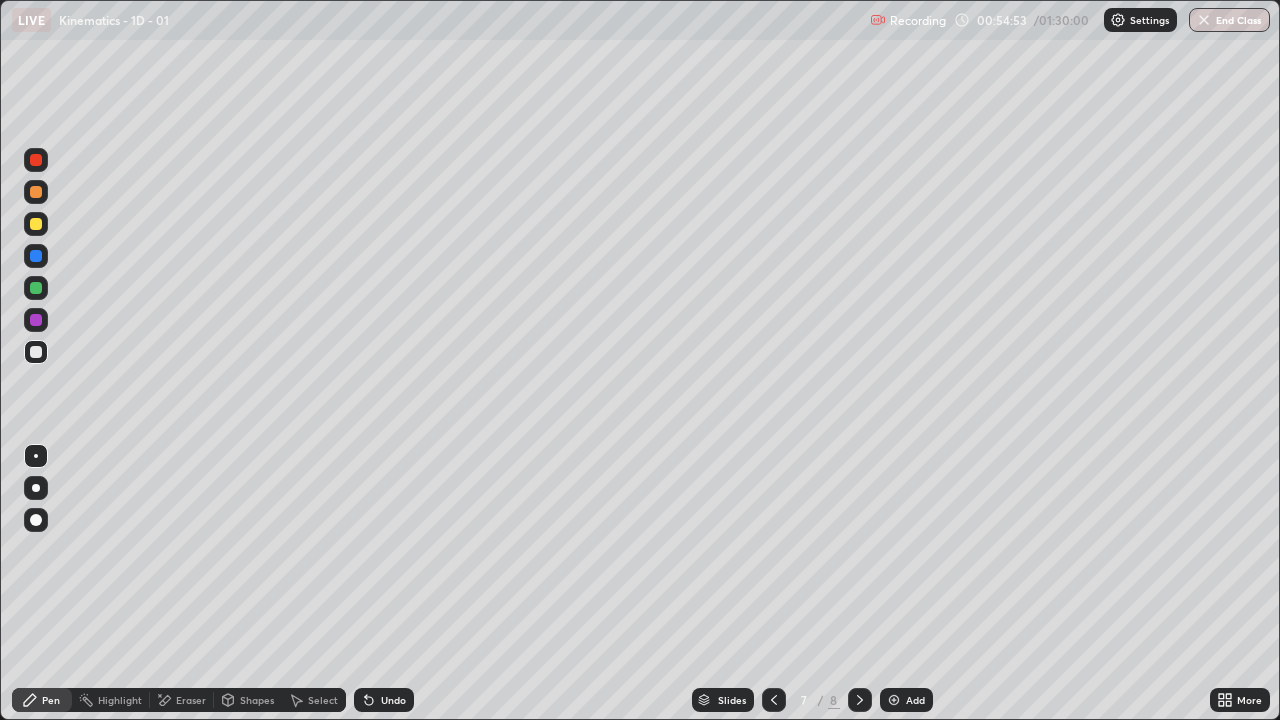click on "Shapes" at bounding box center [257, 700] 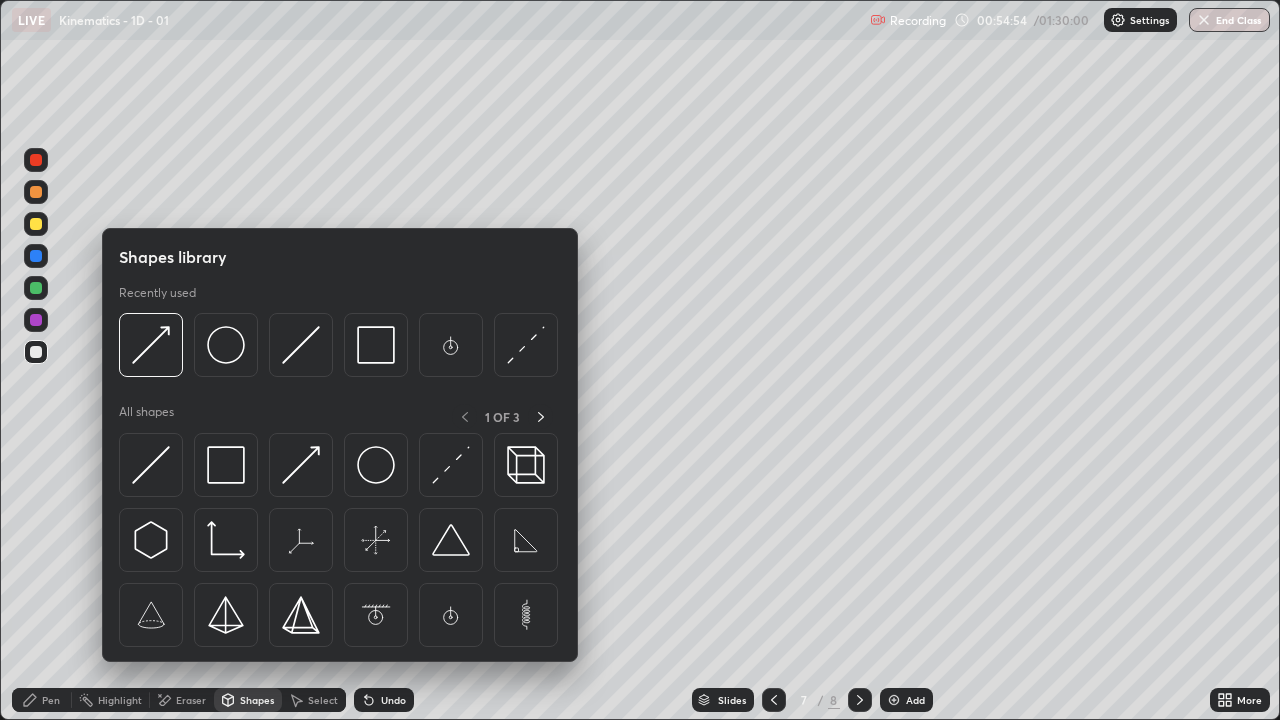 click at bounding box center [301, 465] 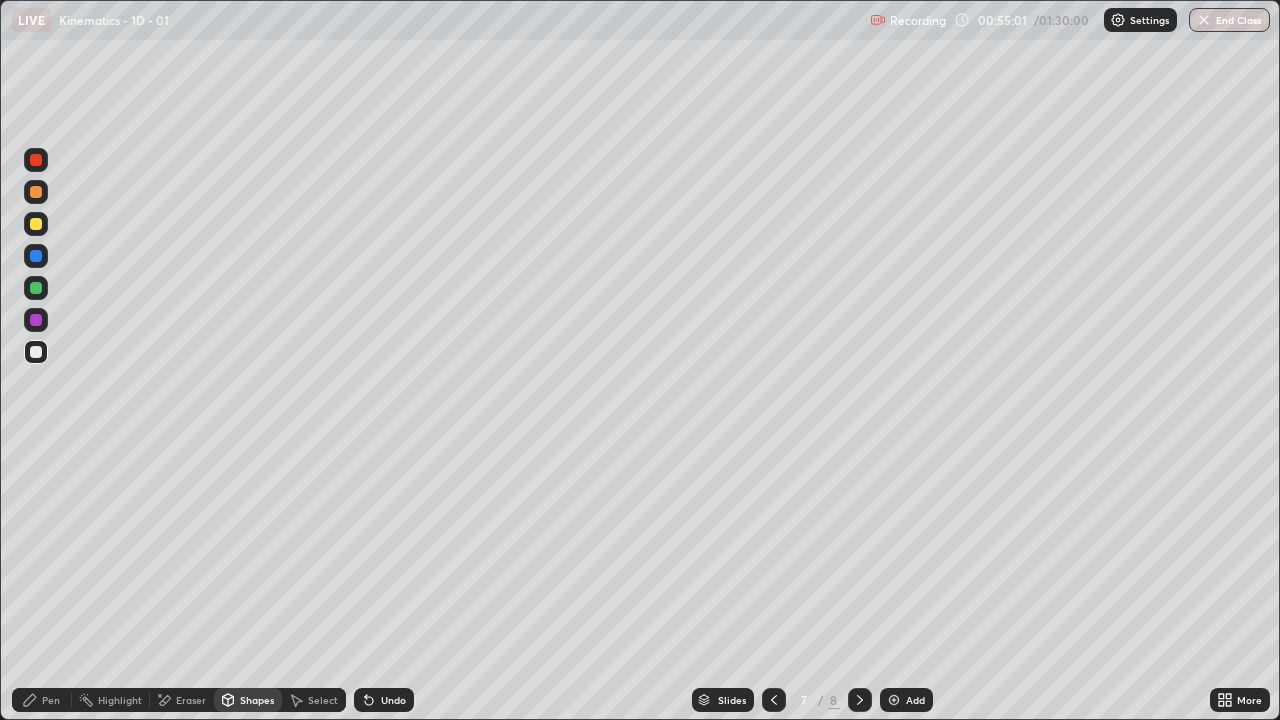 click on "Undo" at bounding box center [384, 700] 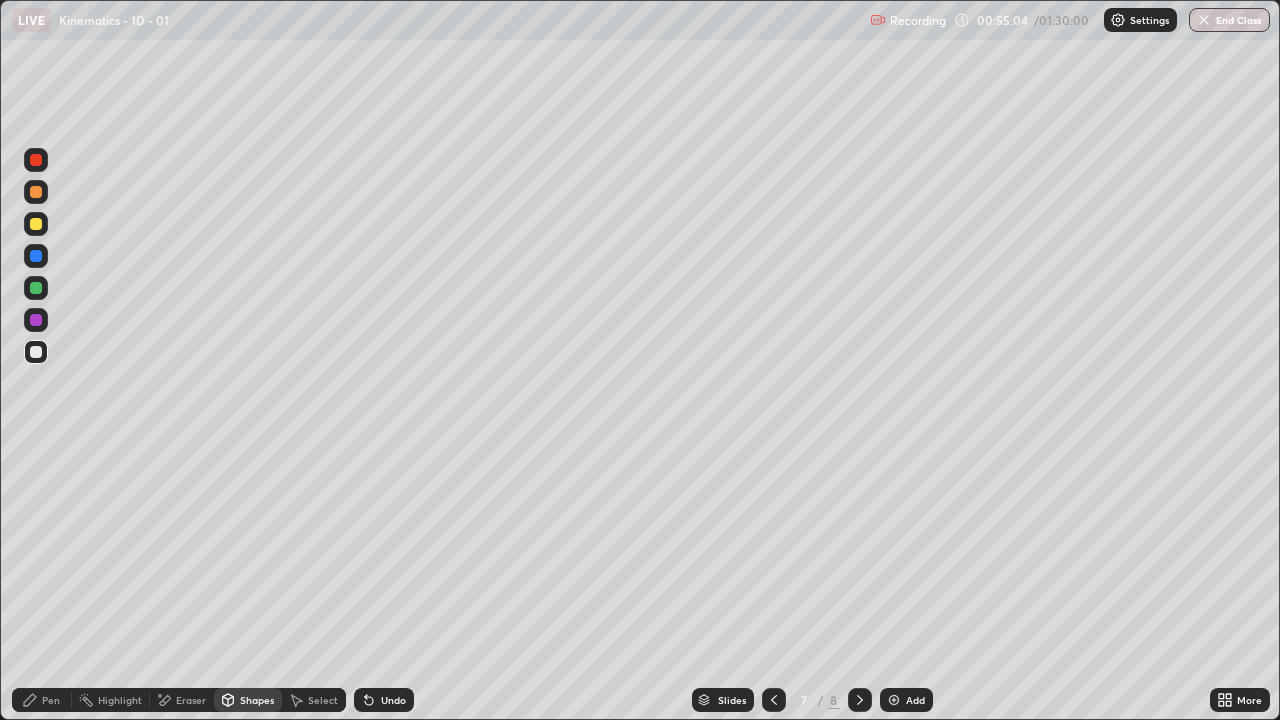 click on "Pen" at bounding box center [42, 700] 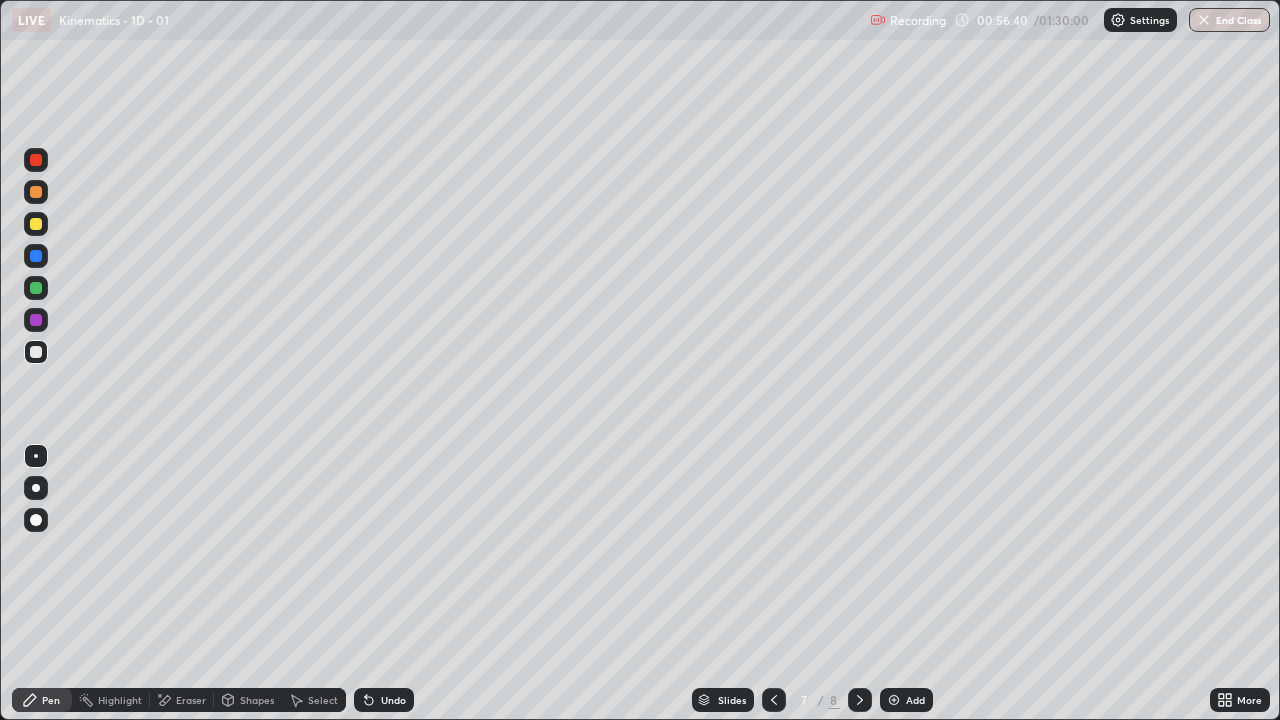 click on "Add" at bounding box center (915, 700) 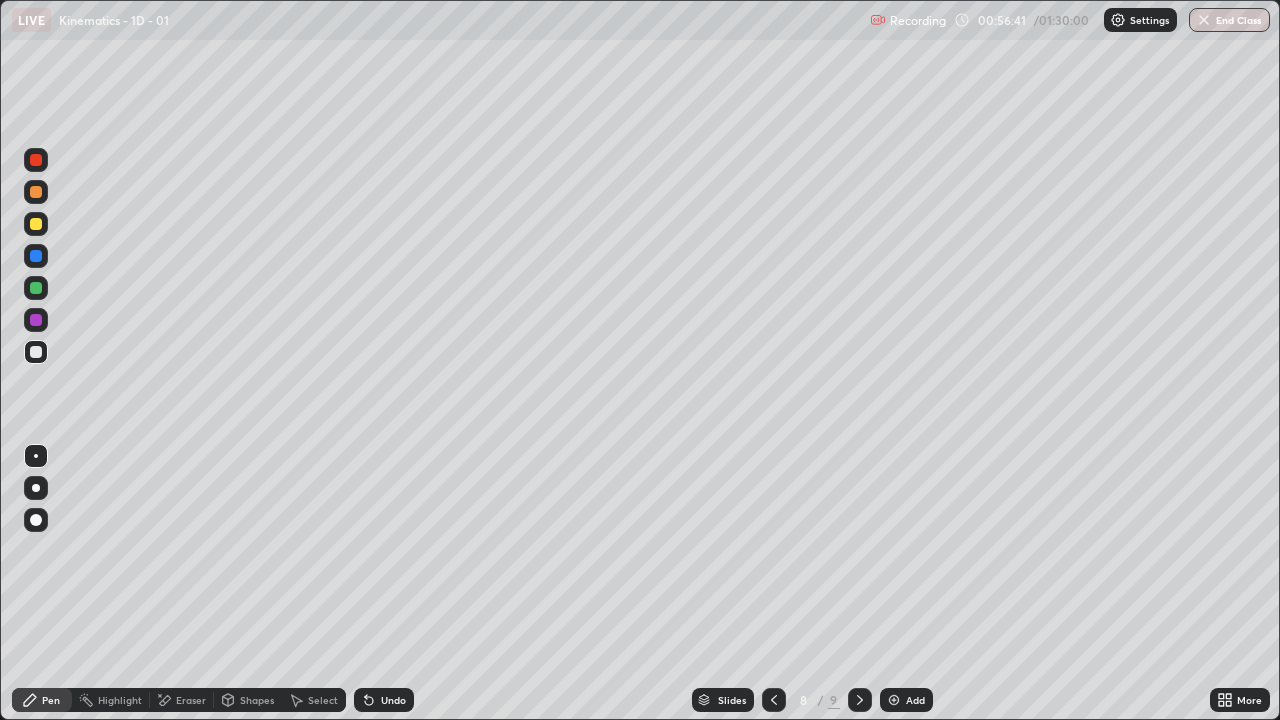 click on "Shapes" at bounding box center [248, 700] 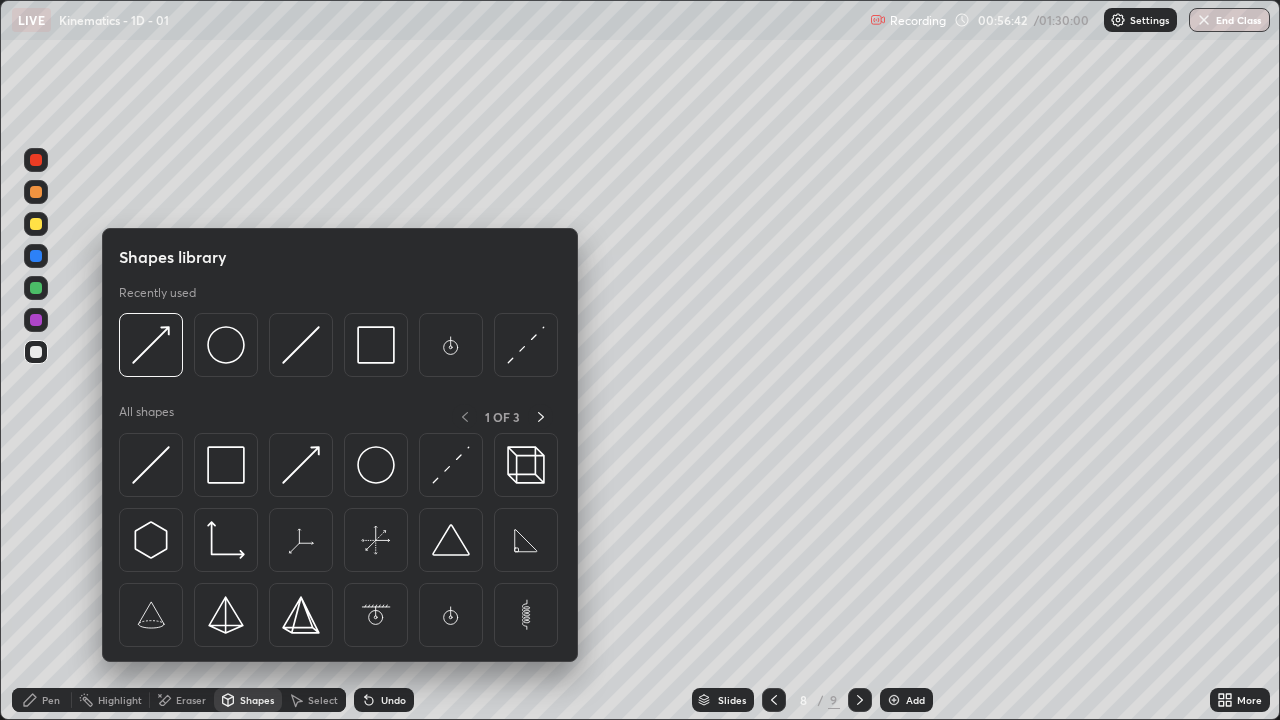 click at bounding box center [151, 465] 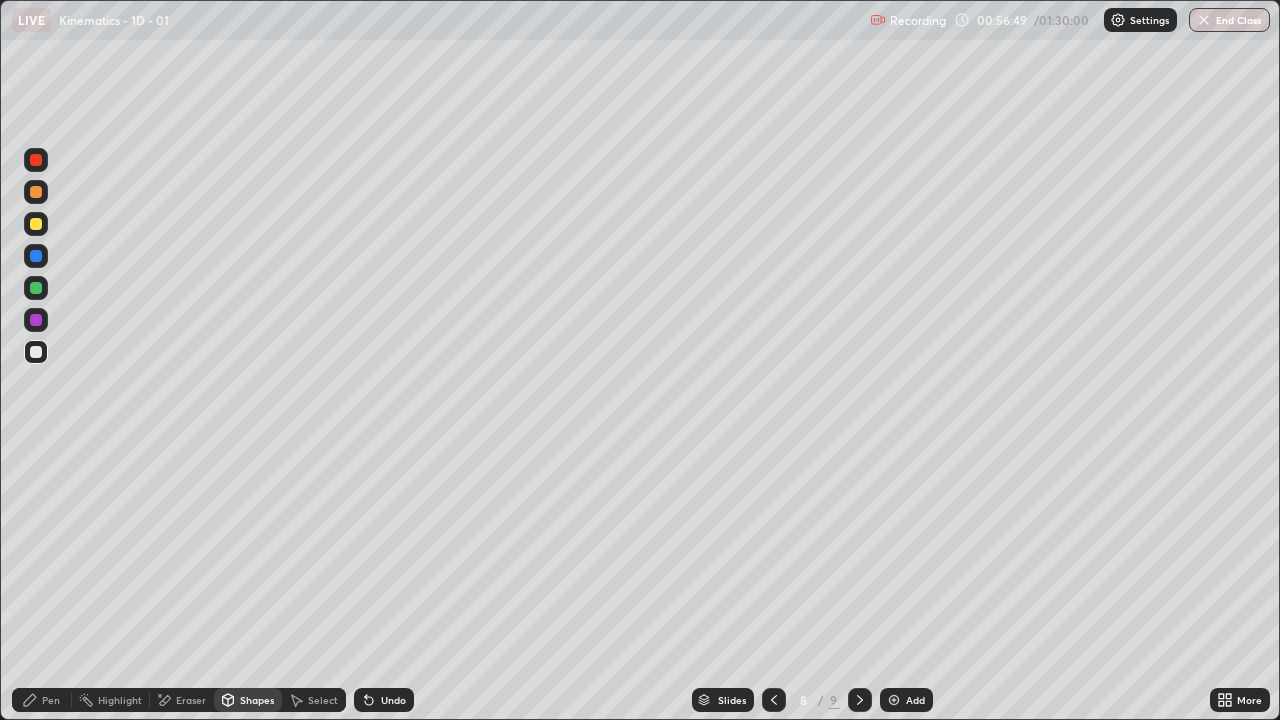 click on "Shapes" at bounding box center [257, 700] 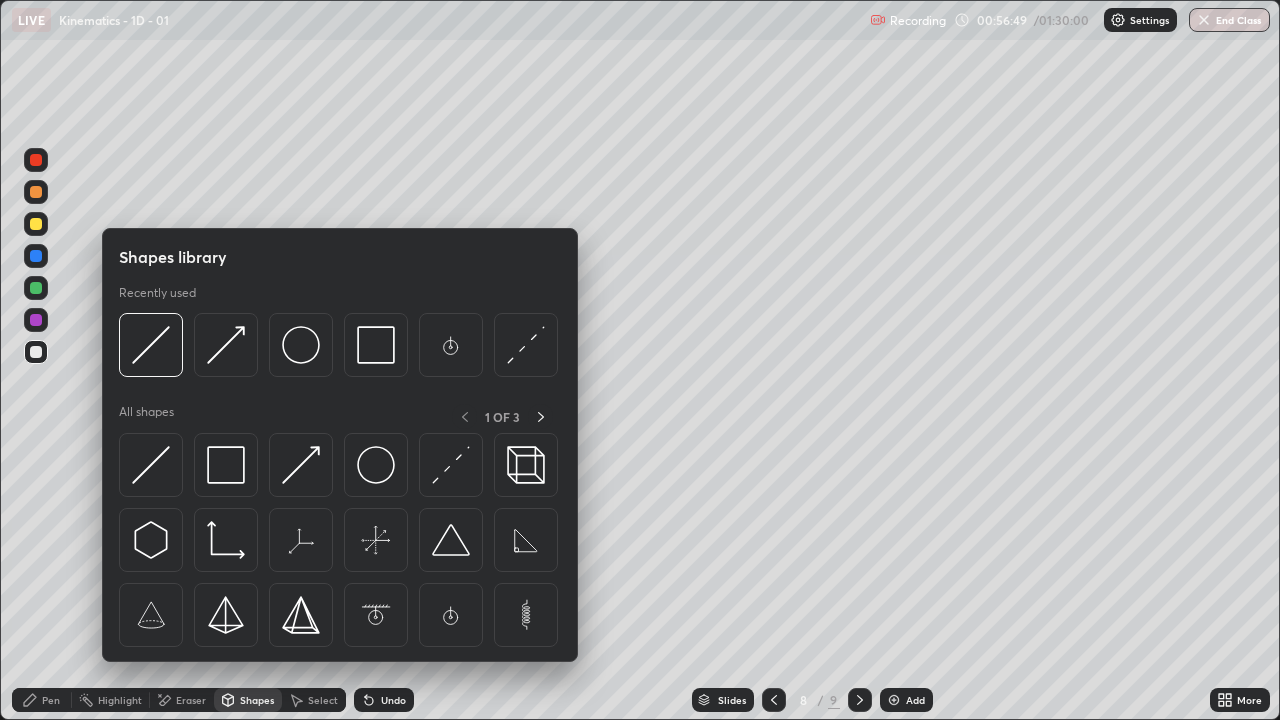 click at bounding box center [226, 465] 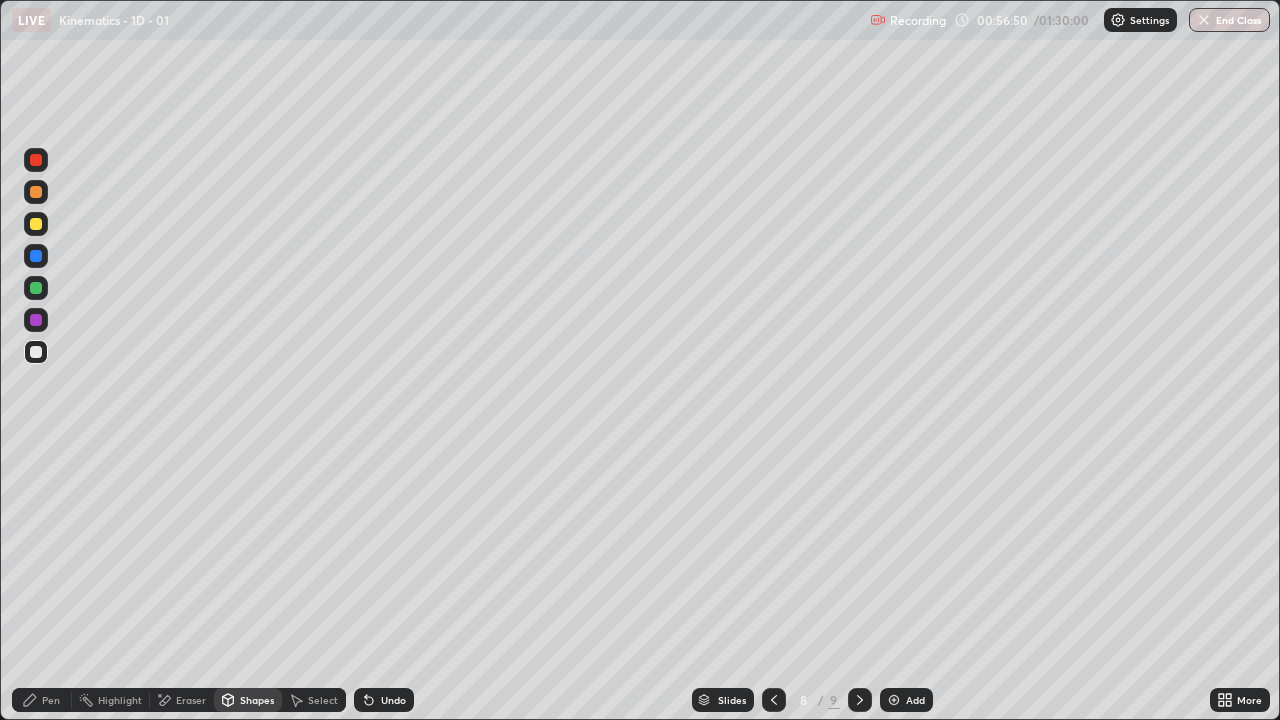 click at bounding box center (36, 320) 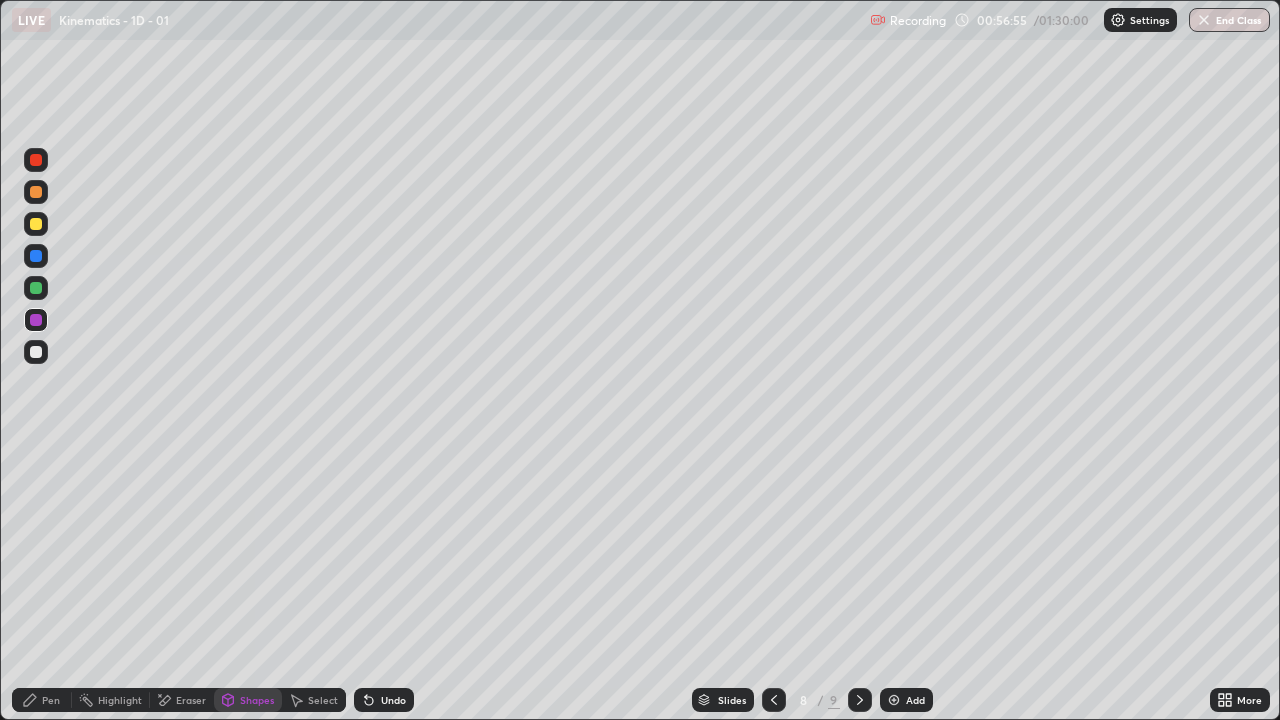click on "Pen" at bounding box center (42, 700) 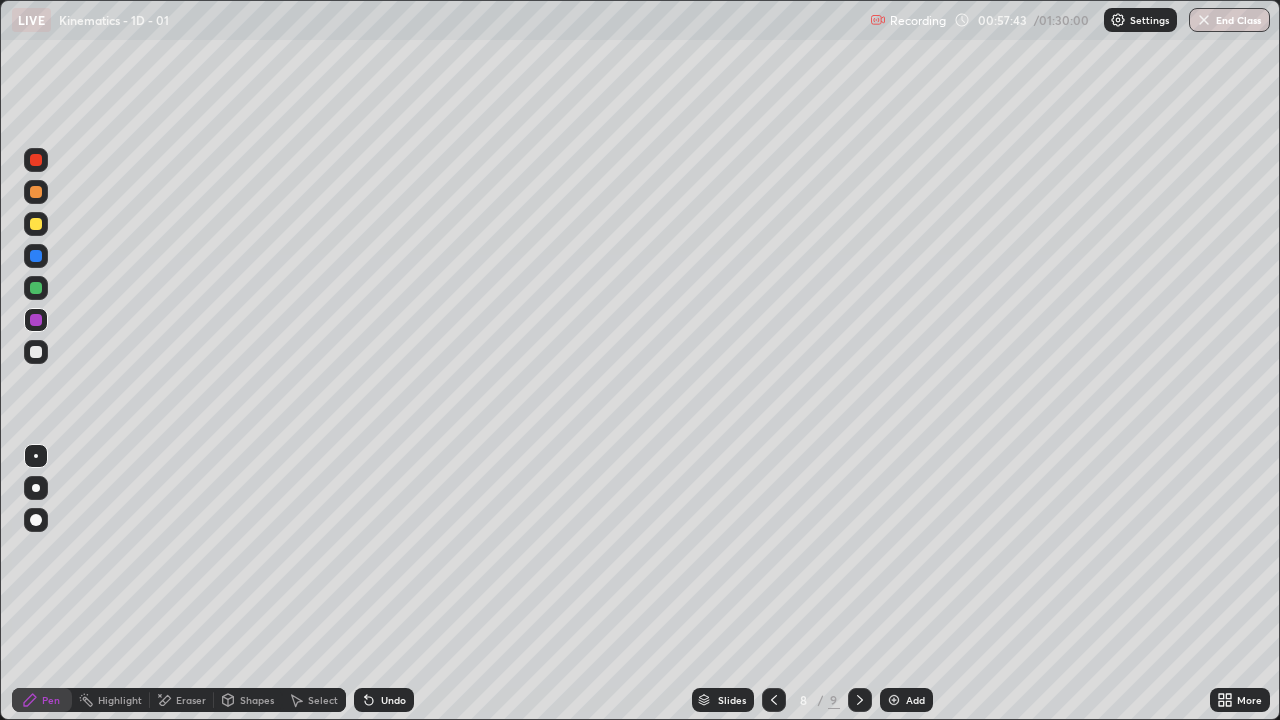 click on "Shapes" at bounding box center (257, 700) 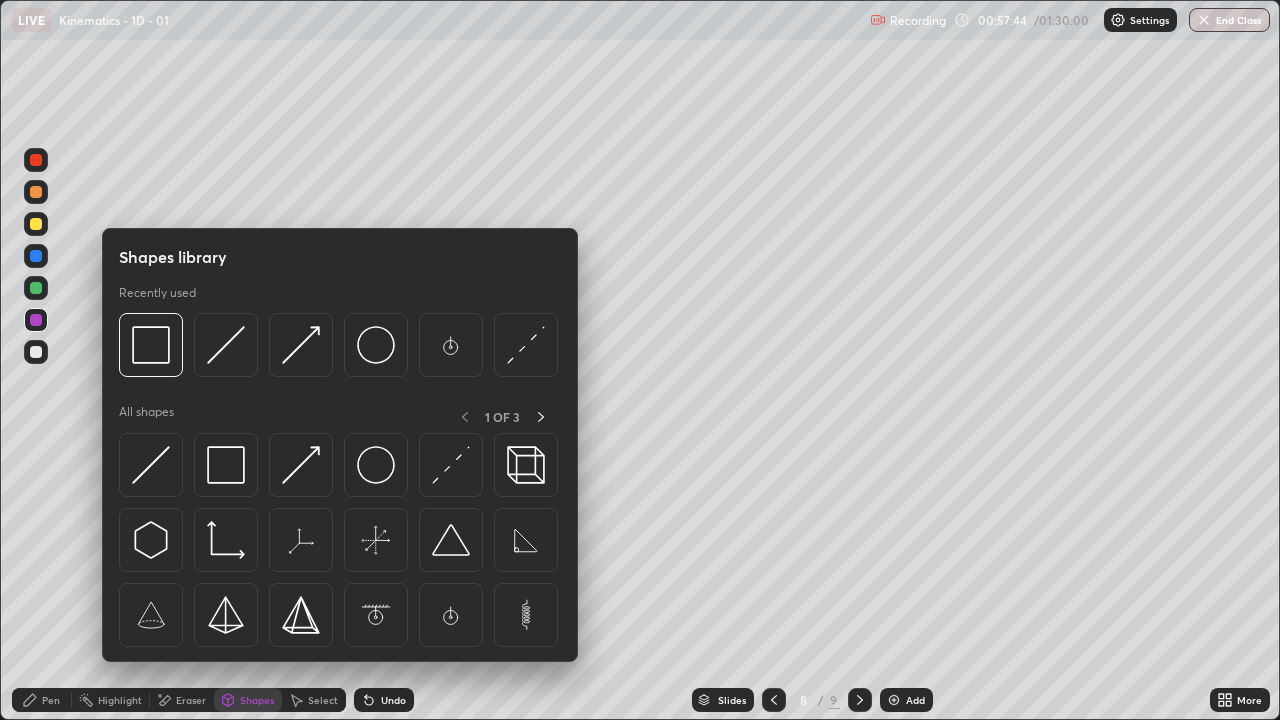 click at bounding box center (301, 465) 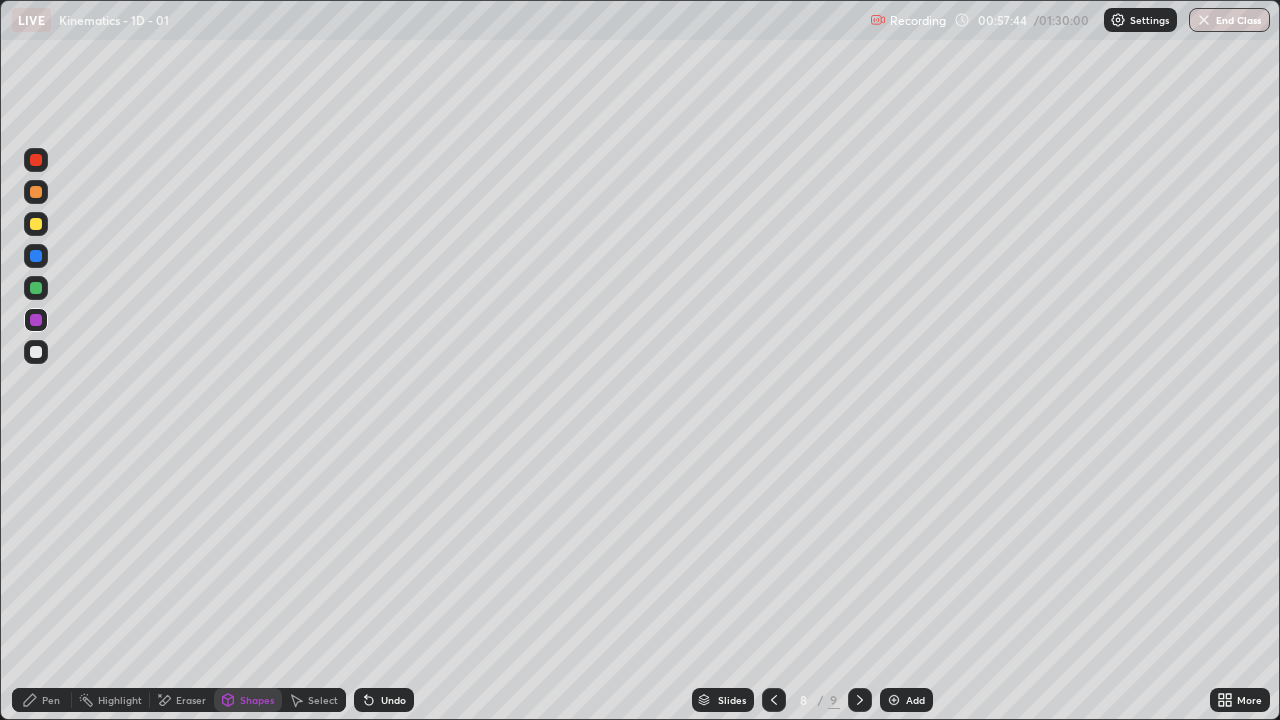 click at bounding box center [36, 288] 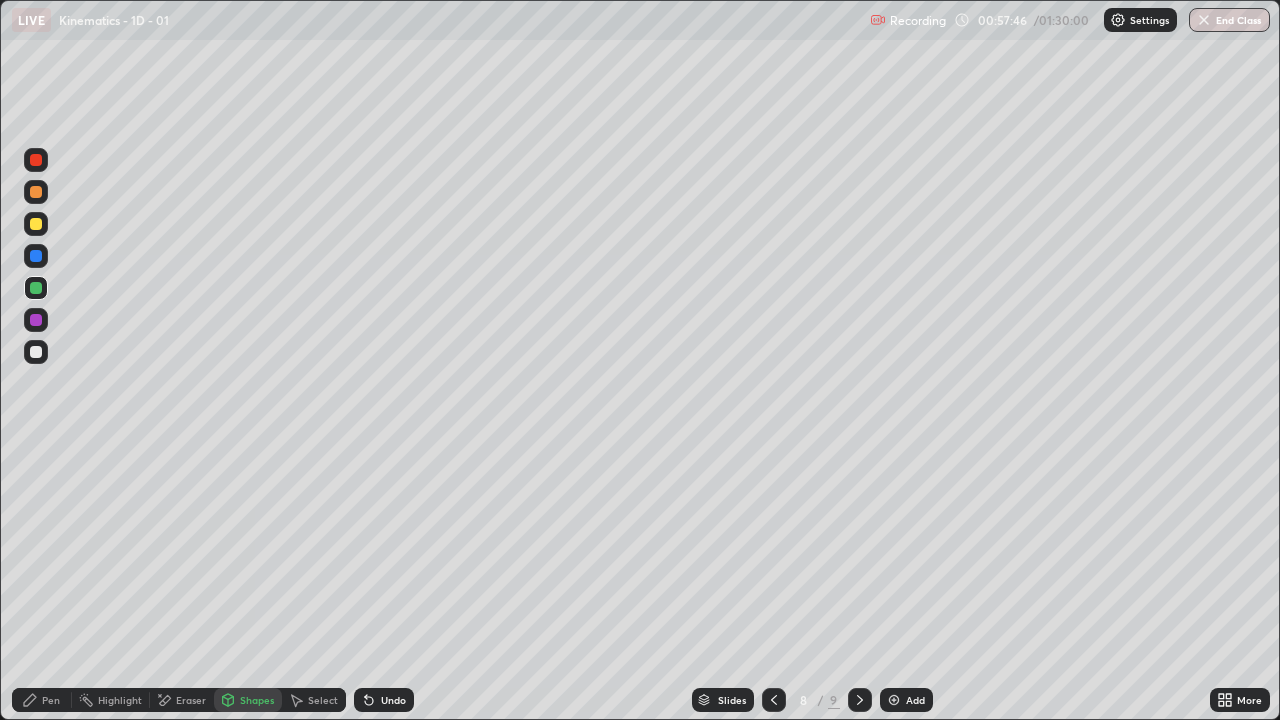 click 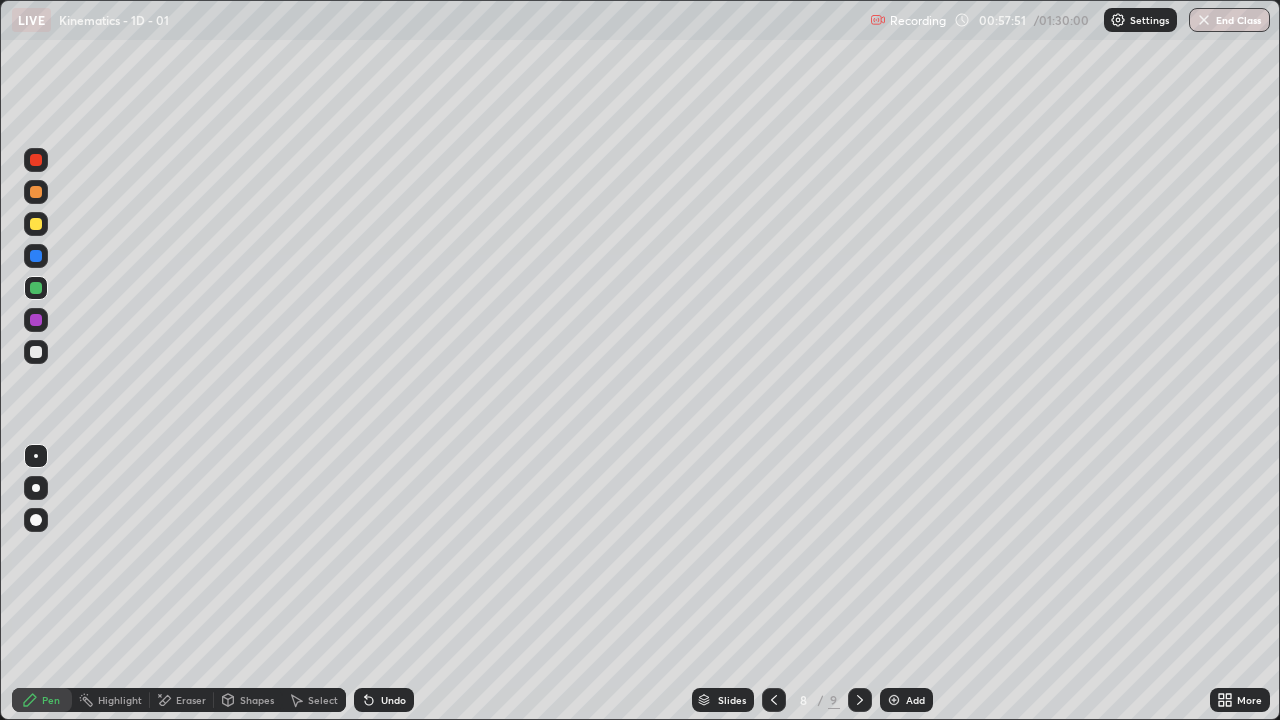 click on "Shapes" at bounding box center (248, 700) 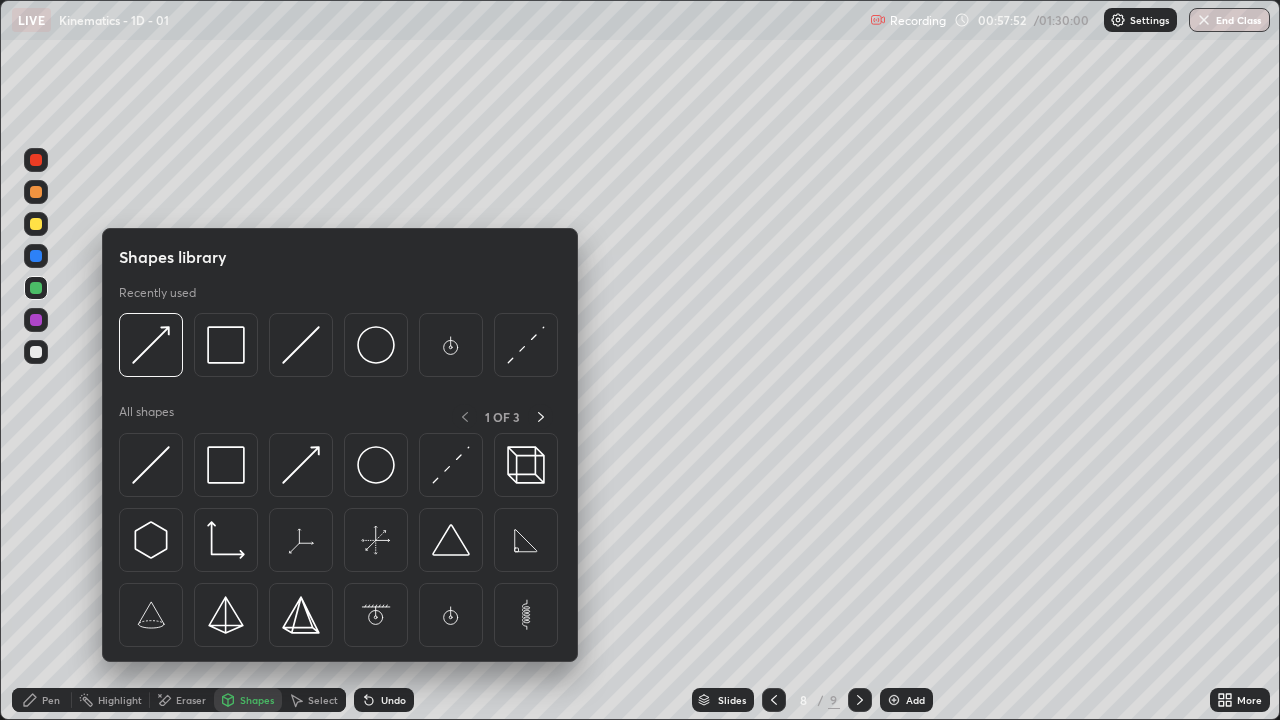 click at bounding box center [301, 465] 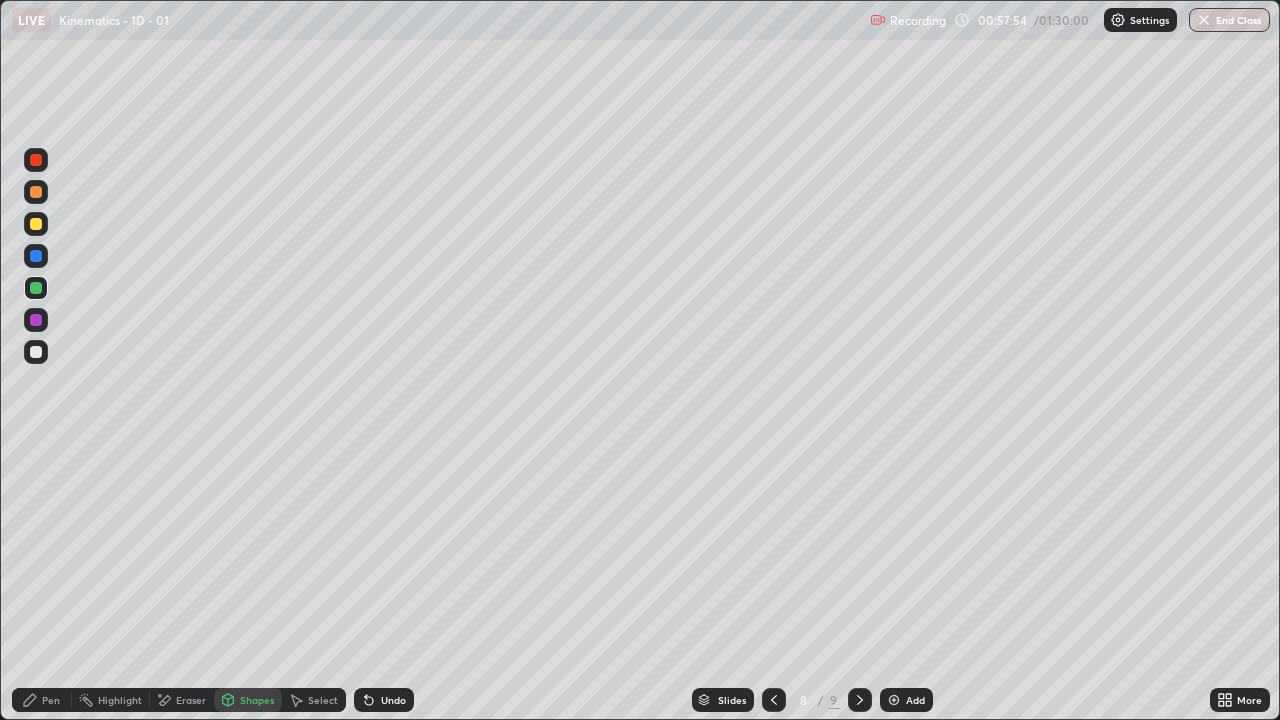 click on "Pen" at bounding box center (42, 700) 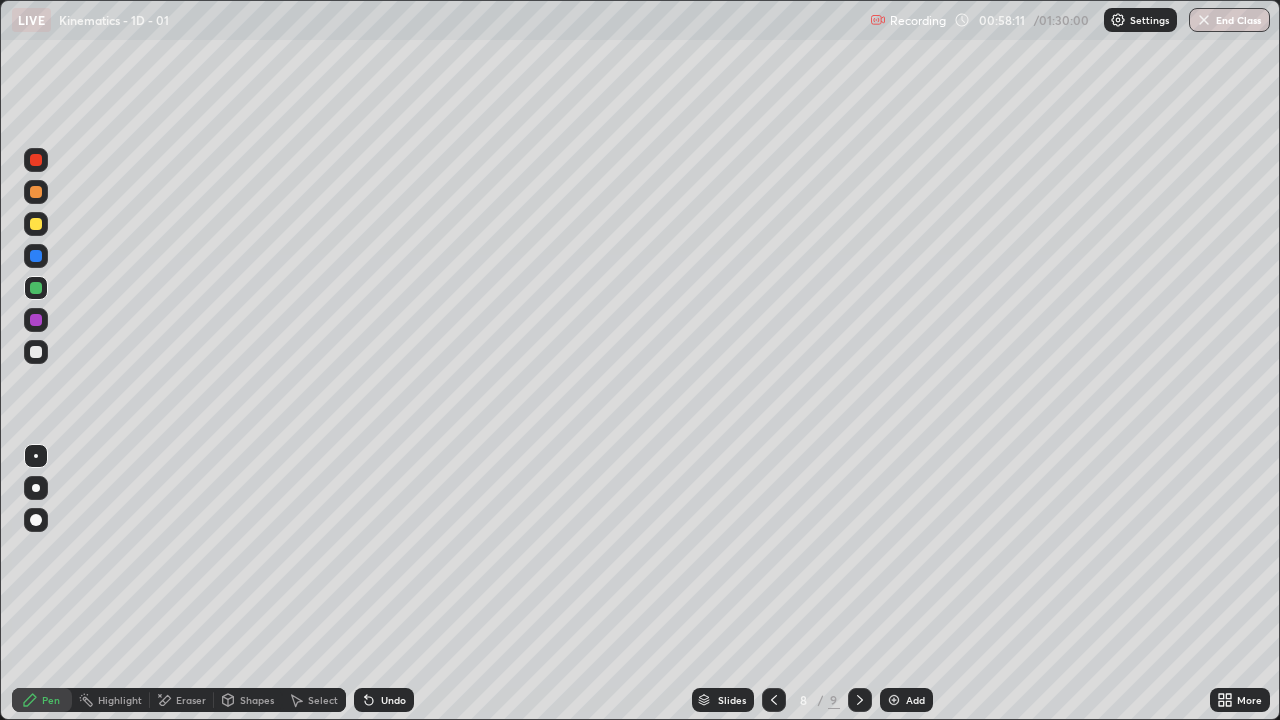 click on "Shapes" at bounding box center [257, 700] 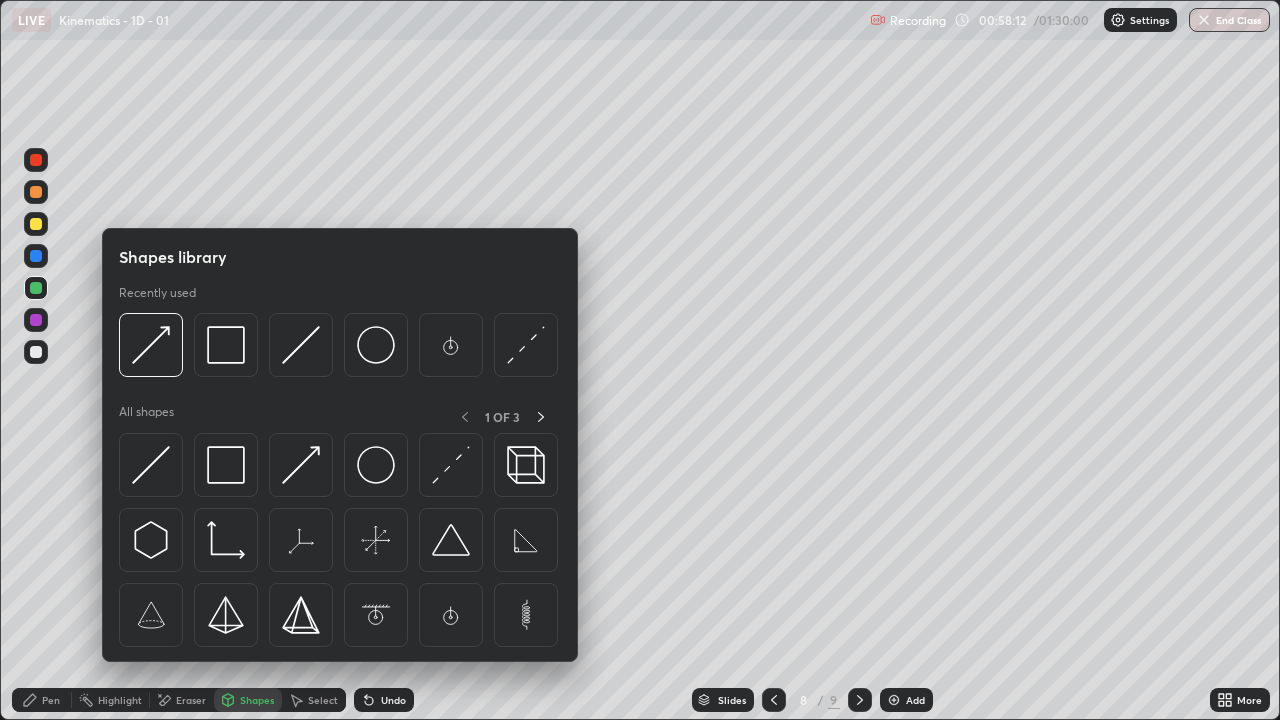 click at bounding box center (301, 465) 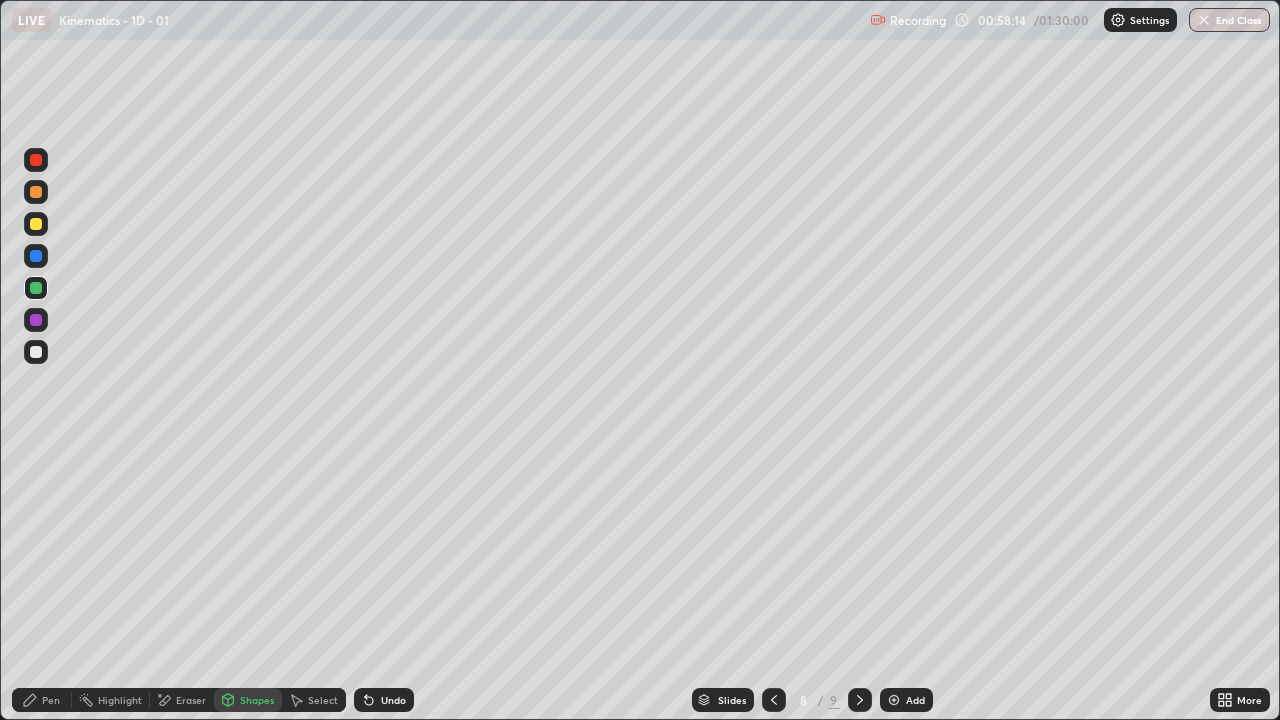 click on "Pen" at bounding box center [51, 700] 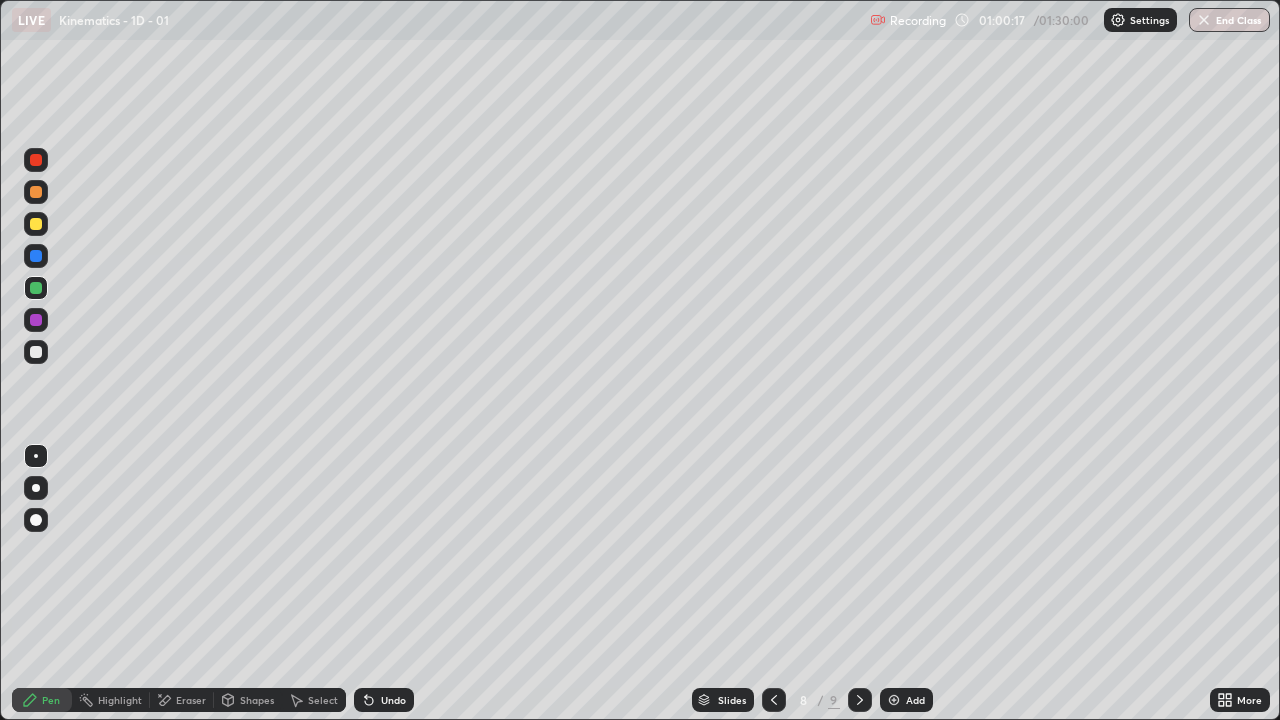 click on "Shapes" at bounding box center (257, 700) 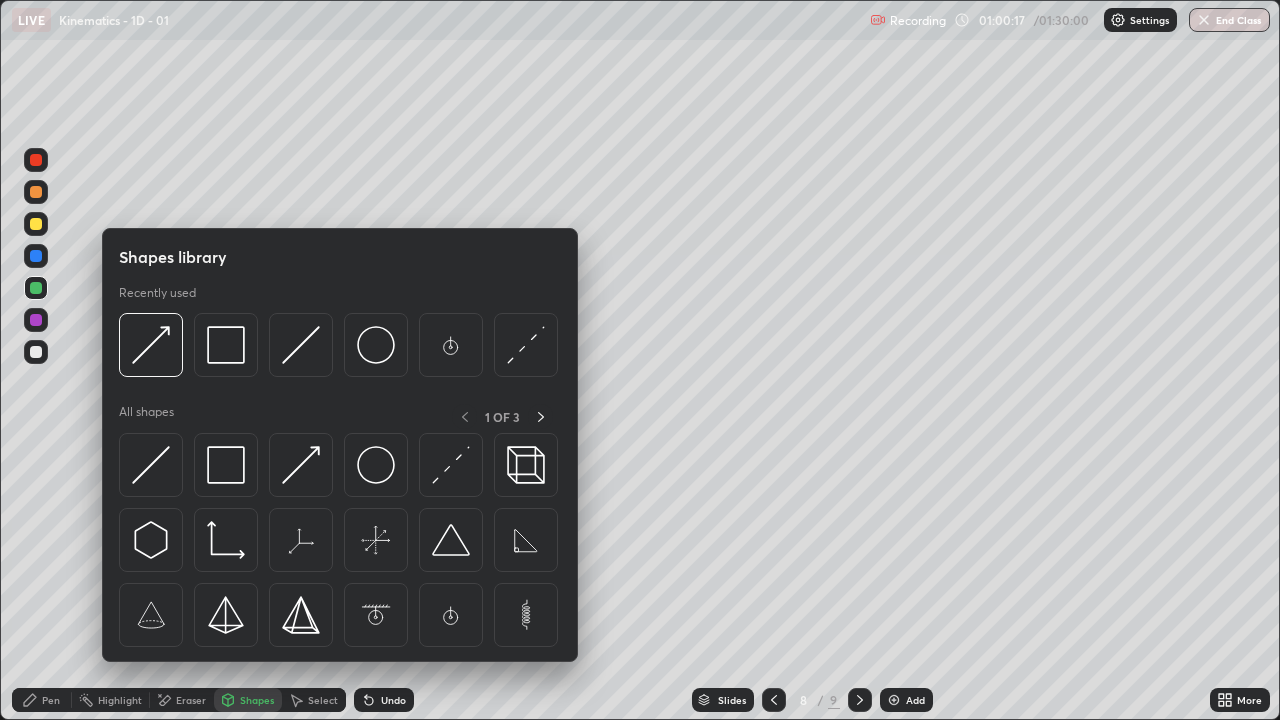 click on "Shapes" at bounding box center [257, 700] 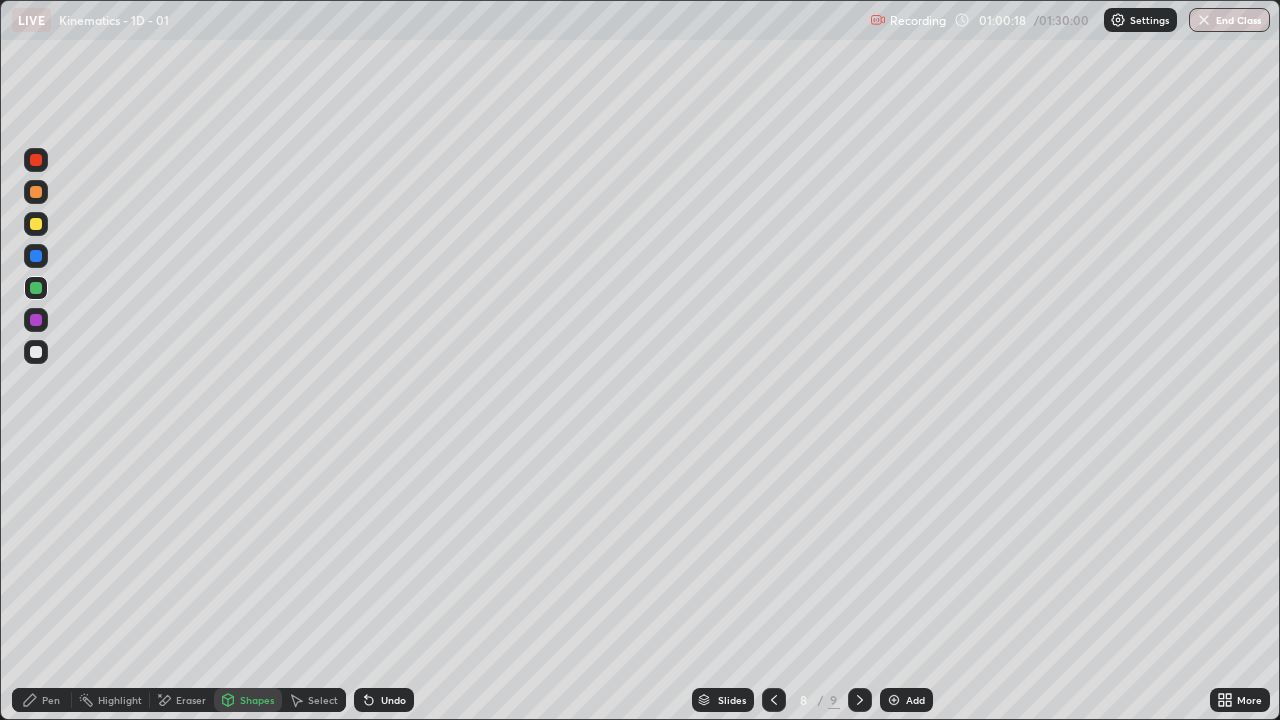 click on "Shapes" at bounding box center (257, 700) 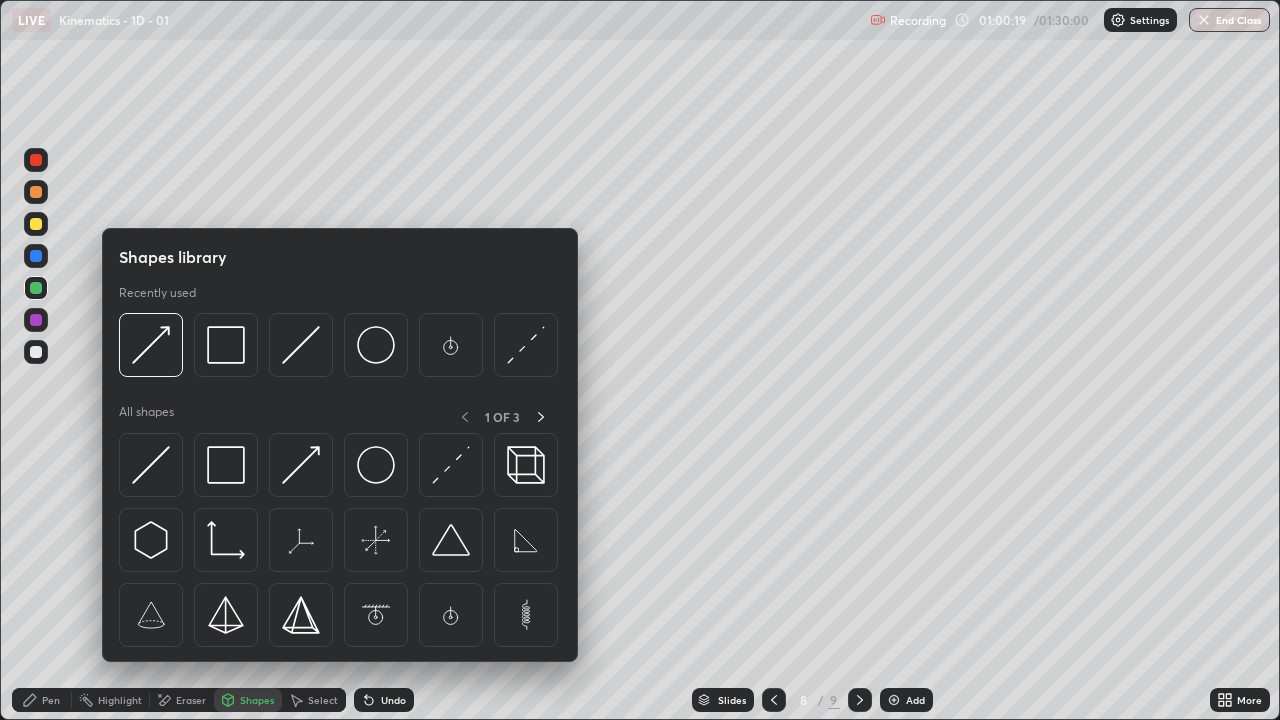 click at bounding box center [301, 465] 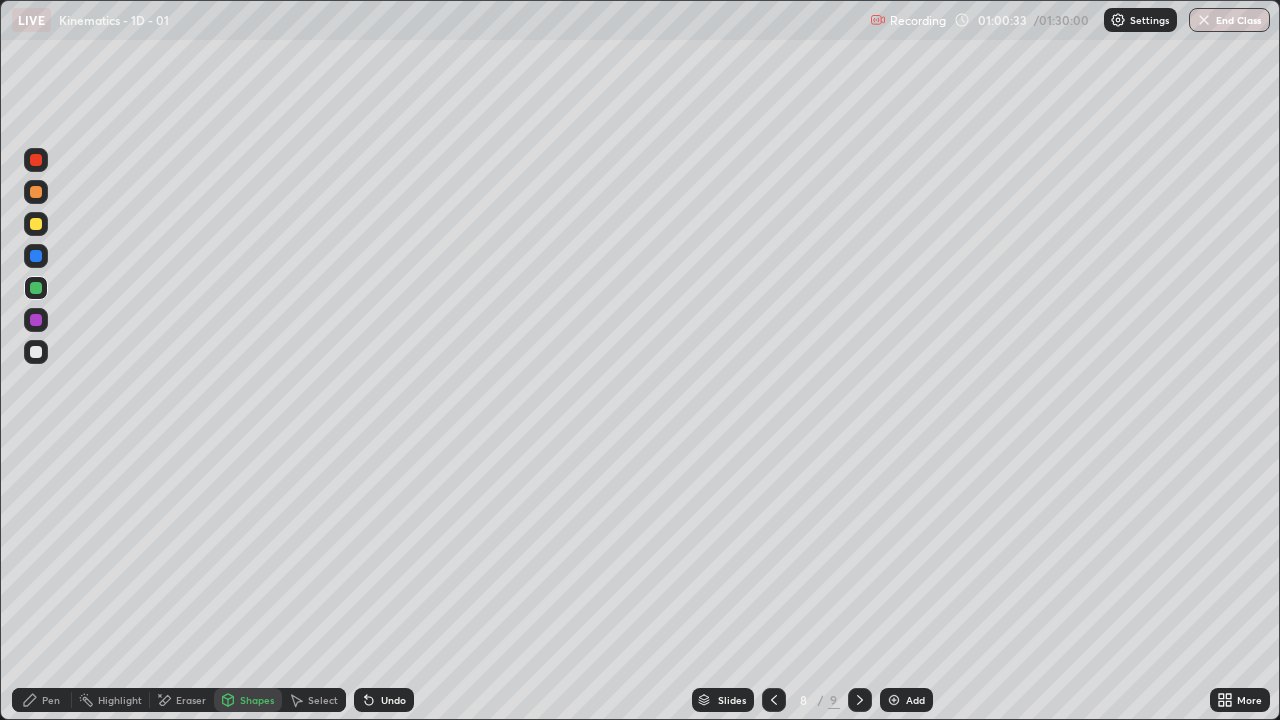 click on "Pen" at bounding box center [42, 700] 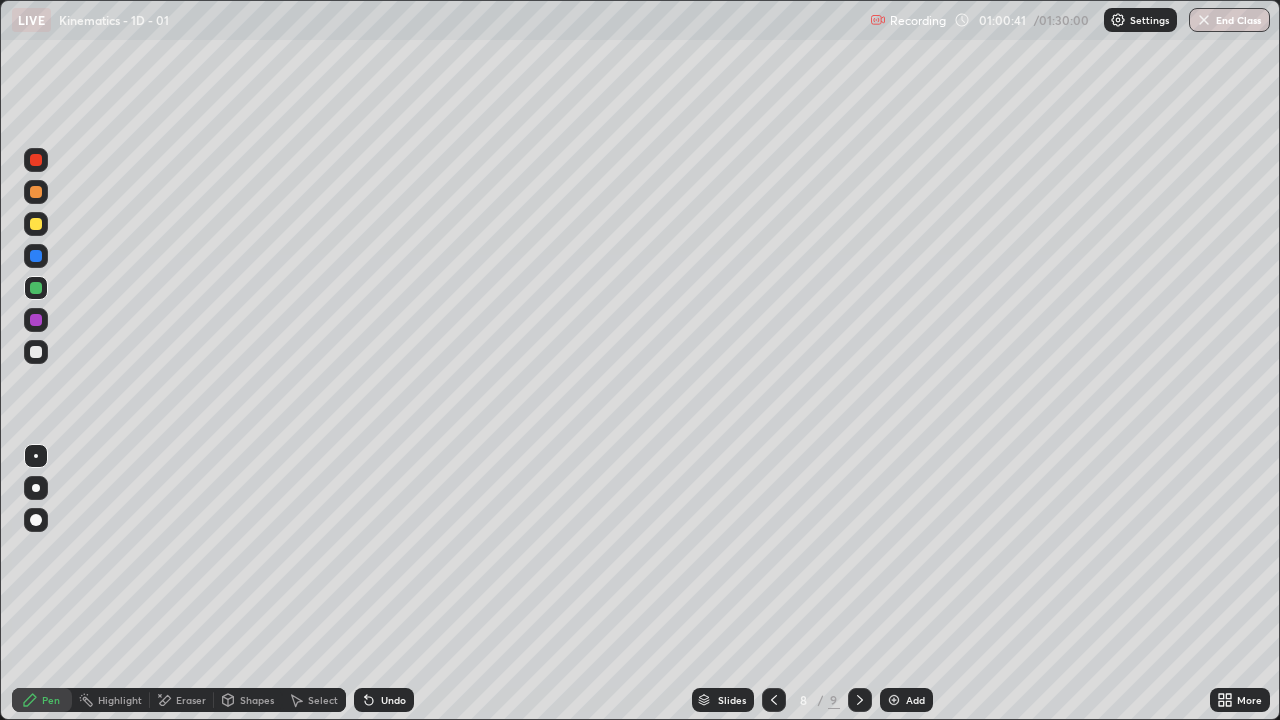 click on "Shapes" at bounding box center [248, 700] 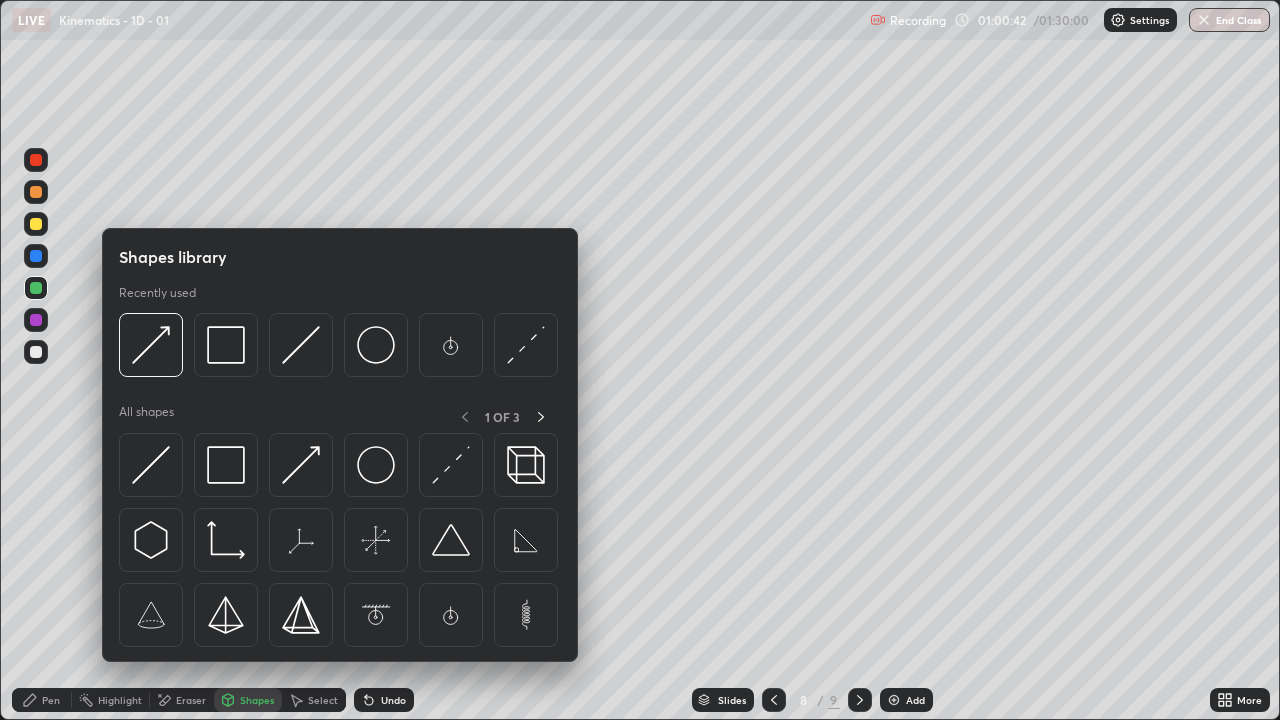 click at bounding box center [226, 465] 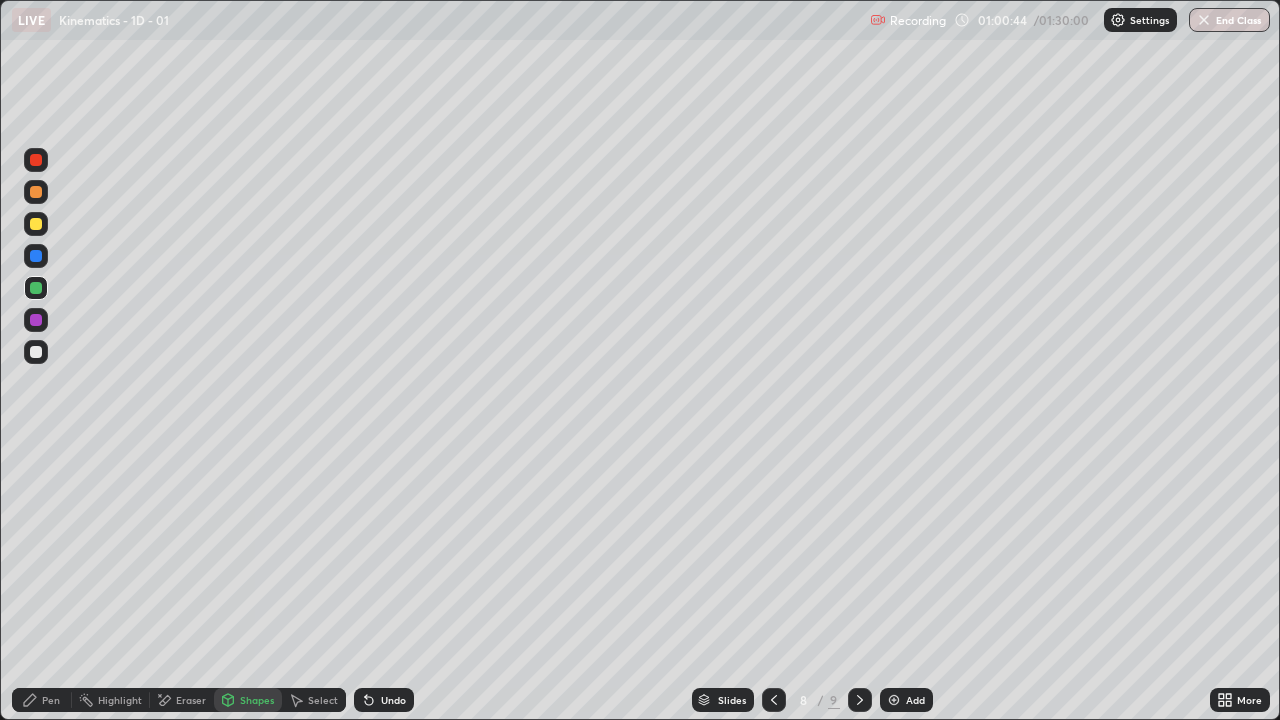 click 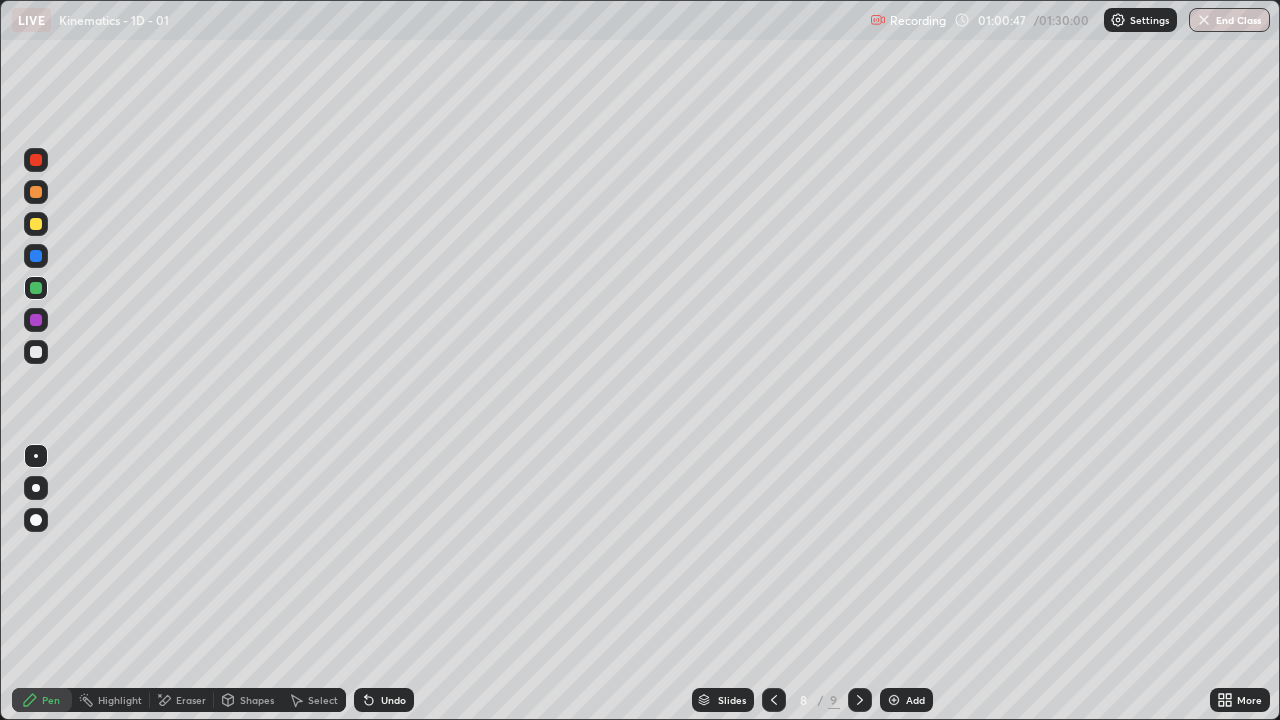 click on "Shapes" at bounding box center (257, 700) 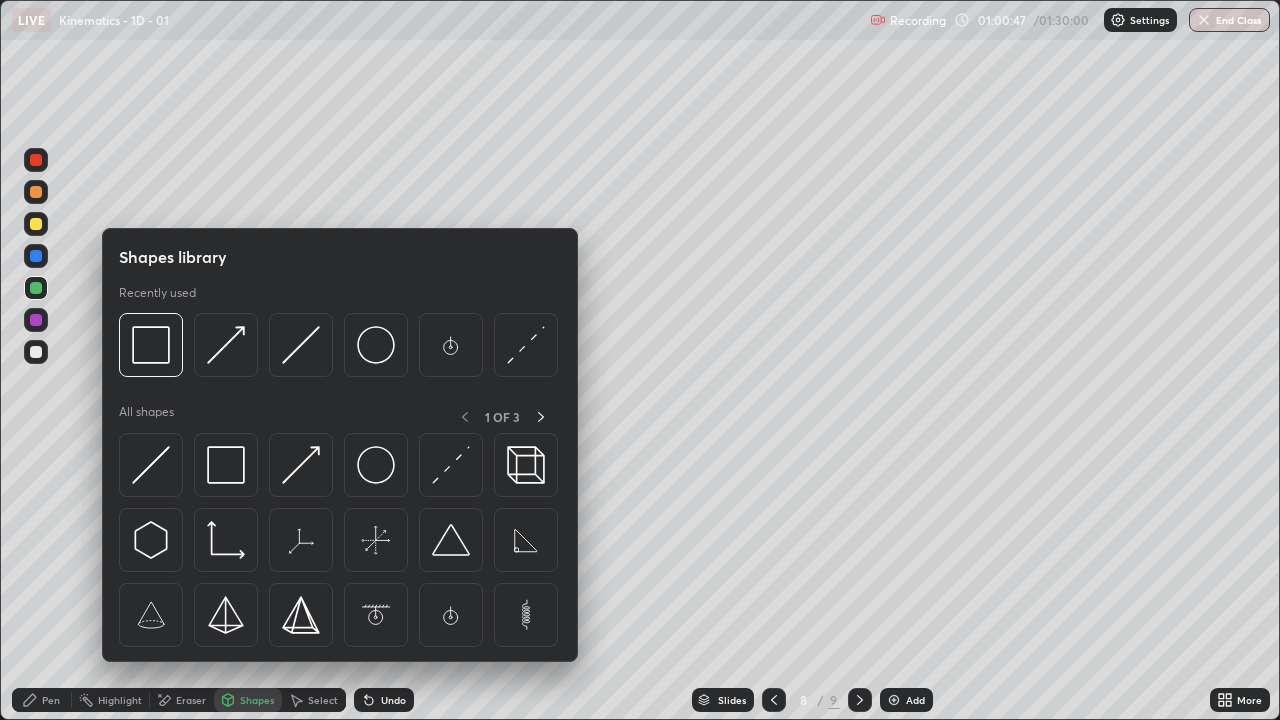 click at bounding box center (301, 465) 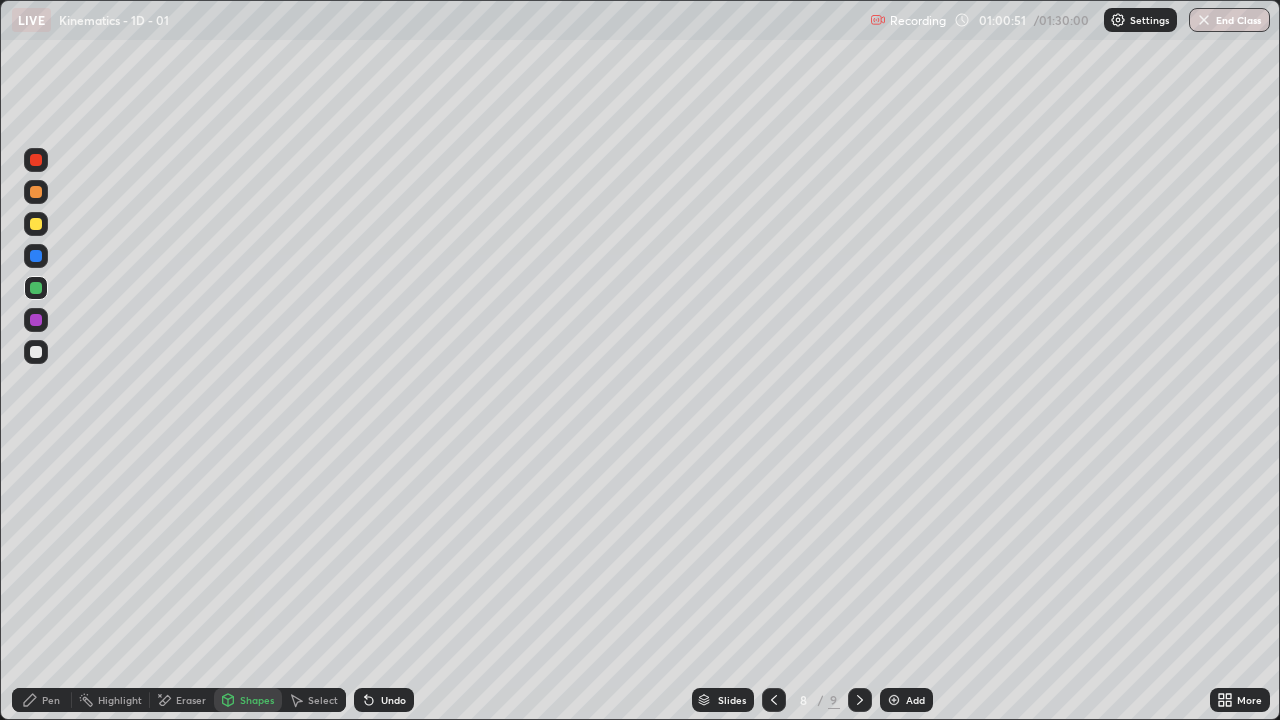 click on "Pen" at bounding box center (51, 700) 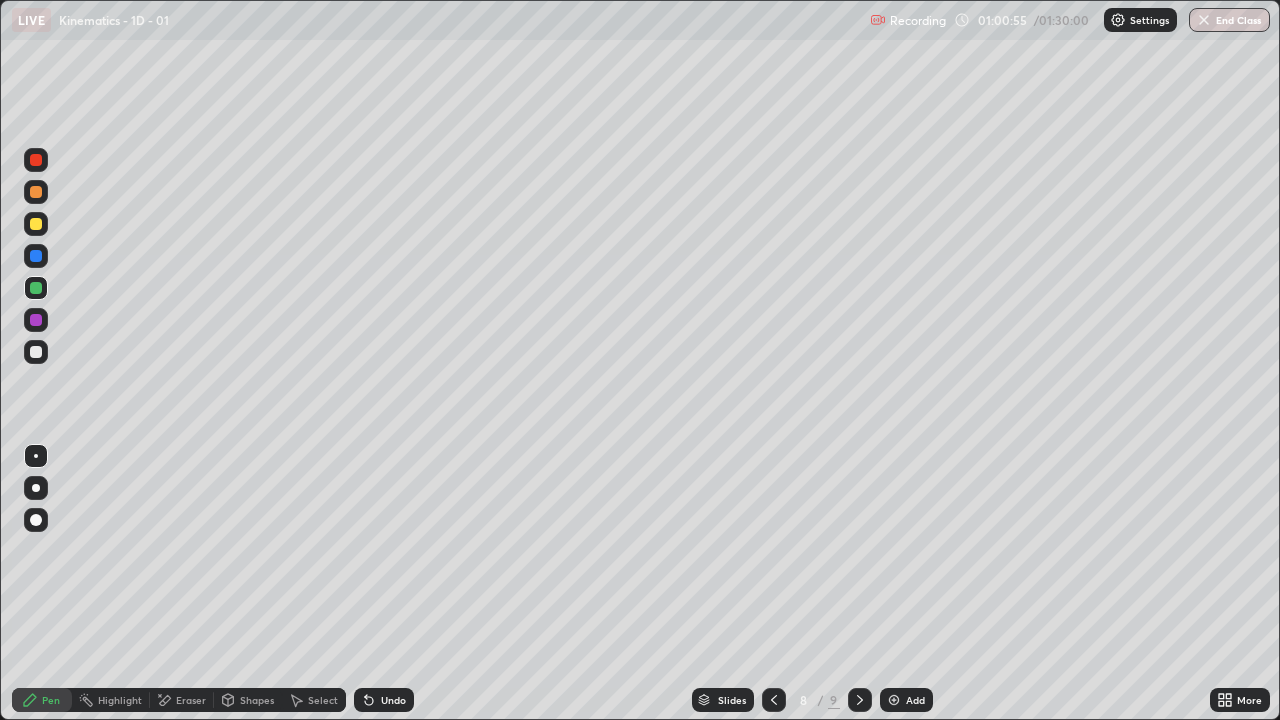 click on "Shapes" at bounding box center (257, 700) 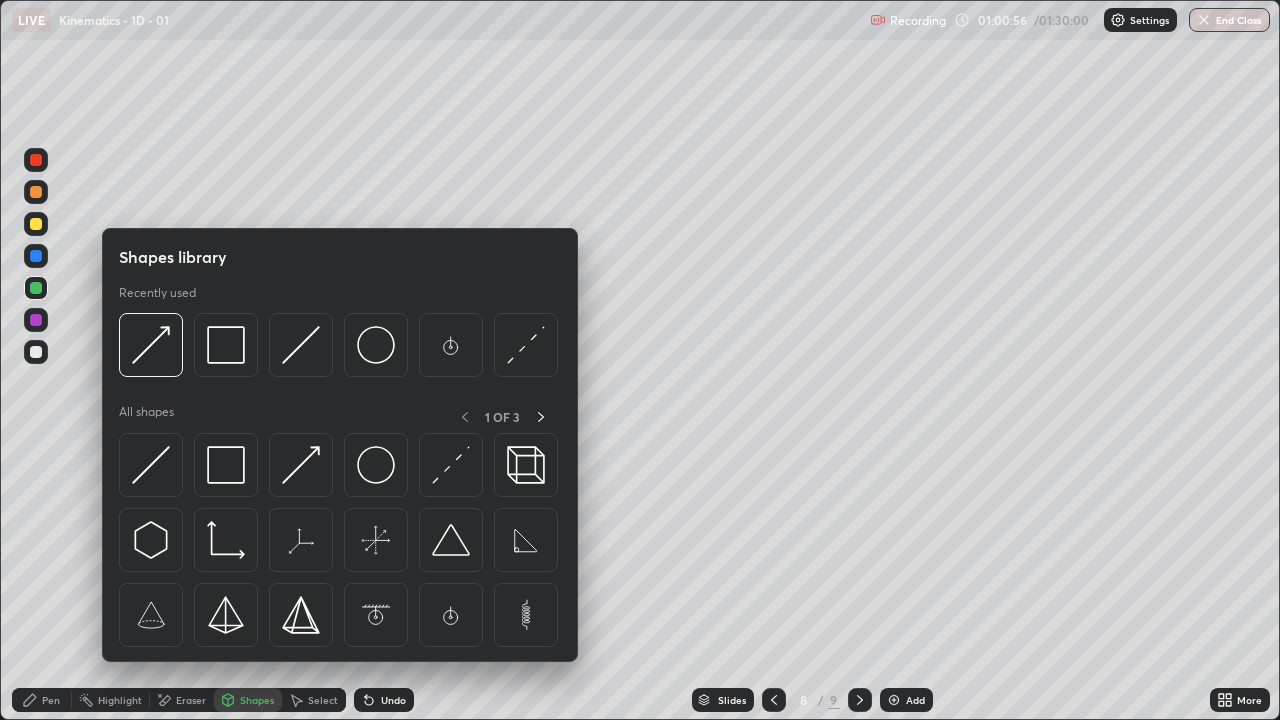 click at bounding box center (301, 465) 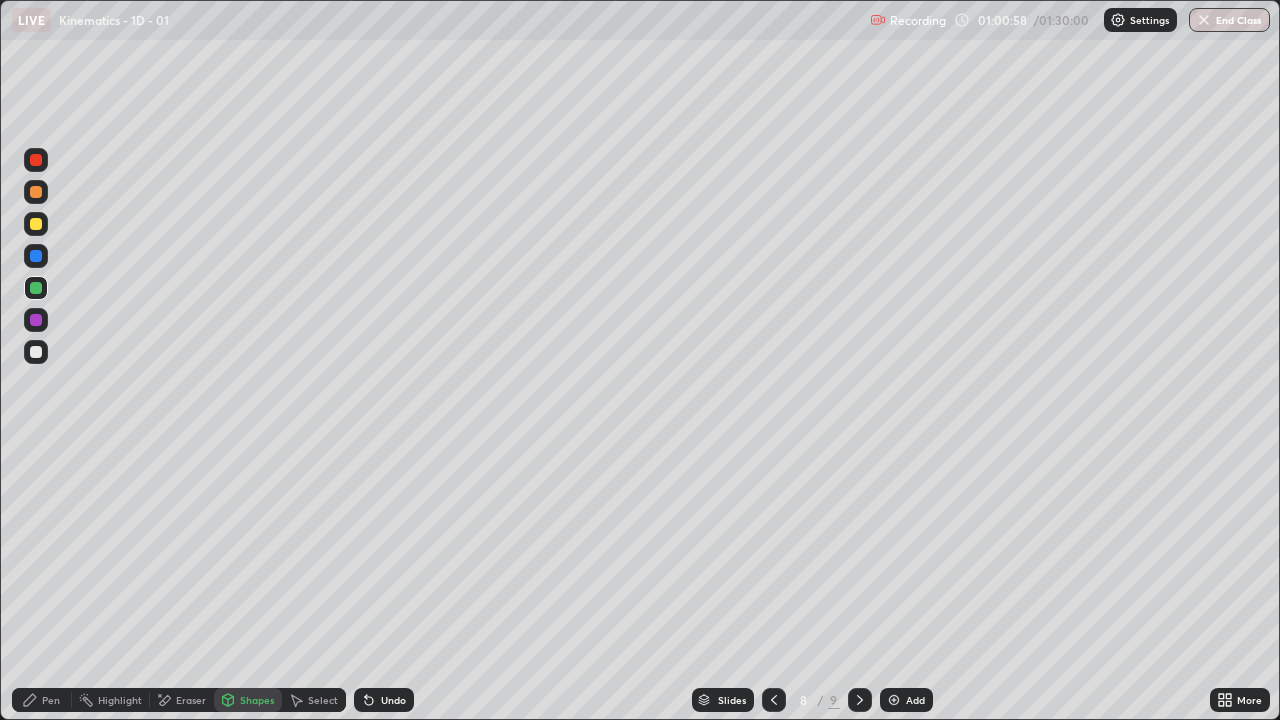 click 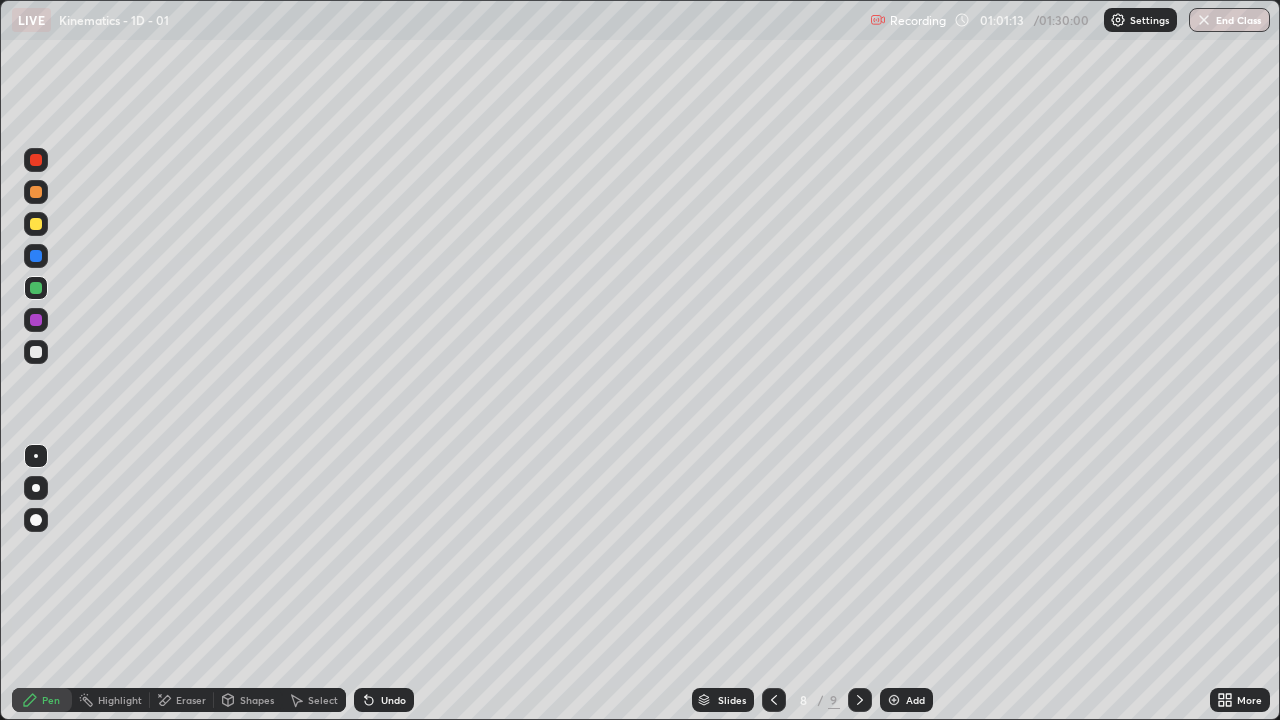 click on "Eraser" at bounding box center [182, 700] 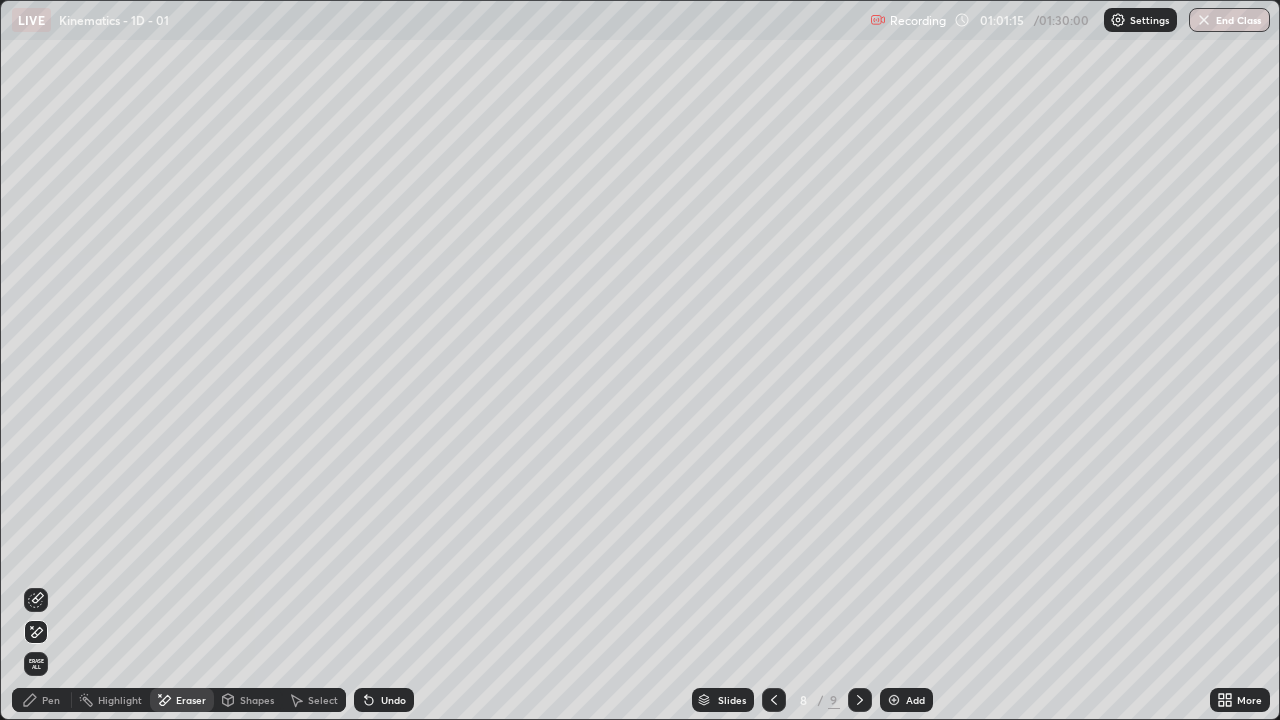 click 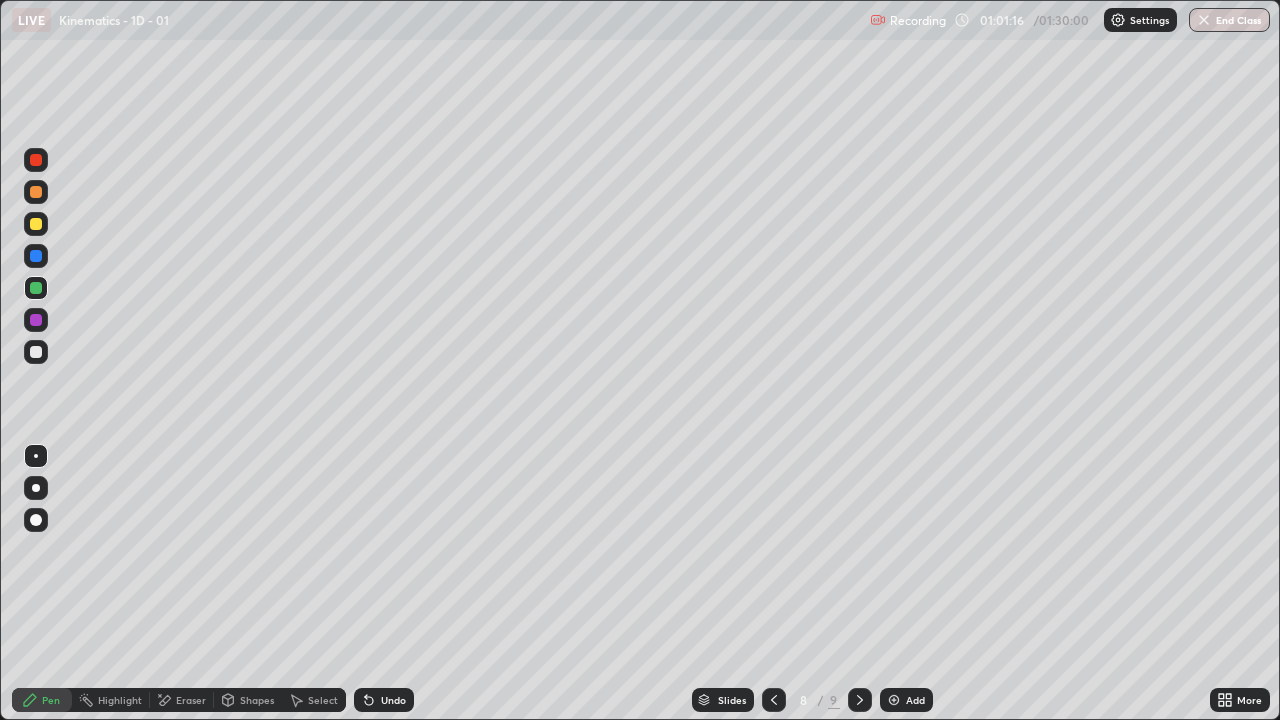 click on "Shapes" at bounding box center (257, 700) 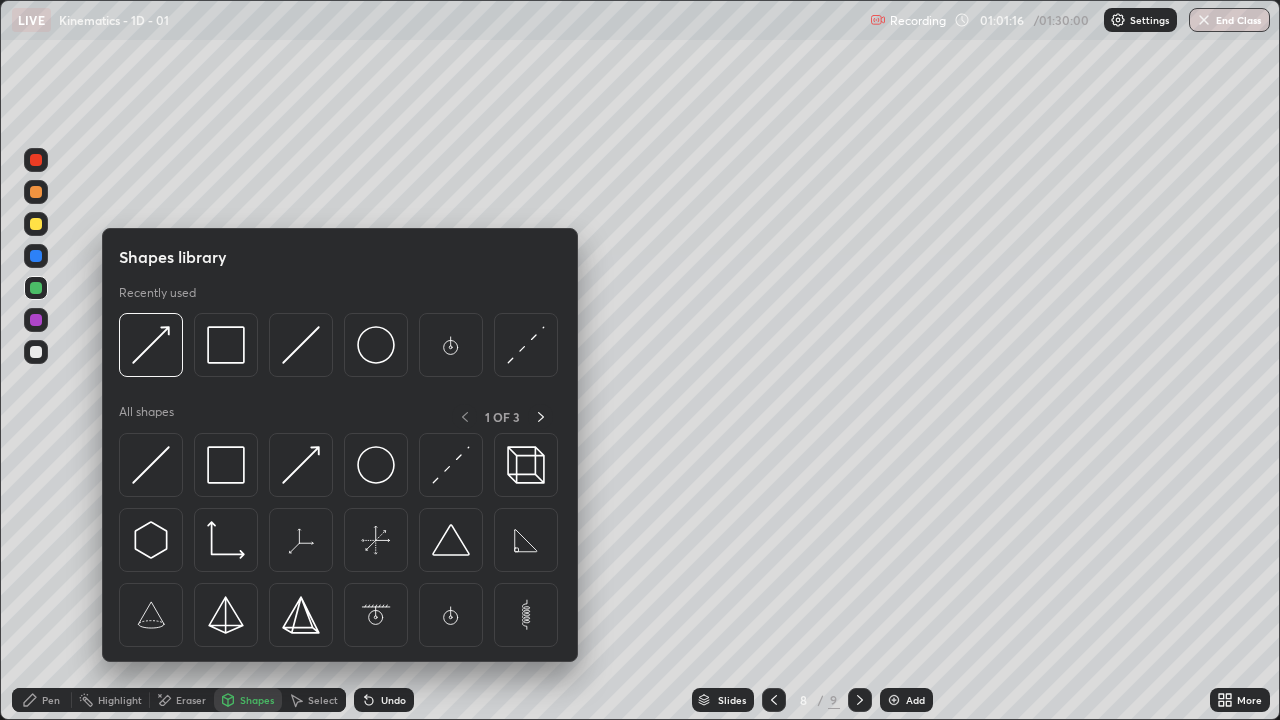 click at bounding box center [226, 465] 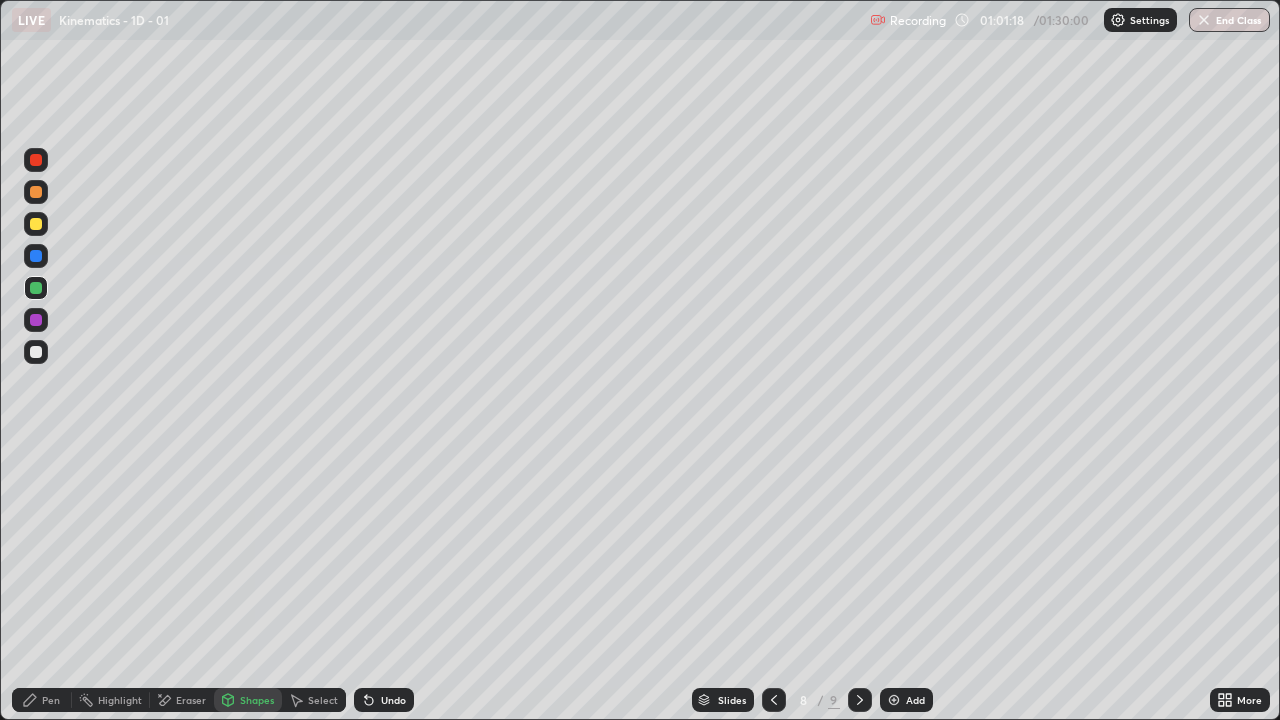 click on "Shapes" at bounding box center (257, 700) 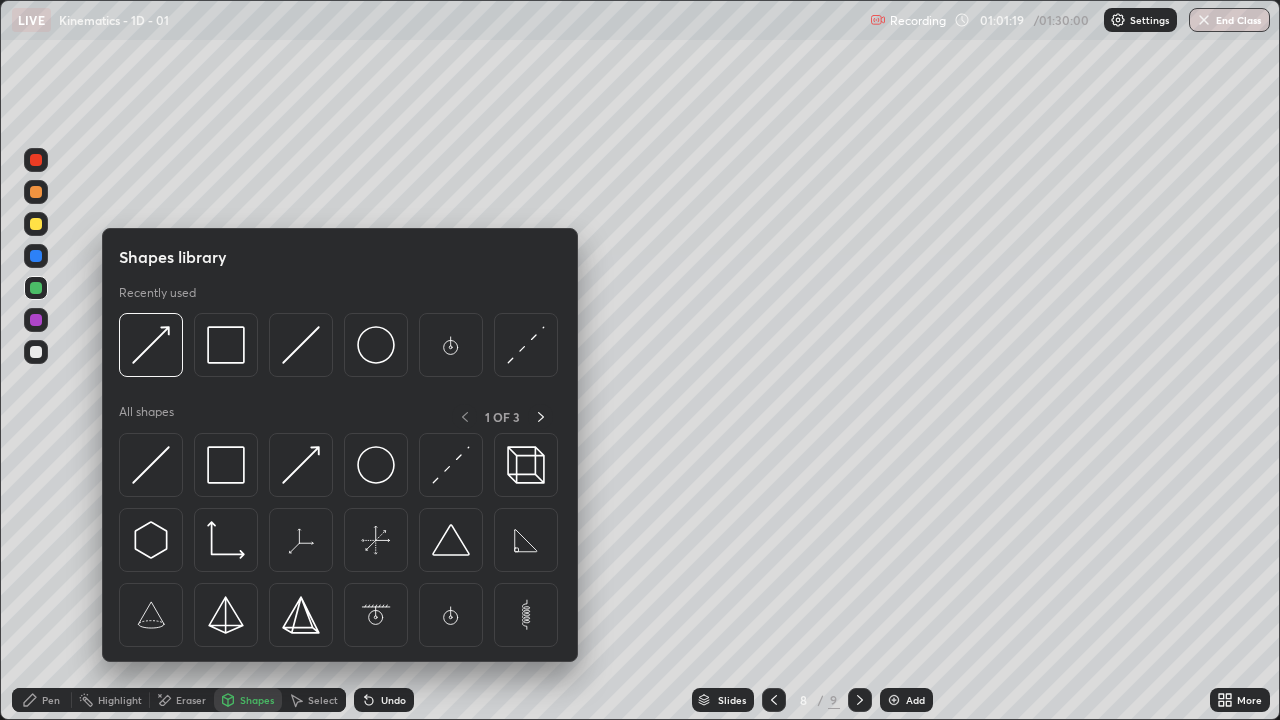 click at bounding box center (151, 465) 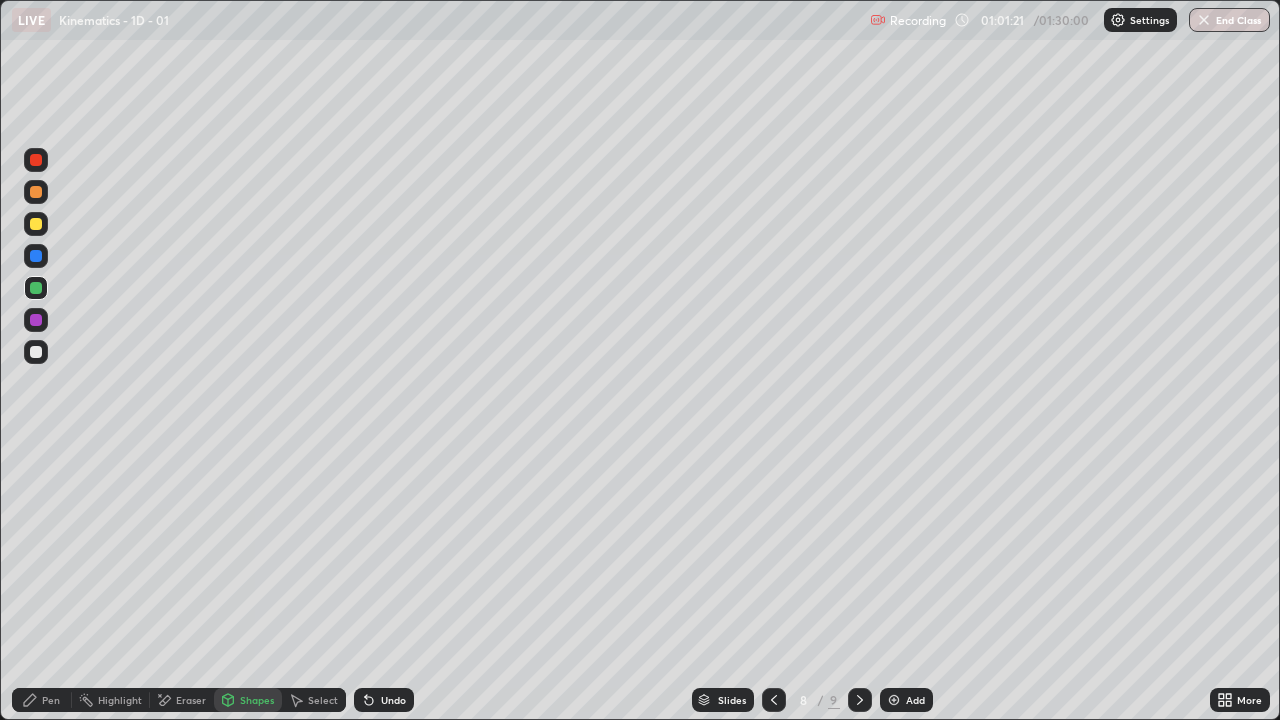 click on "Shapes" at bounding box center (248, 700) 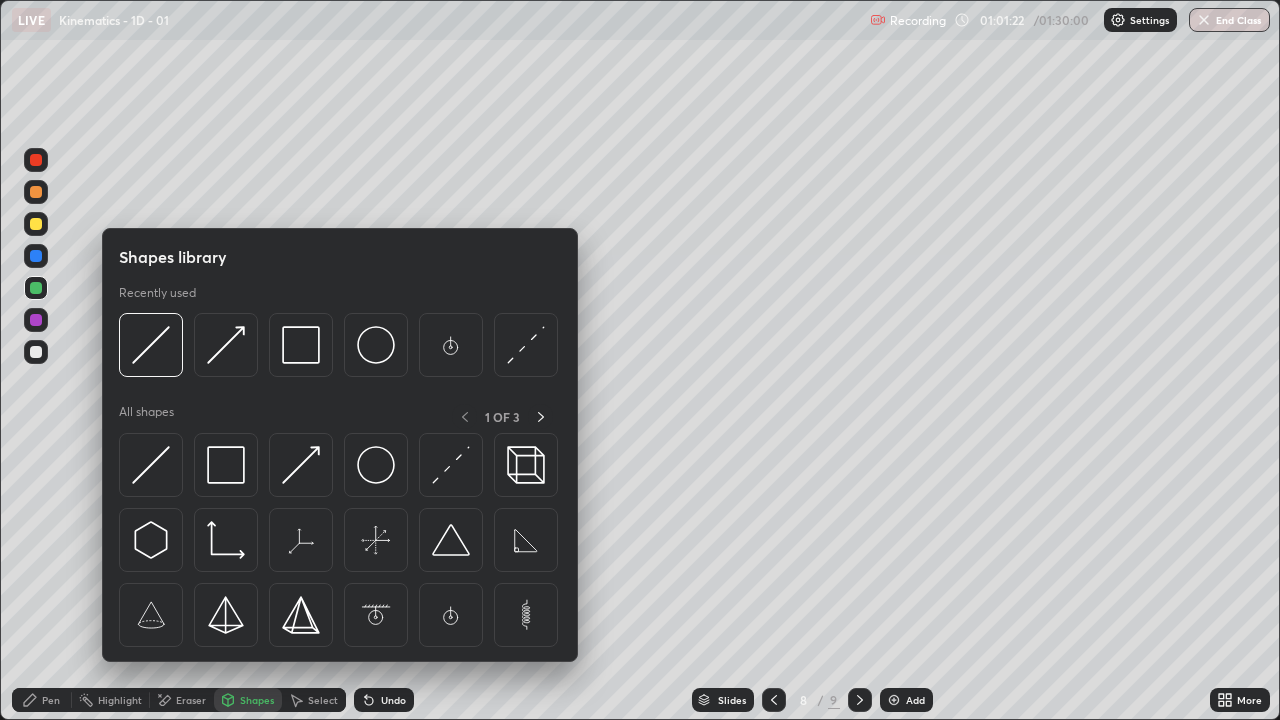 click at bounding box center (226, 465) 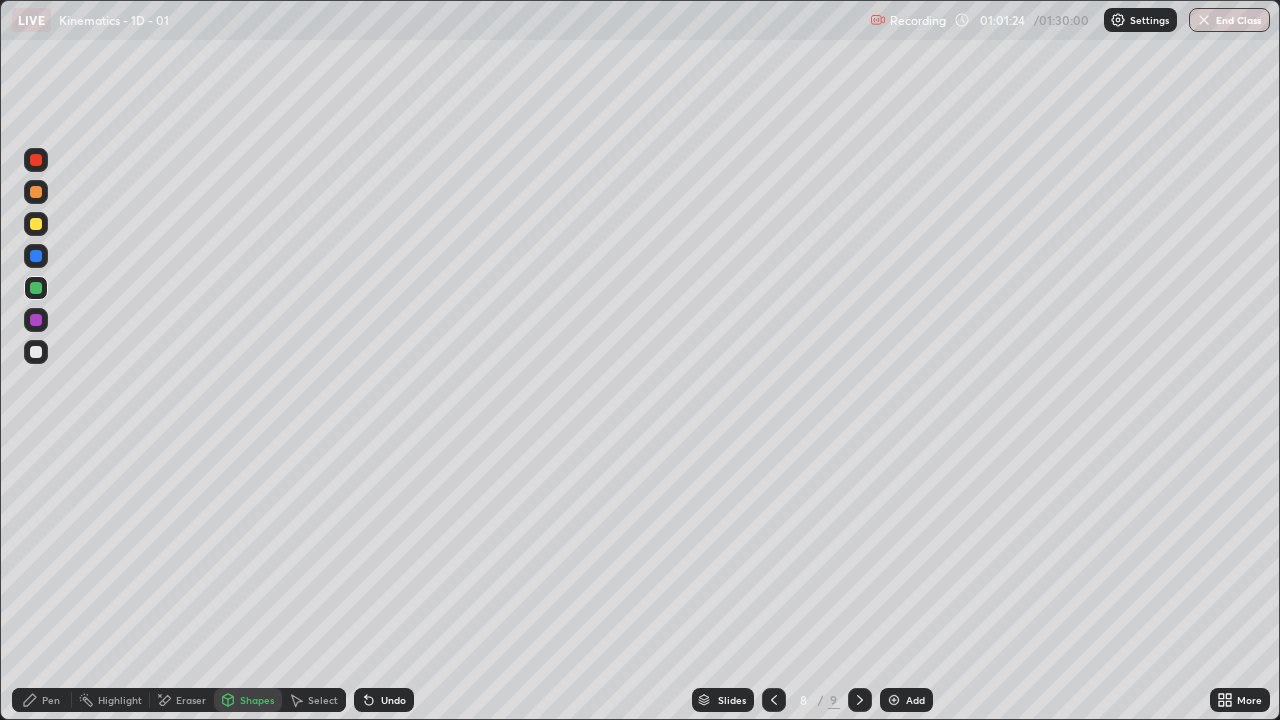 click on "Pen" at bounding box center [42, 700] 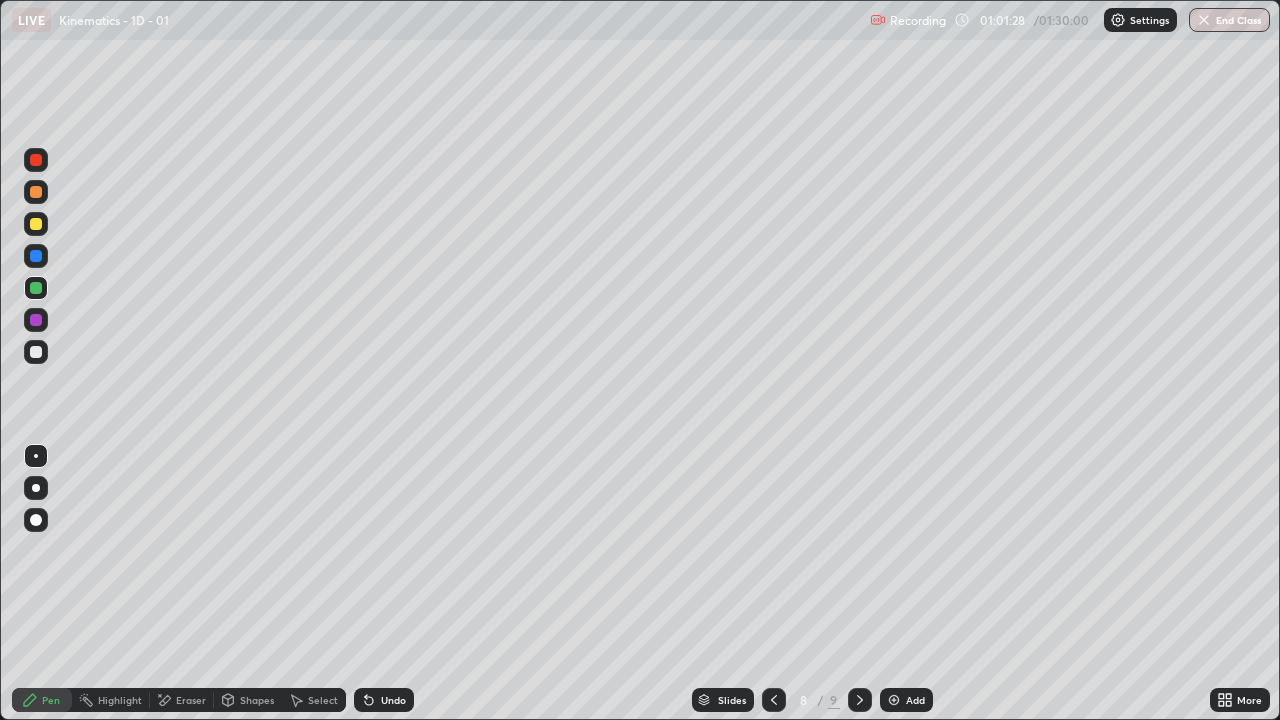 click on "Shapes" at bounding box center (257, 700) 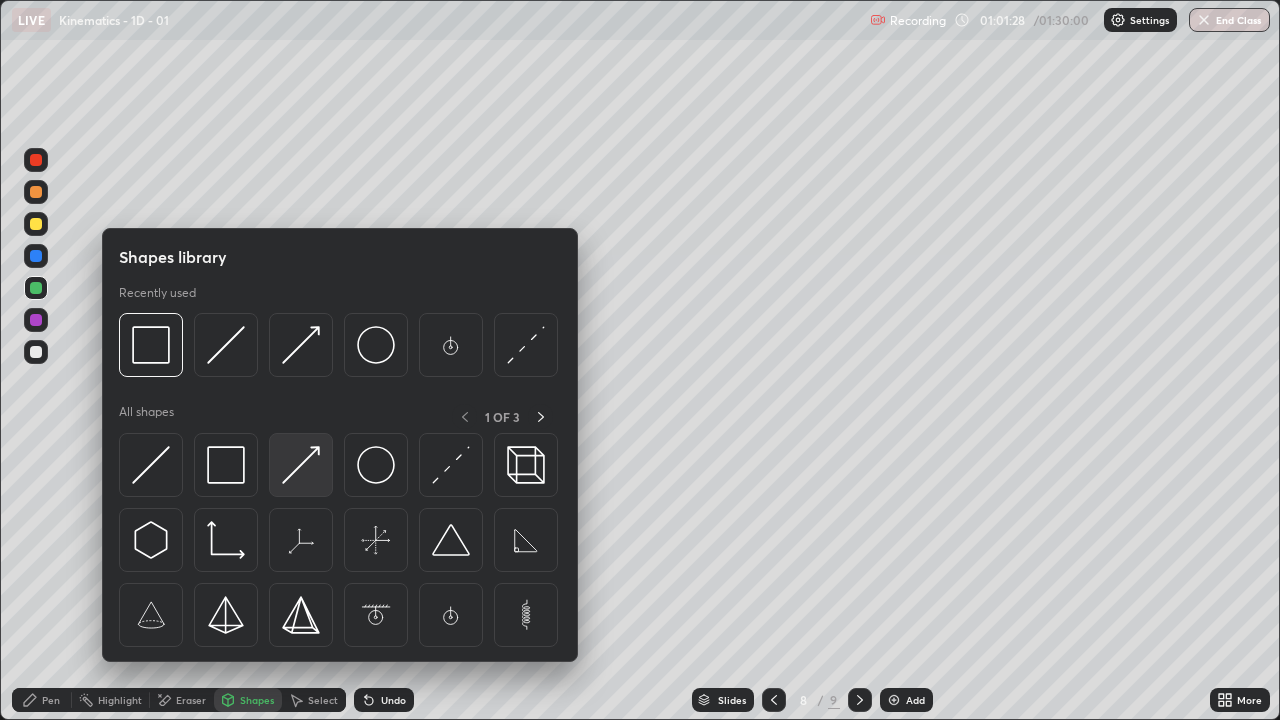 click at bounding box center (301, 465) 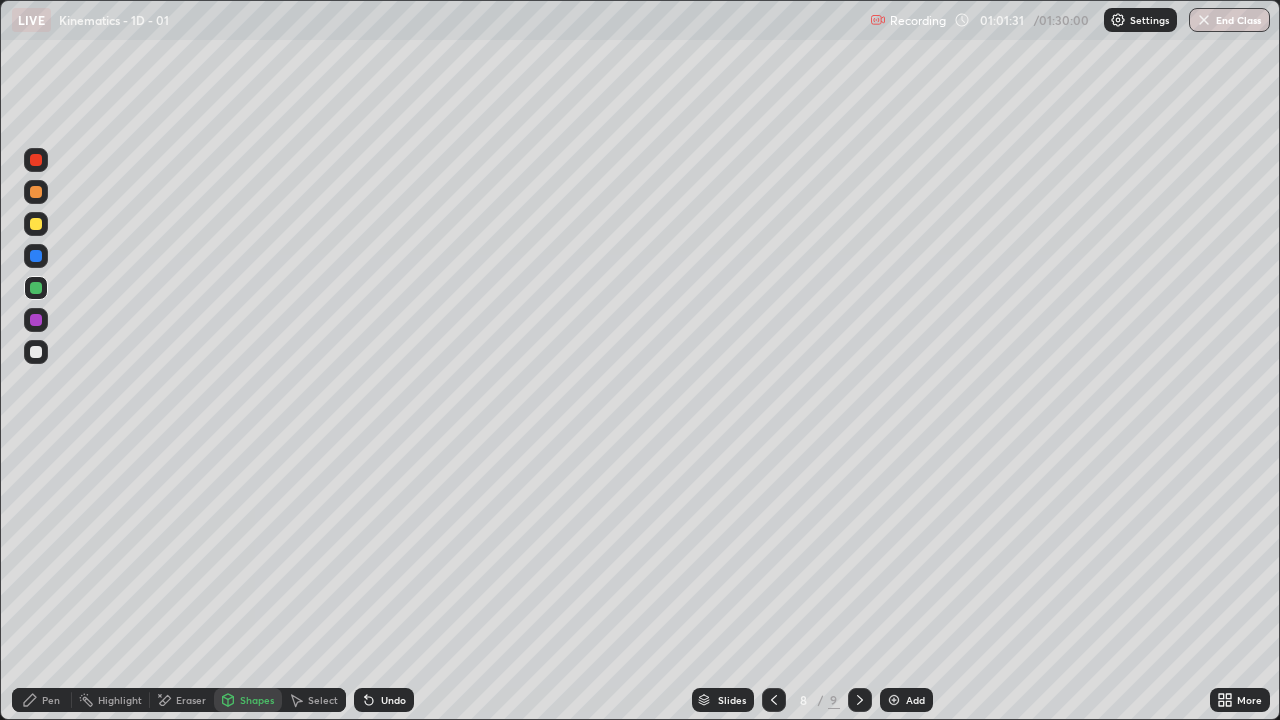 click on "Pen" at bounding box center (51, 700) 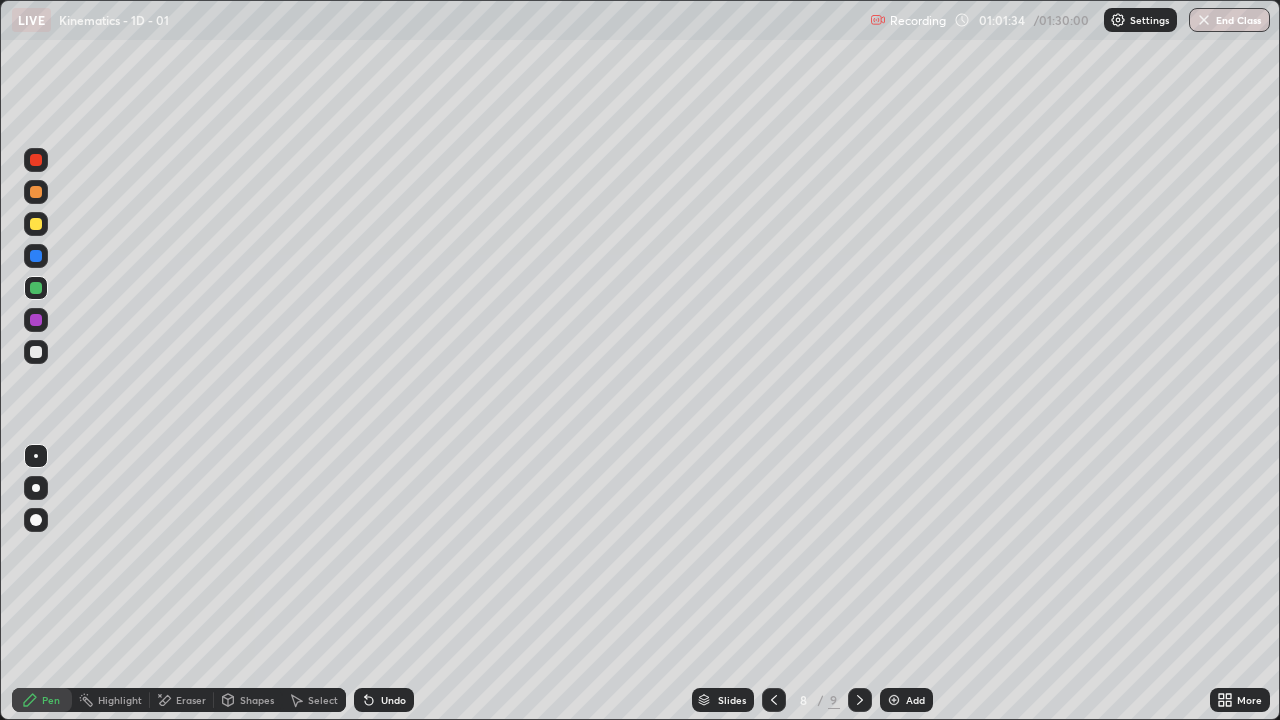 click on "Shapes" at bounding box center [257, 700] 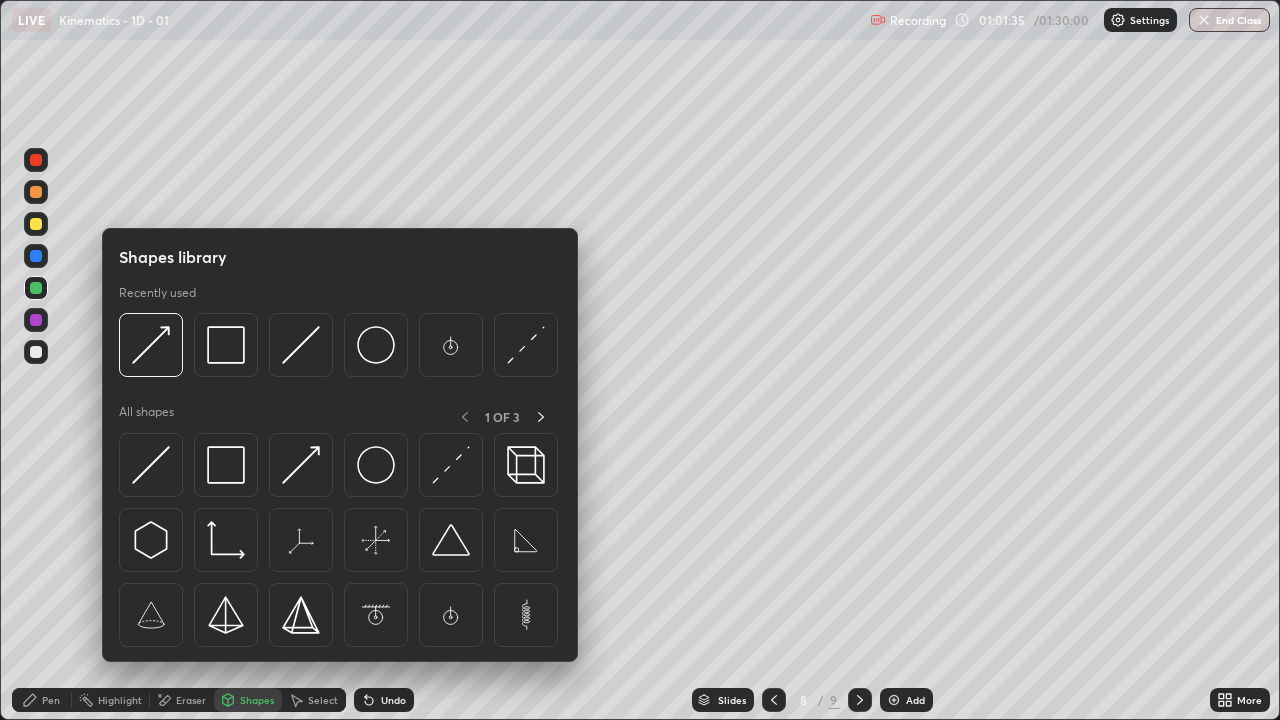 click at bounding box center [301, 465] 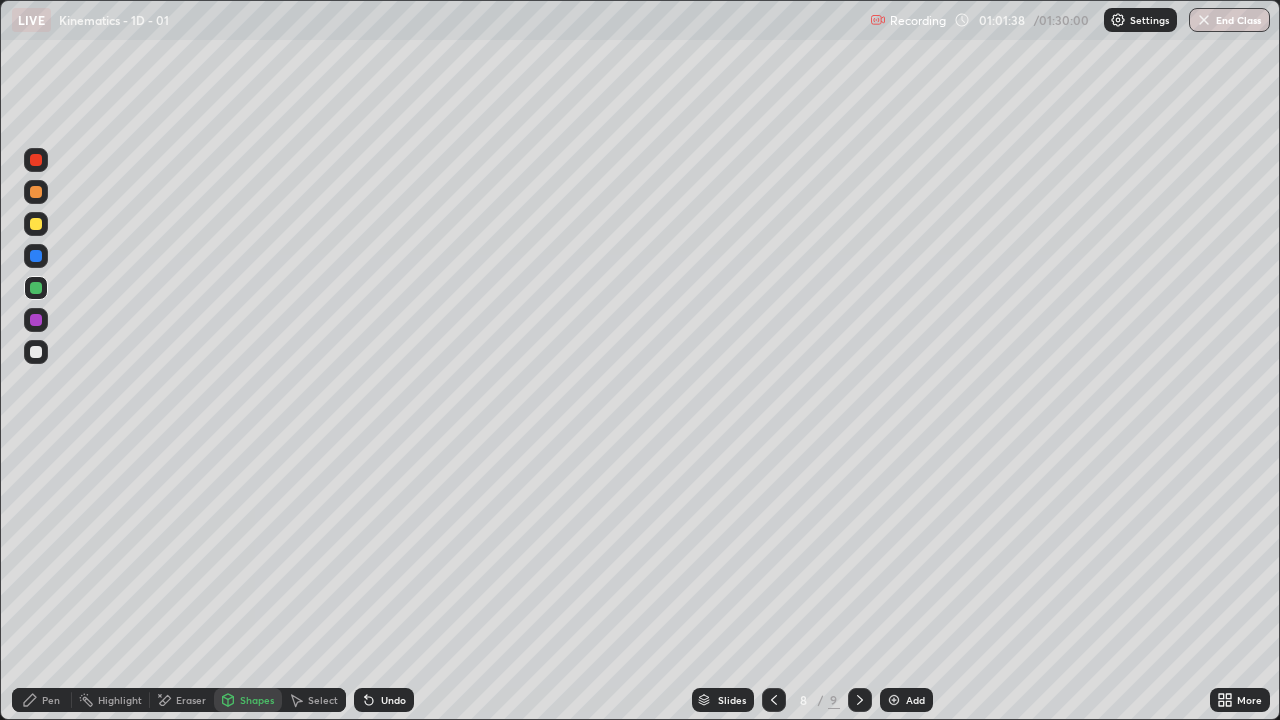 click 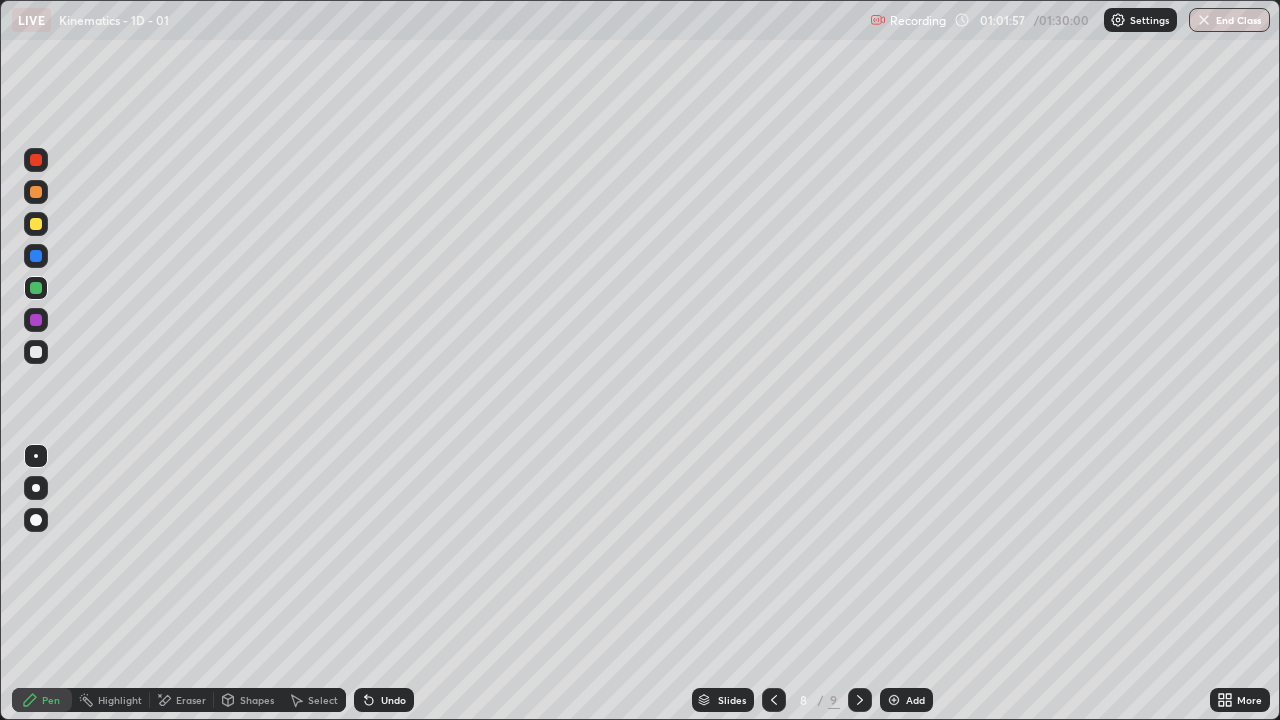 click at bounding box center (36, 352) 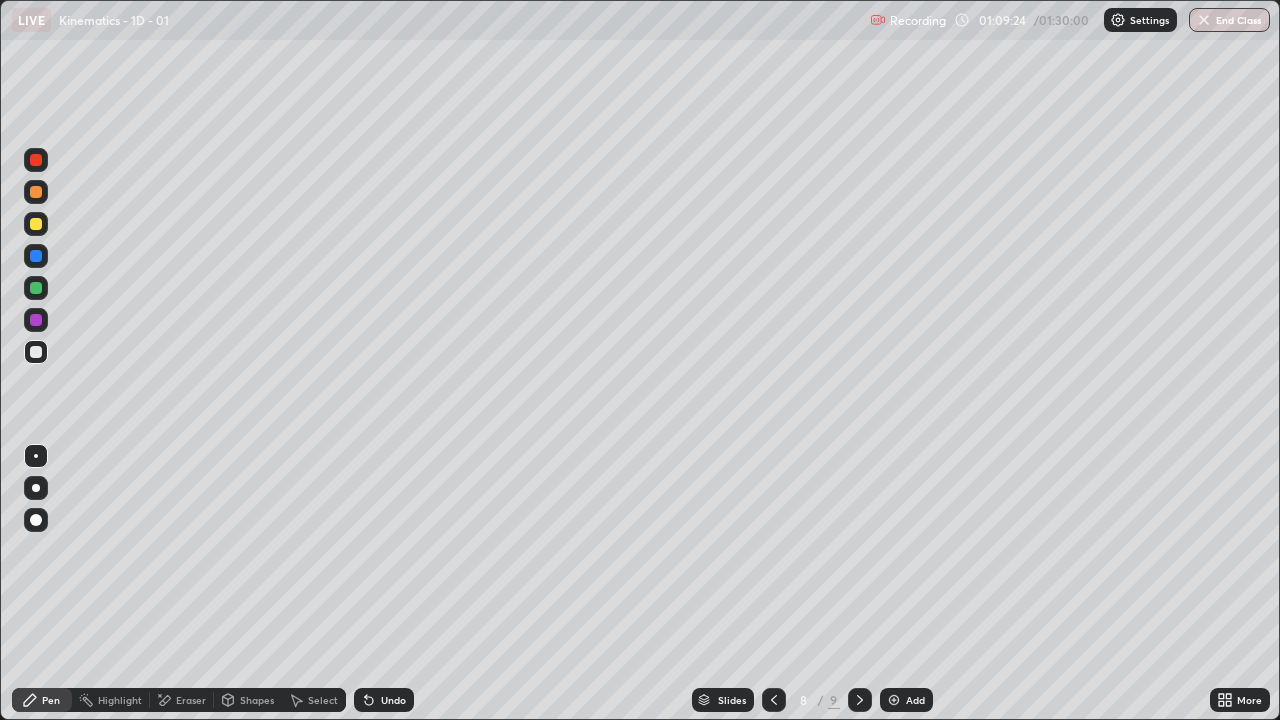 click on "Add" at bounding box center (915, 700) 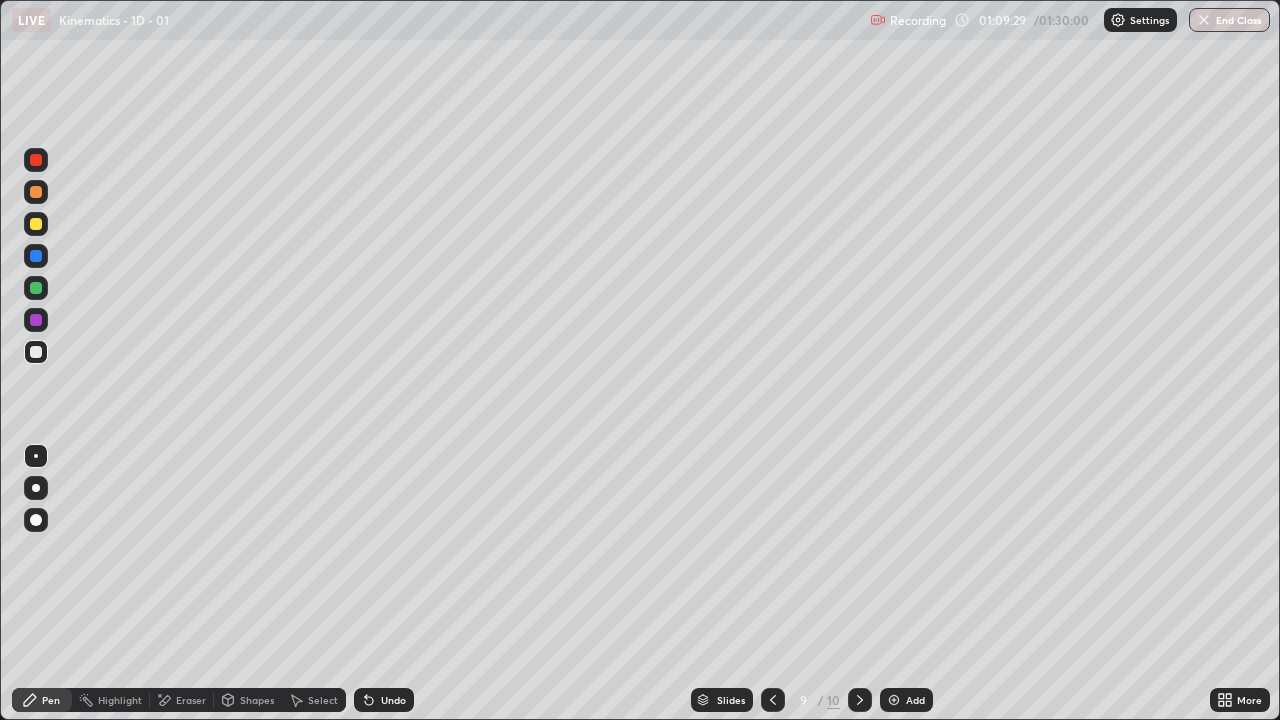 click on "Shapes" at bounding box center (248, 700) 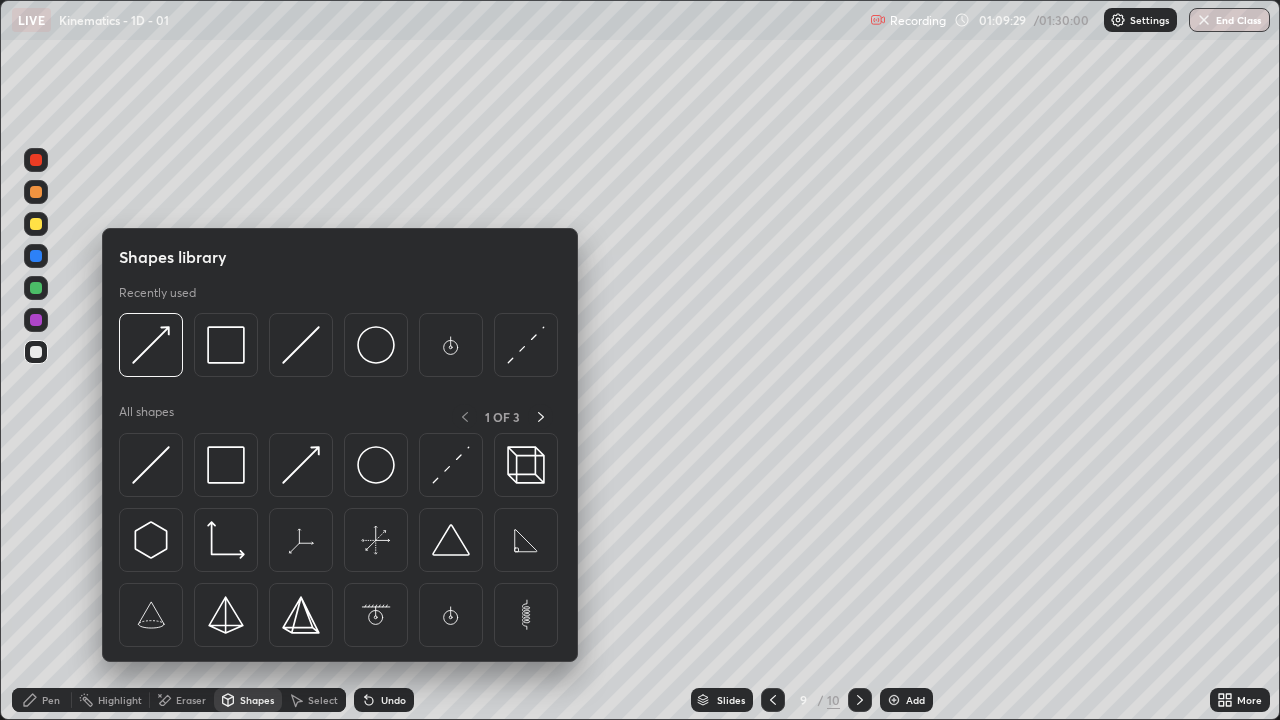 click at bounding box center (151, 465) 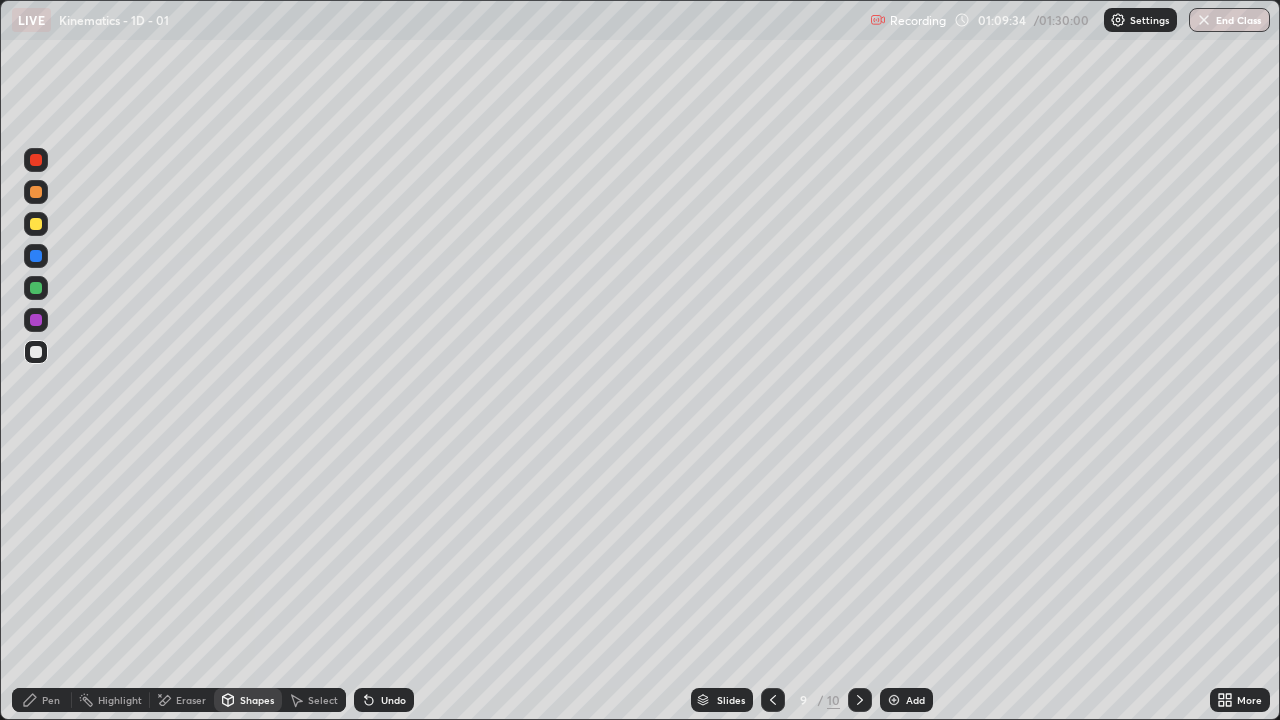 click on "Shapes" at bounding box center (248, 700) 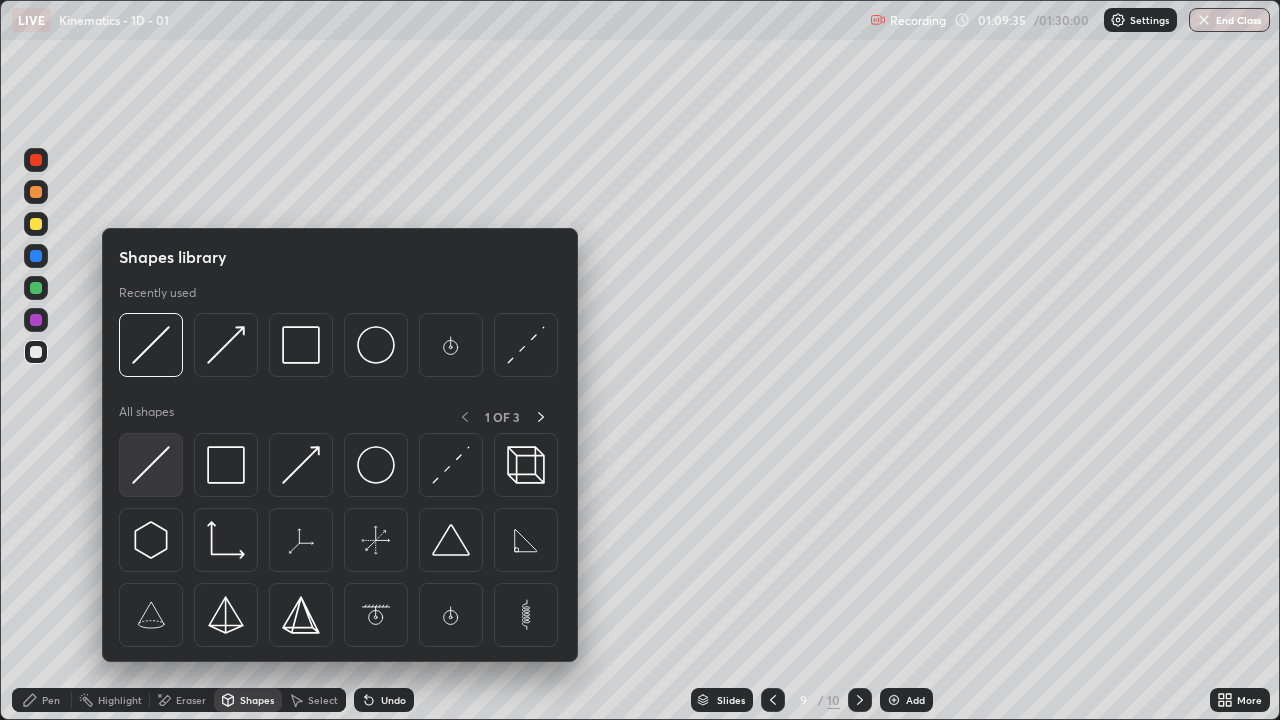 click at bounding box center [151, 465] 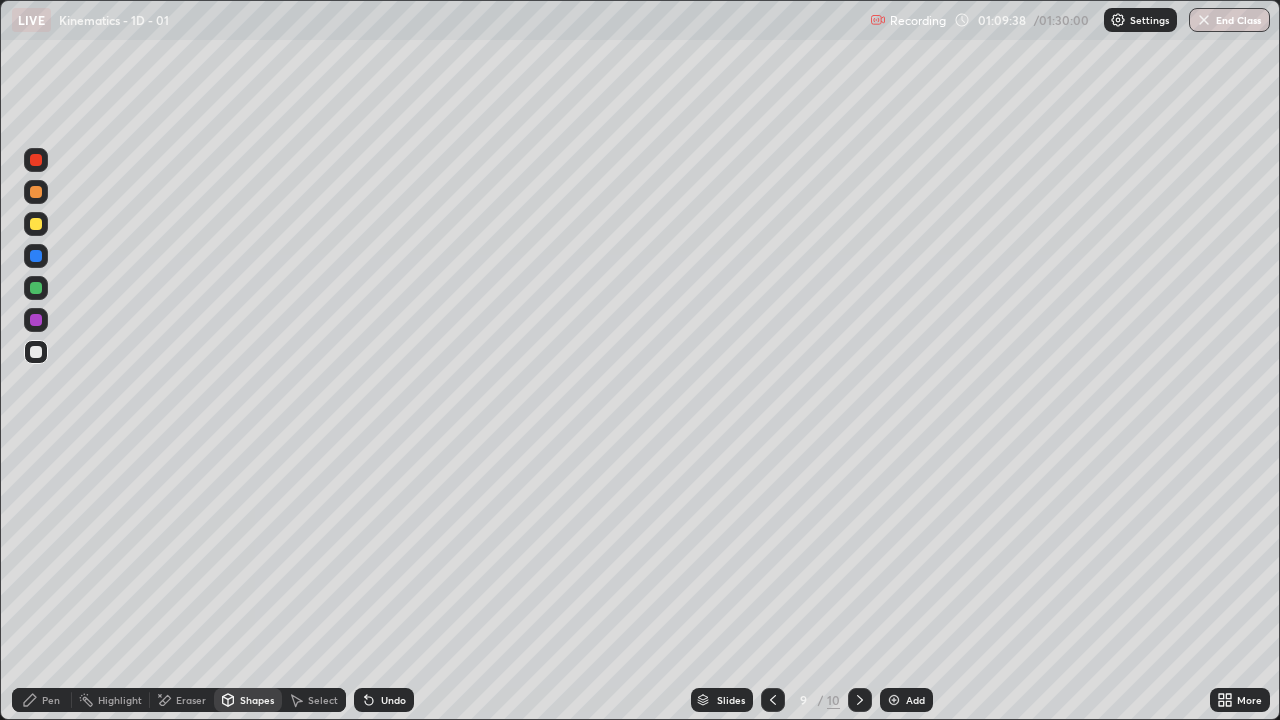 click on "Shapes" at bounding box center (257, 700) 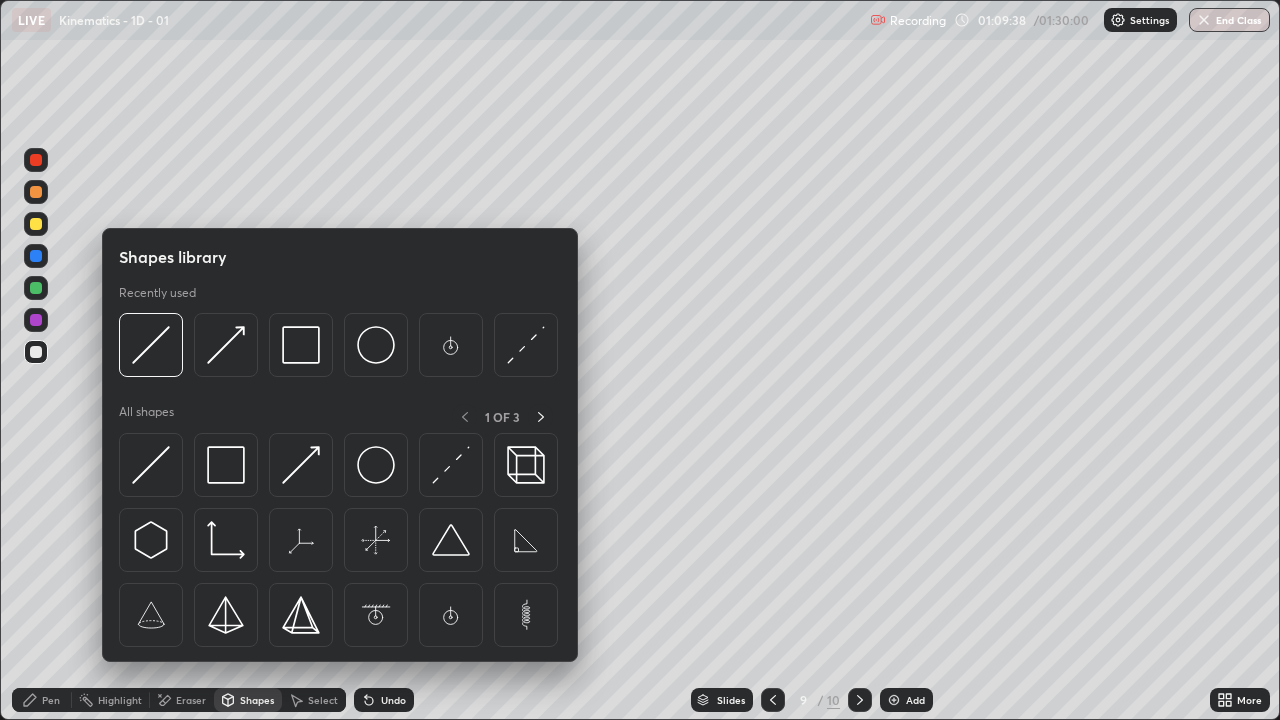 click at bounding box center (226, 465) 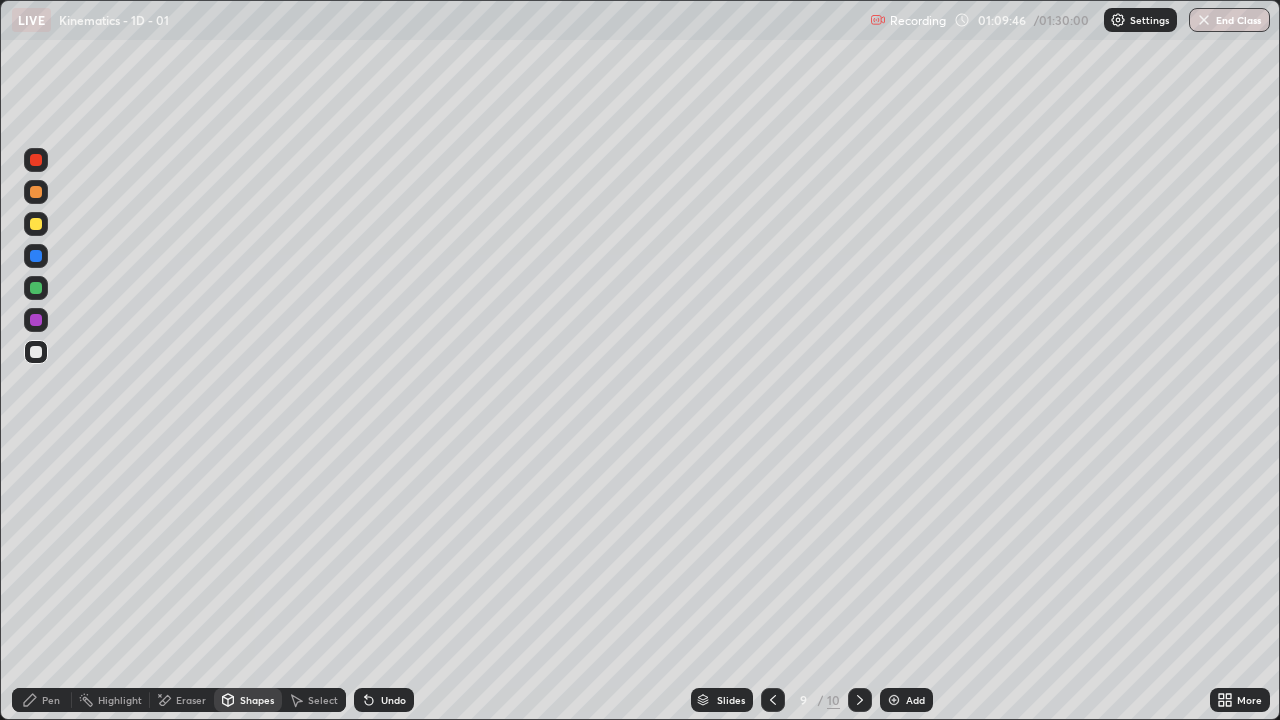 click 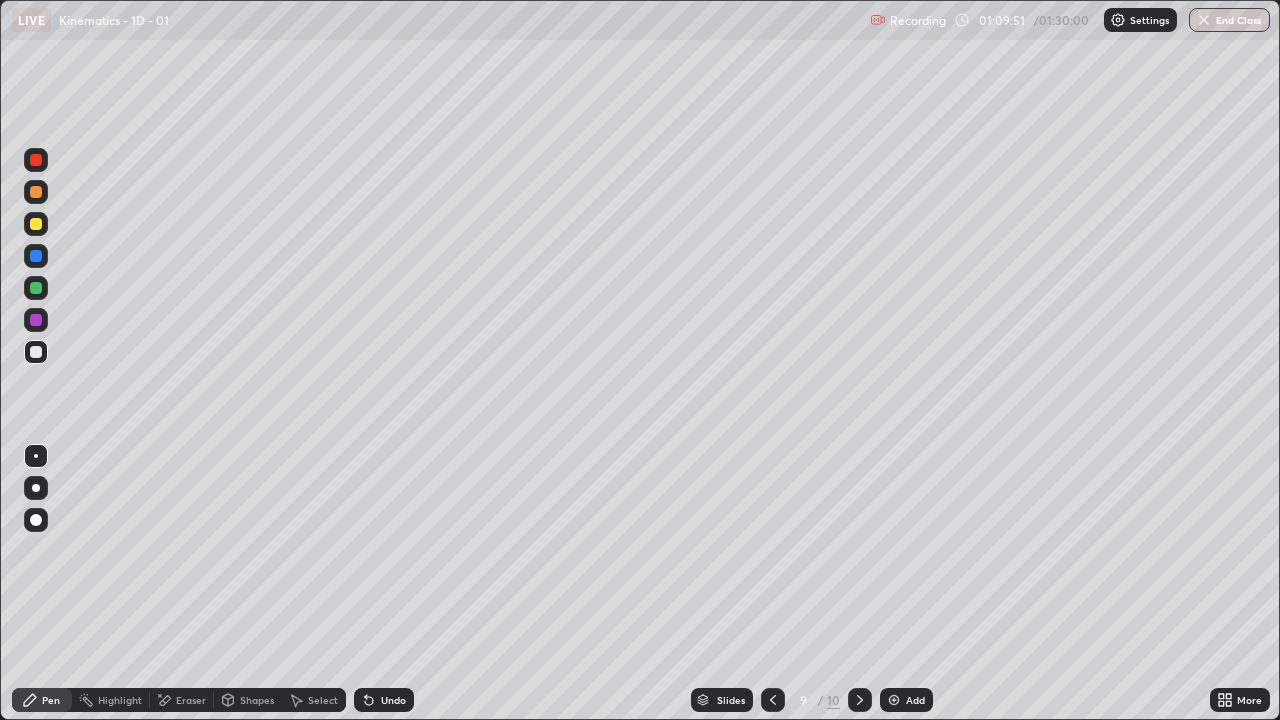 click on "Pen" at bounding box center [42, 700] 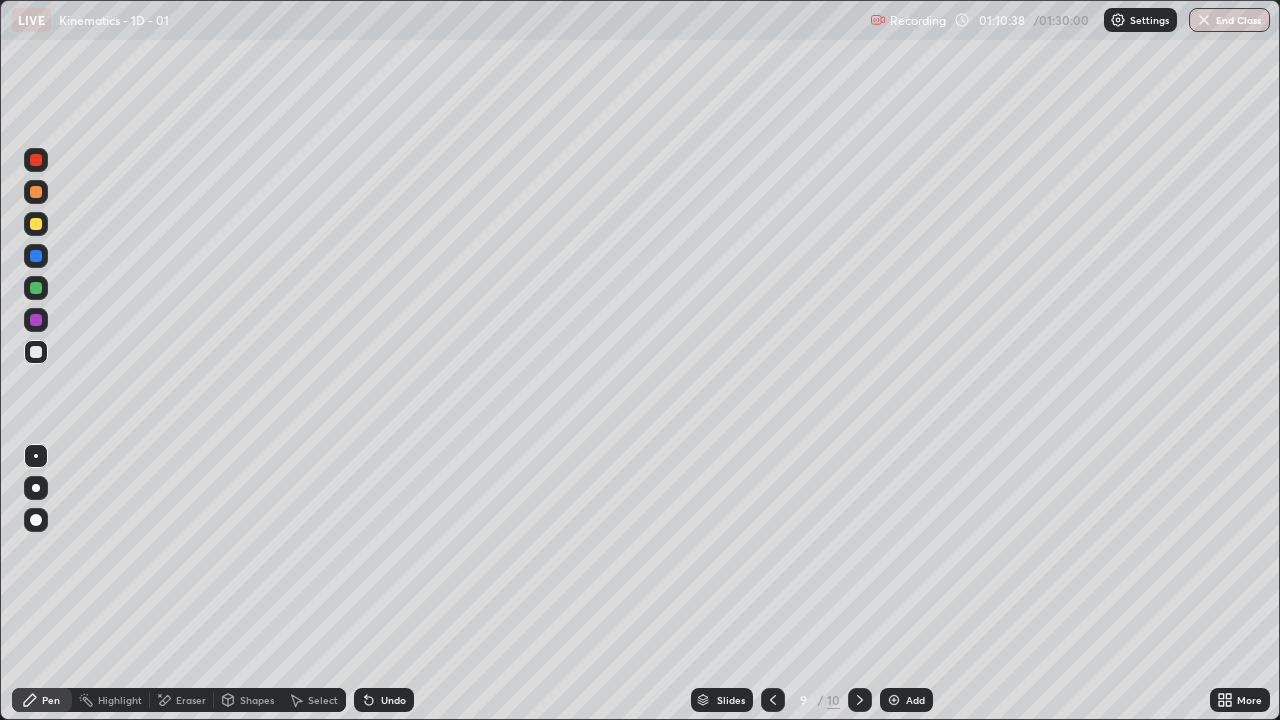 click at bounding box center (36, 224) 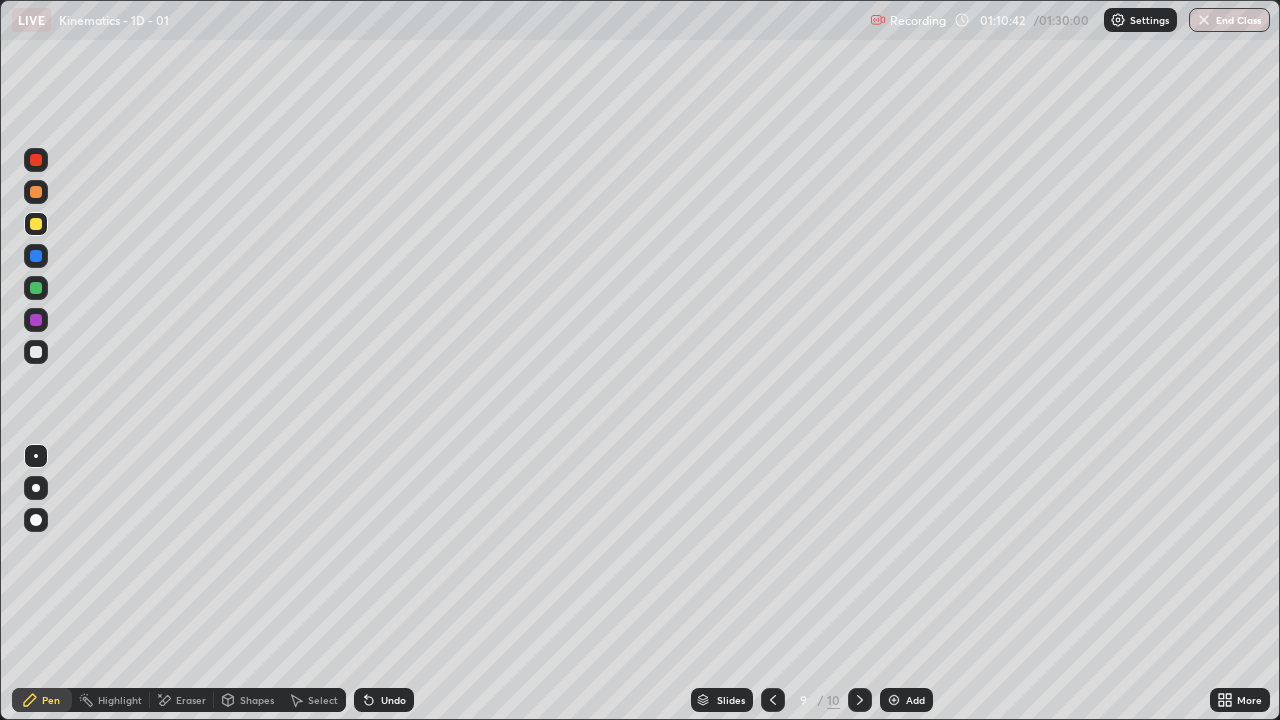 click on "Undo" at bounding box center [393, 700] 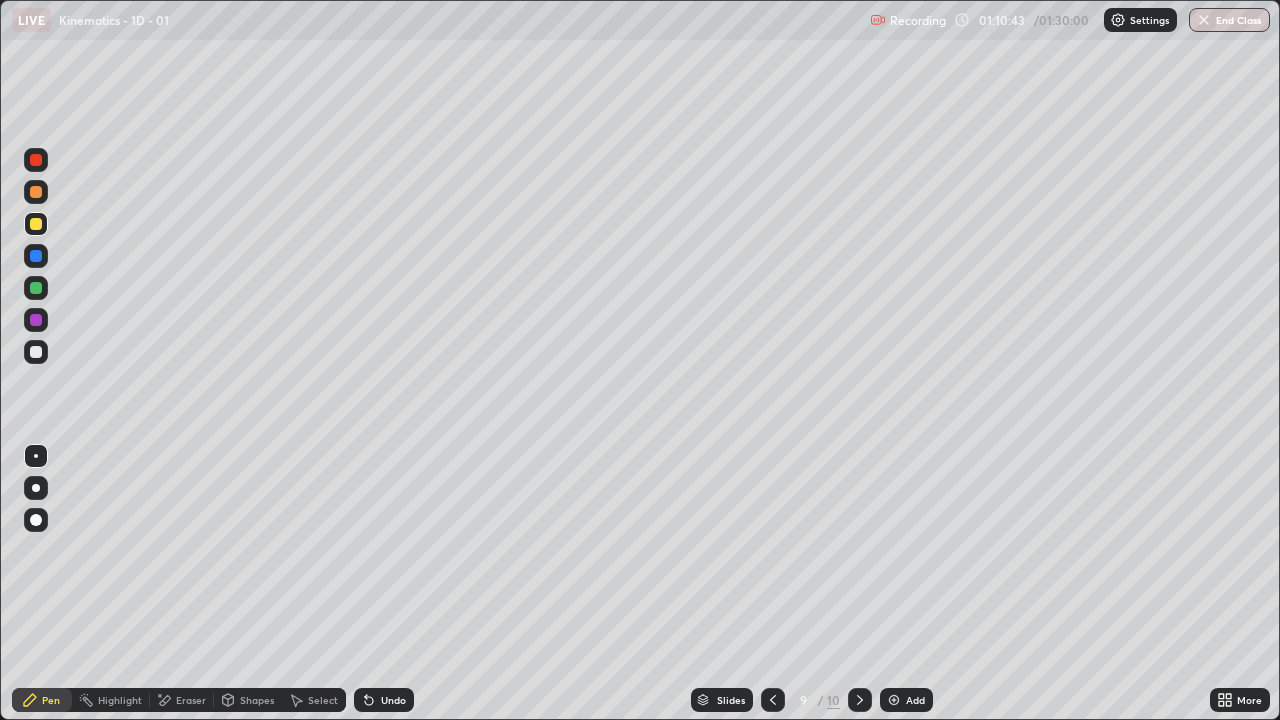 click on "Shapes" at bounding box center (257, 700) 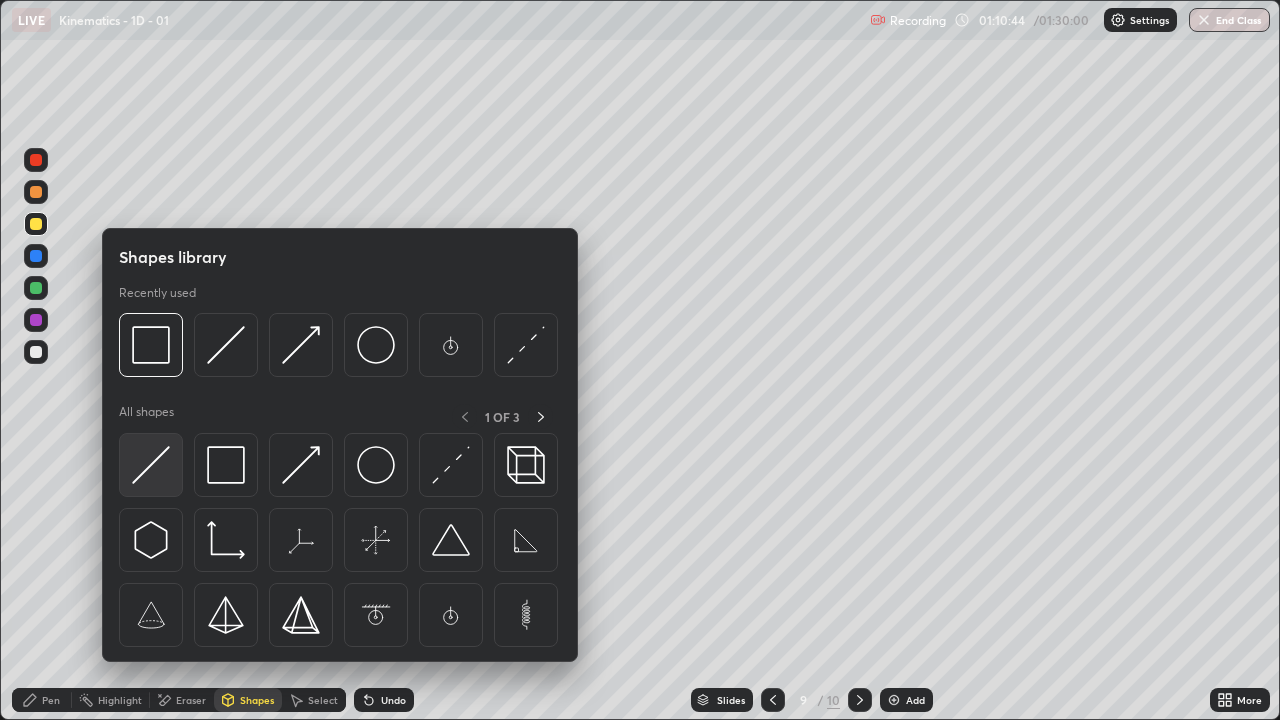 click at bounding box center [151, 465] 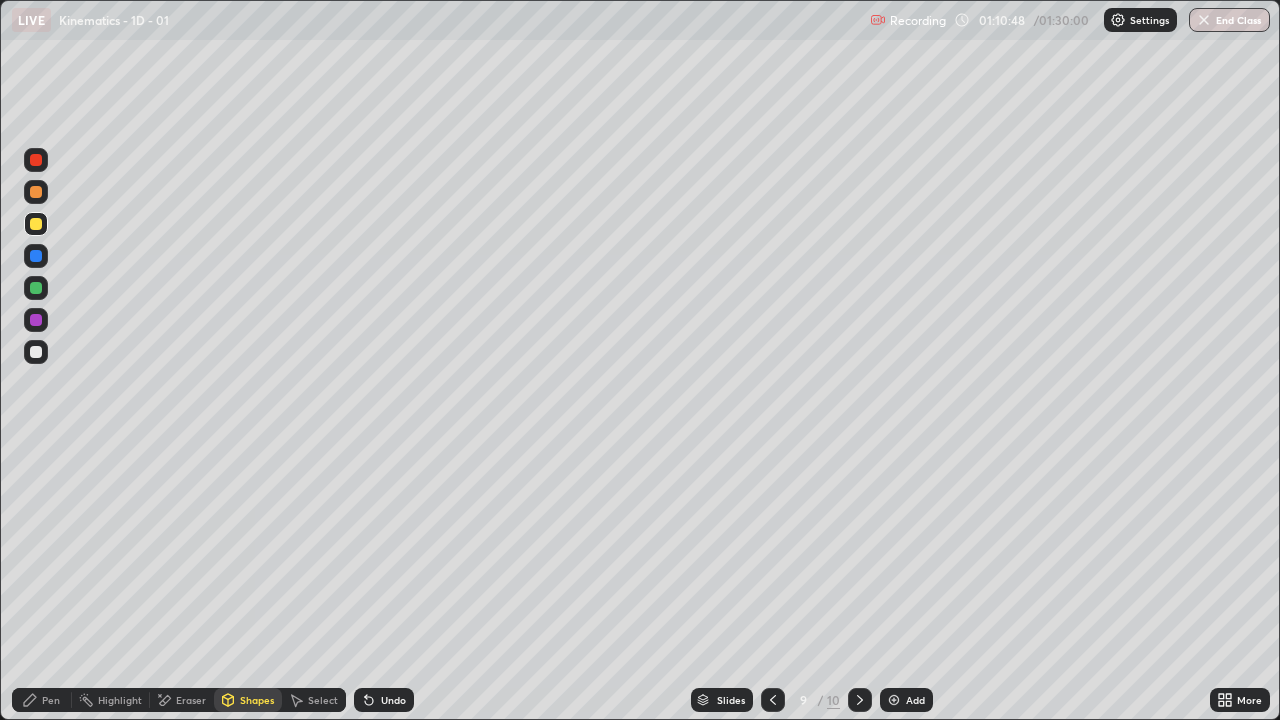 click on "Pen" at bounding box center [51, 700] 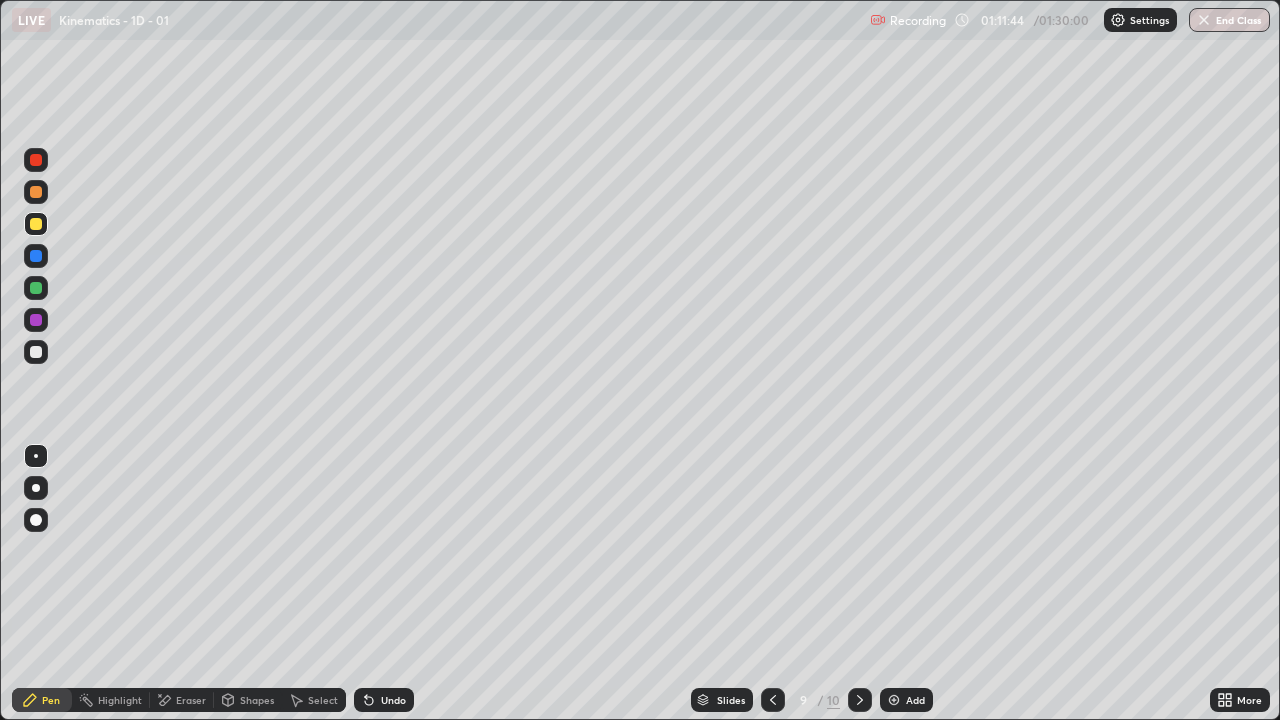 click at bounding box center (36, 320) 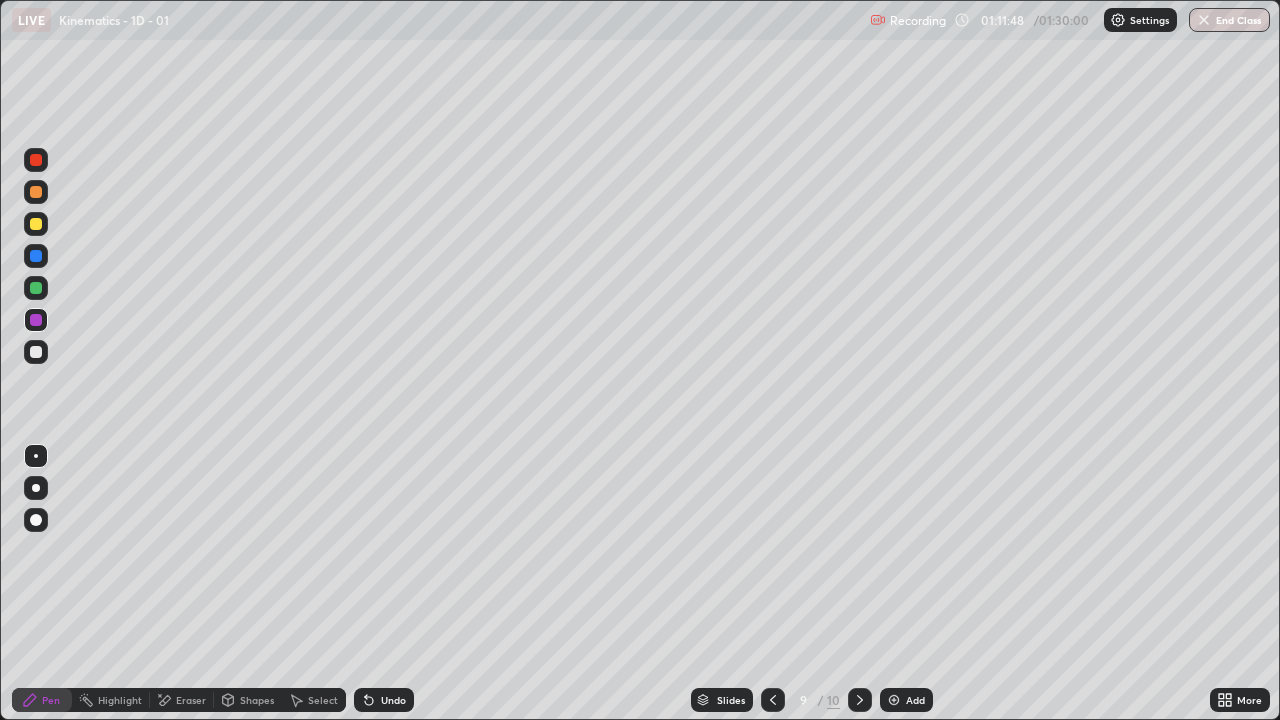 click on "Shapes" at bounding box center (257, 700) 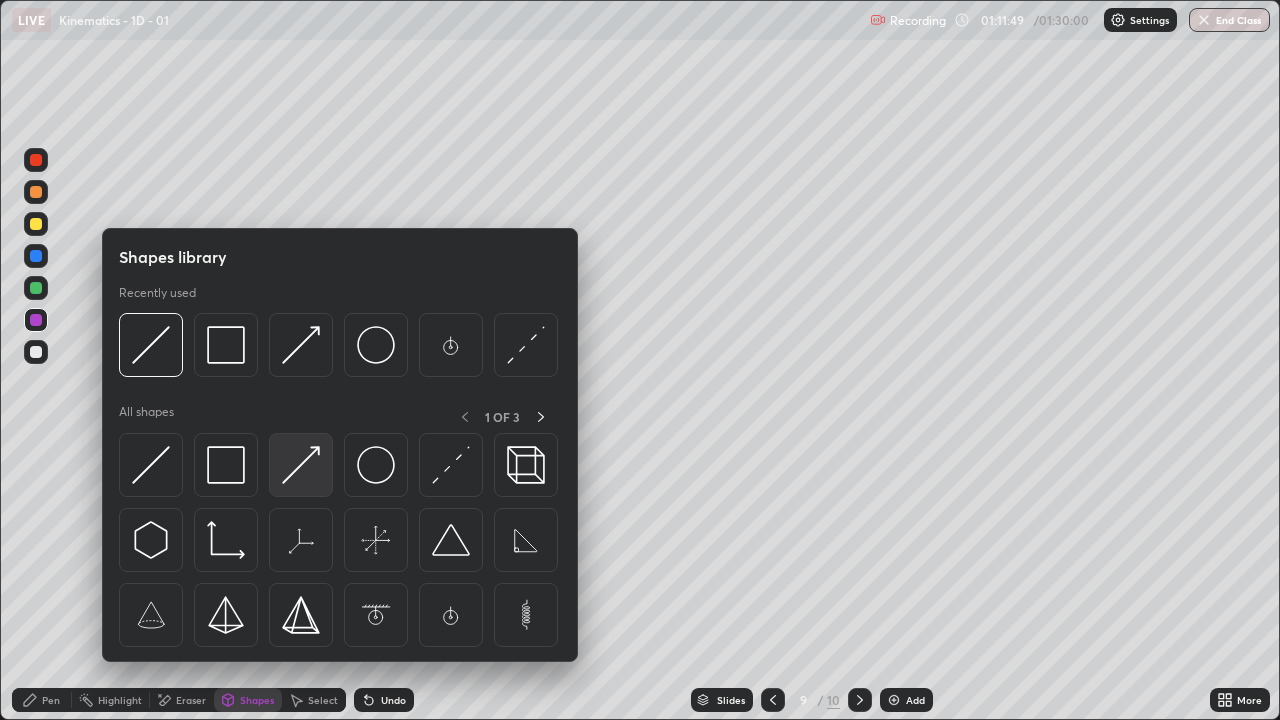 click at bounding box center [301, 465] 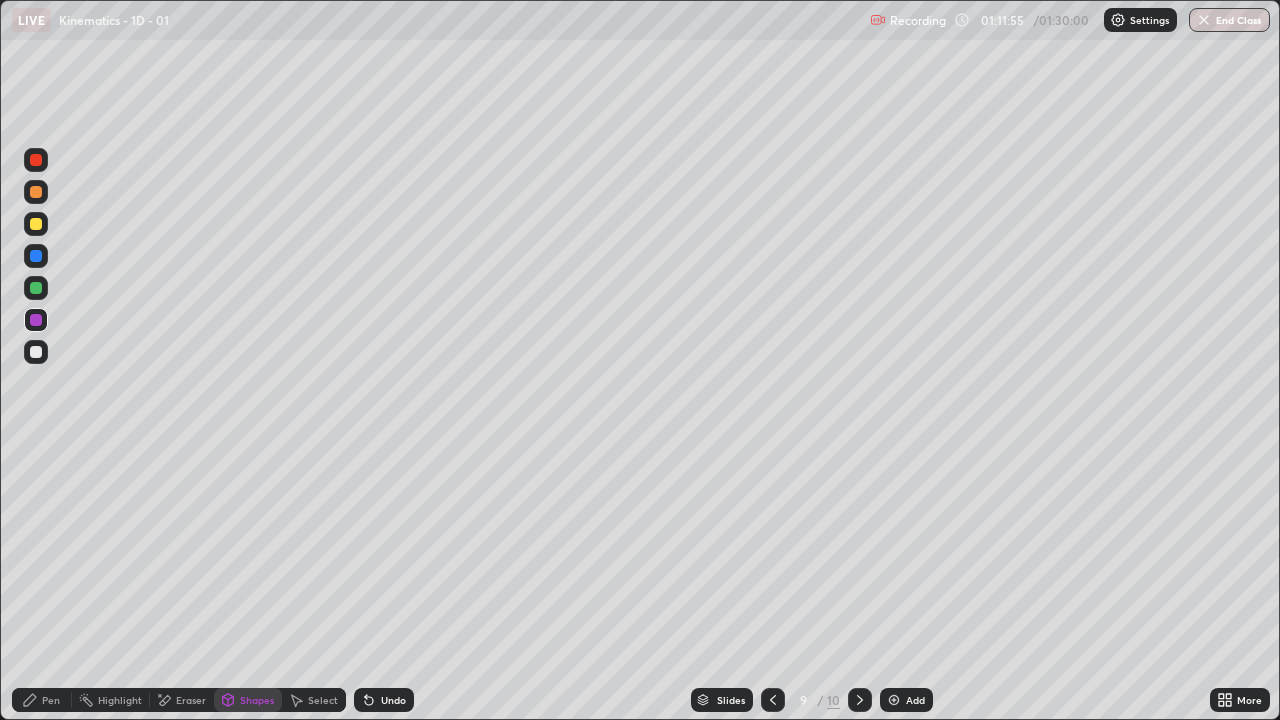 click on "Pen" at bounding box center [42, 700] 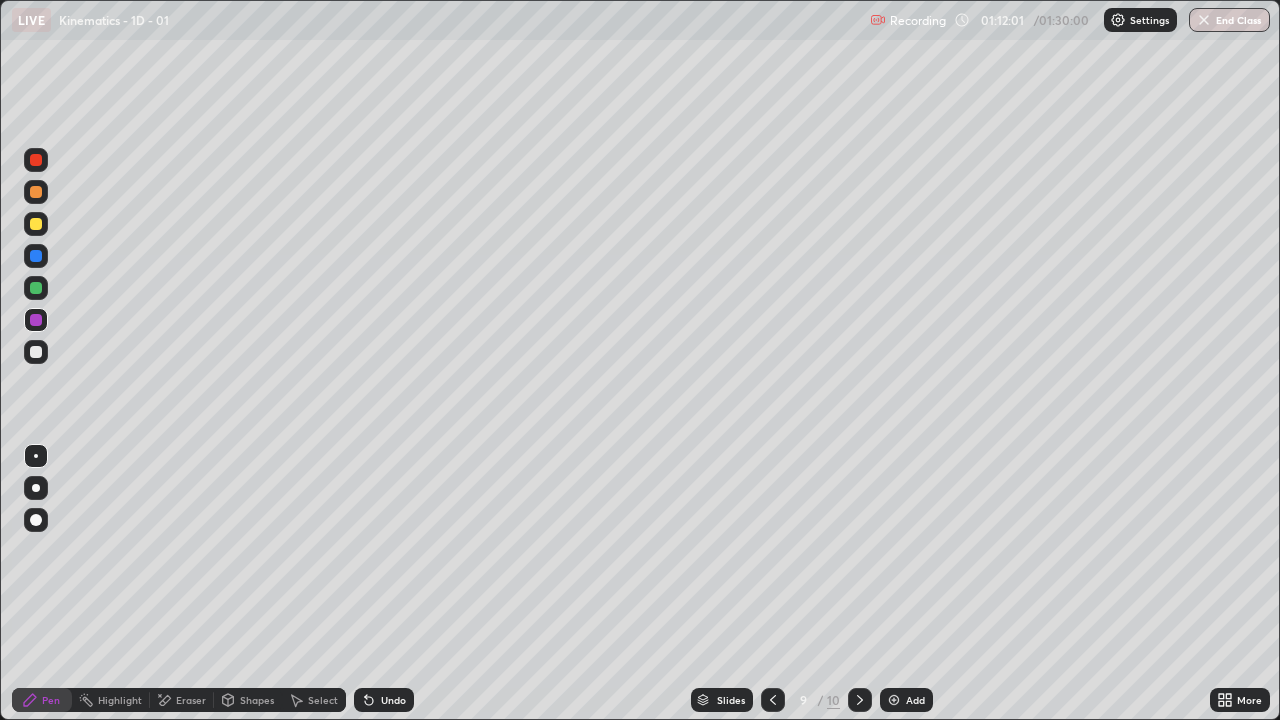 click 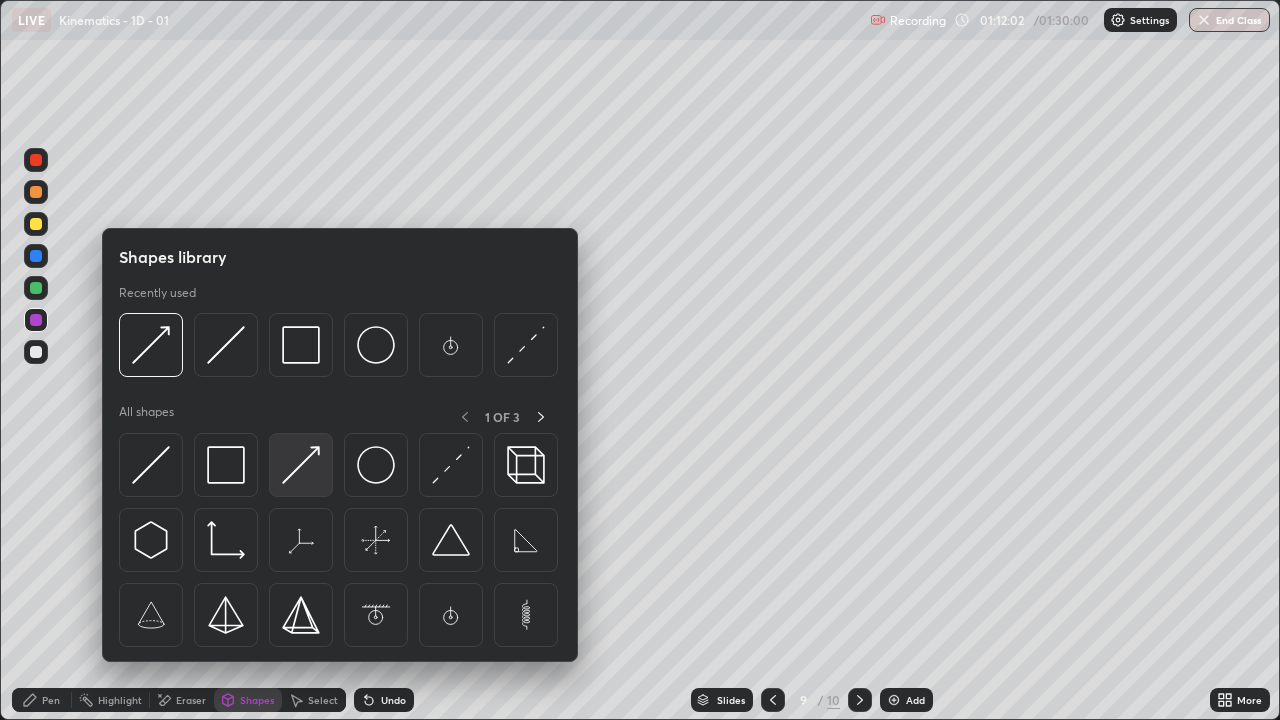 click at bounding box center (301, 465) 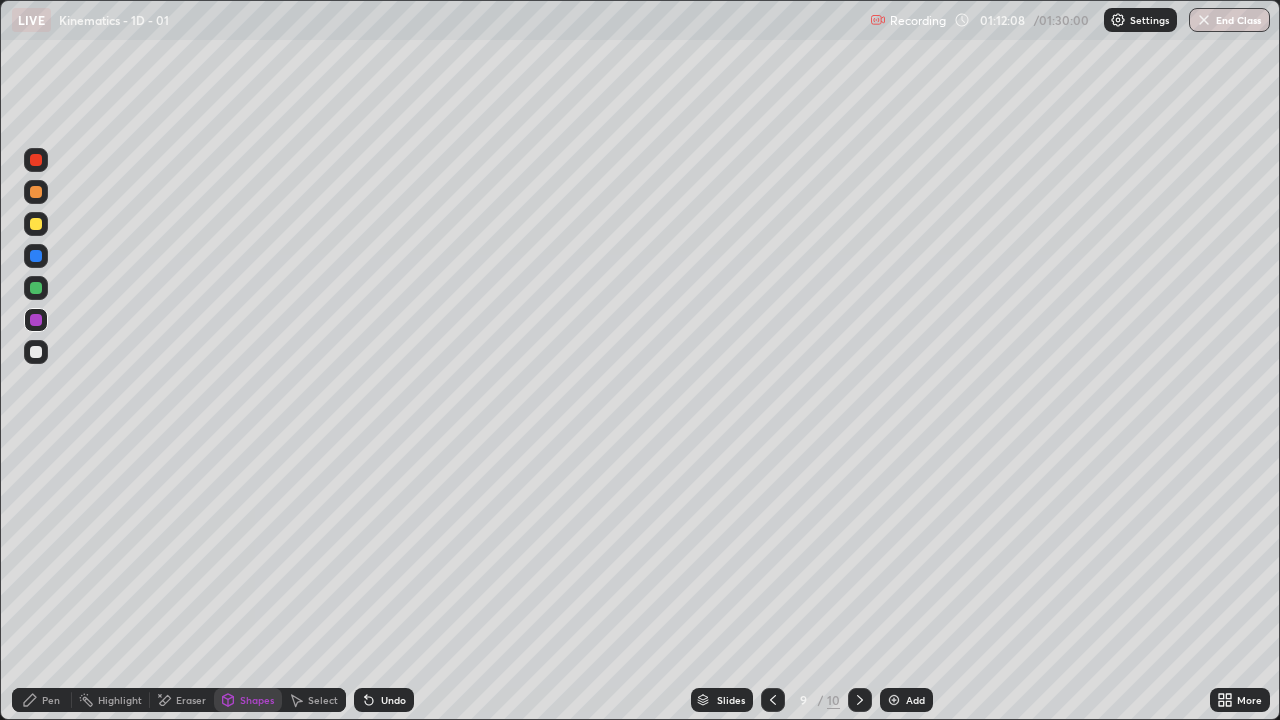 click on "Pen" at bounding box center (51, 700) 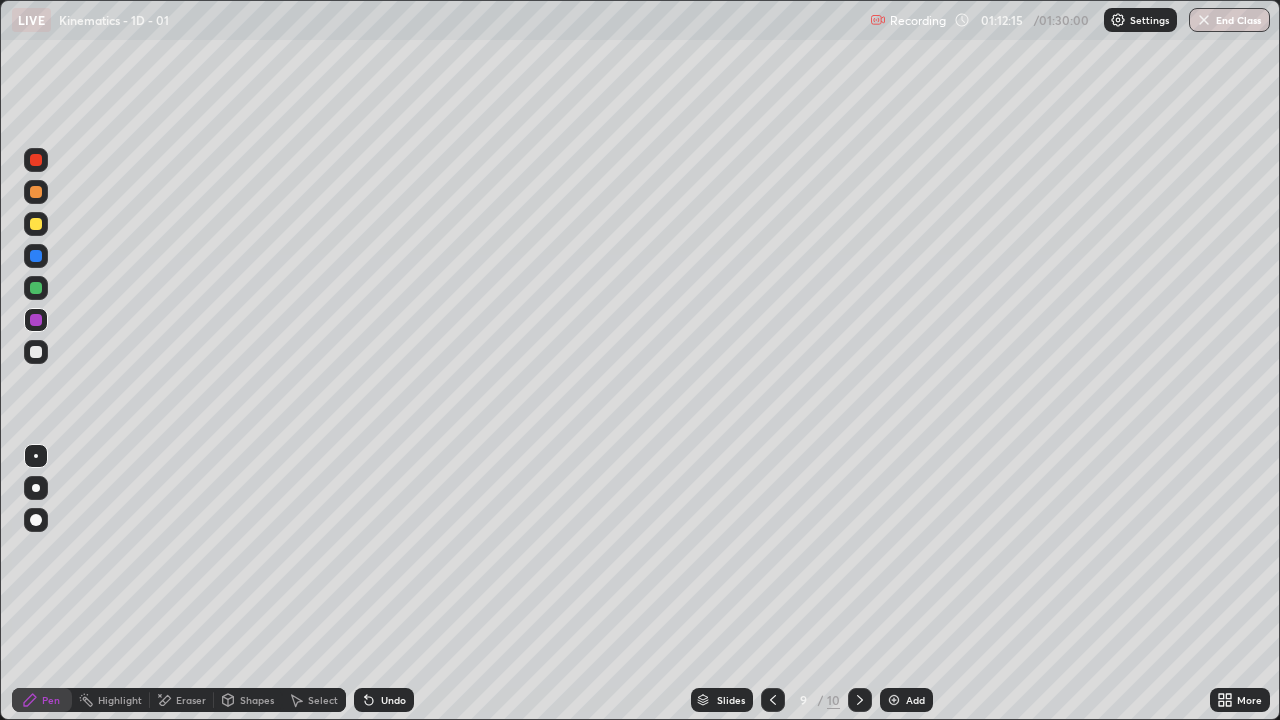 click on "Shapes" at bounding box center [257, 700] 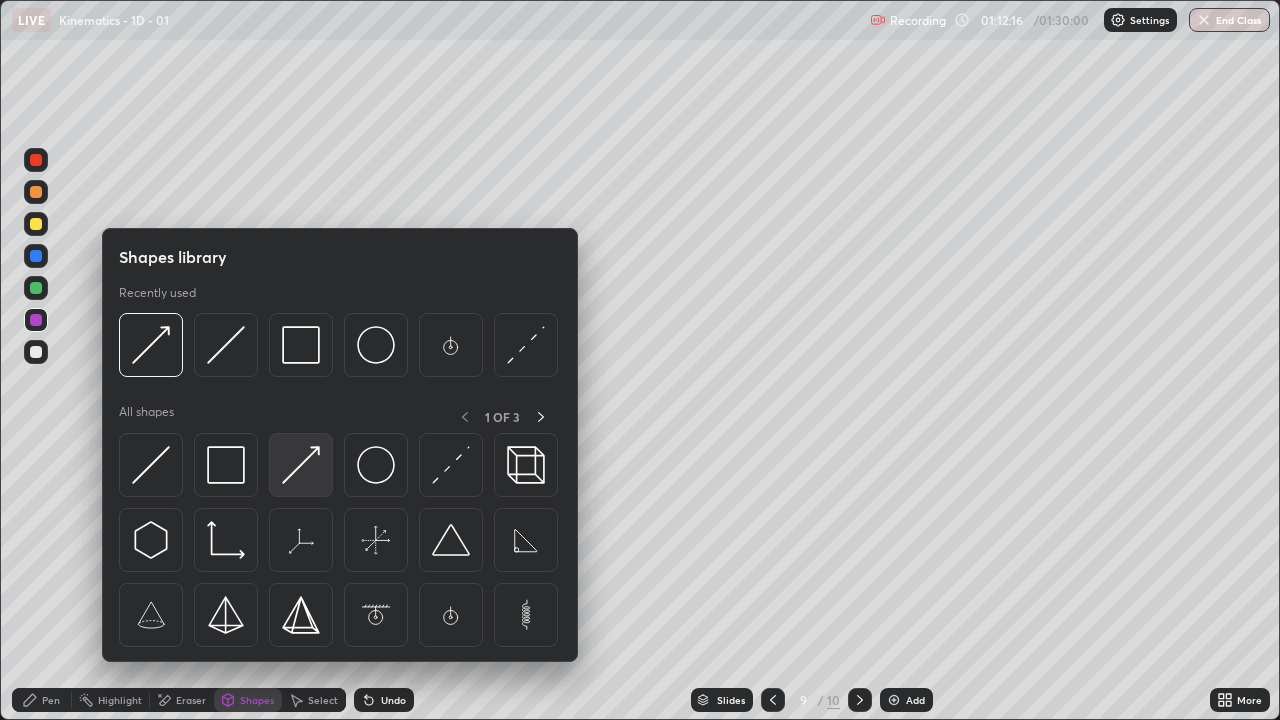 click at bounding box center (301, 465) 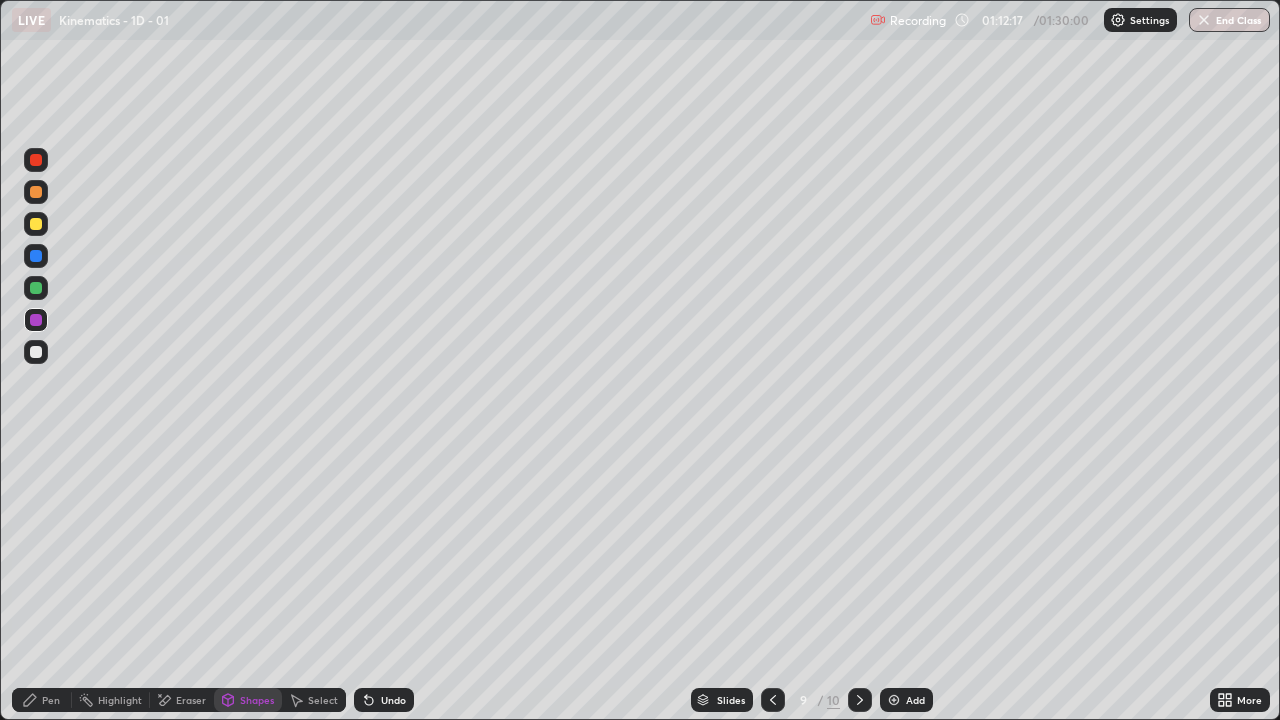 click at bounding box center (36, 288) 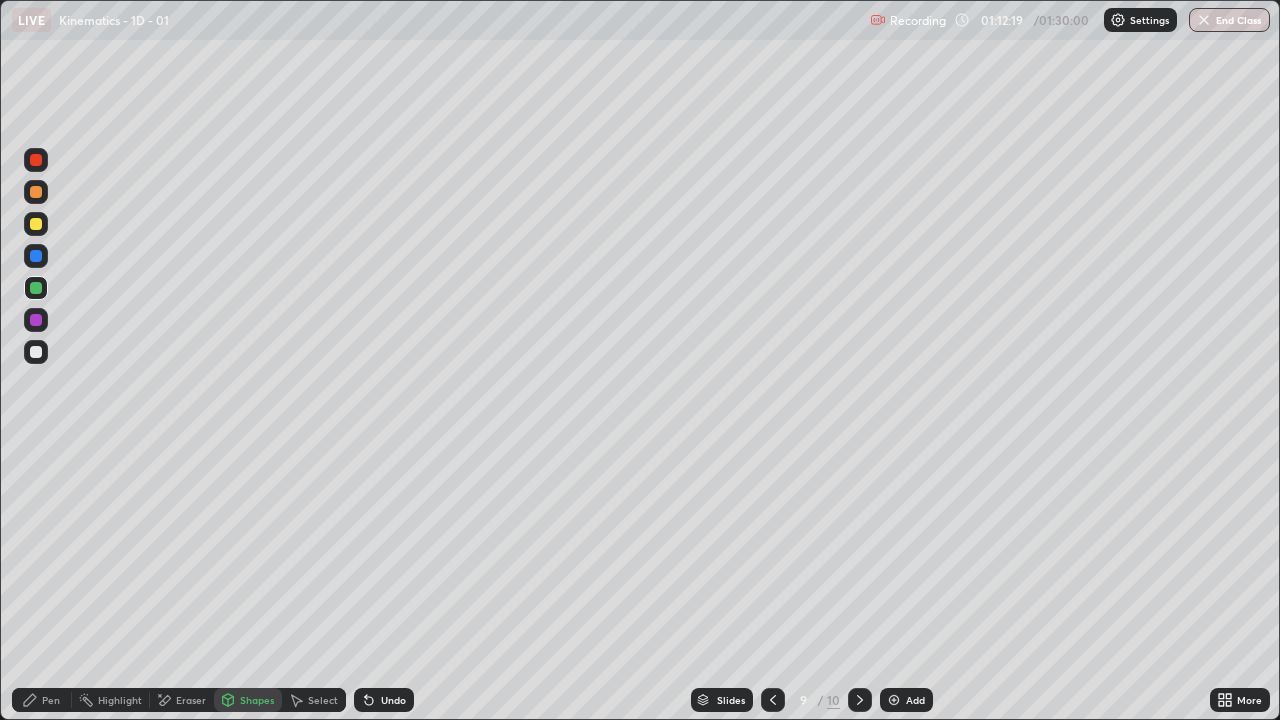 click 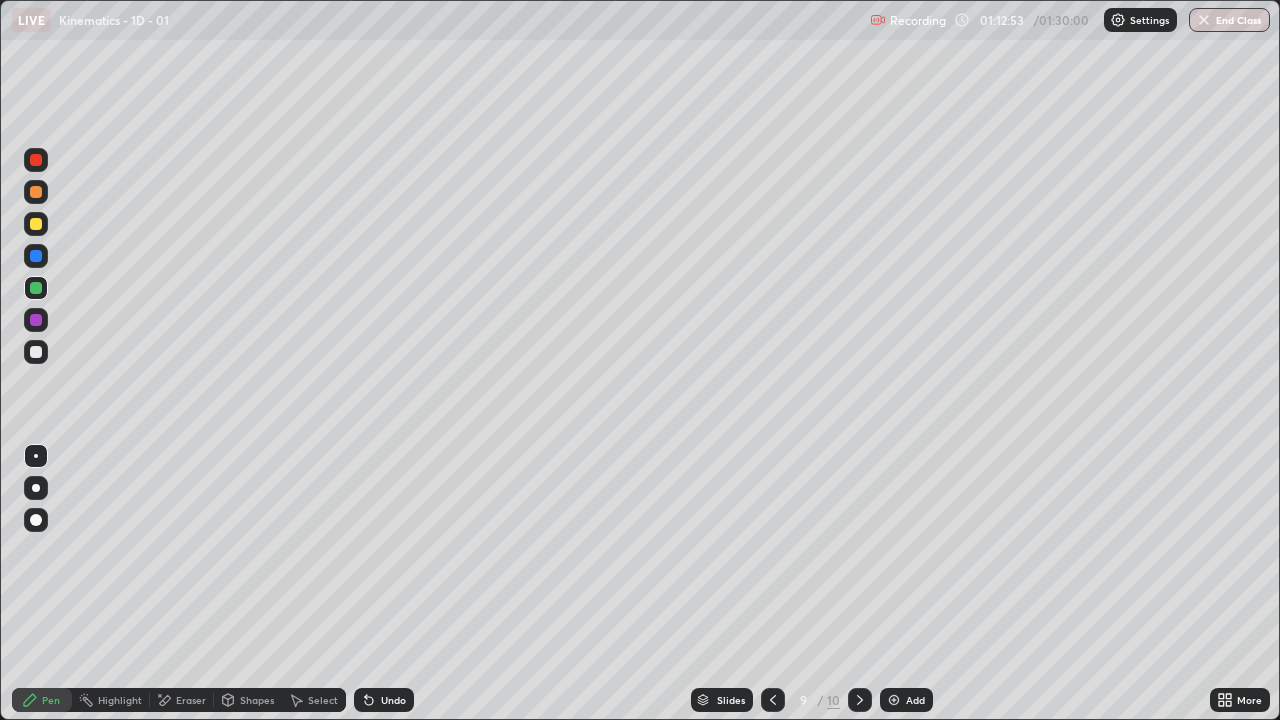 click on "Shapes" at bounding box center (257, 700) 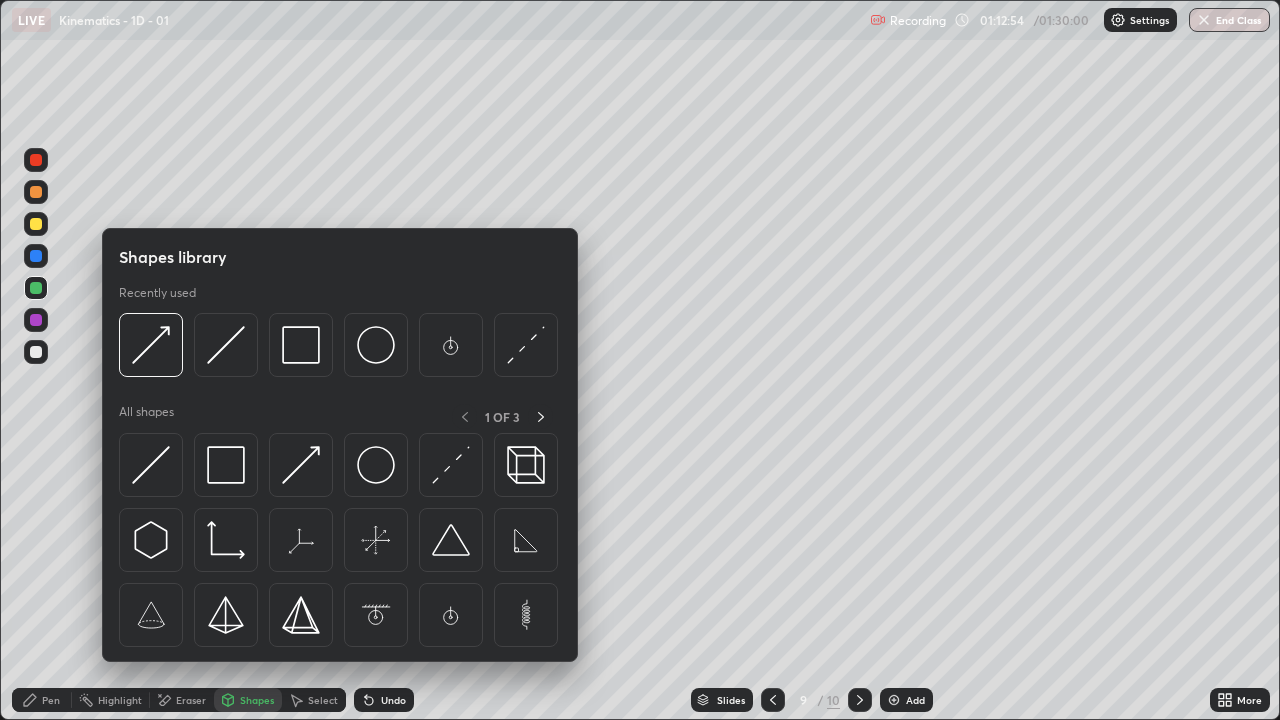 click at bounding box center (226, 465) 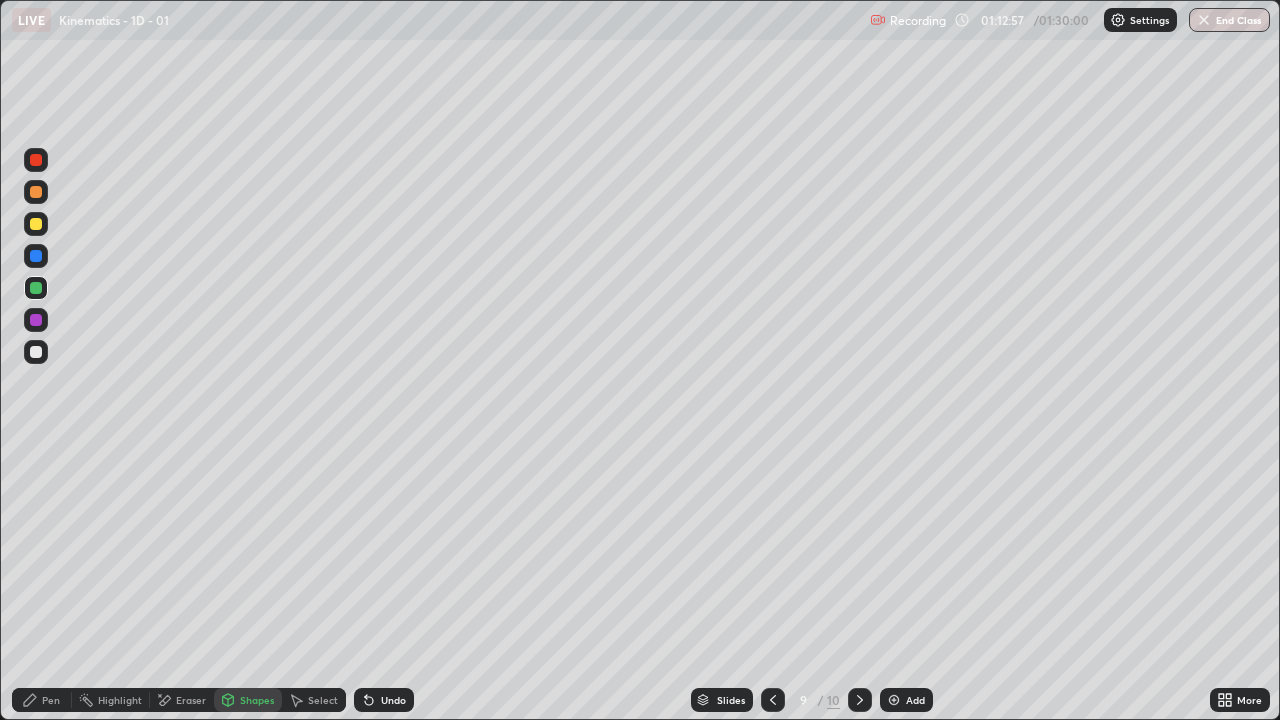 click on "Shapes" at bounding box center (248, 700) 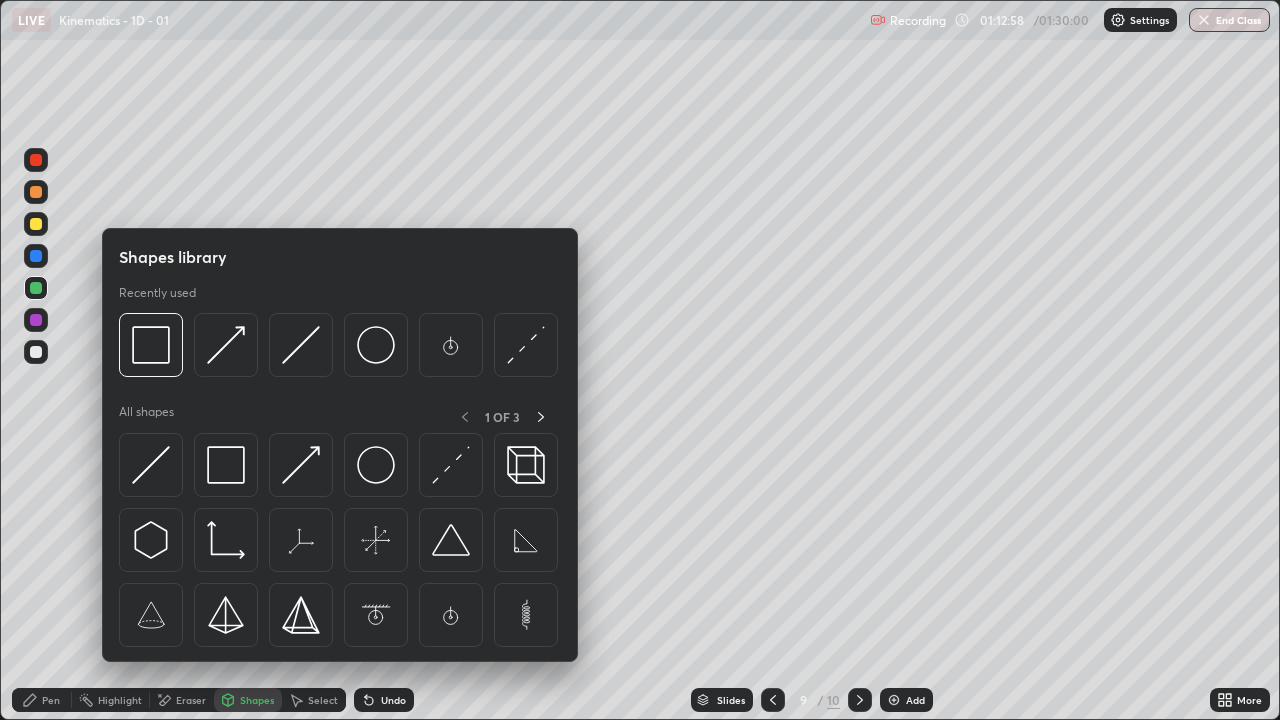 click at bounding box center [301, 465] 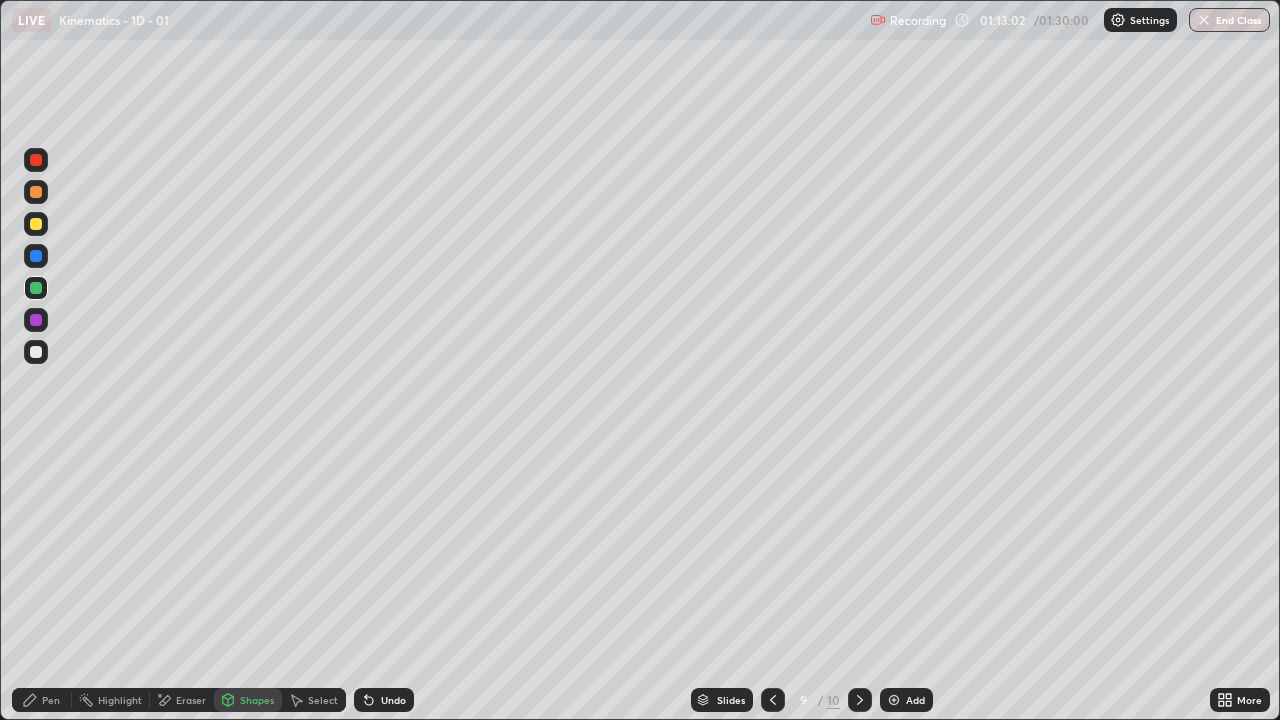 click on "Pen" at bounding box center (42, 700) 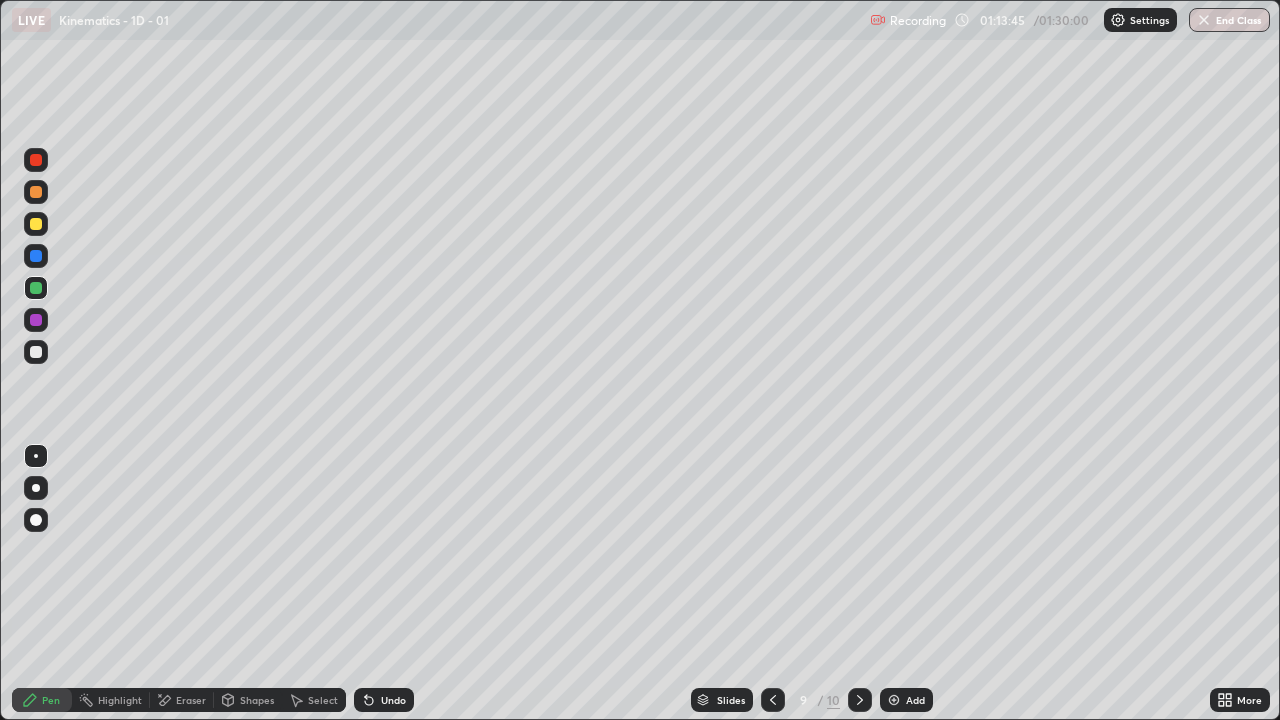 click on "Shapes" at bounding box center [257, 700] 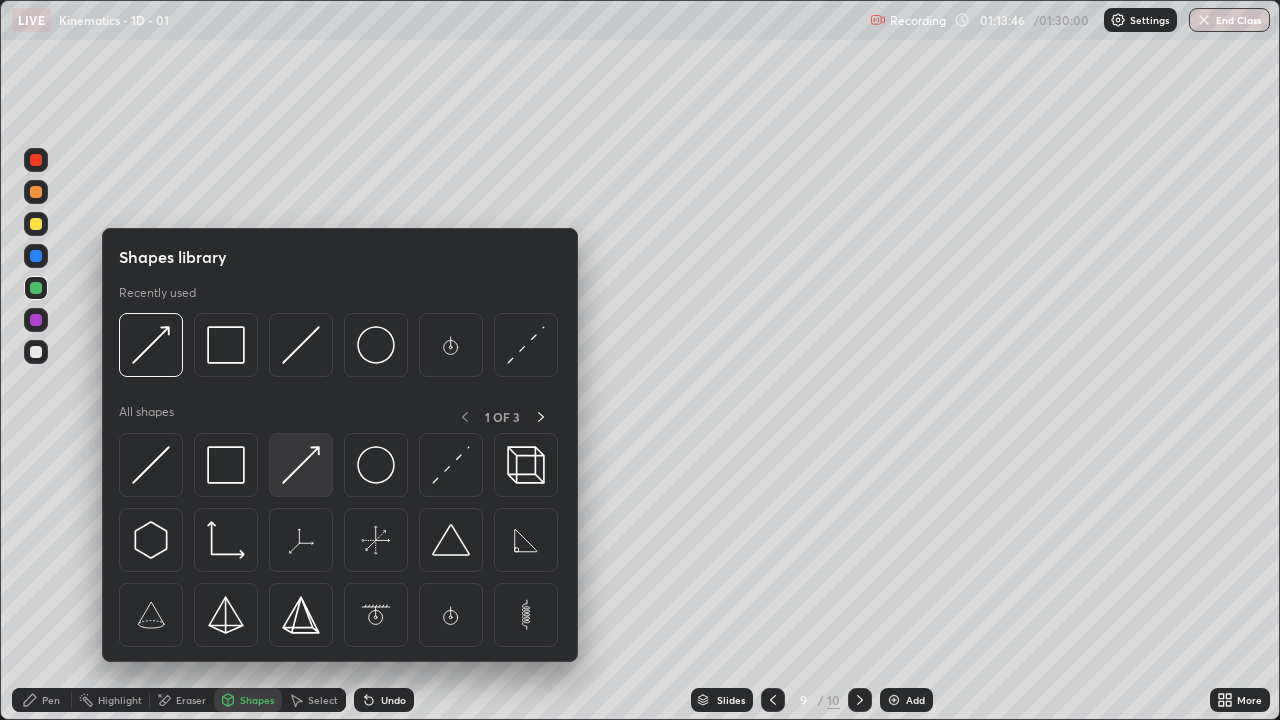 click at bounding box center [301, 465] 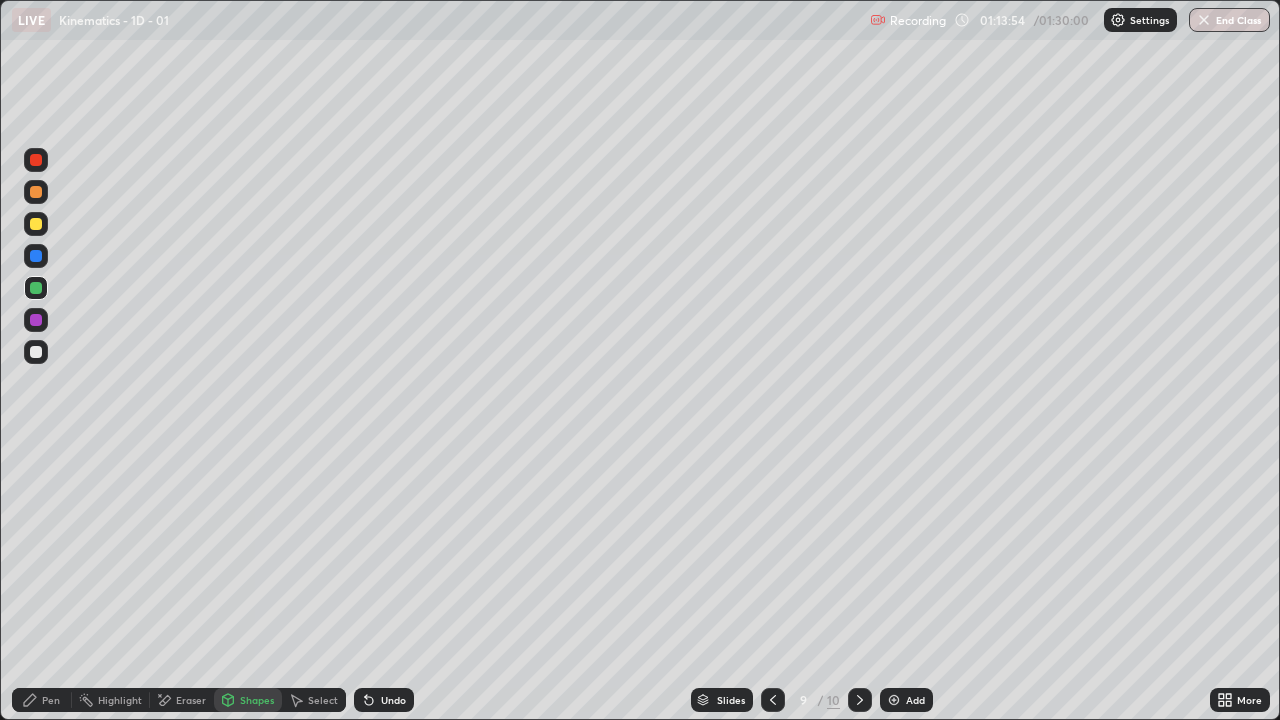 click on "Shapes" at bounding box center (257, 700) 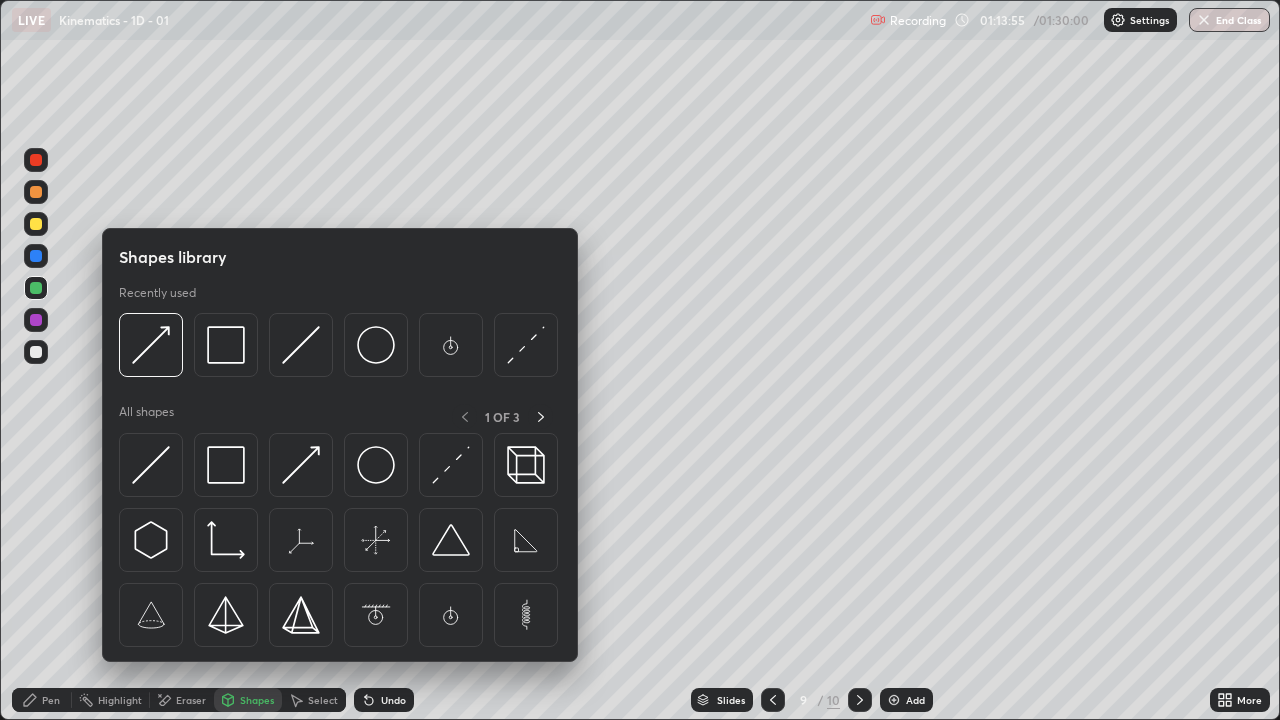 click at bounding box center [226, 465] 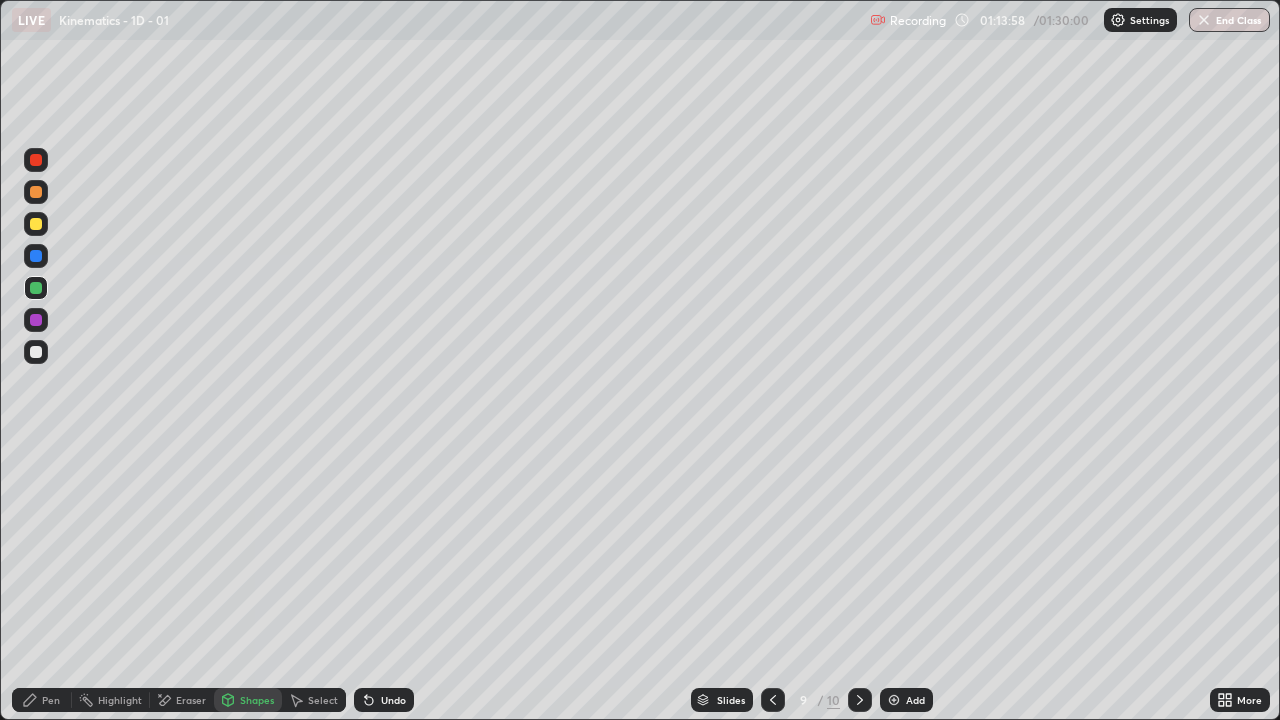 click on "Pen" at bounding box center [42, 700] 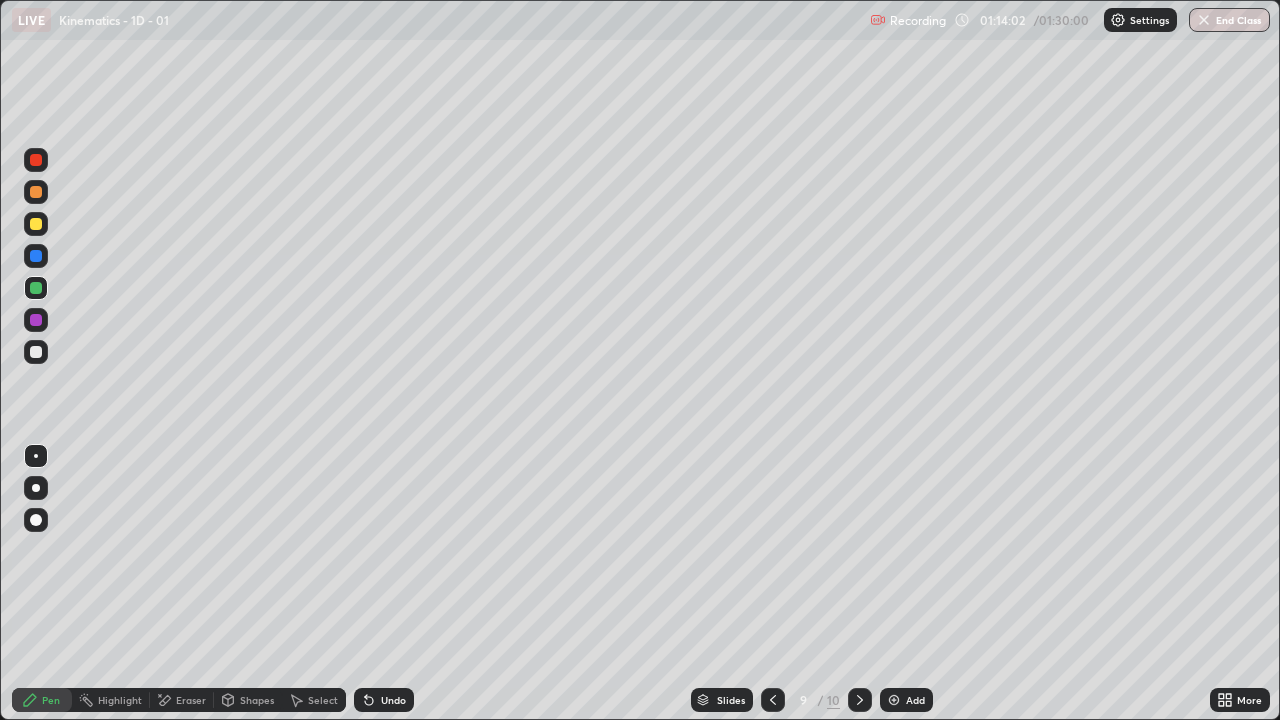 click on "Shapes" at bounding box center [248, 700] 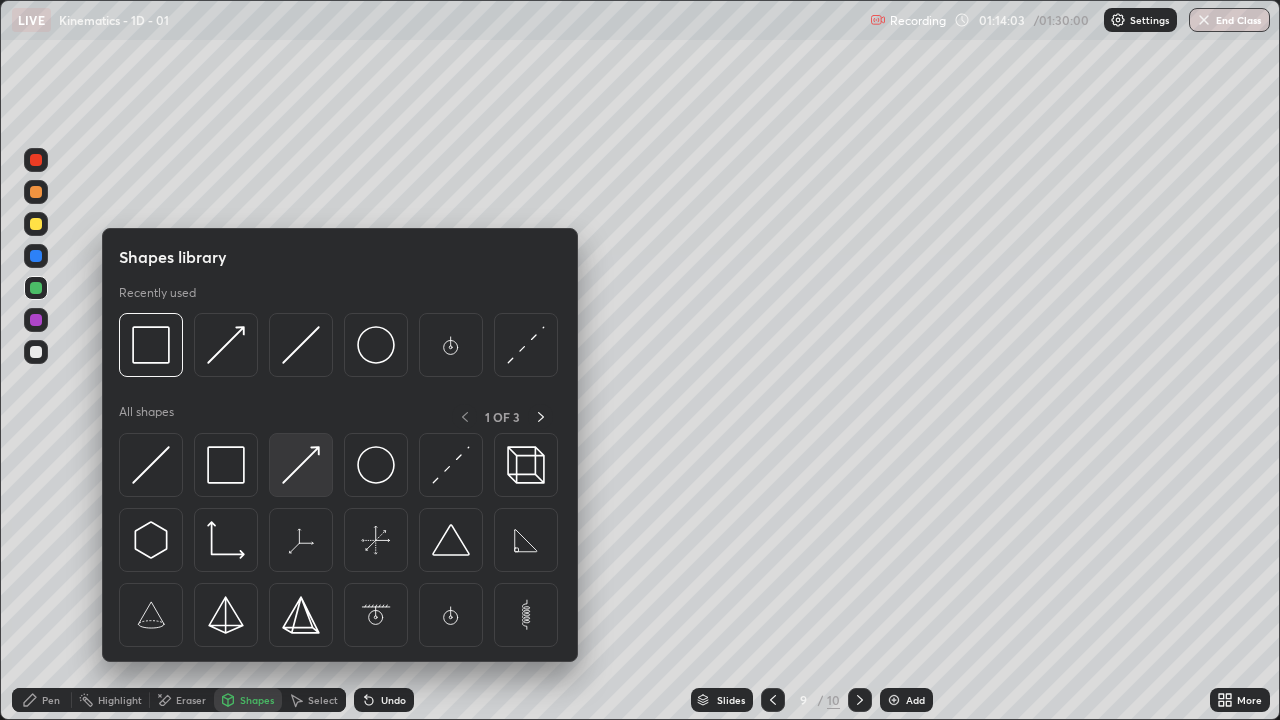 click at bounding box center (301, 465) 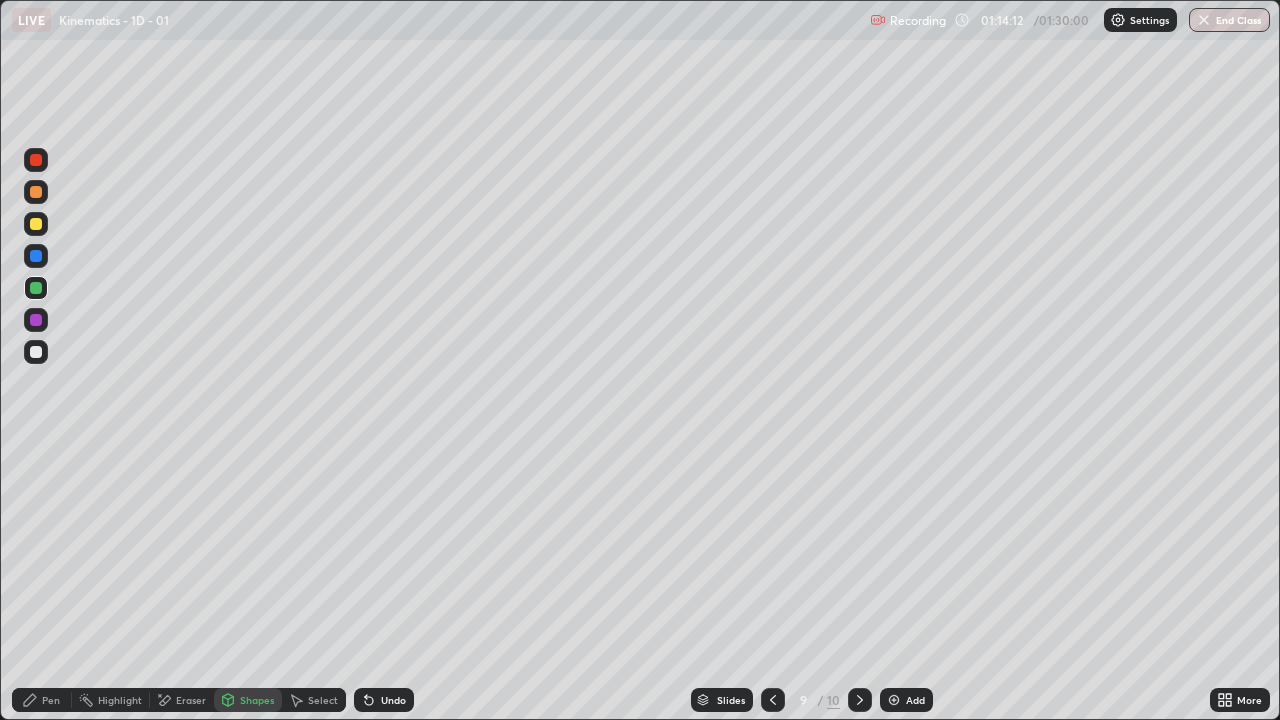 click 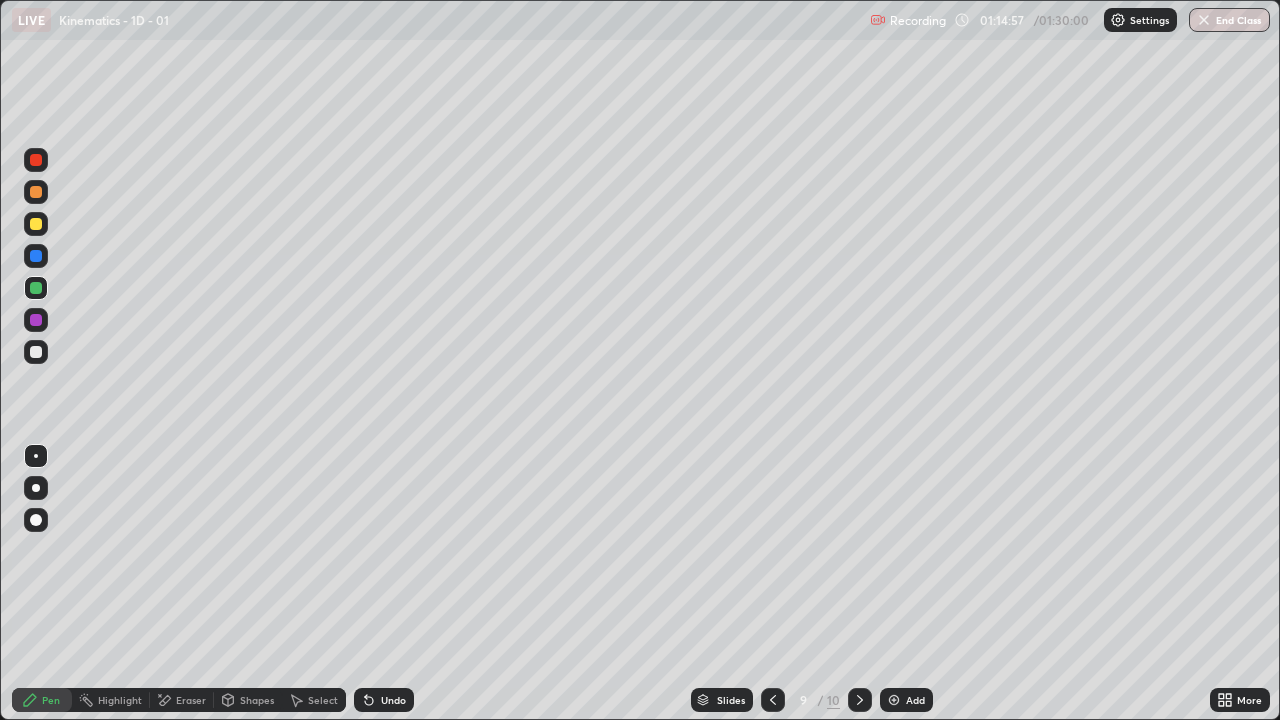 click on "Shapes" at bounding box center (257, 700) 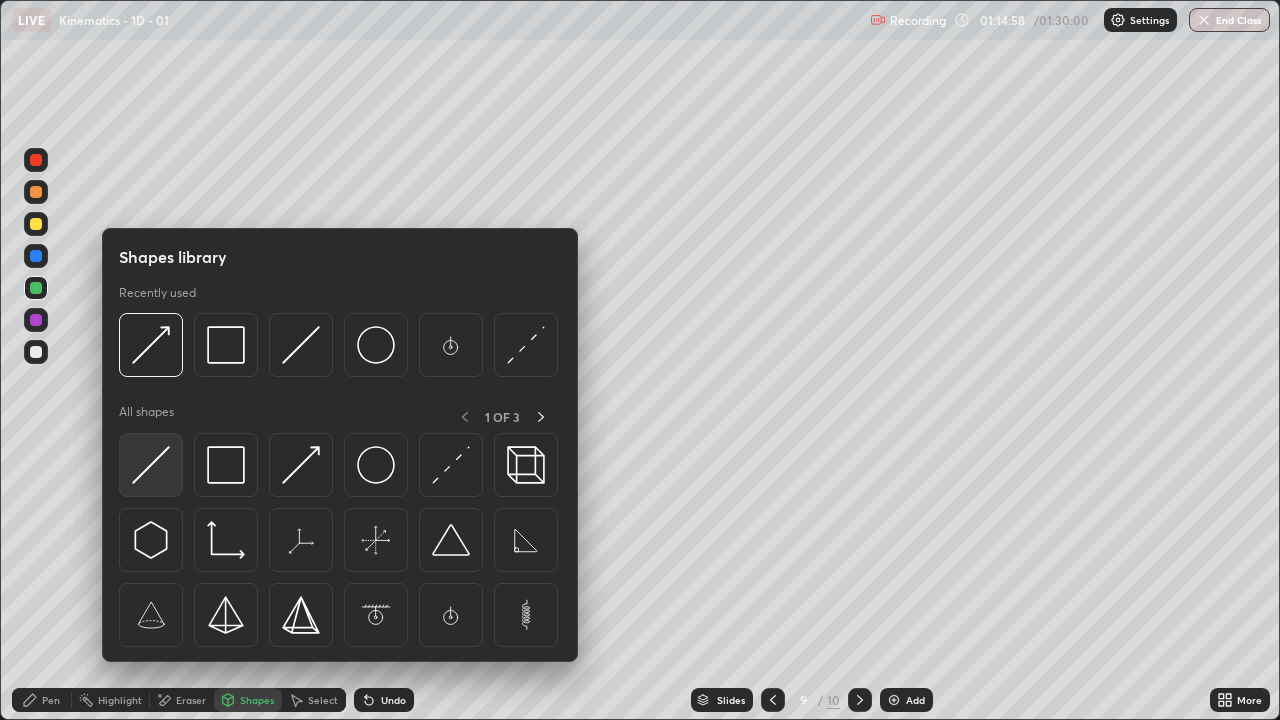 click at bounding box center [151, 465] 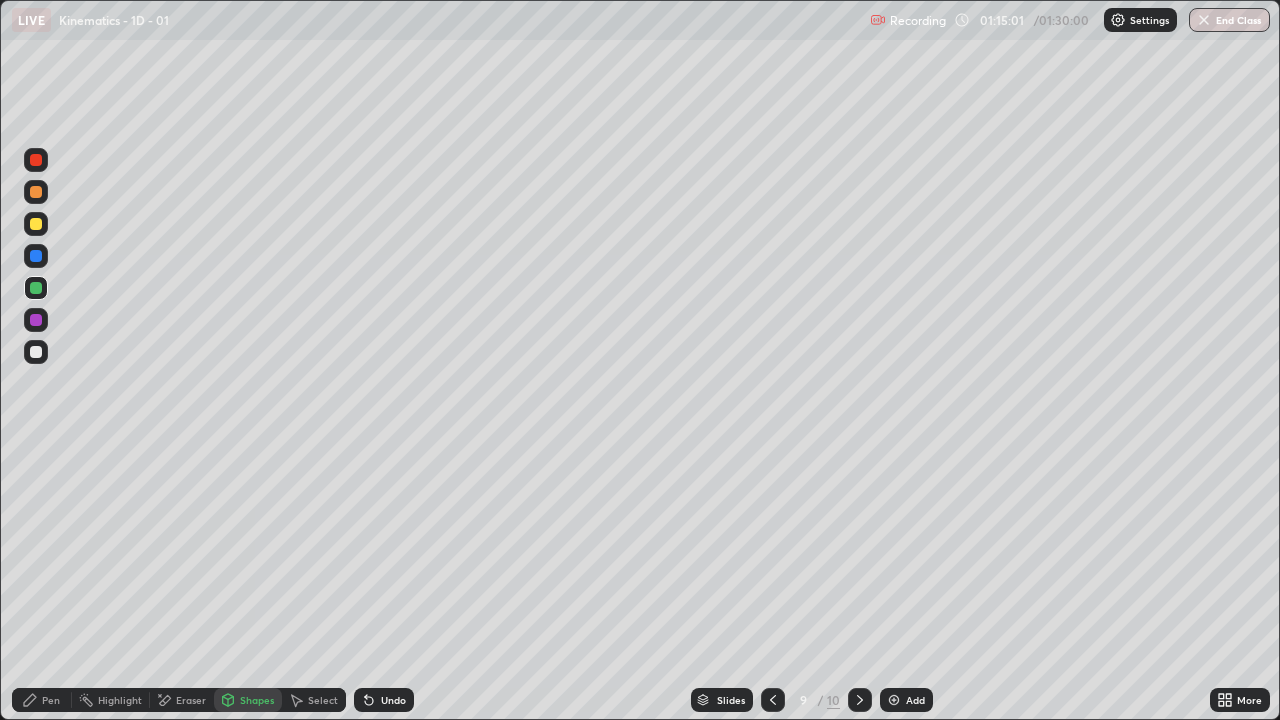click on "Shapes" at bounding box center [248, 700] 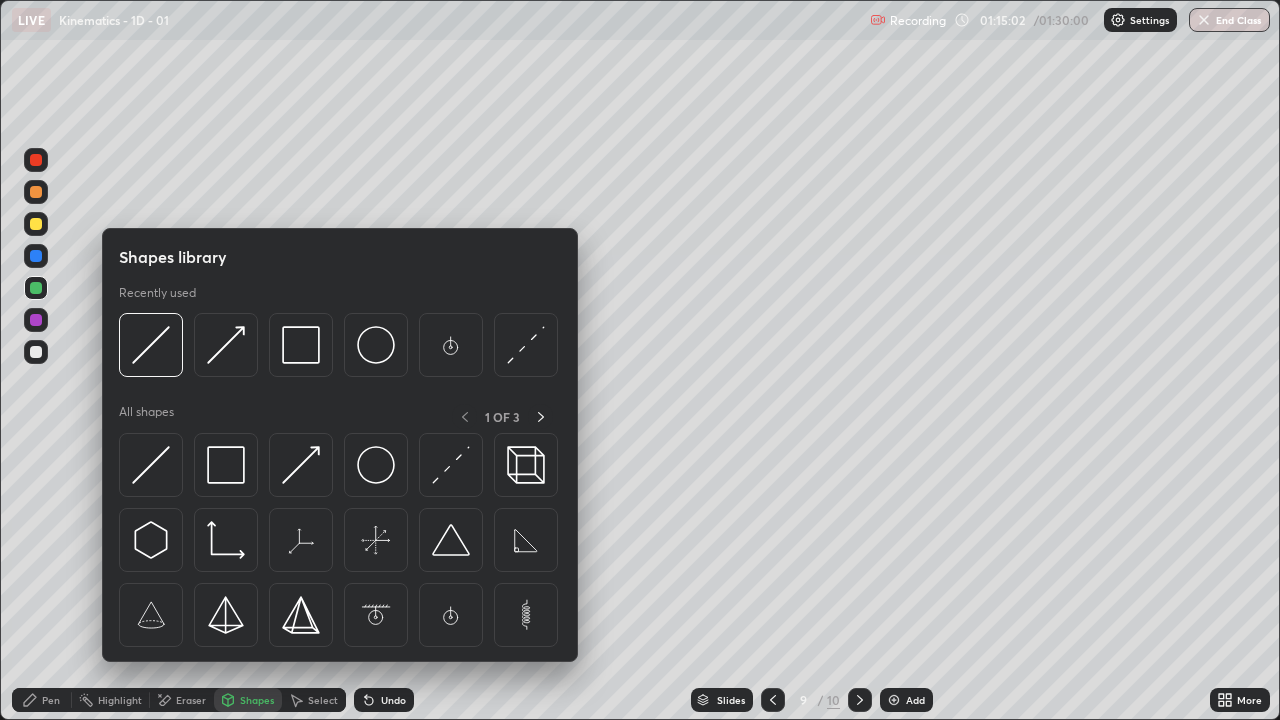 click at bounding box center (151, 465) 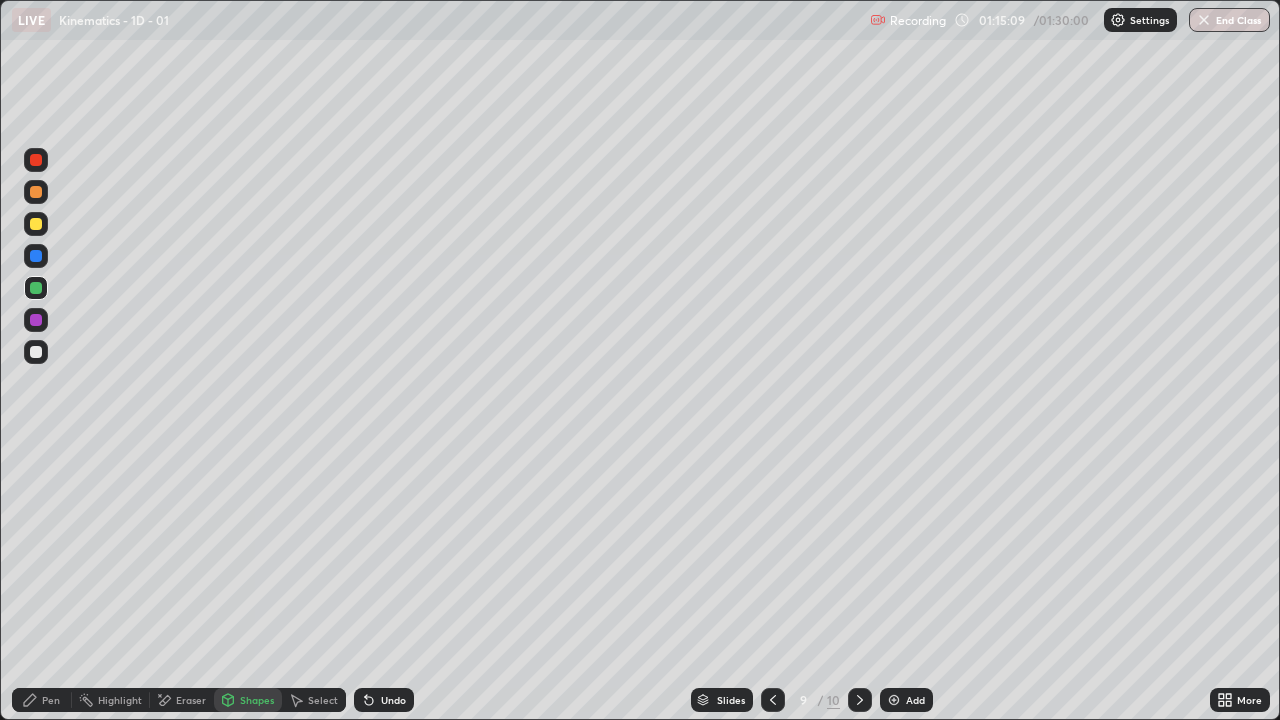 click on "Pen" at bounding box center (51, 700) 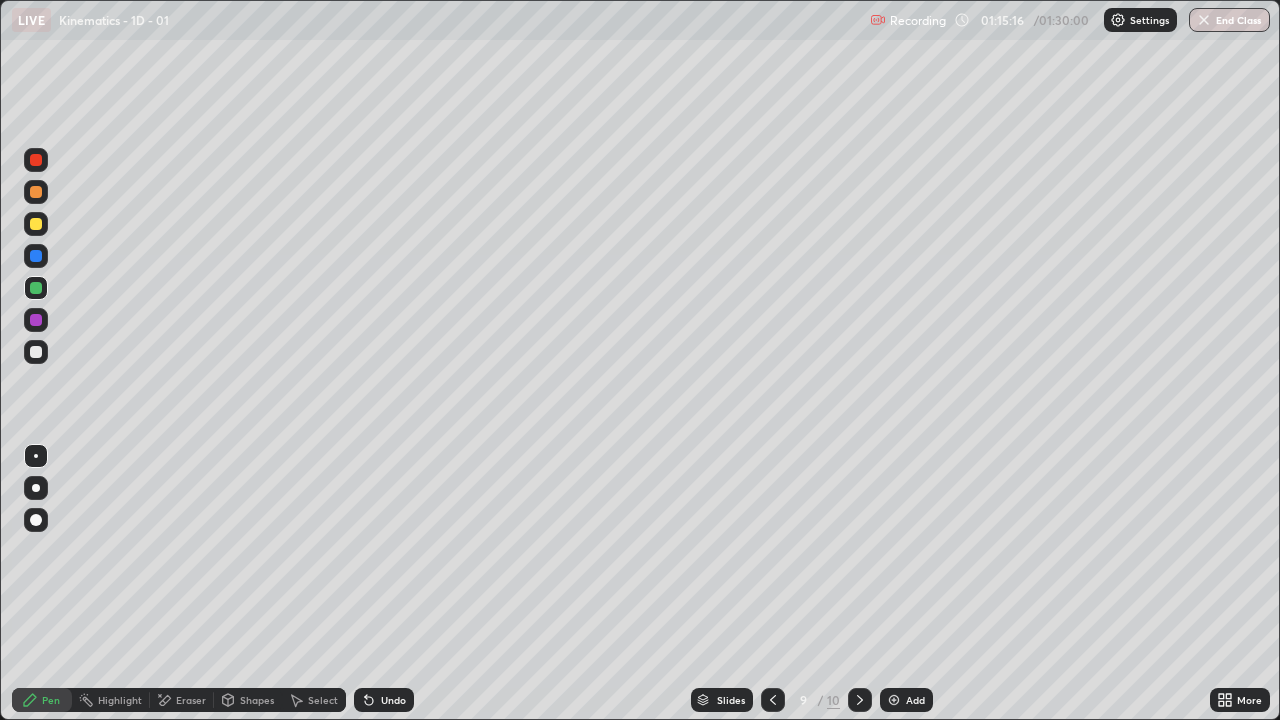 click on "Shapes" at bounding box center (248, 700) 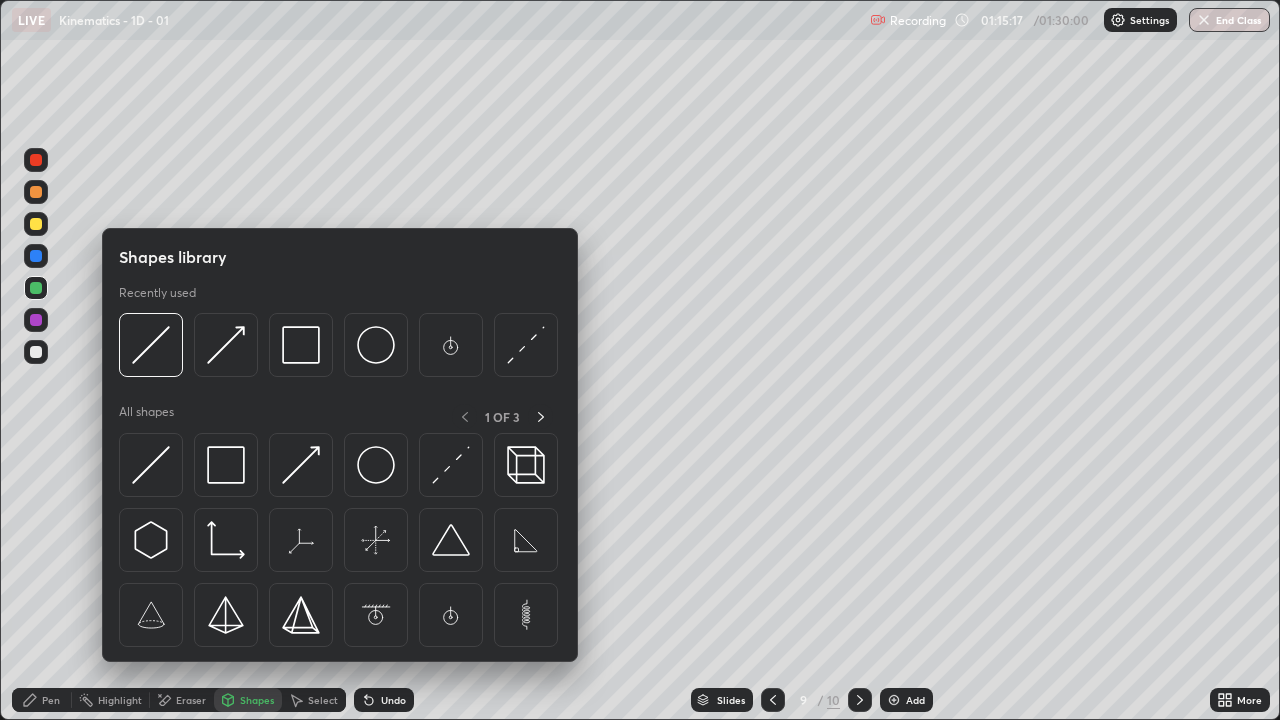 click at bounding box center [226, 465] 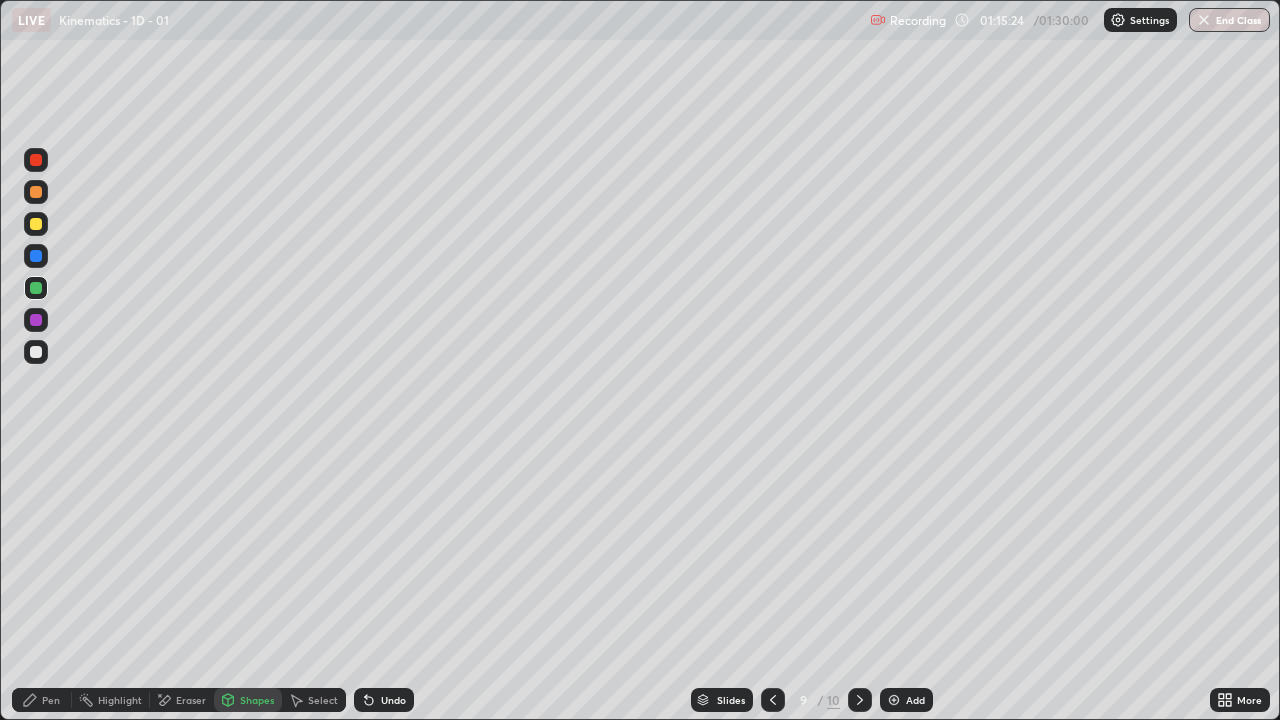 click on "Shapes" at bounding box center (248, 700) 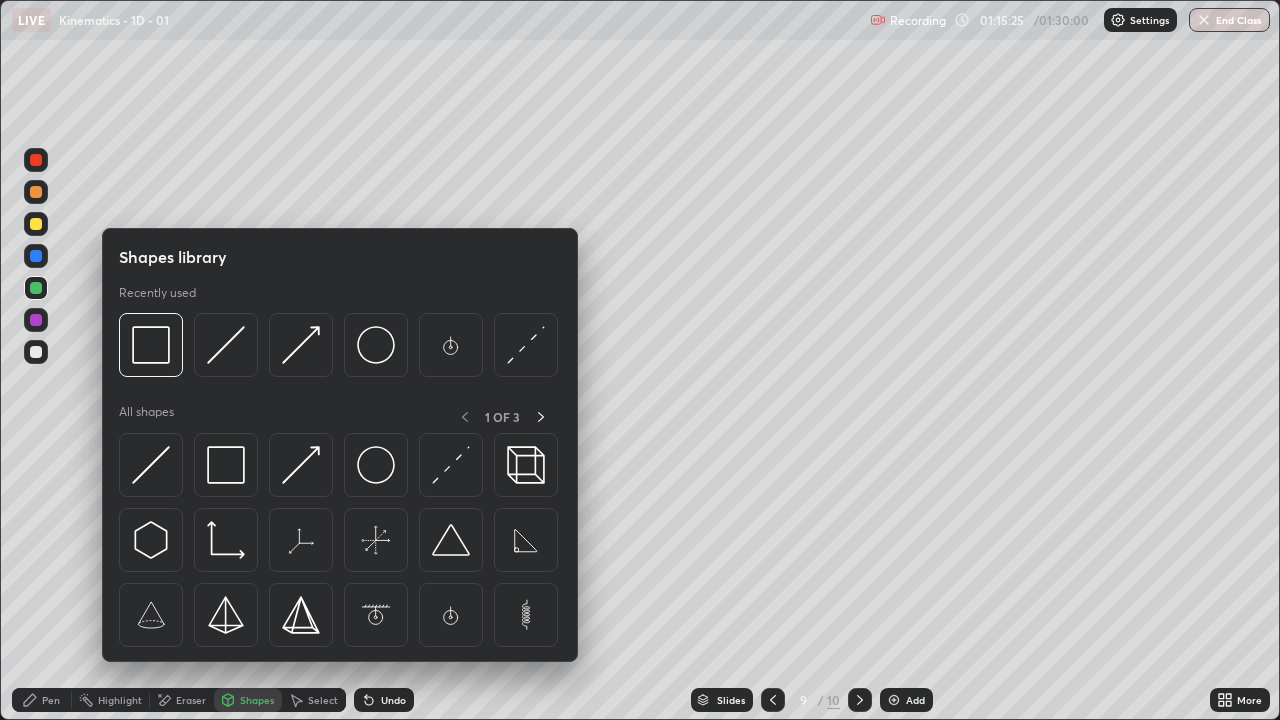 click at bounding box center [151, 465] 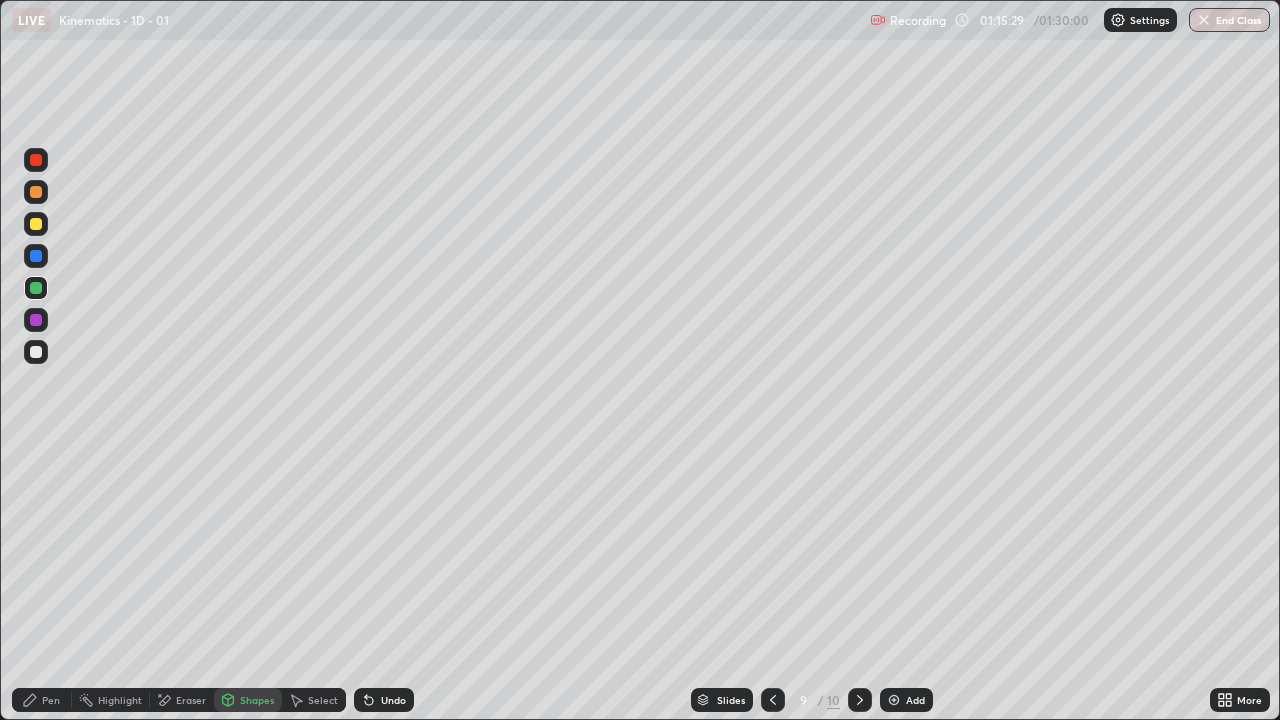 click on "Pen" at bounding box center [42, 700] 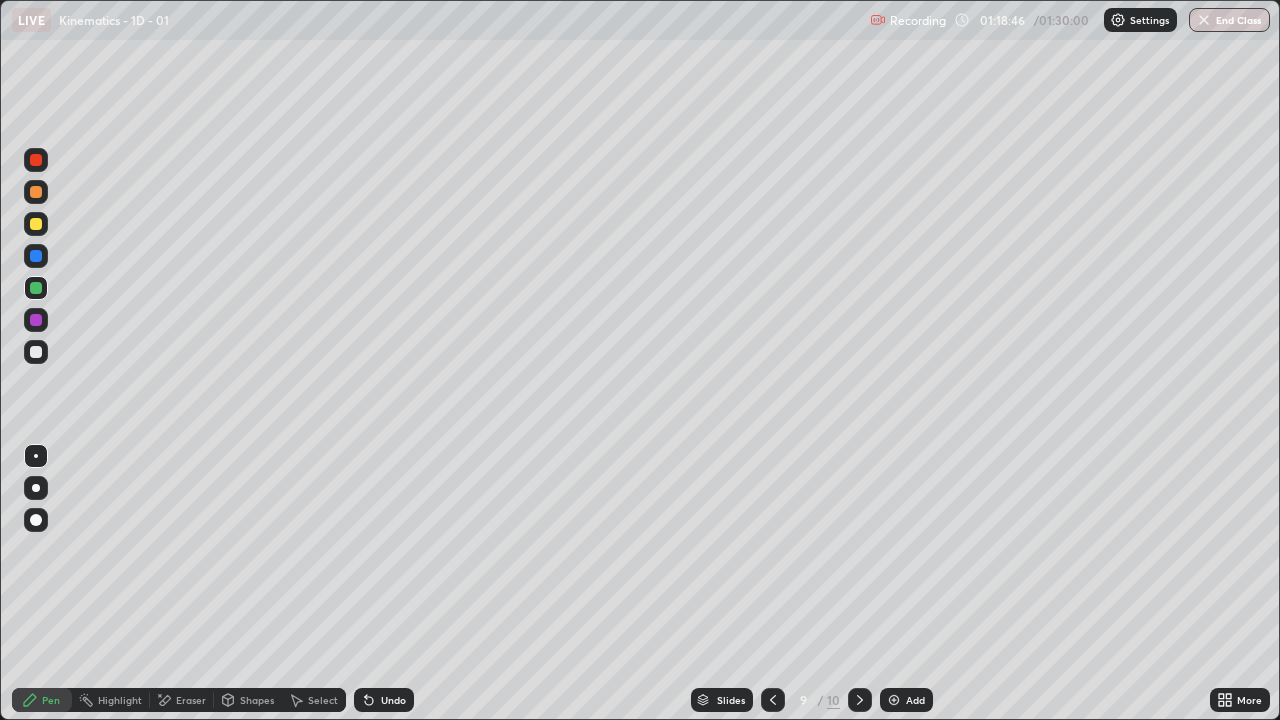 click on "Shapes" at bounding box center (248, 700) 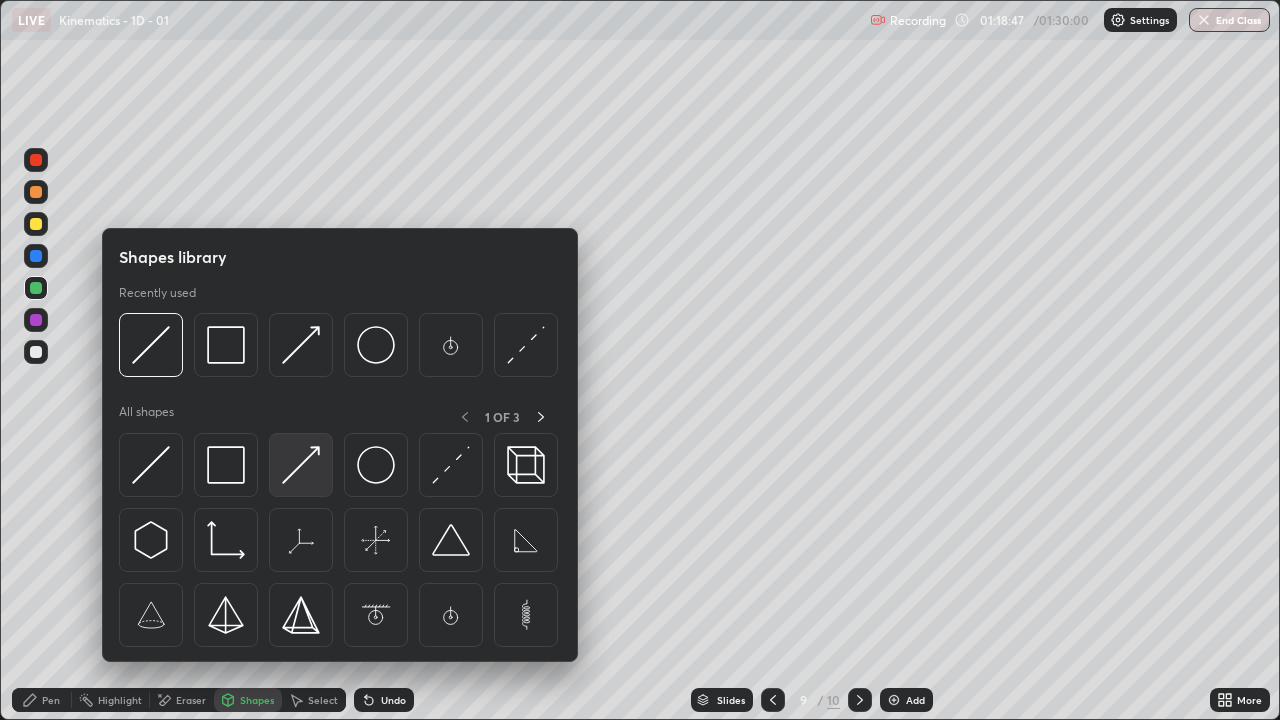 click at bounding box center [301, 465] 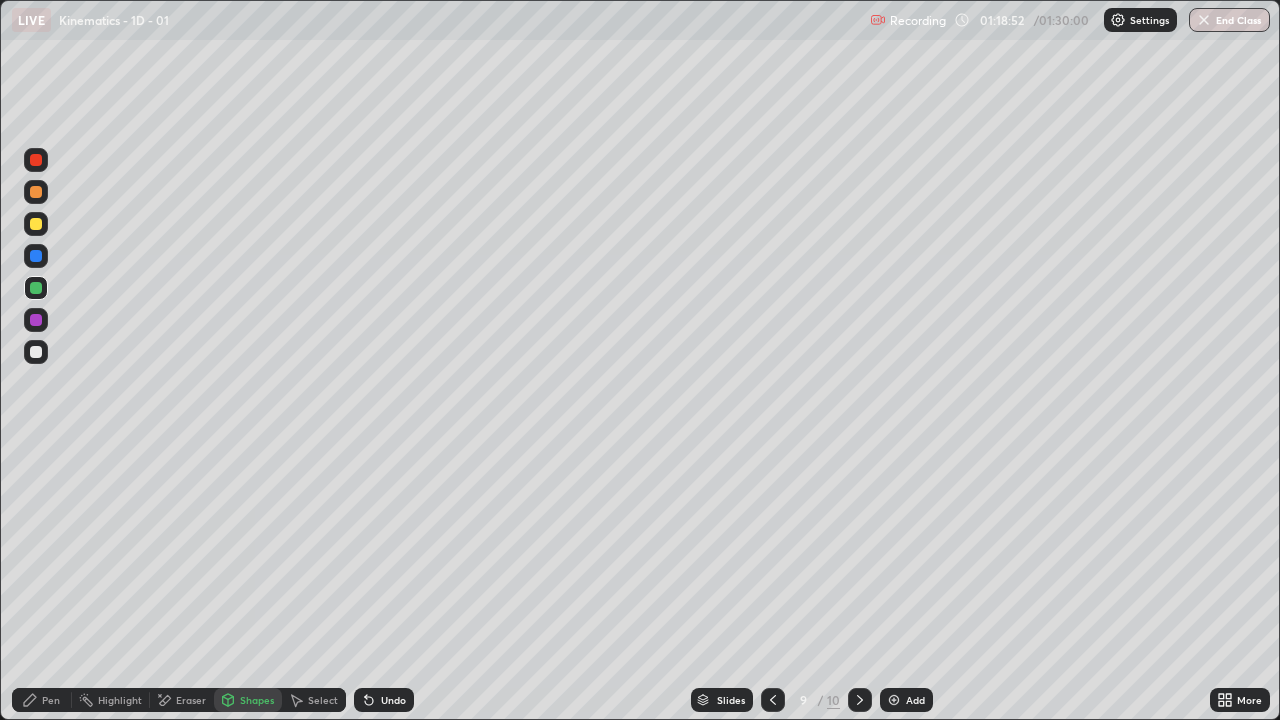 click on "Shapes" at bounding box center [257, 700] 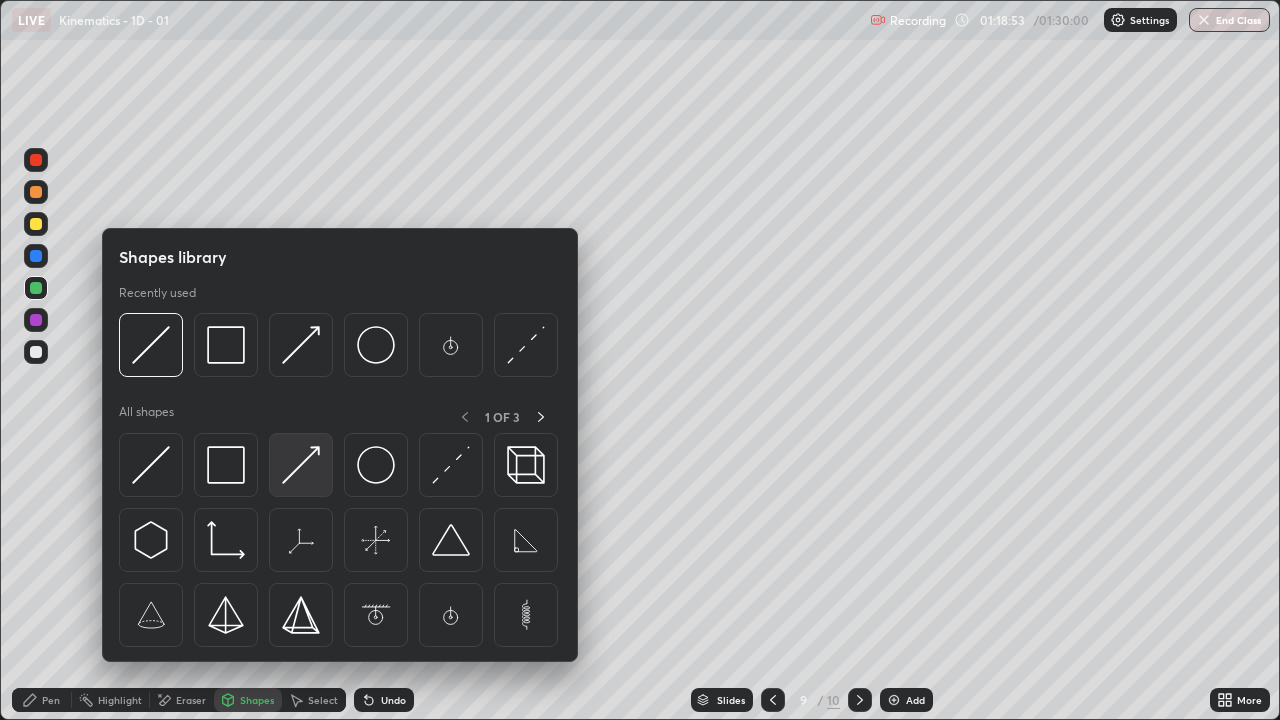 click at bounding box center (301, 465) 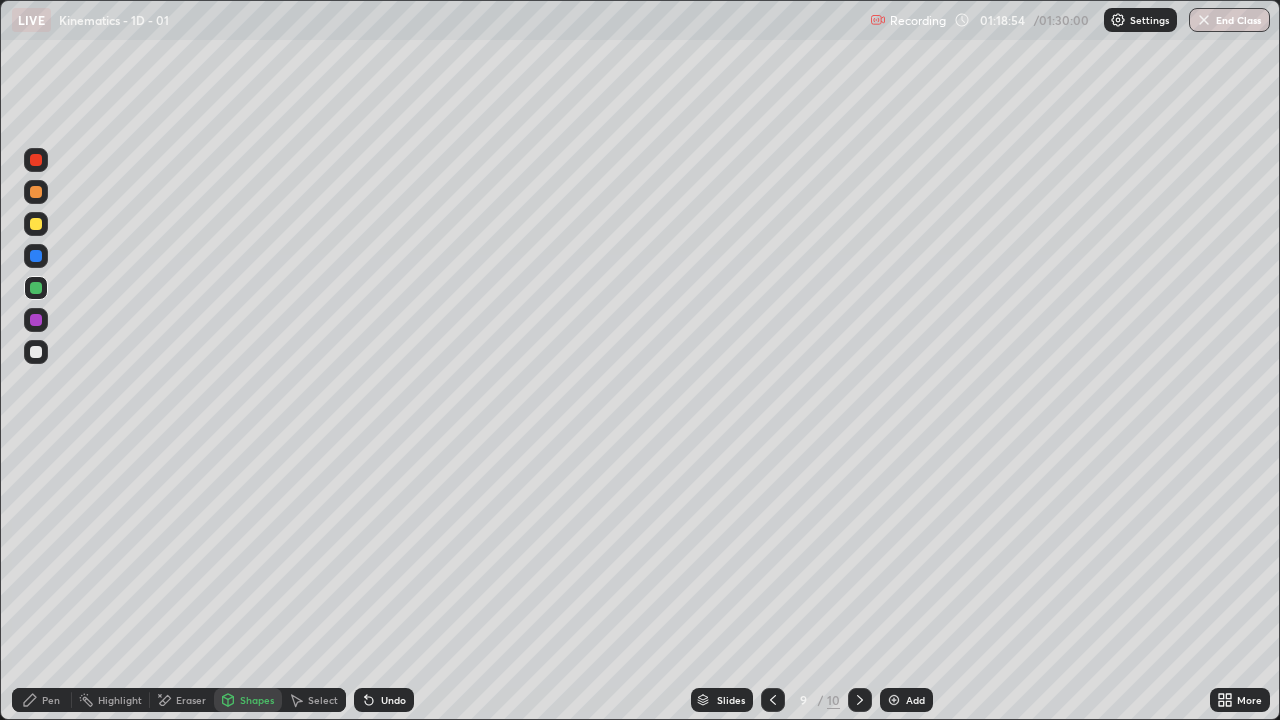 click at bounding box center (36, 320) 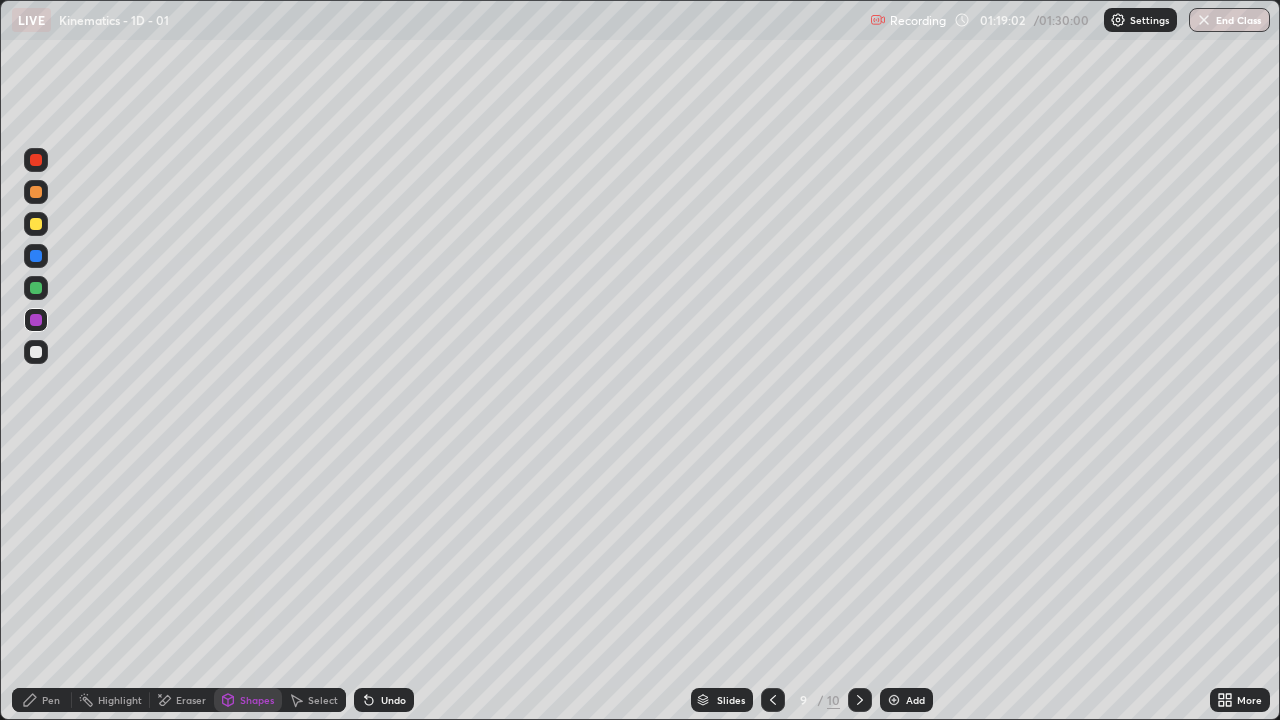 click on "Pen" at bounding box center [51, 700] 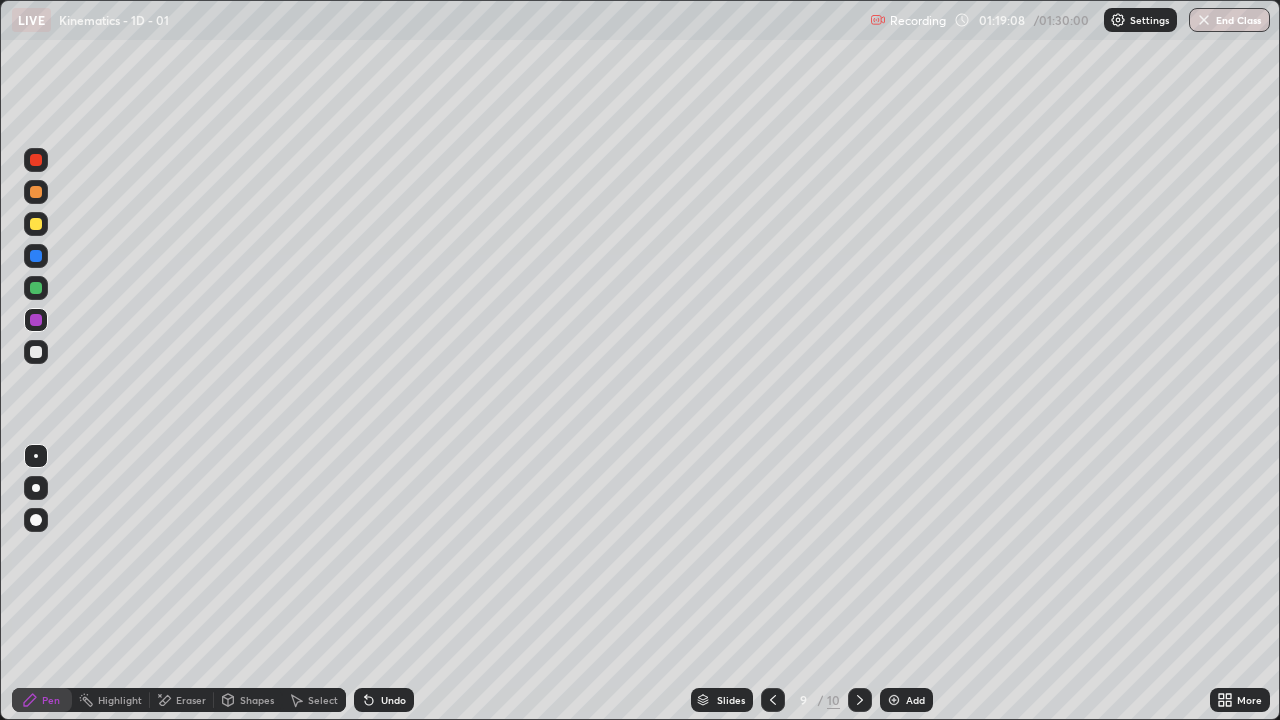 click on "Shapes" at bounding box center [248, 700] 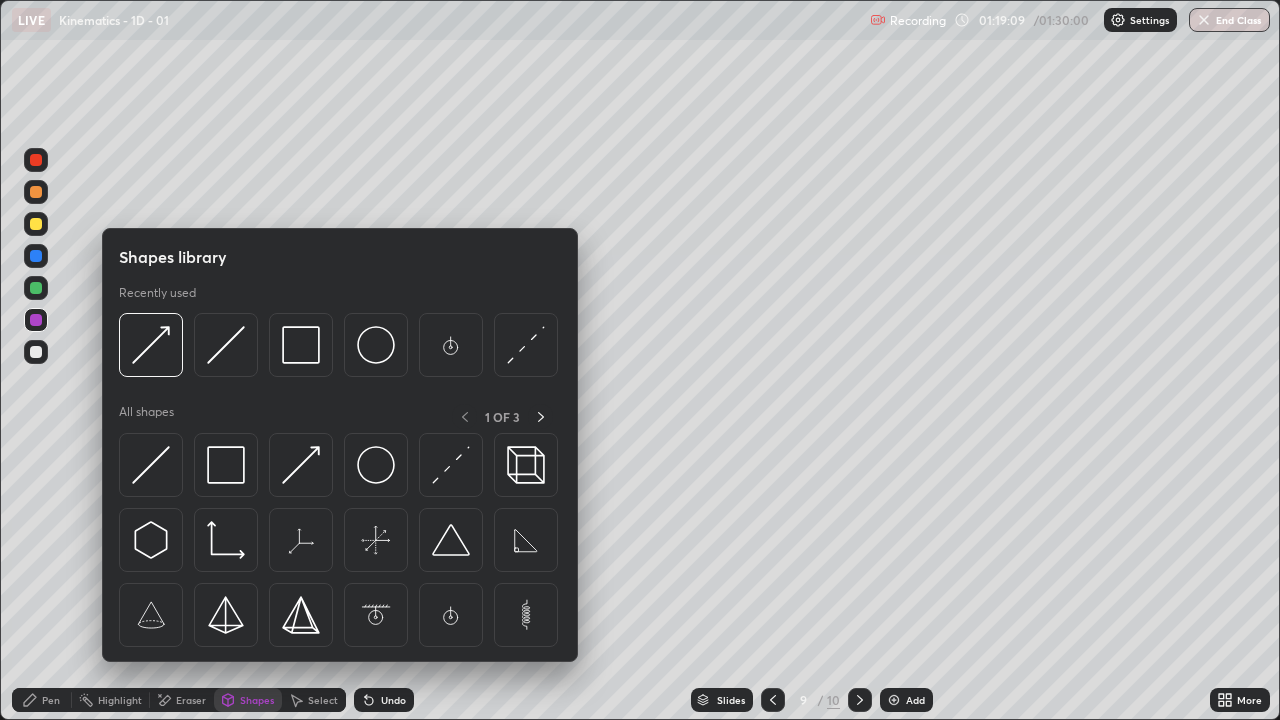 click at bounding box center [301, 465] 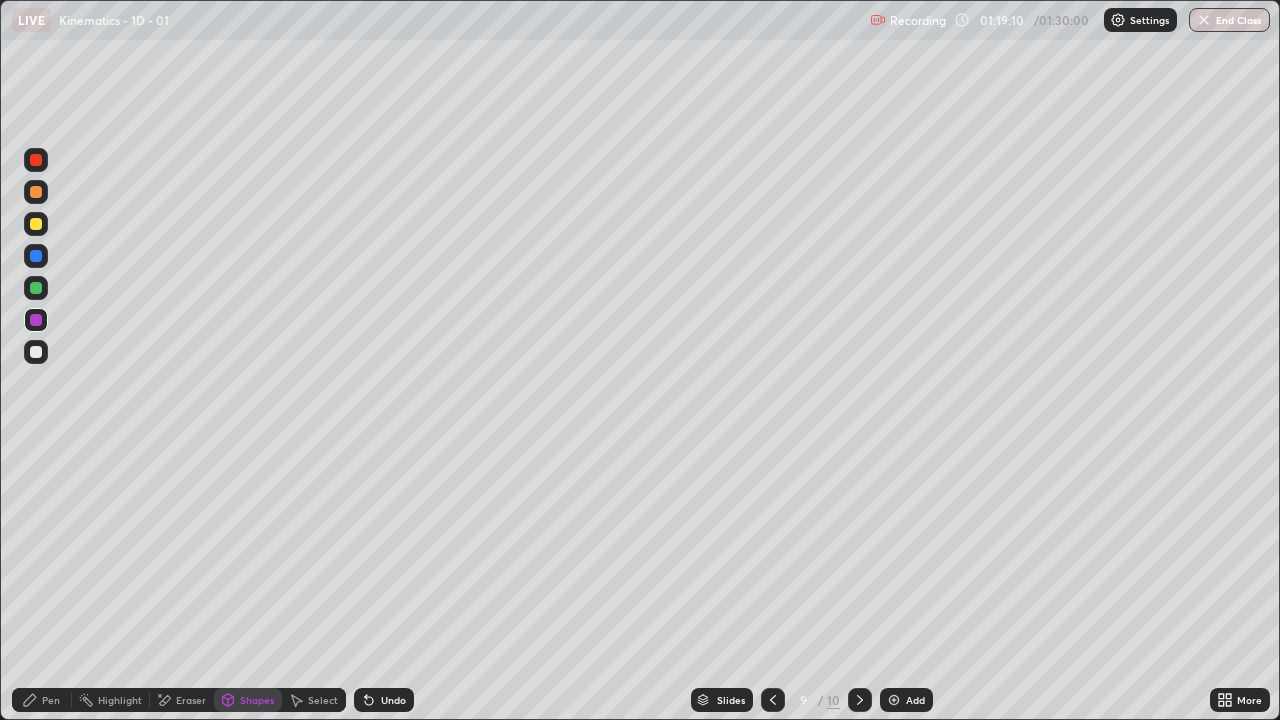 click at bounding box center [36, 288] 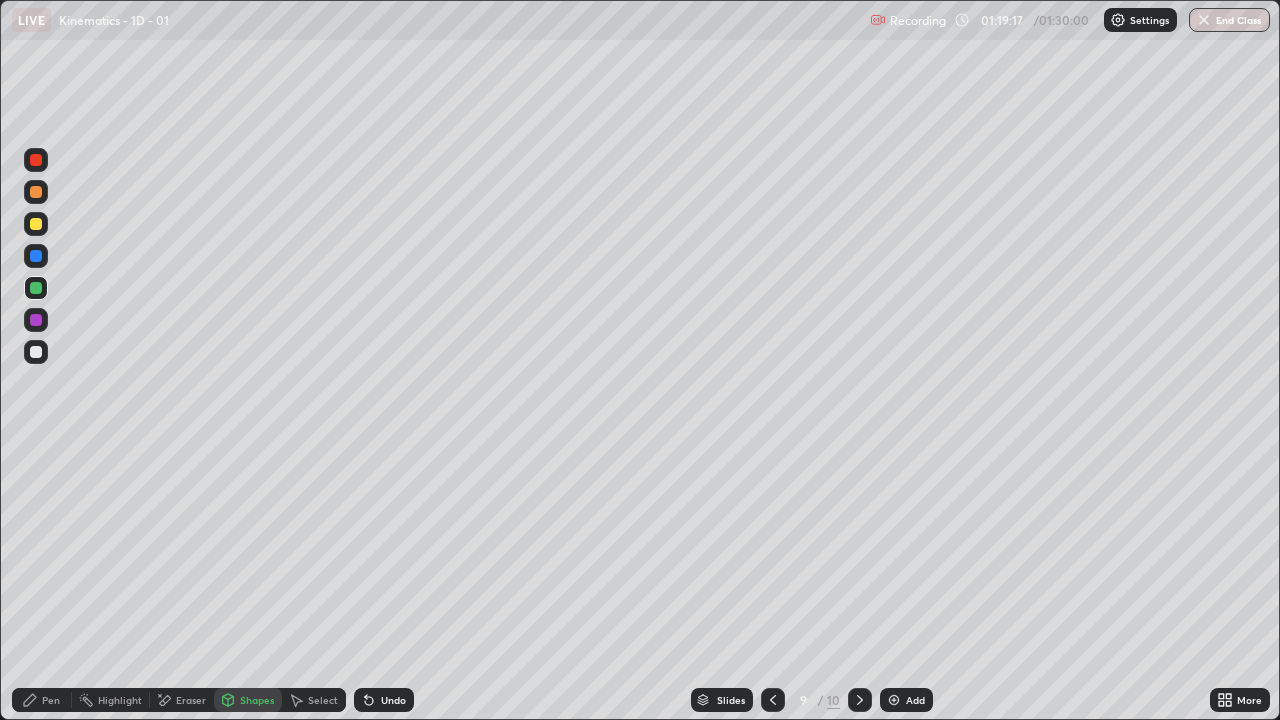 click on "Pen" at bounding box center [51, 700] 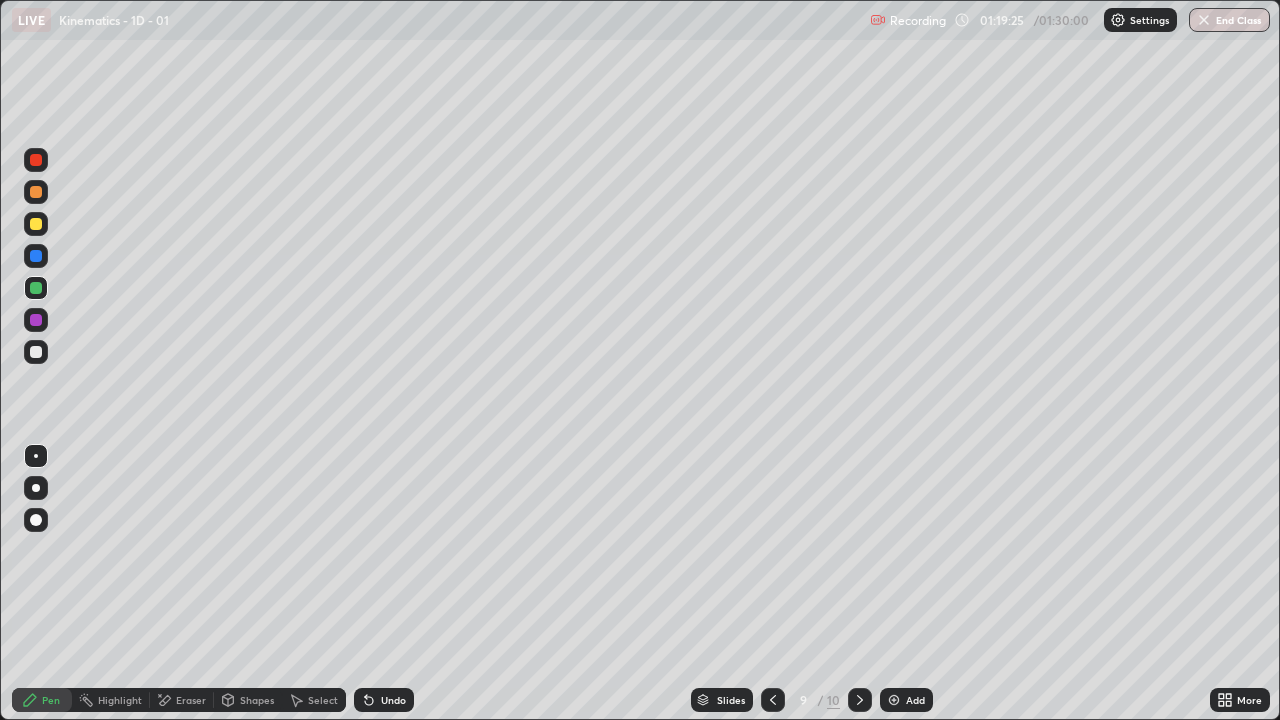 click on "Shapes" at bounding box center [248, 700] 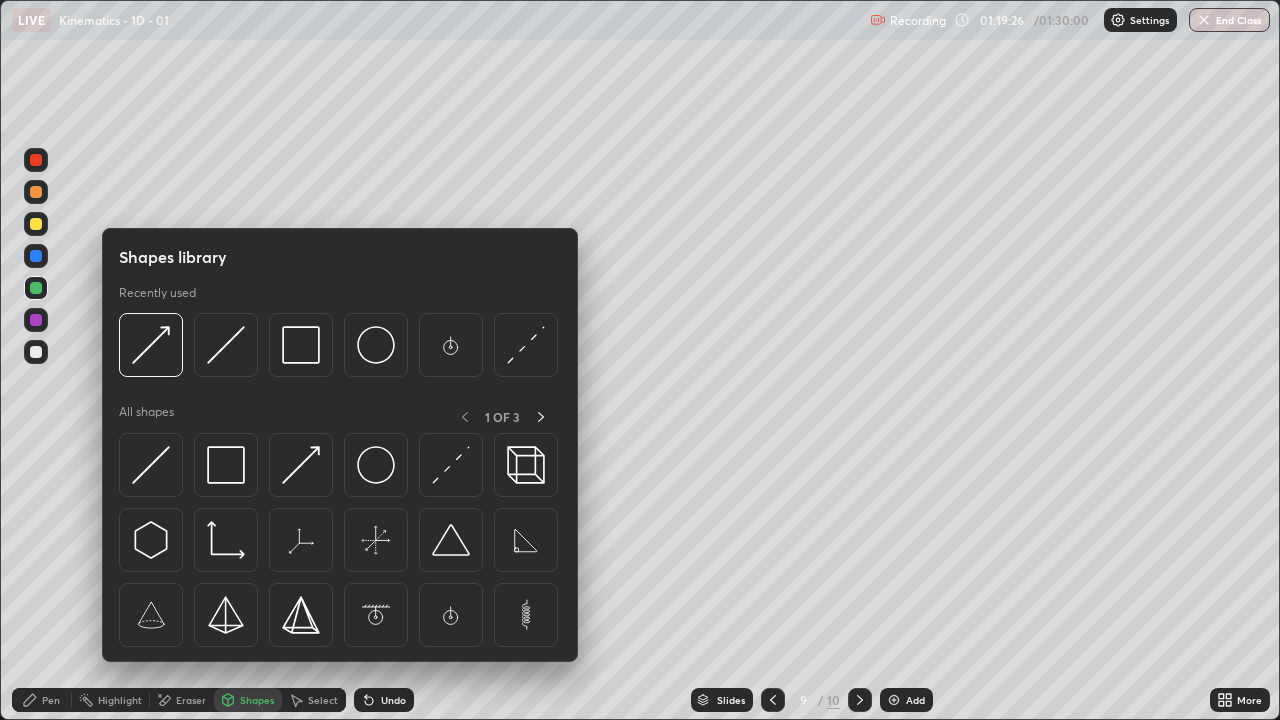 click at bounding box center (301, 465) 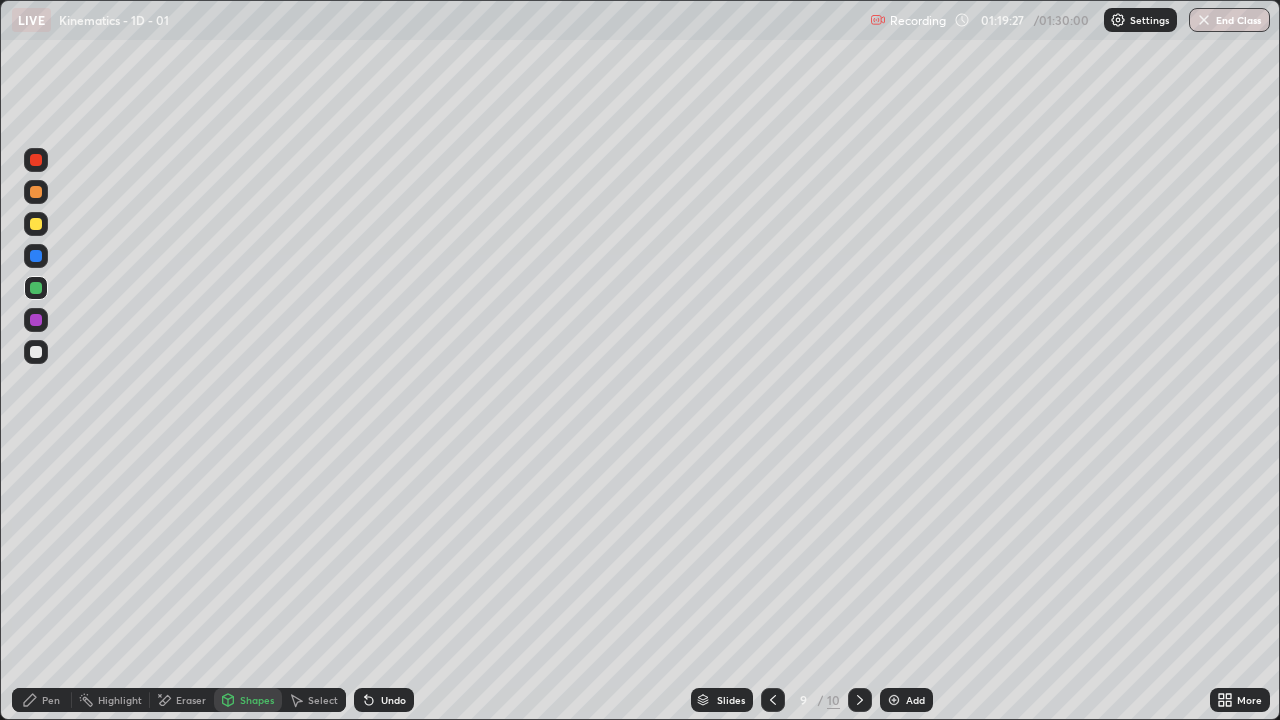 click at bounding box center (36, 224) 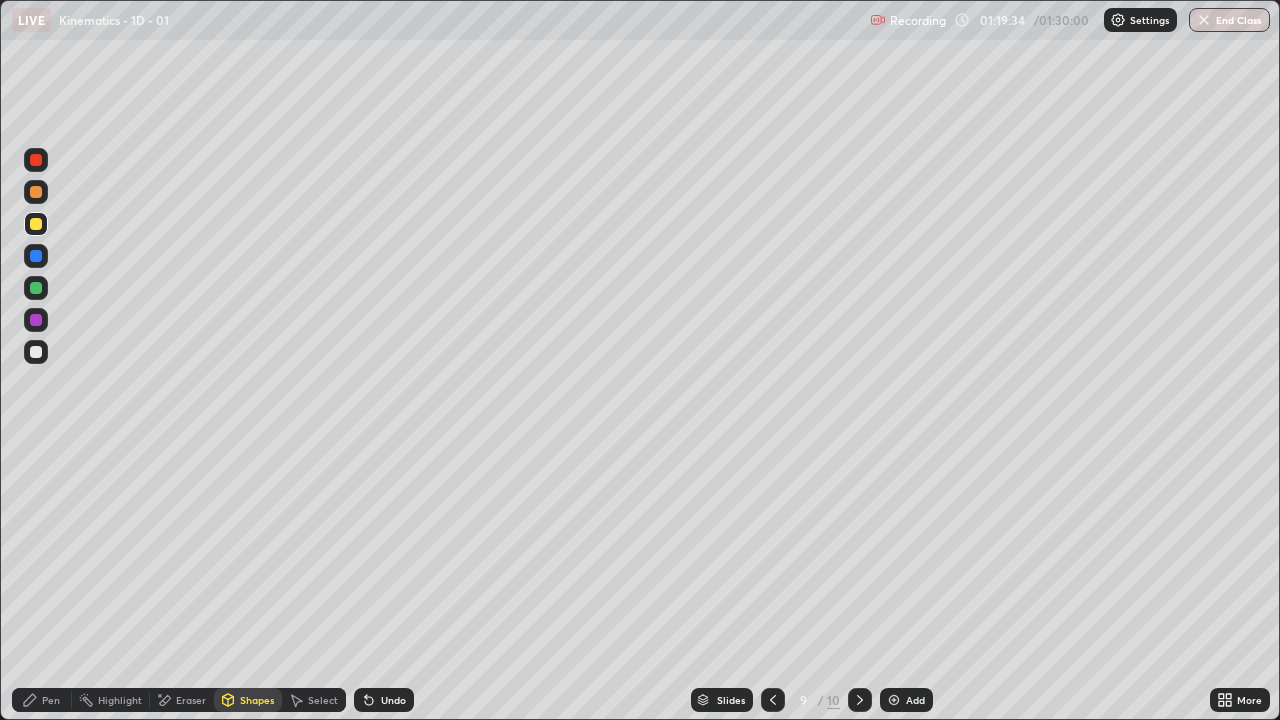 click on "Pen" at bounding box center [51, 700] 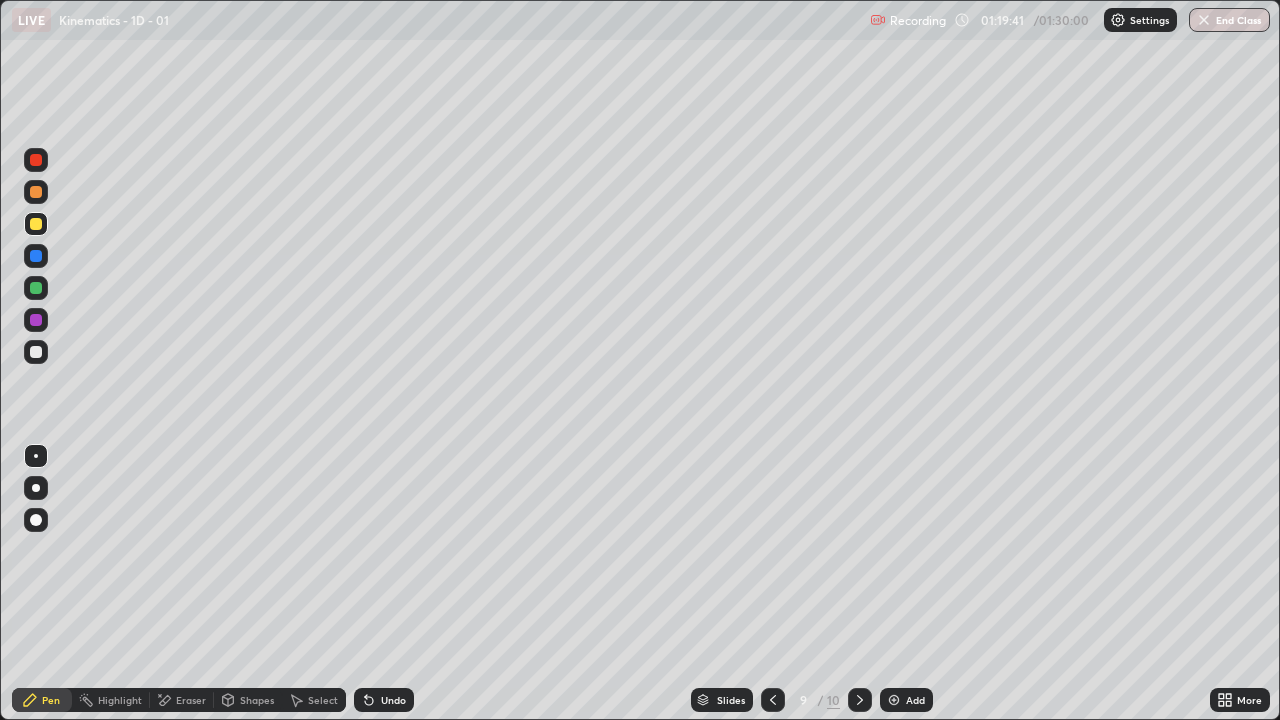 click at bounding box center (36, 352) 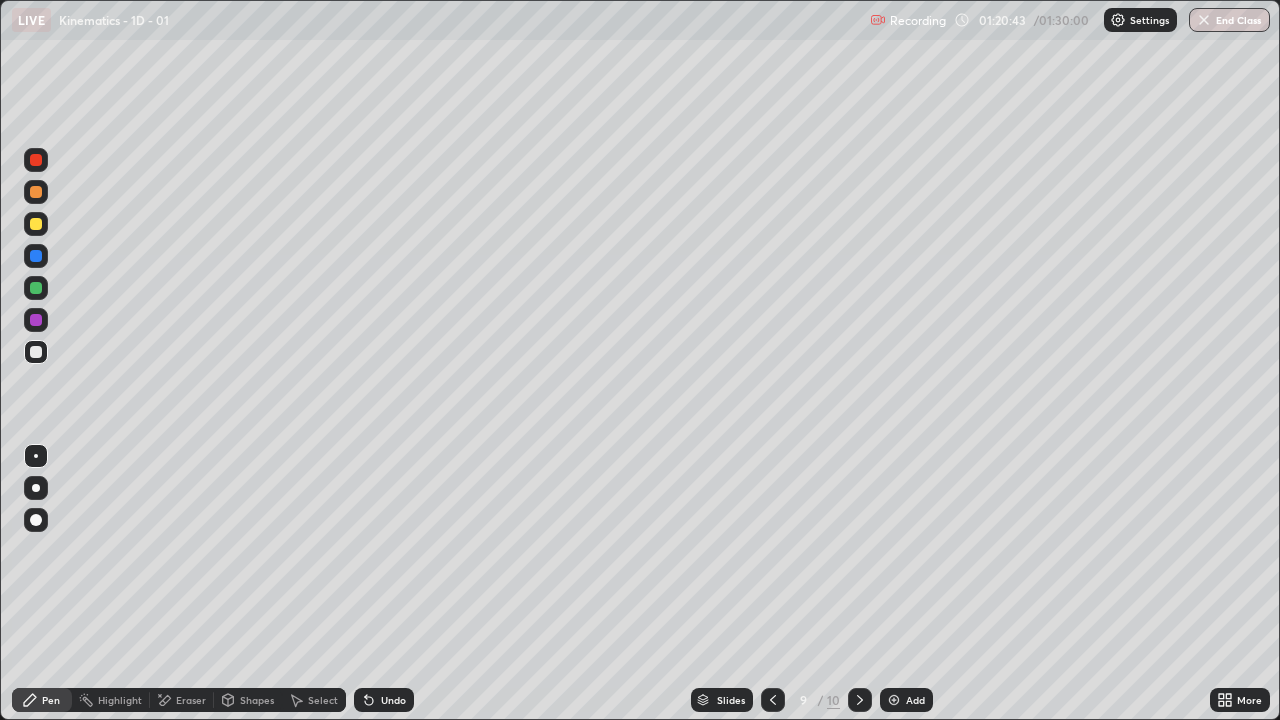 click at bounding box center (36, 320) 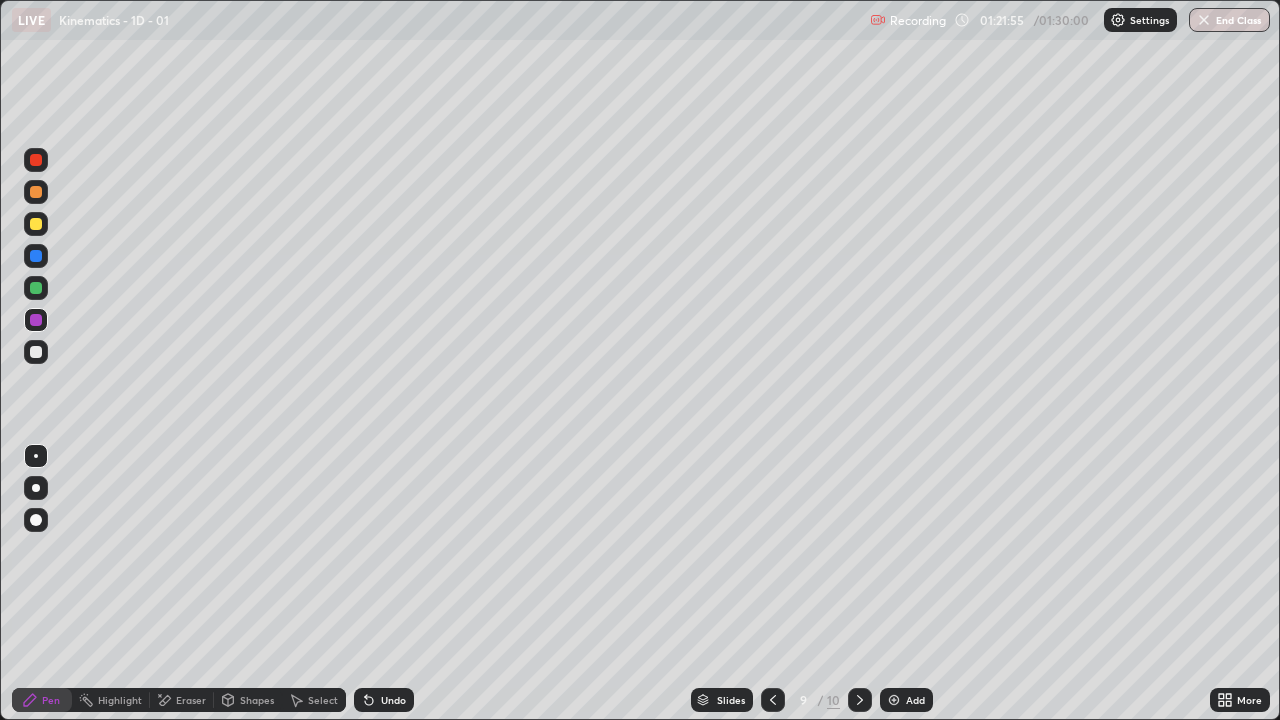 click on "End Class" at bounding box center (1229, 20) 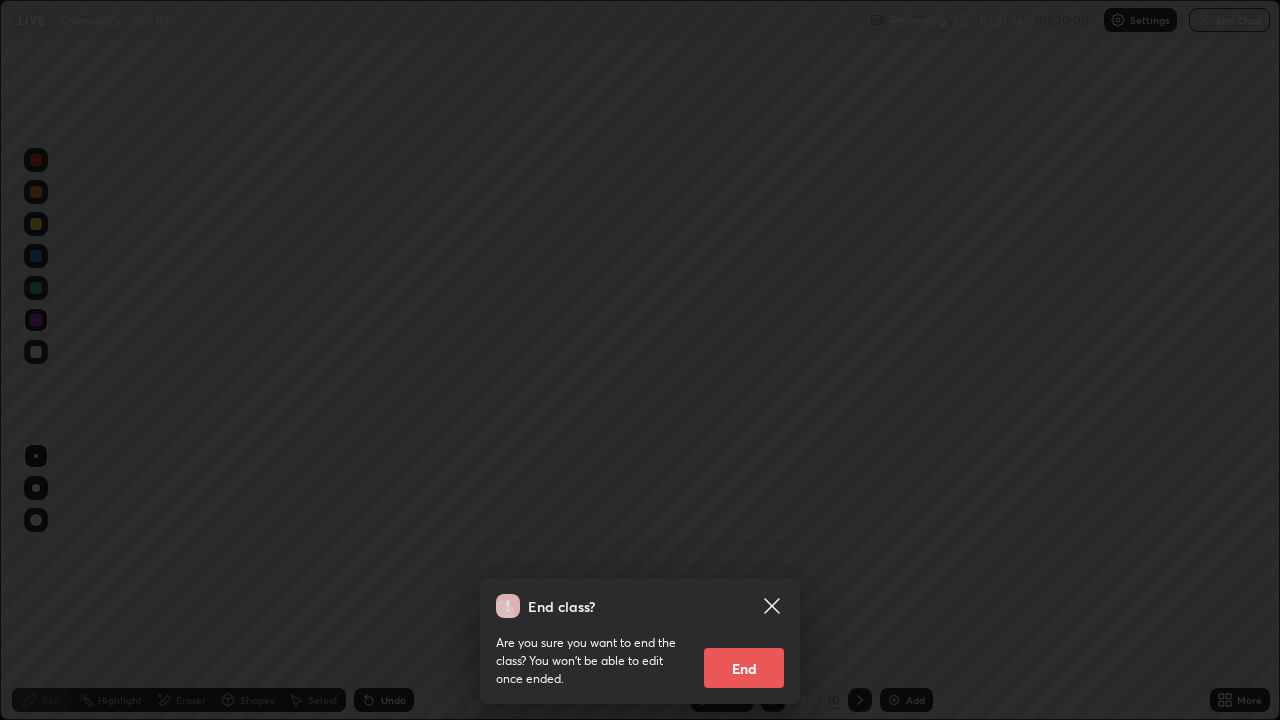 click on "End" at bounding box center (744, 668) 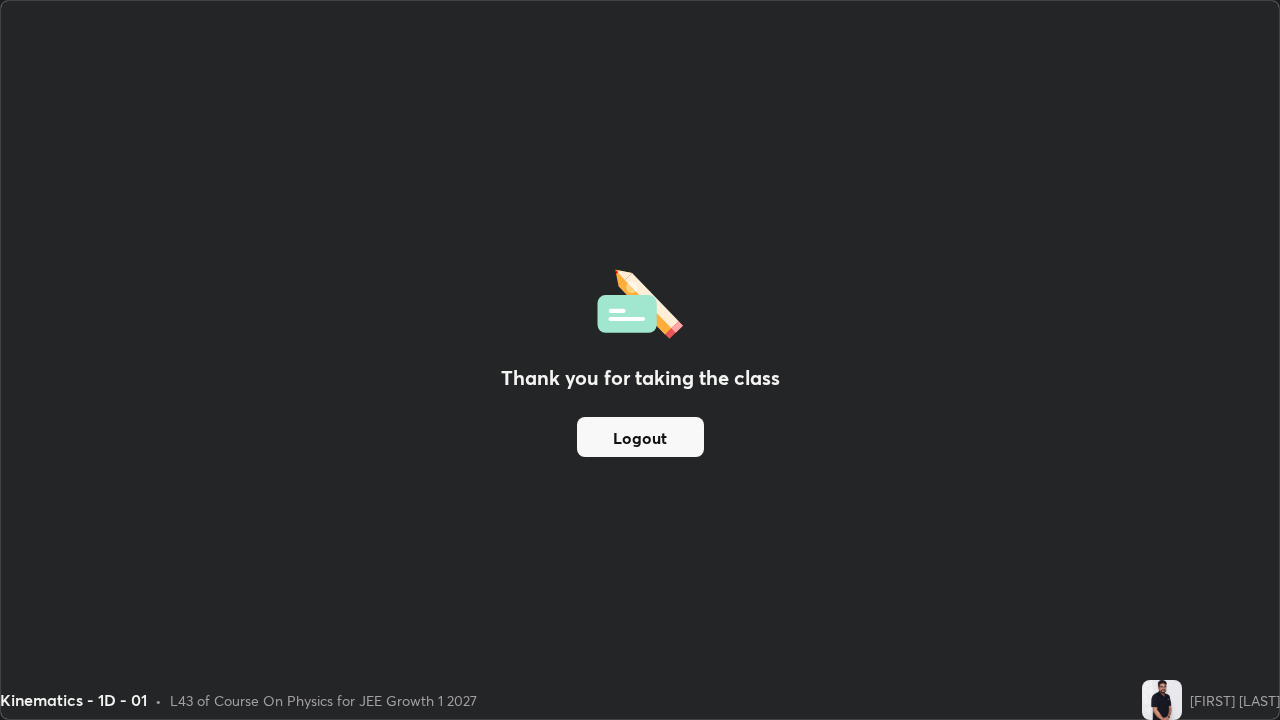 click on "Logout" at bounding box center [640, 437] 